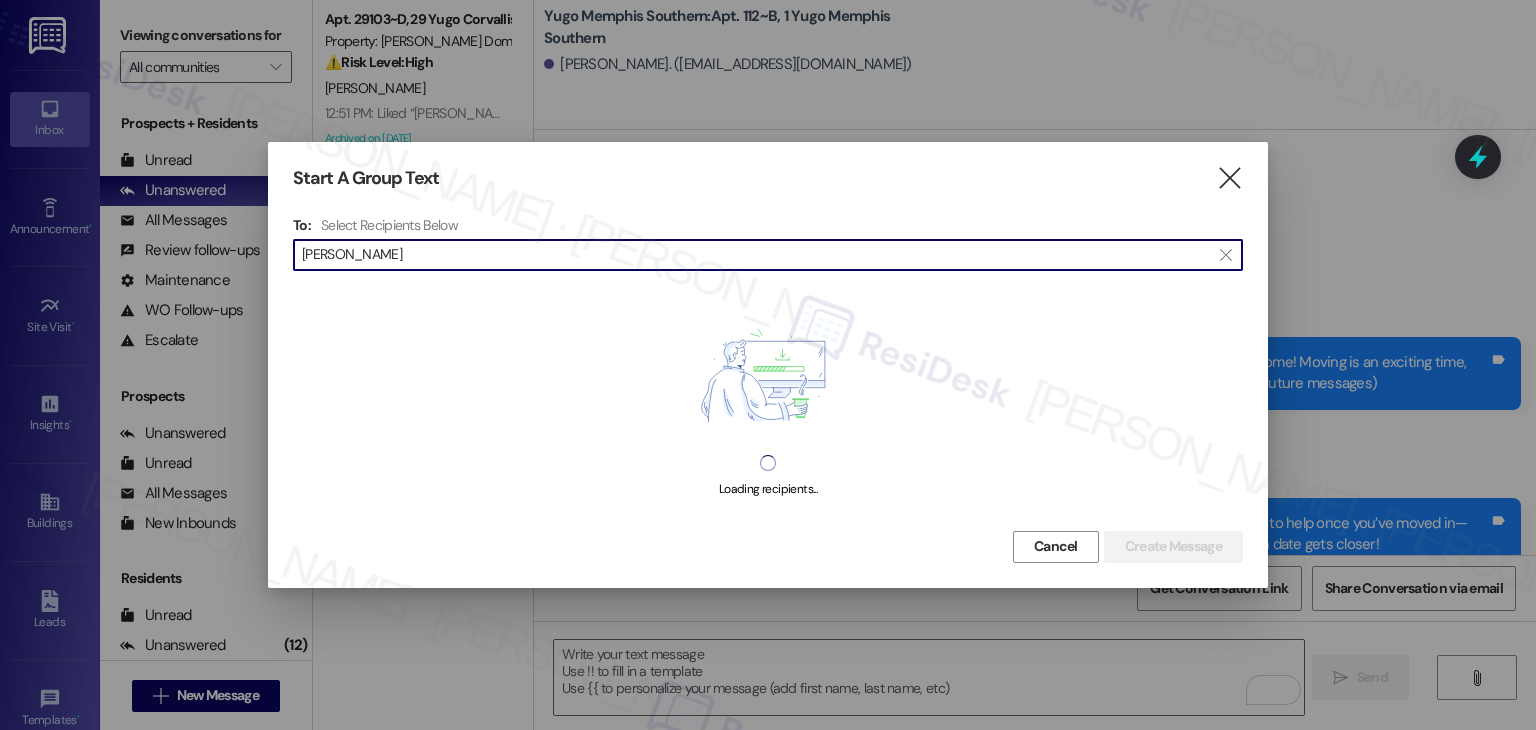 scroll, scrollTop: 0, scrollLeft: 0, axis: both 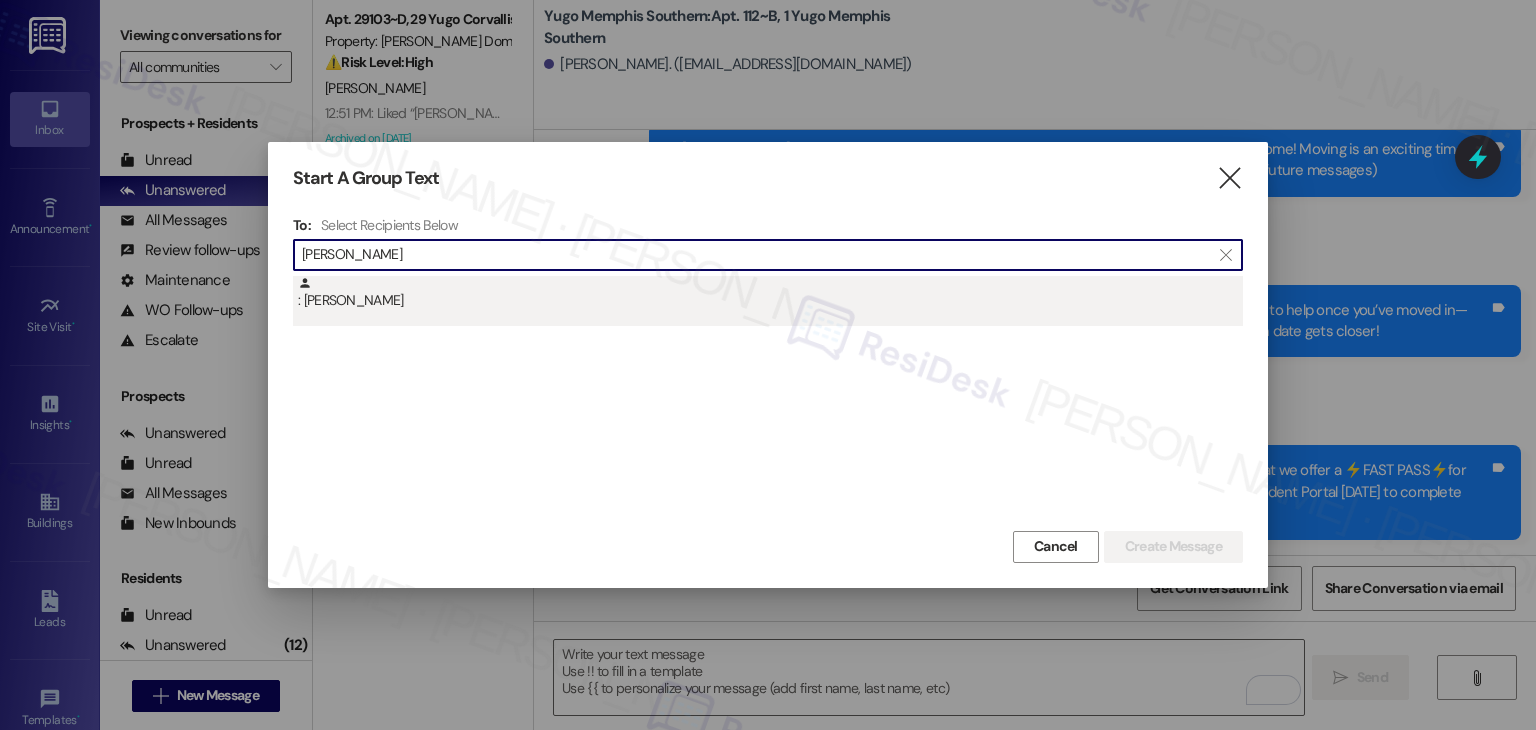 type on "Ruhan Coban" 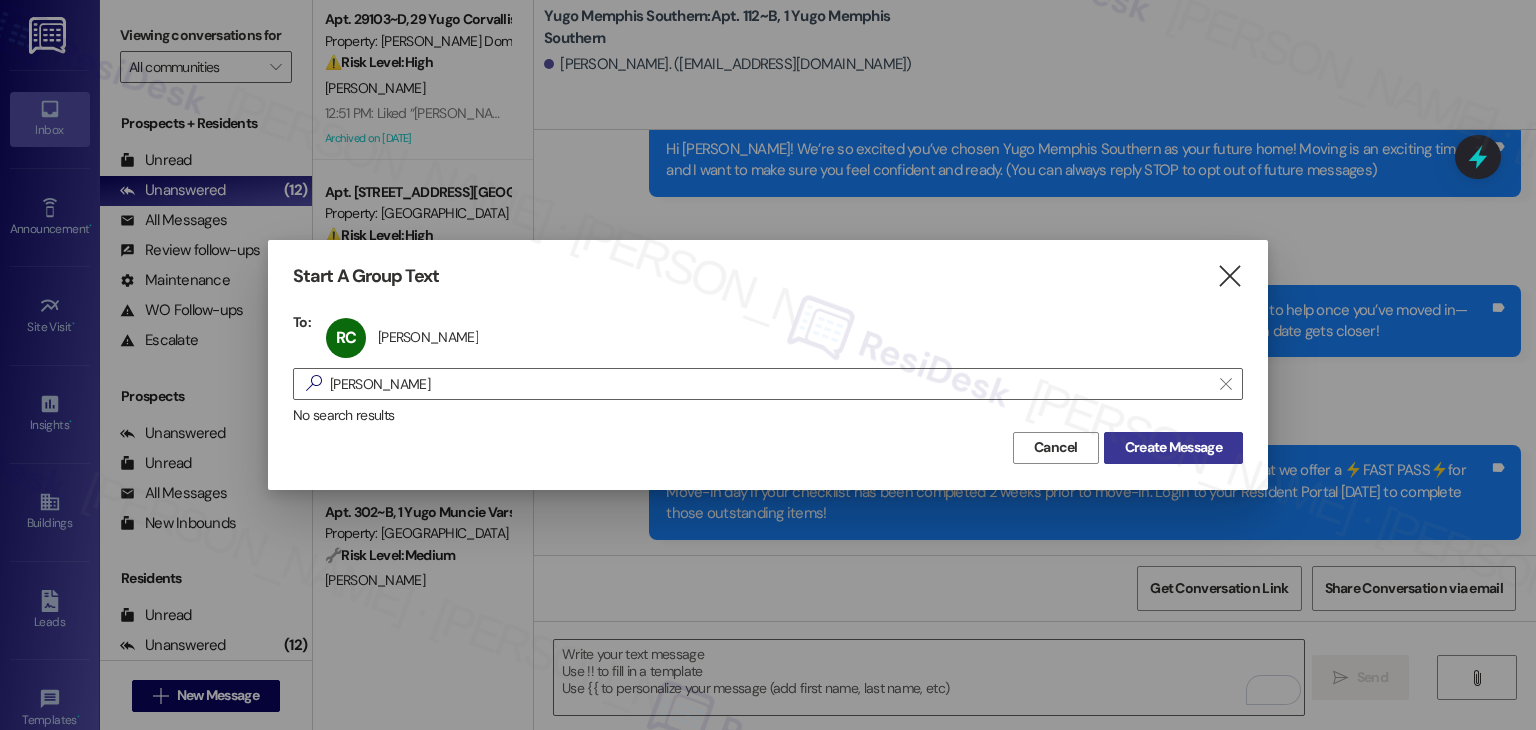 click on "Create Message" at bounding box center (1173, 447) 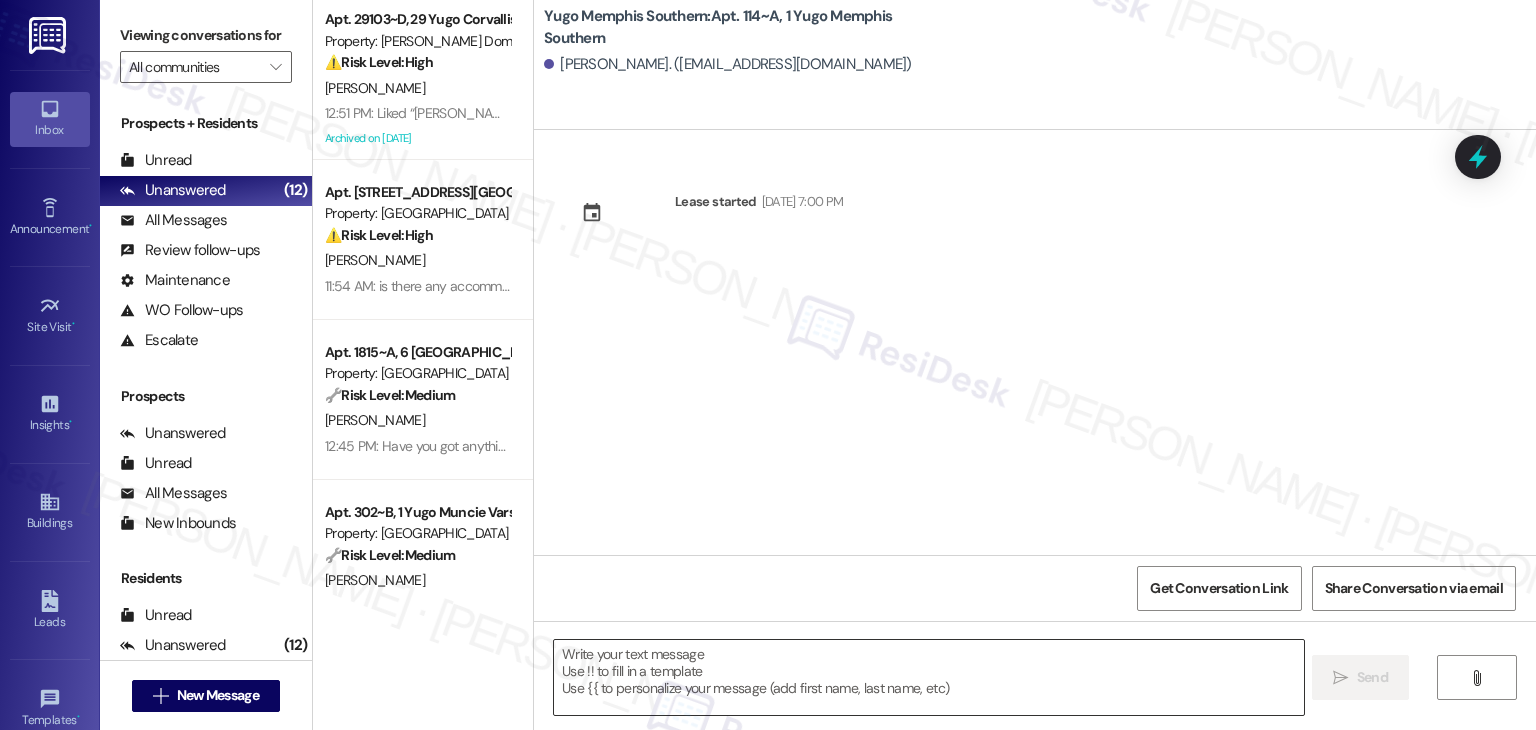 type on "Fetching suggested responses. Please feel free to read through the conversation in the meantime." 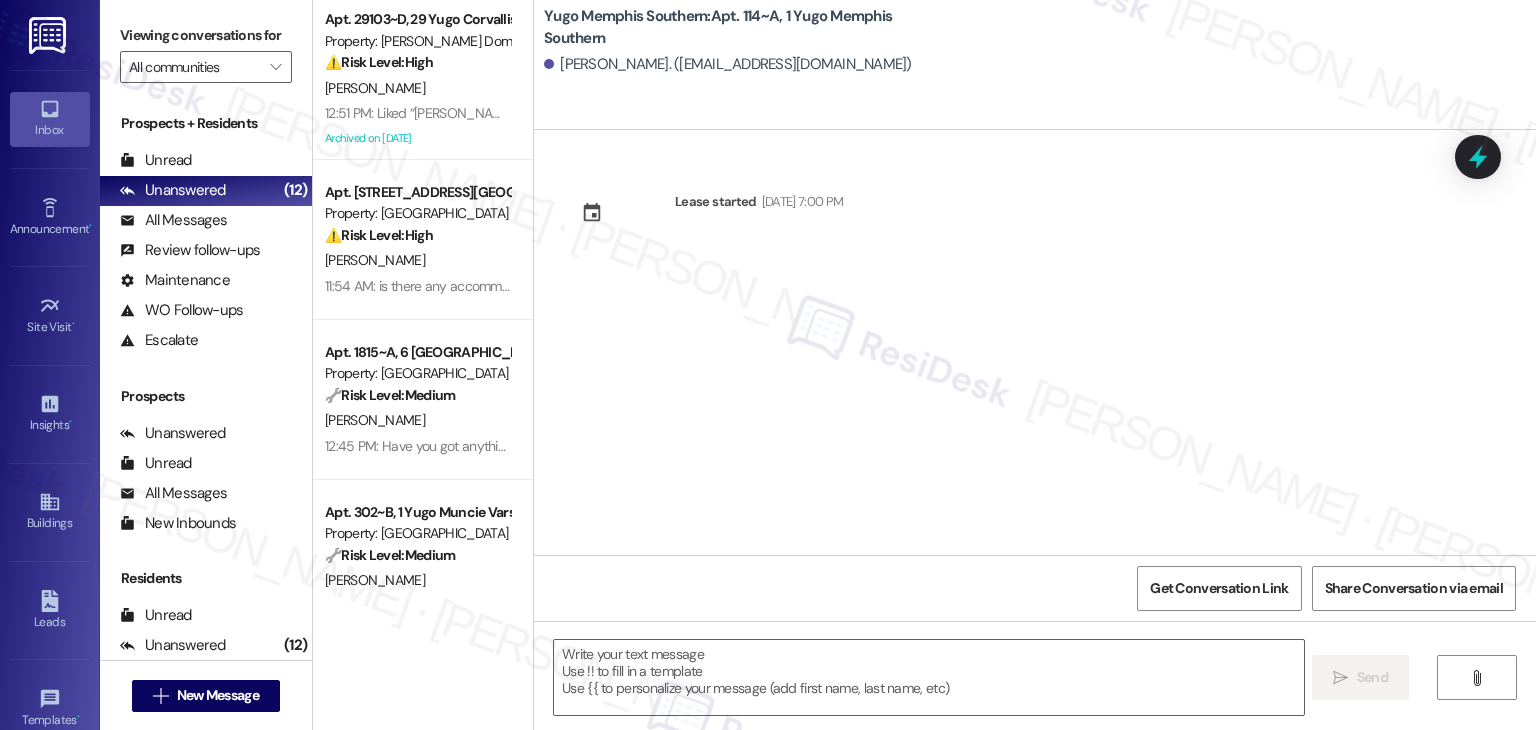 click on "Lease started Aug 17, 2025 at 7:00 PM" at bounding box center [1035, 342] 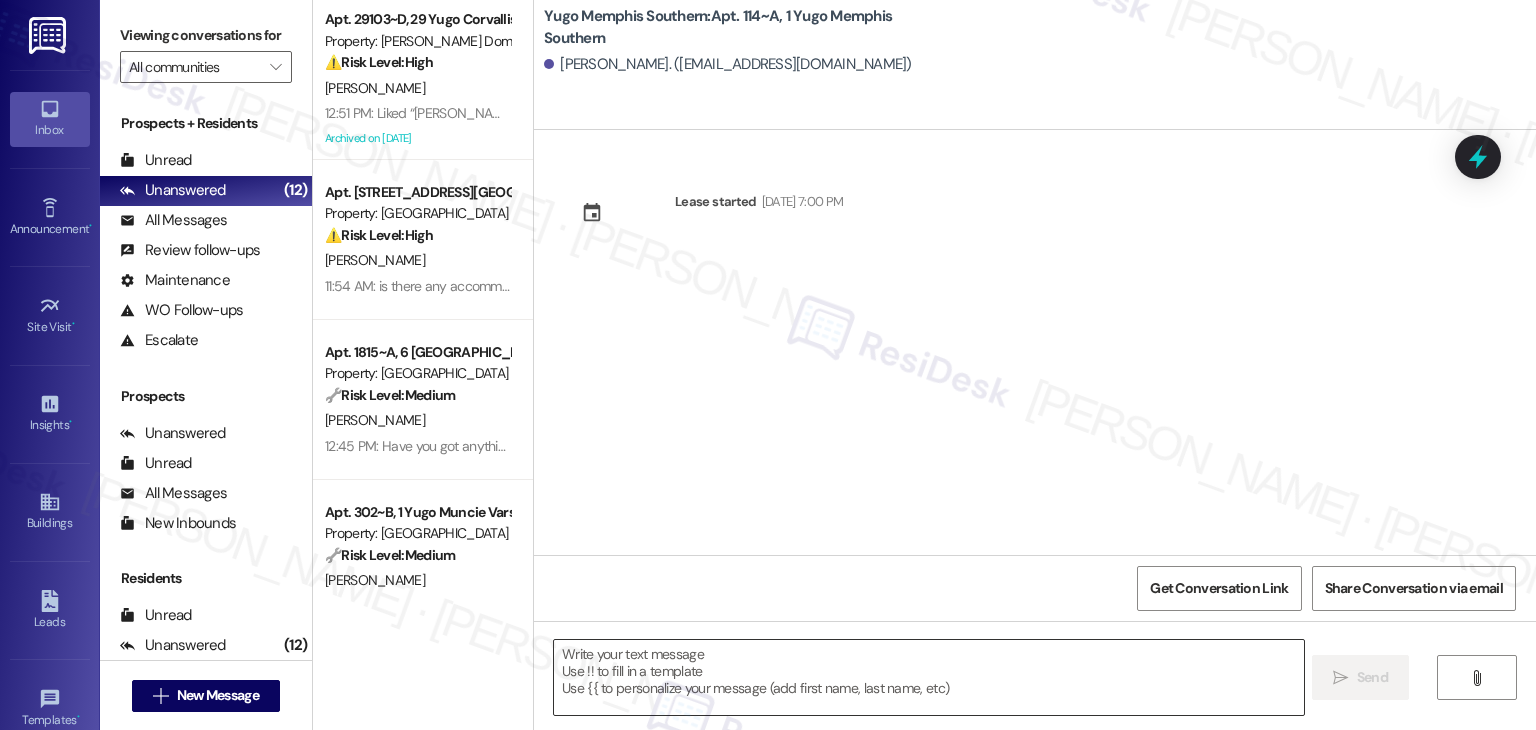 click at bounding box center [928, 677] 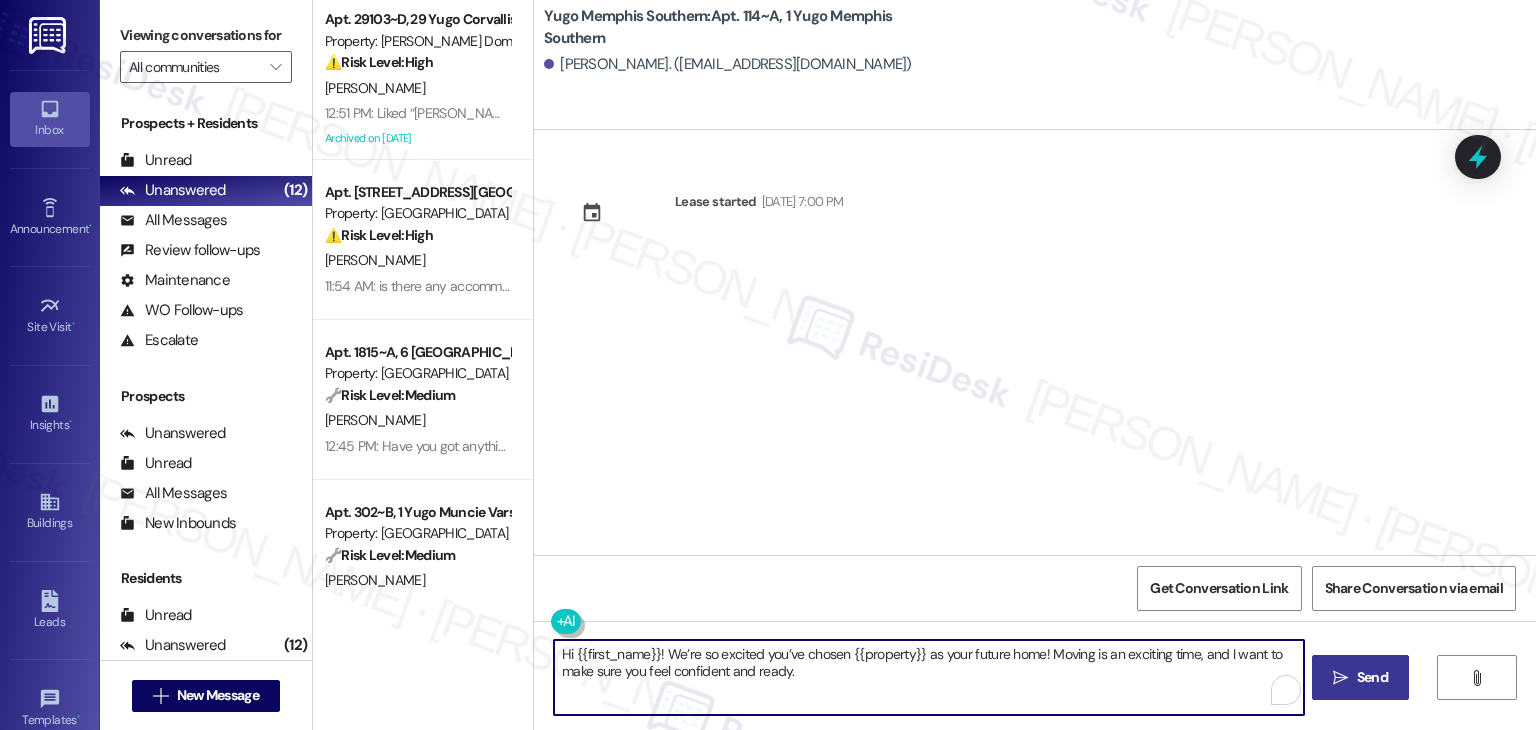 type on "Hi {{first_name}}! We’re so excited you’ve chosen {{property}} as your future home! Moving is an exciting time, and I want to make sure you feel confident and ready." 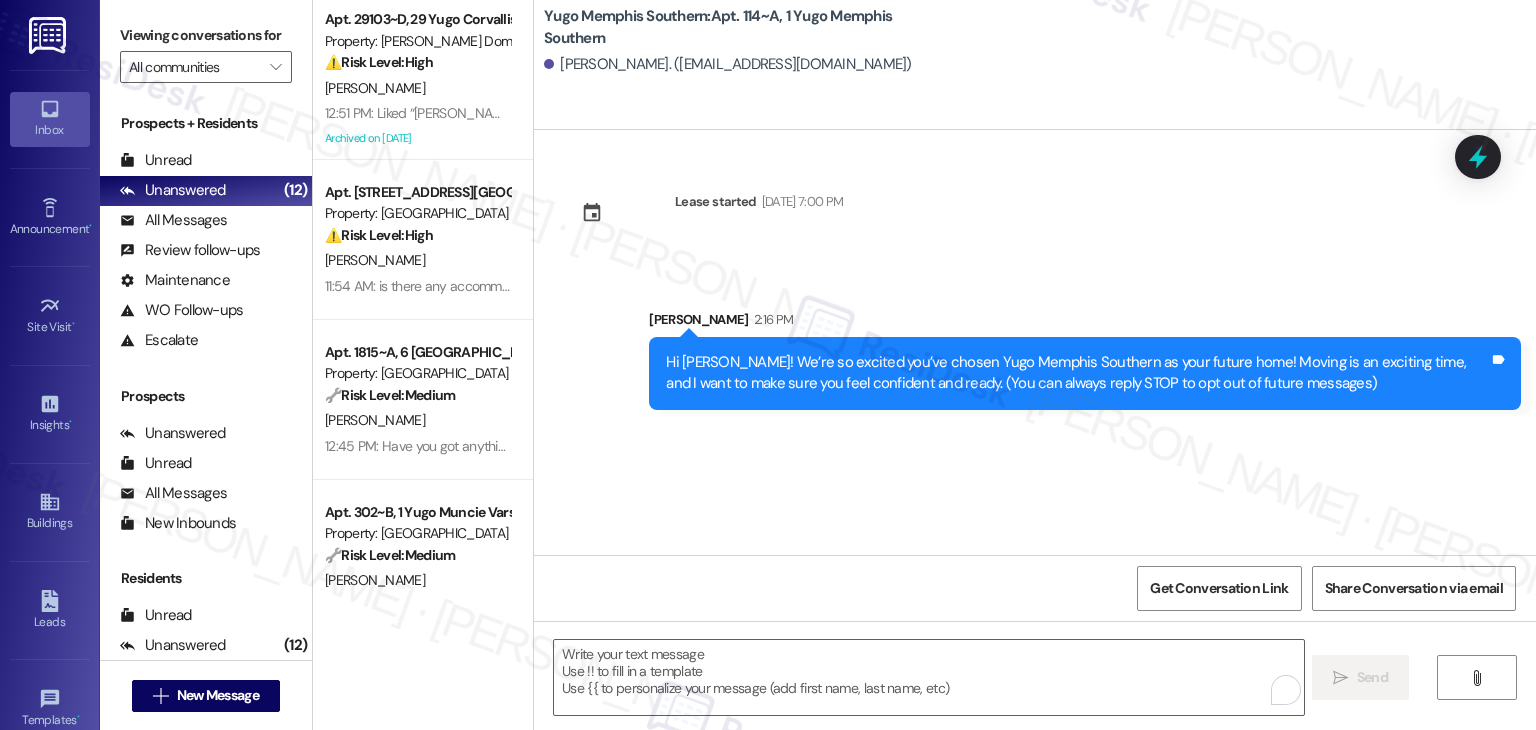 click on "Lease started Aug 17, 2025 at 7:00 PM Sent via SMS Sarah 2:16 PM Hi Ruhan! We’re so excited you’ve chosen Yugo Memphis Southern as your future home! Moving is an exciting time, and I want to make sure you feel confident and ready. (You can always reply STOP to opt out of future messages) Tags and notes" at bounding box center [1035, 342] 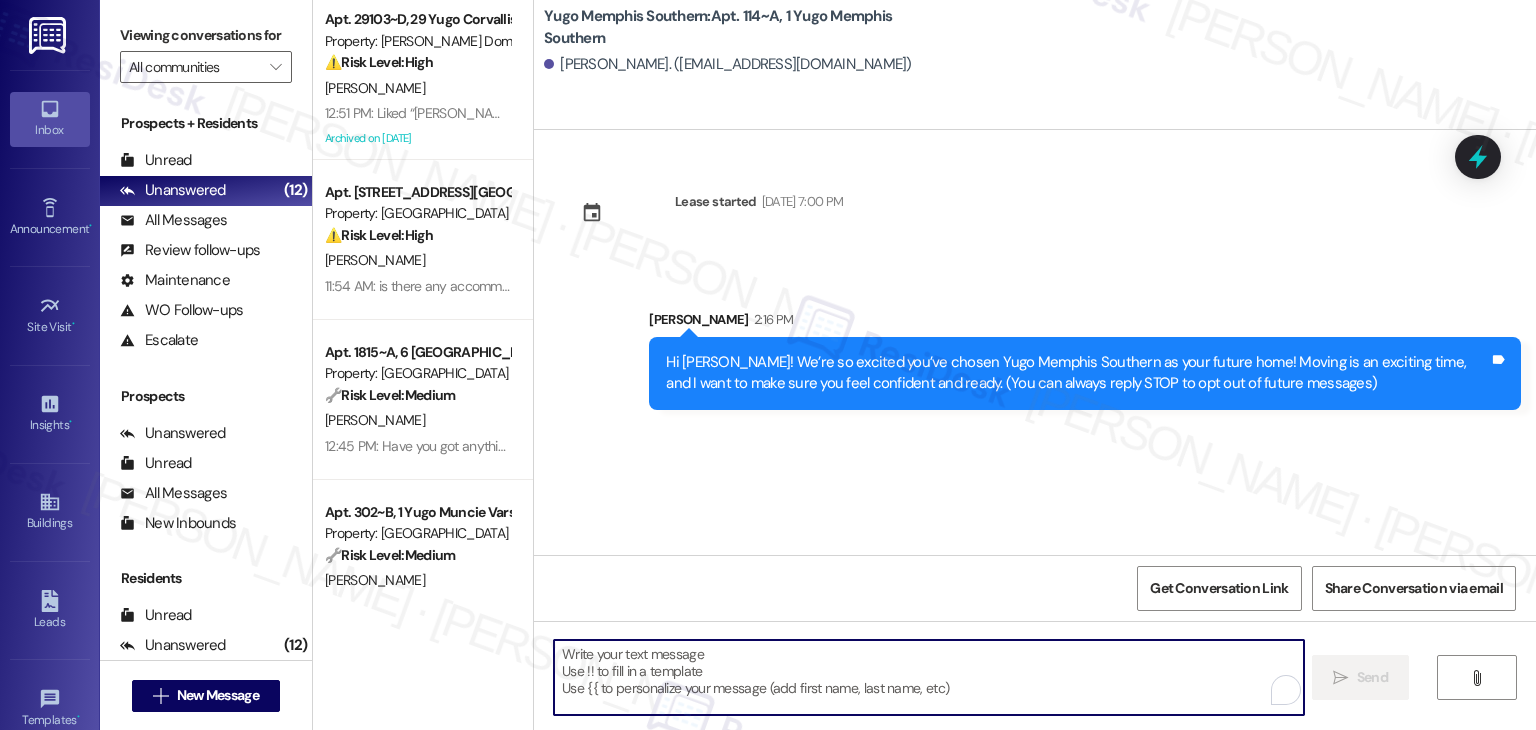 click at bounding box center [928, 677] 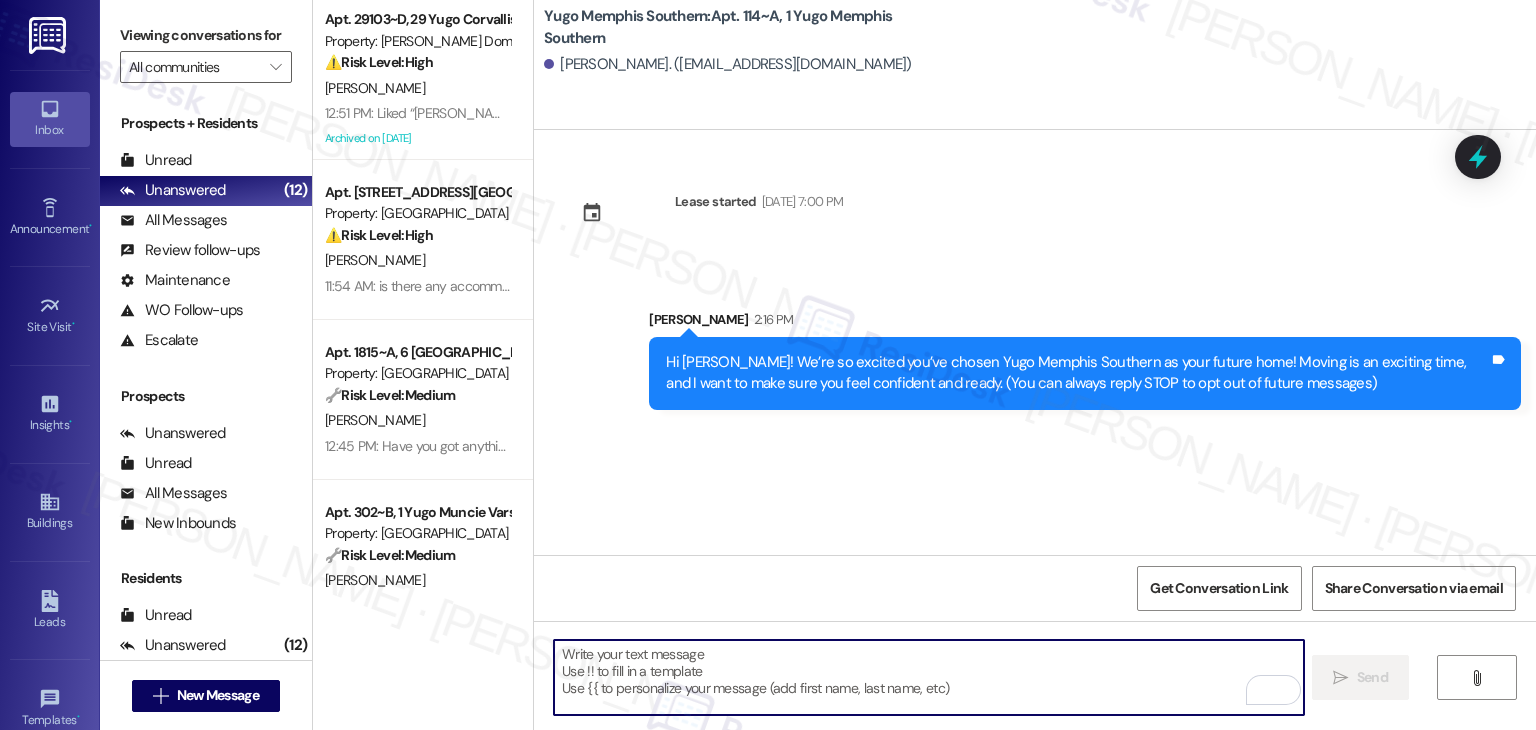 paste on "I’m [PERSON_NAME] from the off-site Resident Support Team. I work with your property’s team to help once you’ve moved in—whether it’s answering questions or assisting with maintenance. I’ll be in touch as your move-in date gets closer!" 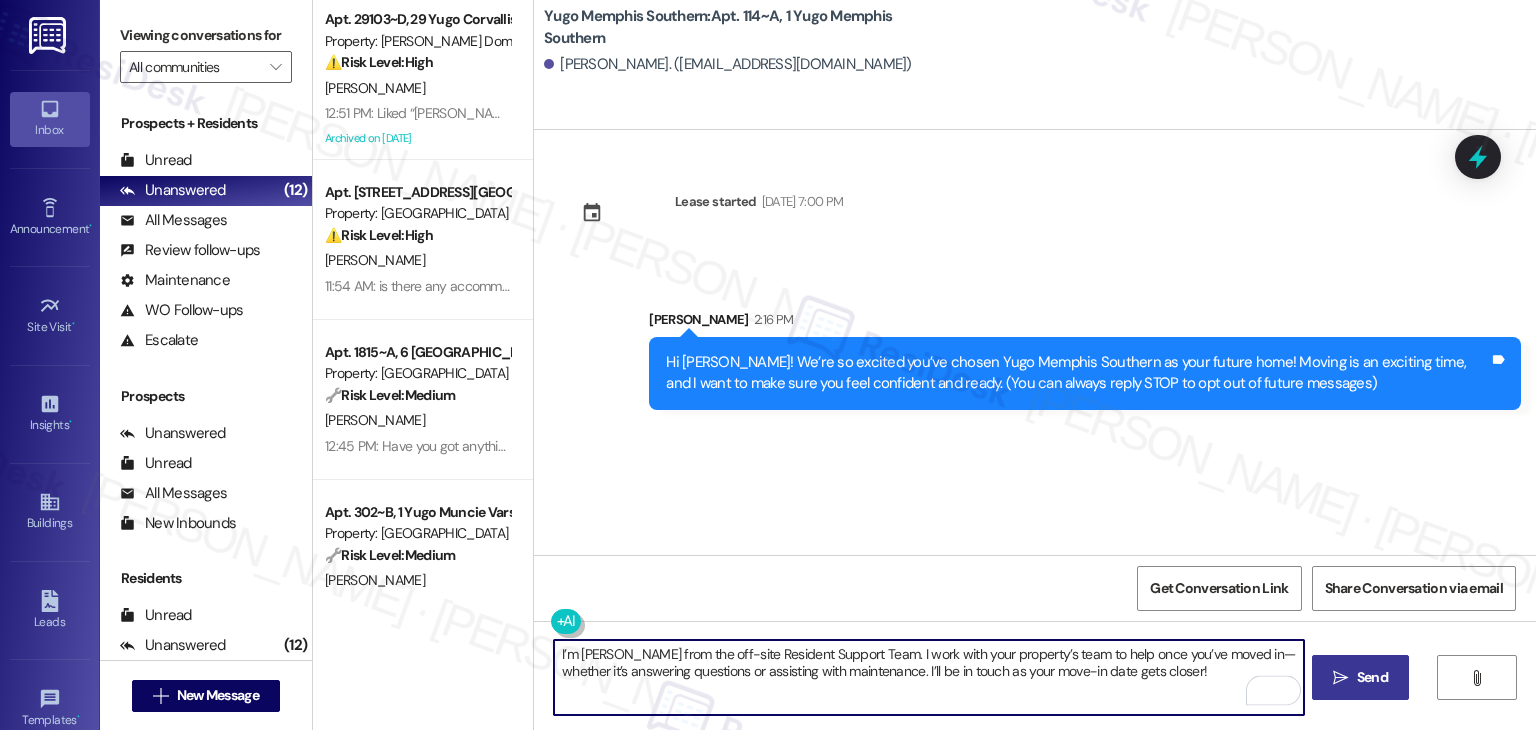 type on "I’m [PERSON_NAME] from the off-site Resident Support Team. I work with your property’s team to help once you’ve moved in—whether it’s answering questions or assisting with maintenance. I’ll be in touch as your move-in date gets closer!" 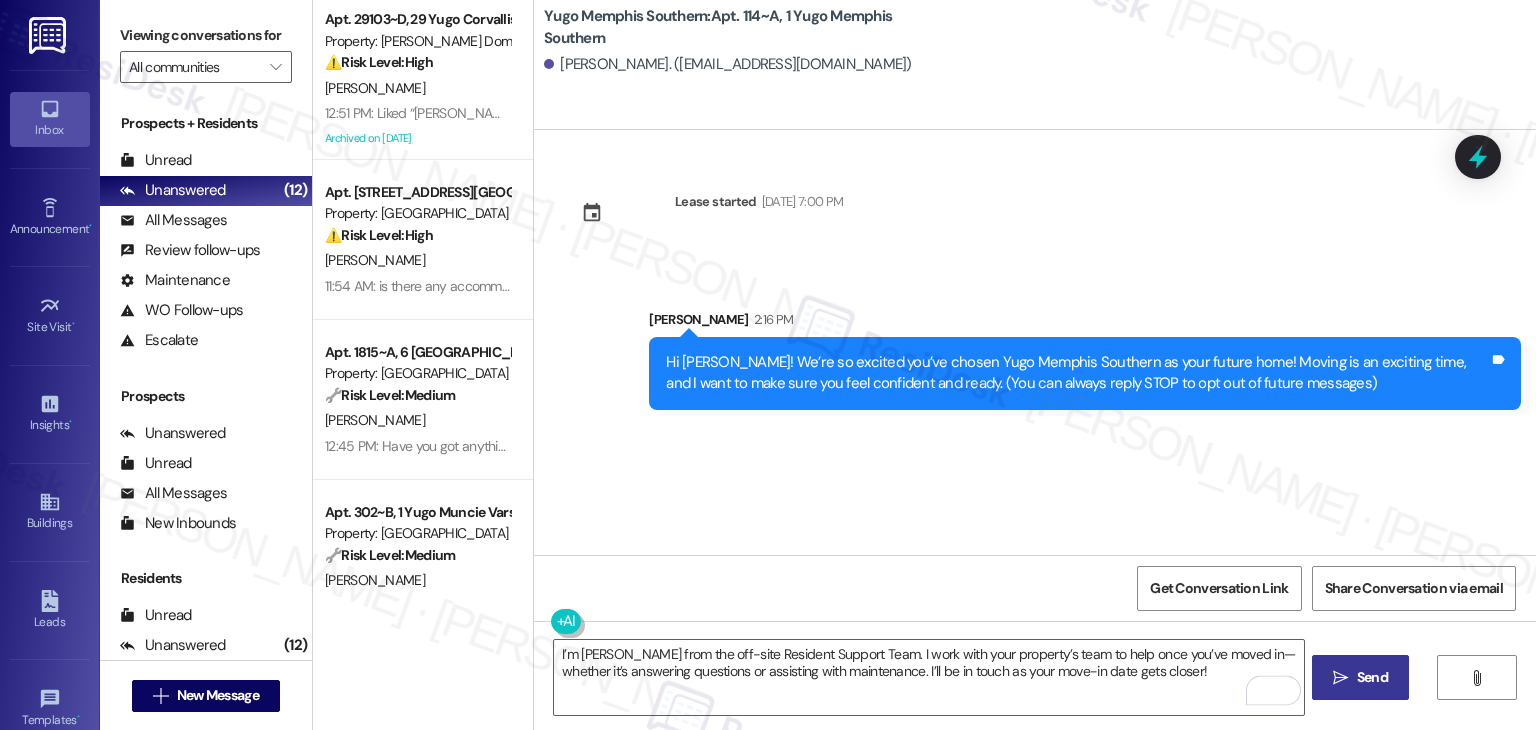 click on " Send" at bounding box center [1360, 677] 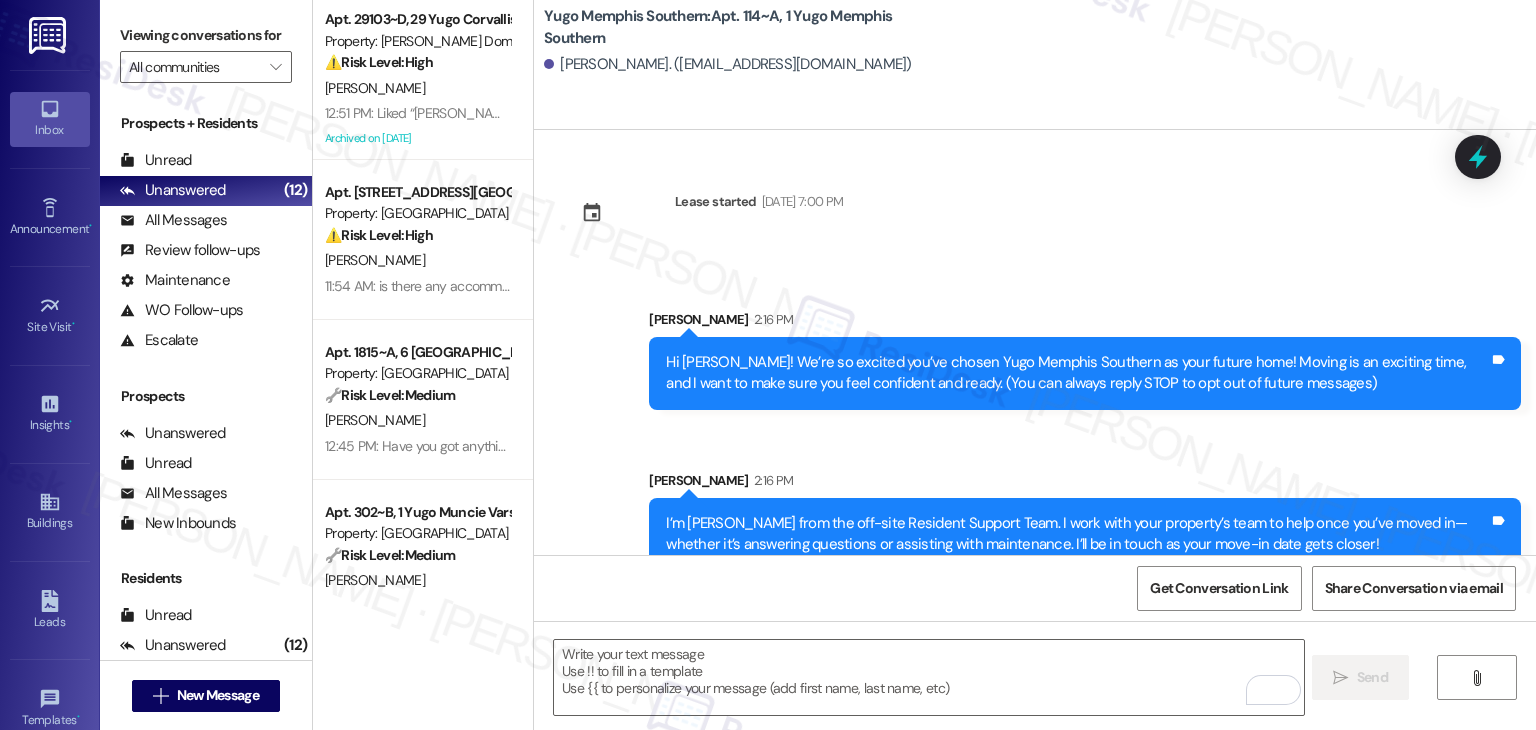 click on "Get Conversation Link Share Conversation via email" at bounding box center [1035, 588] 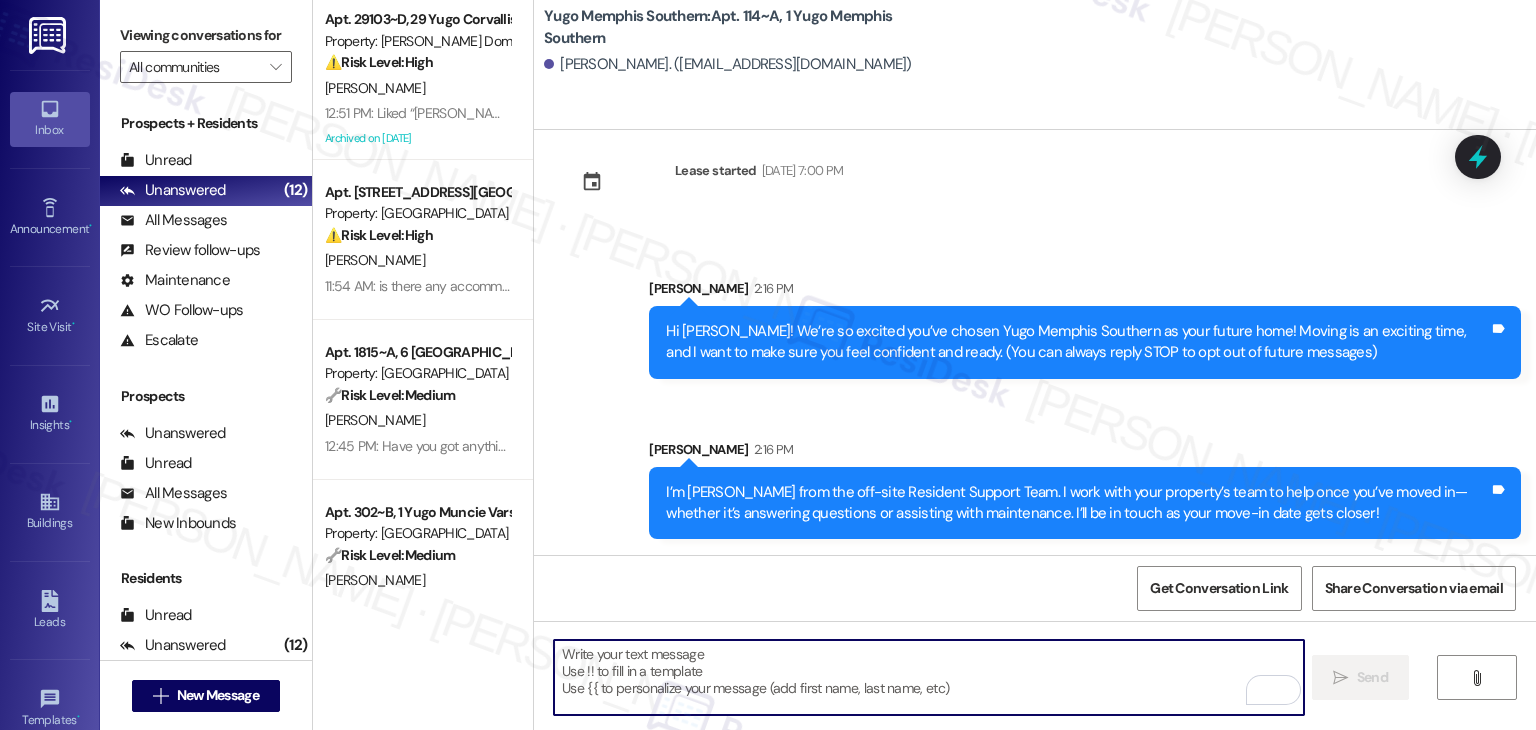click at bounding box center [928, 677] 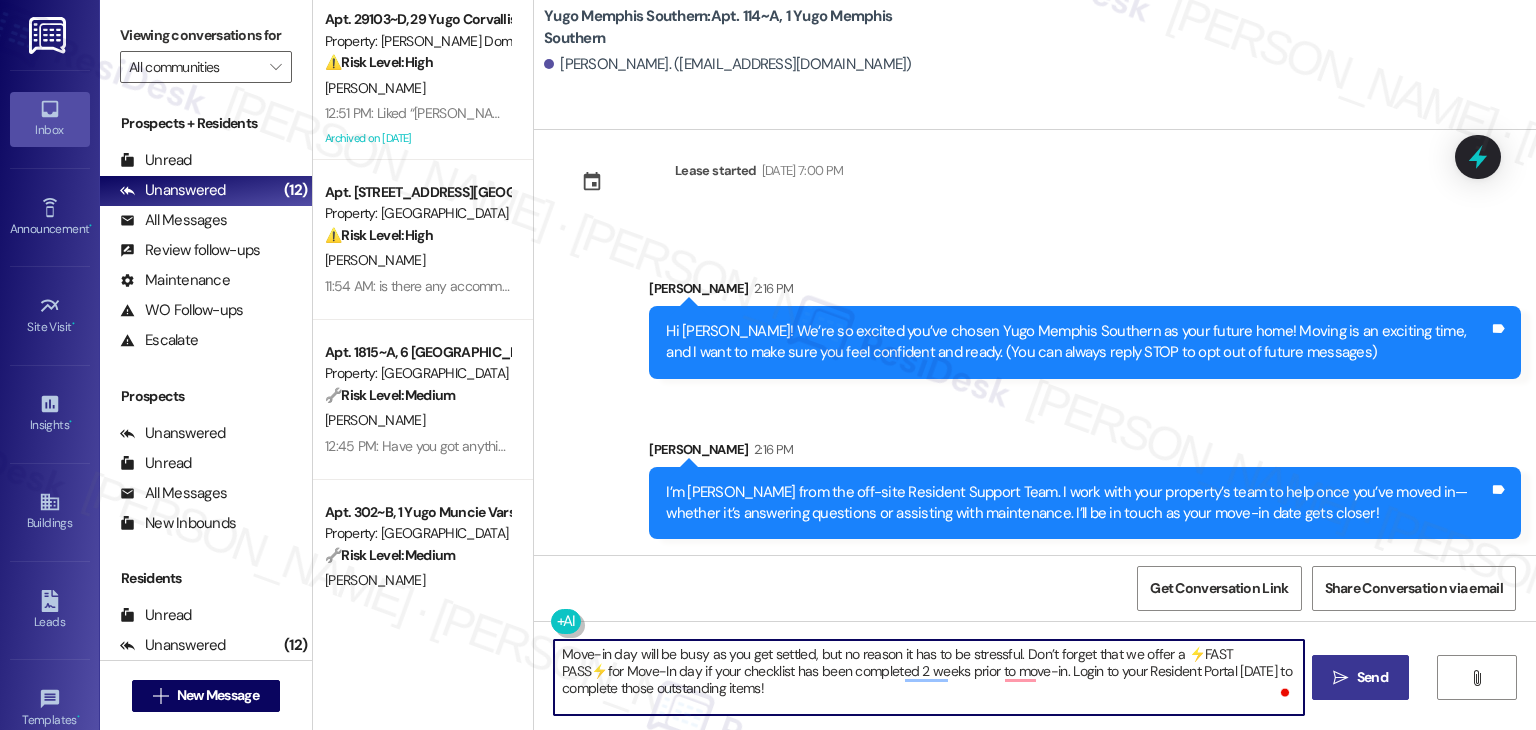 type on "Move-in day will be busy as you get settled, but no reason it has to be stressful. Don’t forget that we offer a ⚡FAST PASS⚡for Move-In day if your checklist has been completed 2 weeks prior to move-in. Login to your Resident Portal [DATE] to complete those outstanding items!" 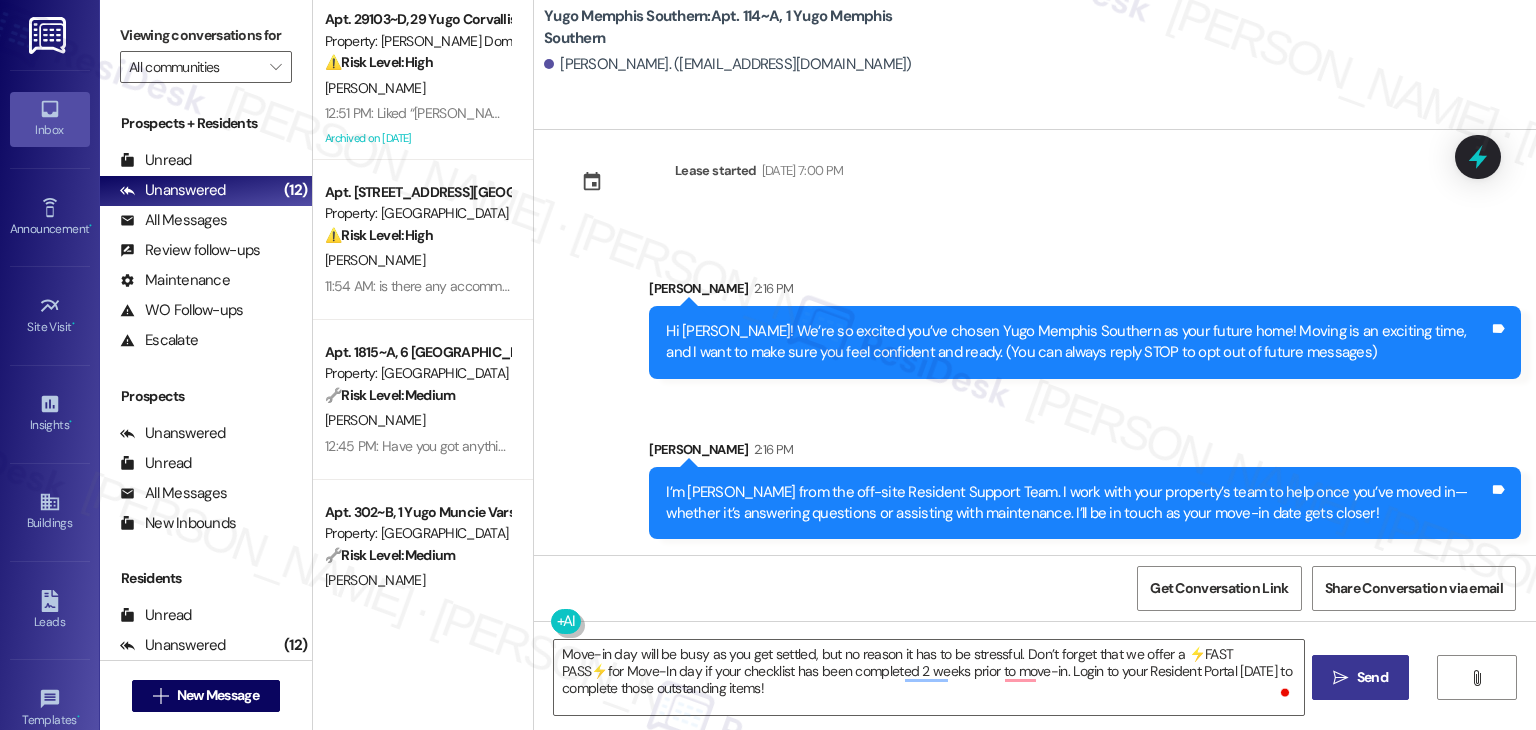 click on " Send" at bounding box center [1360, 677] 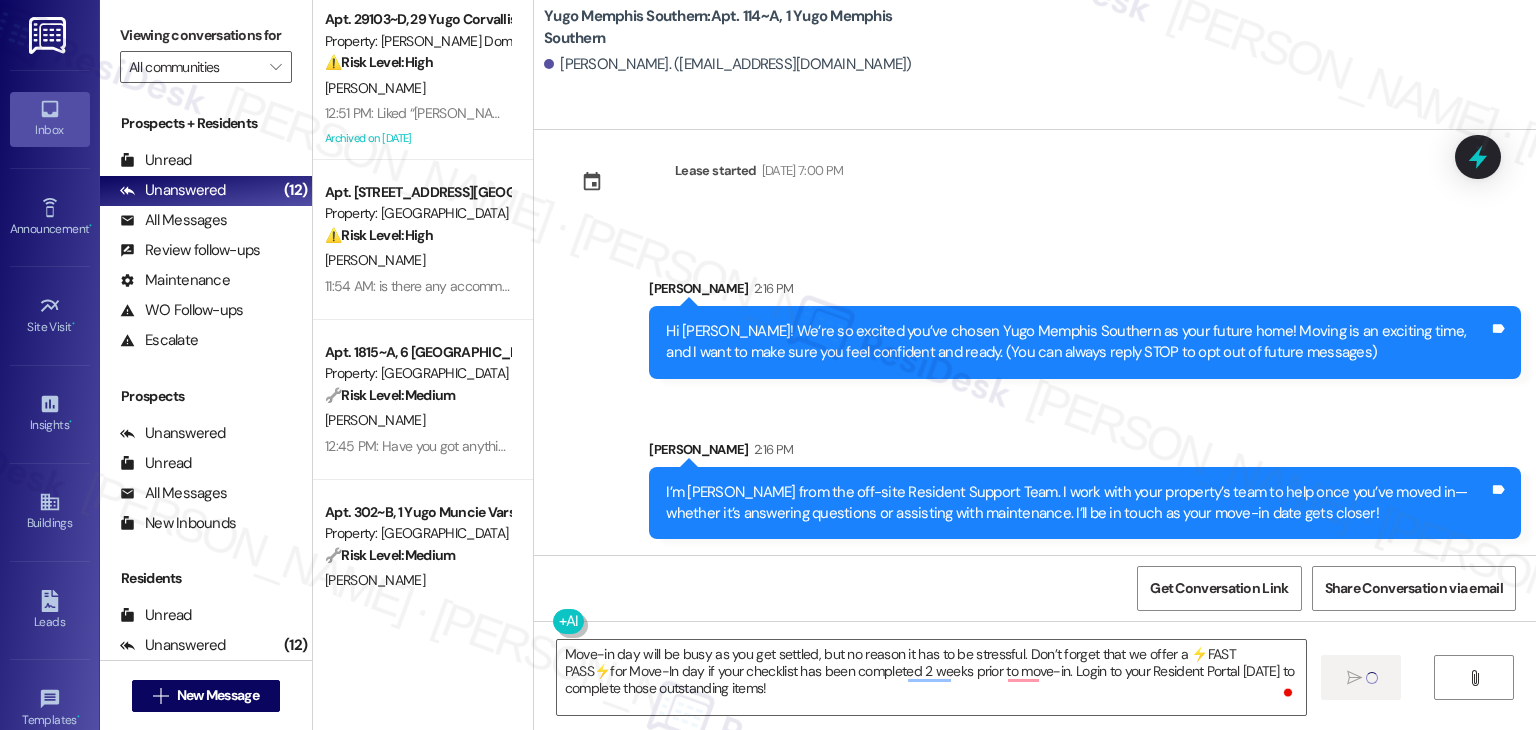 type 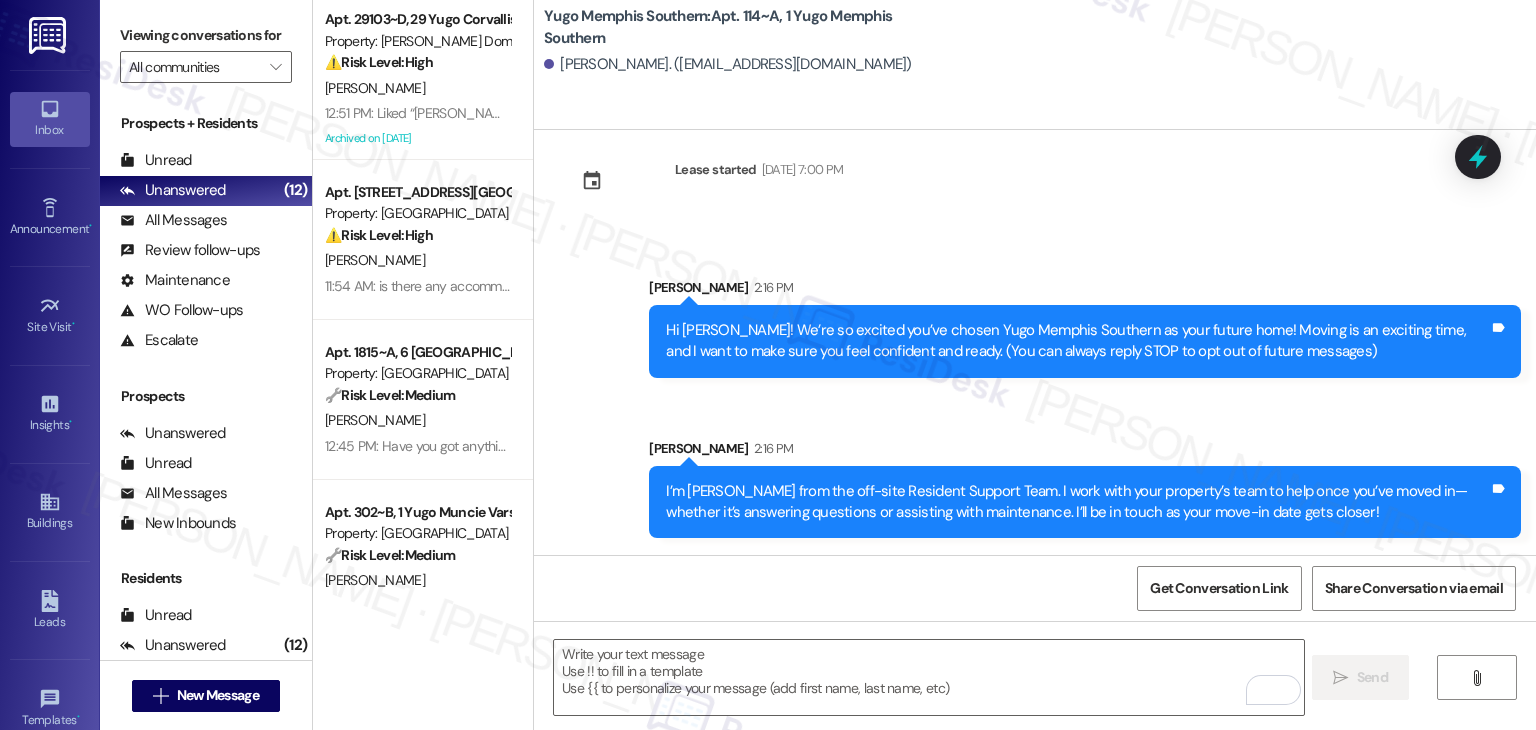 click on "Sarah 2:16 PM" at bounding box center [1085, 452] 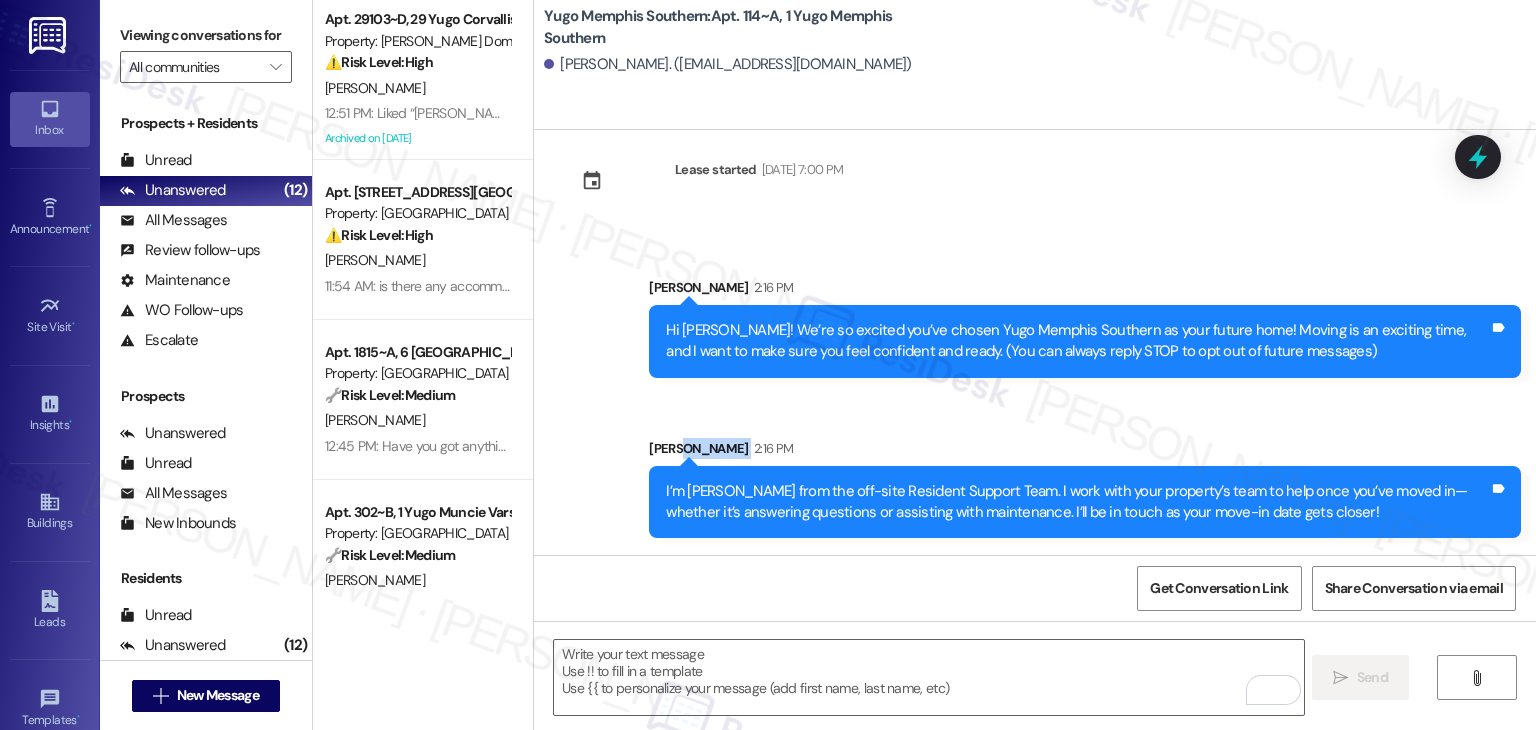 click on "Sarah 2:16 PM" at bounding box center (1085, 452) 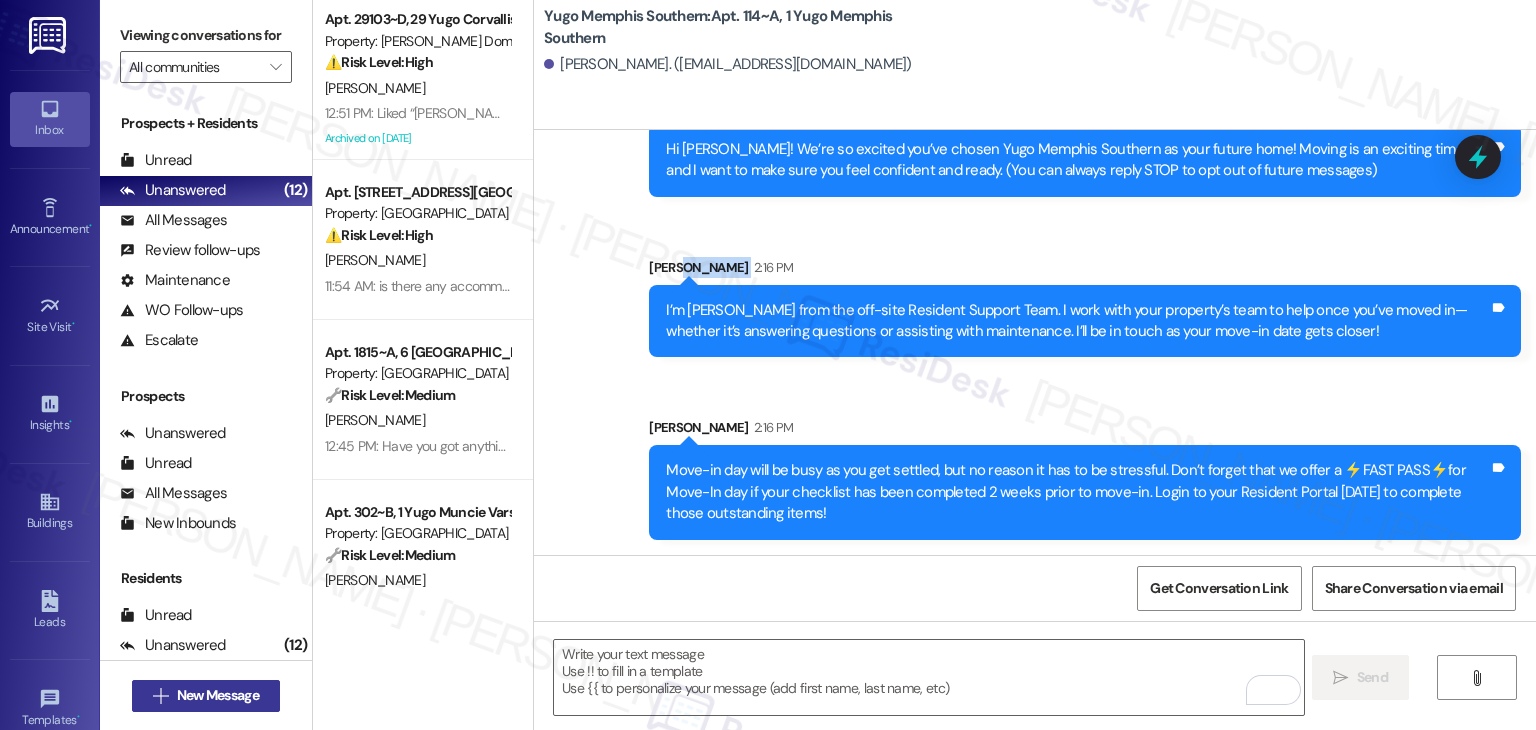 click on "New Message" at bounding box center (218, 695) 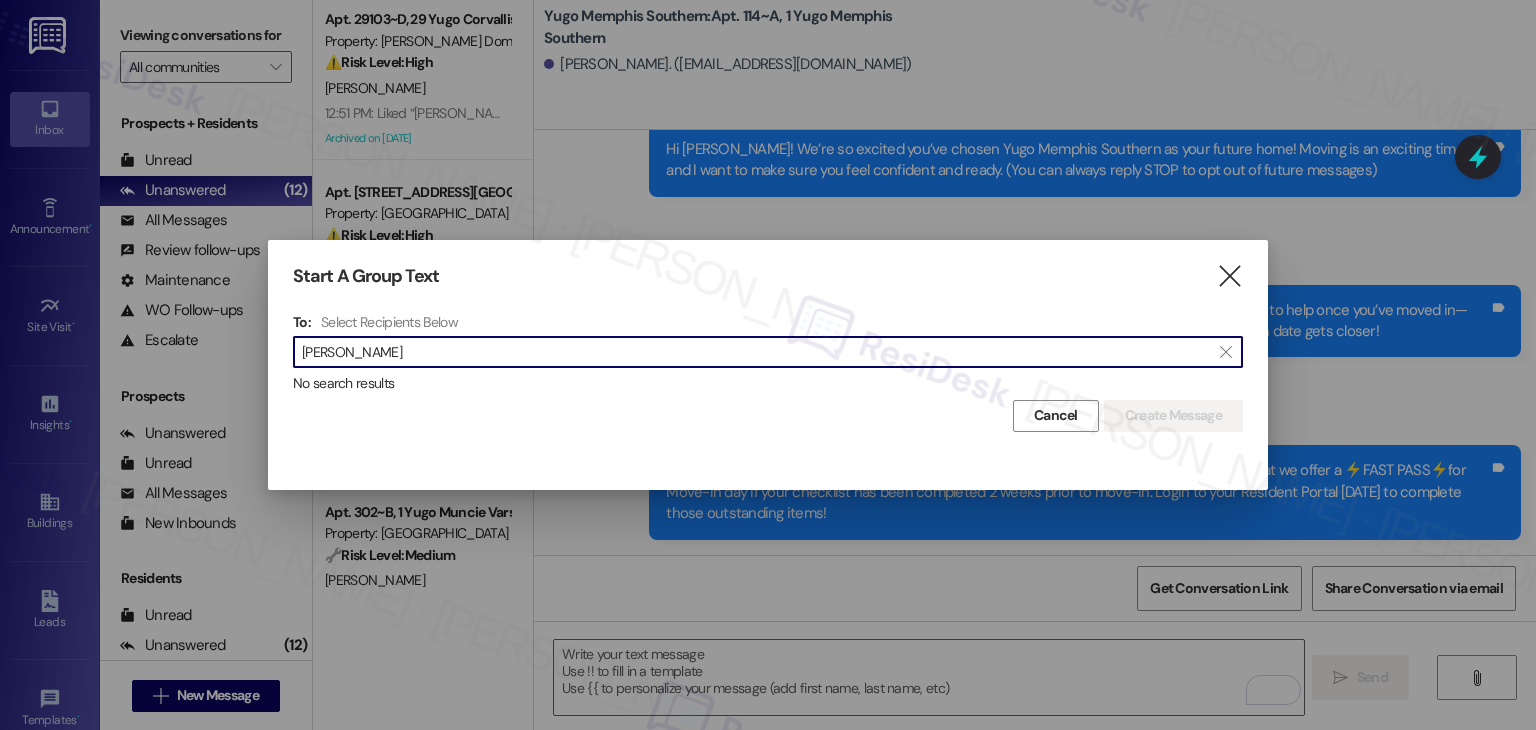 click on "Precious	Cammon" at bounding box center (756, 352) 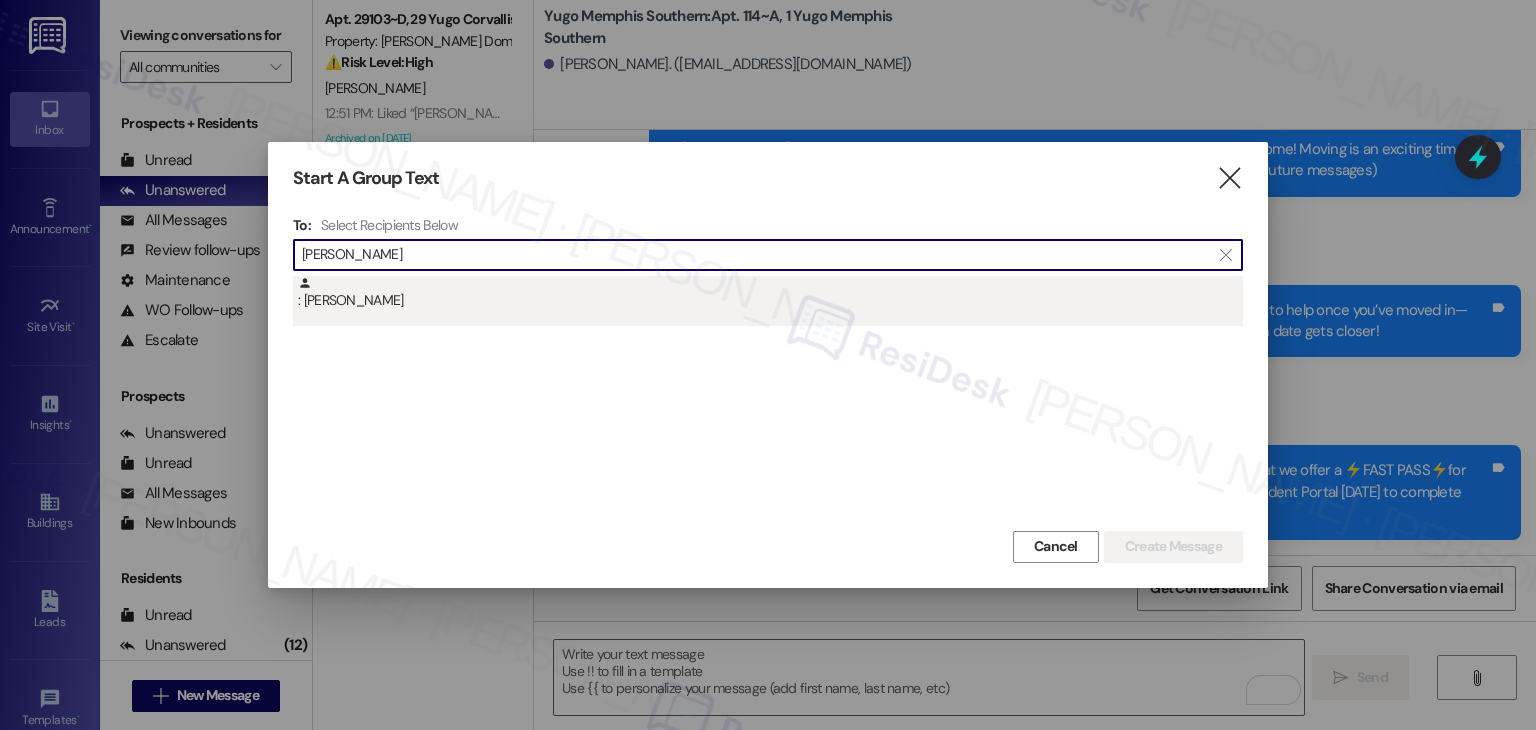 type on "Precious Cammon" 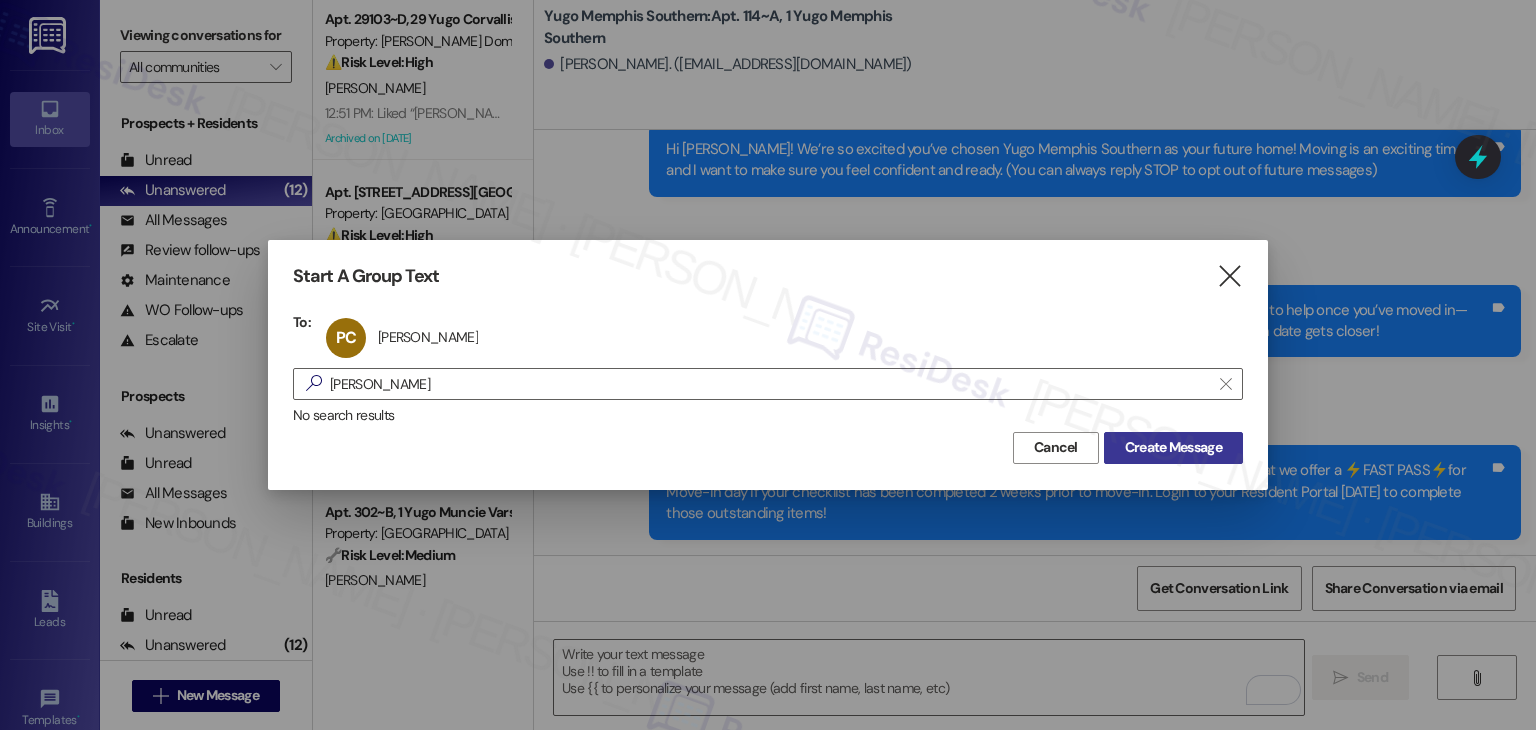 click on "Create Message" at bounding box center [1173, 447] 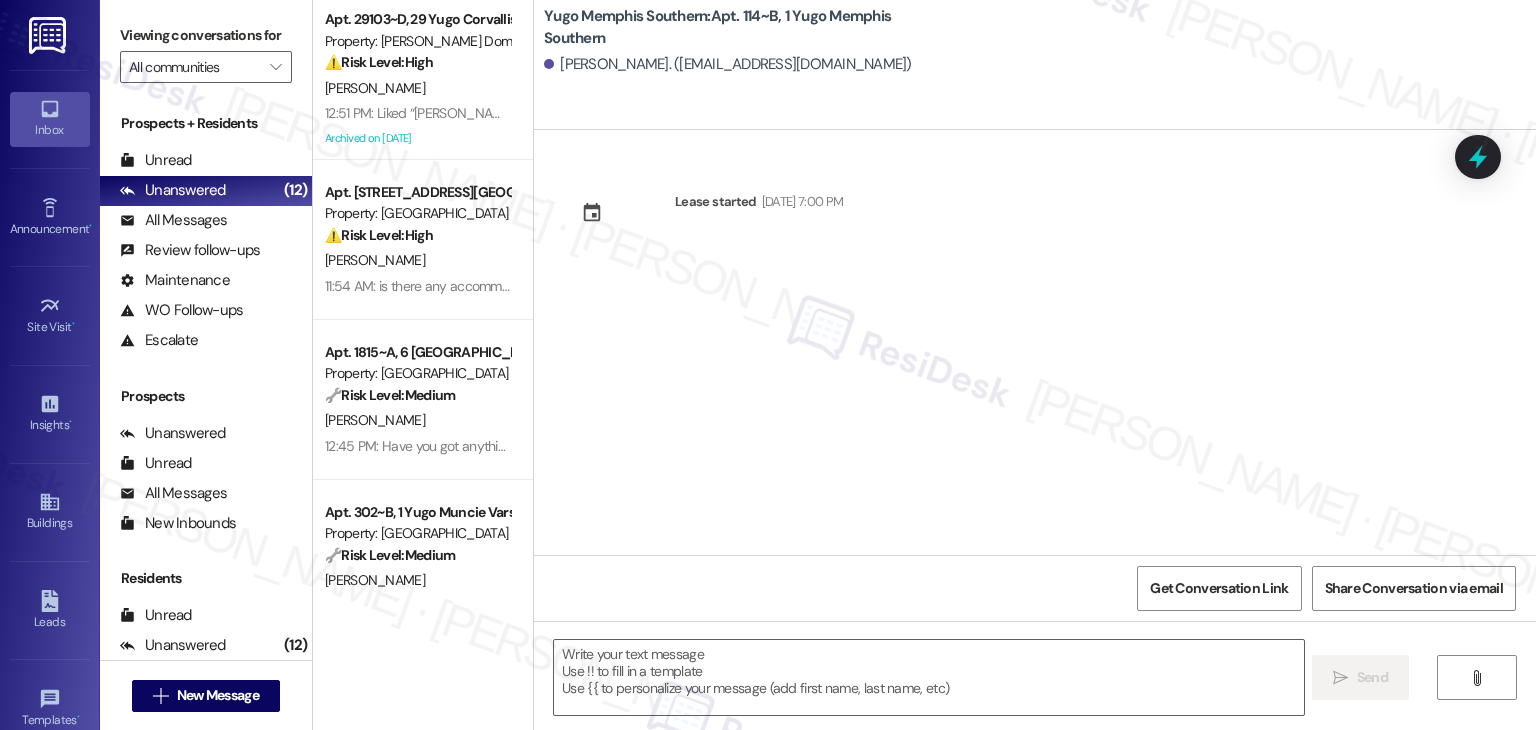 type on "Fetching suggested responses. Please feel free to read through the conversation in the meantime." 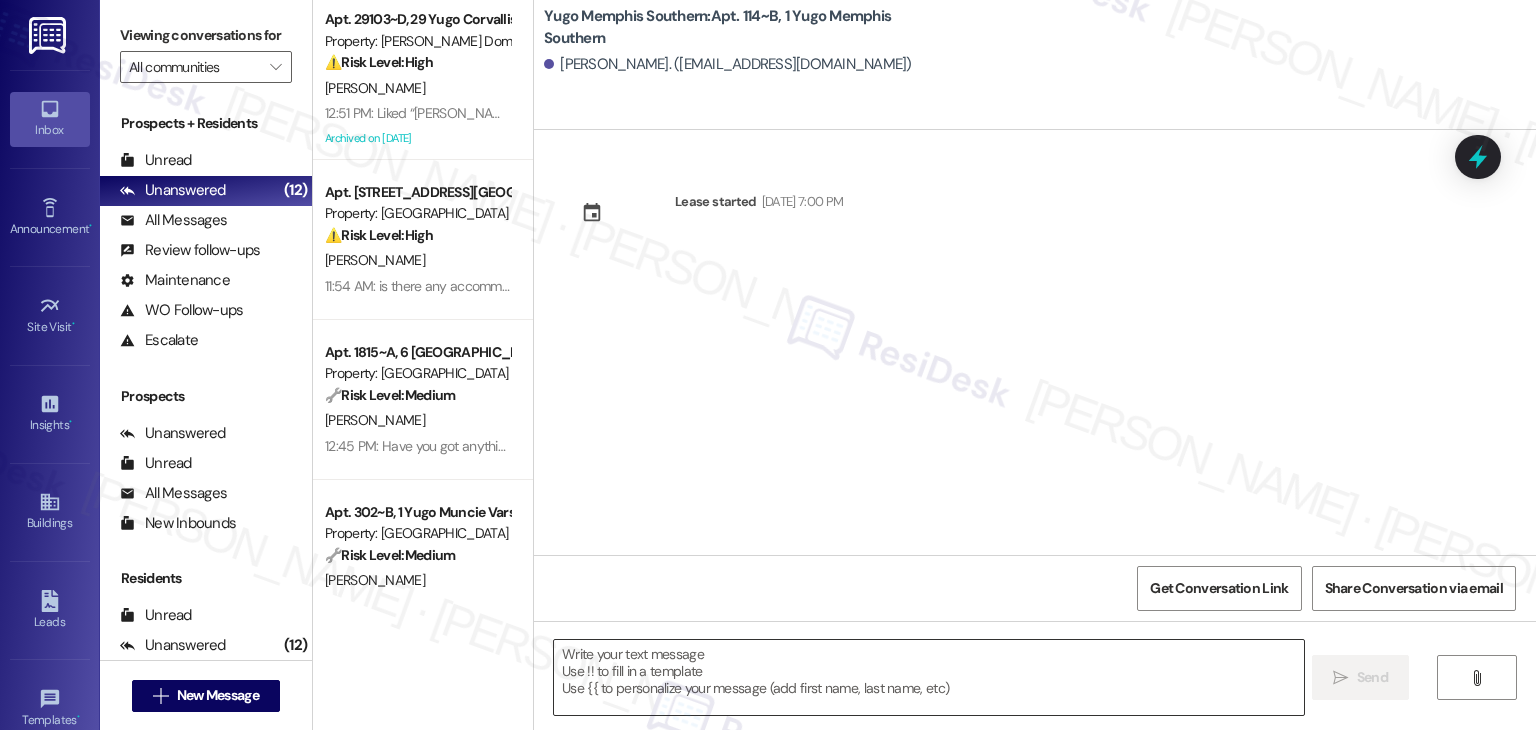 click at bounding box center [928, 677] 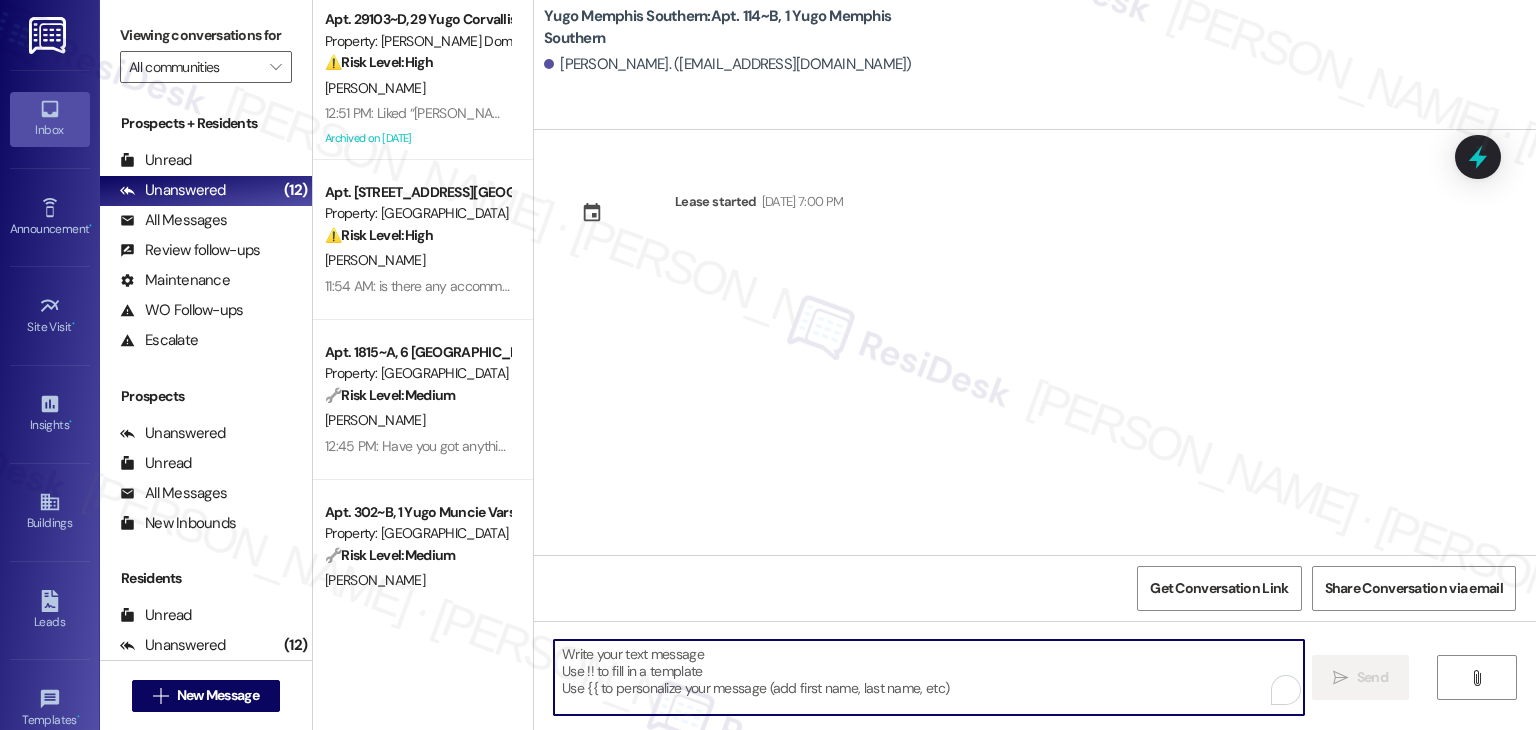 paste on "Hi {{first_name}}! We’re so excited you’ve chosen {{property}} as your future home! Moving is an exciting time, and I want to make sure you feel confident and ready." 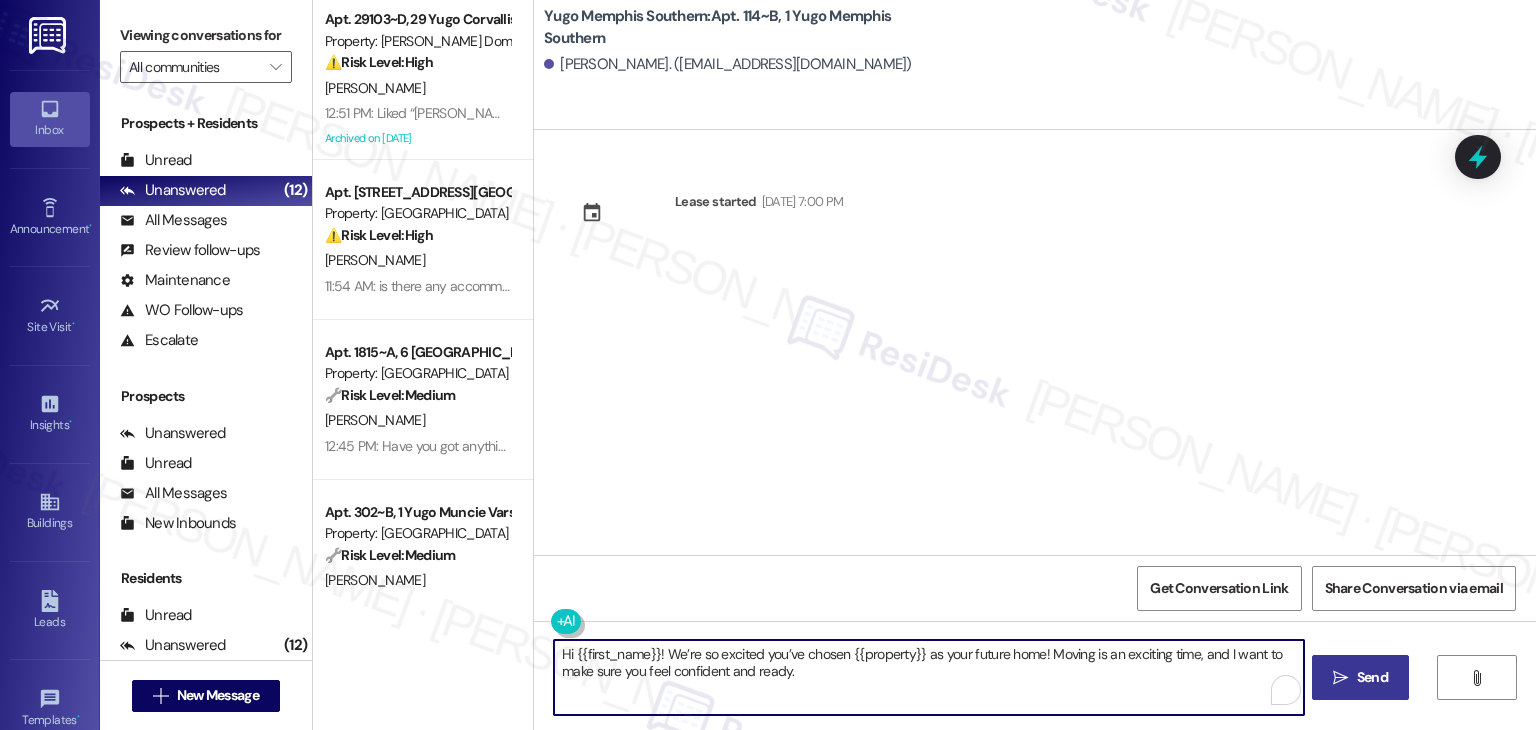 type on "Hi {{first_name}}! We’re so excited you’ve chosen {{property}} as your future home! Moving is an exciting time, and I want to make sure you feel confident and ready." 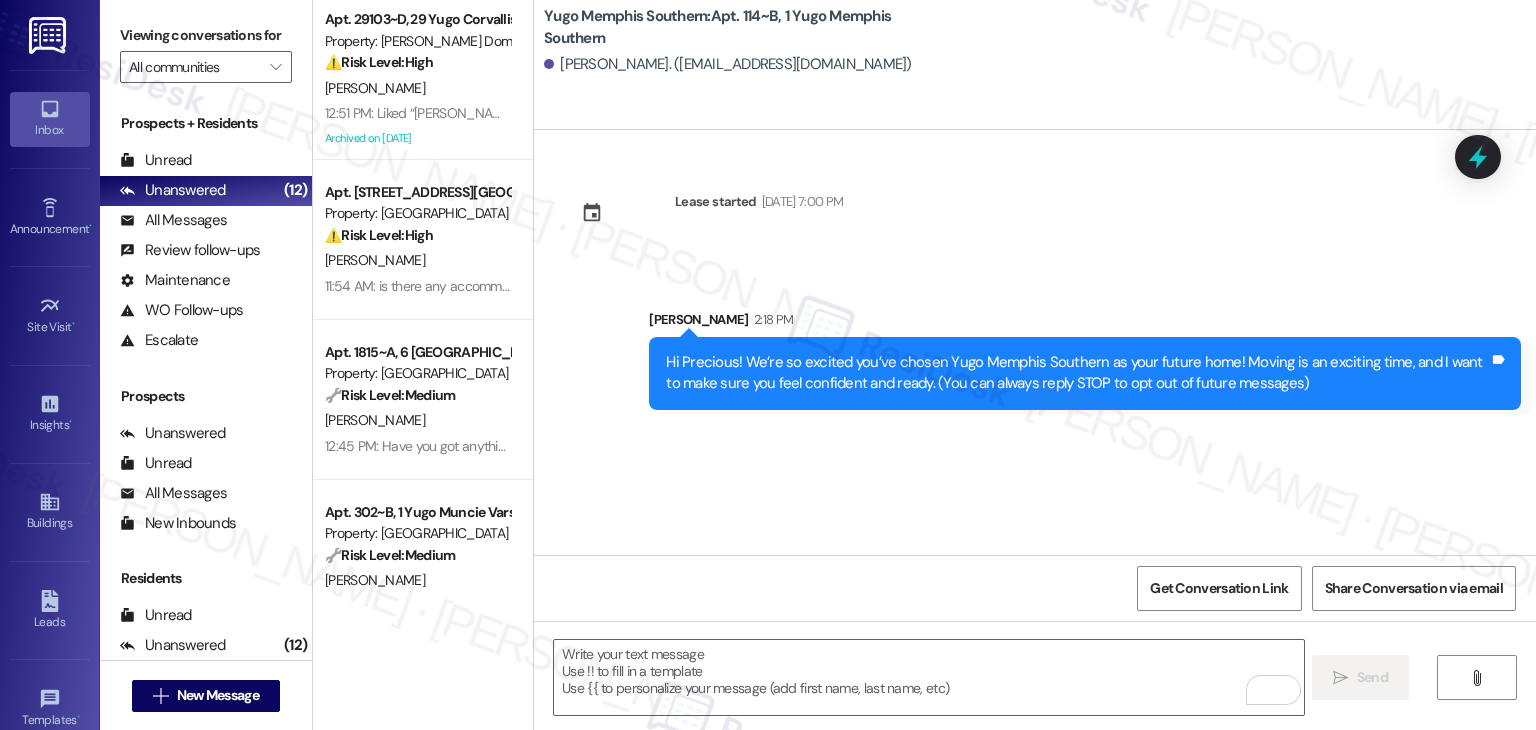 click on "Lease started Aug 17, 2025 at 7:00 PM Sent via SMS Sarah 2:18 PM Hi Precious! We’re so excited you’ve chosen Yugo Memphis Southern as your future home! Moving is an exciting time, and I want to make sure you feel confident and ready. (You can always reply STOP to opt out of future messages) Tags and notes" at bounding box center (1035, 342) 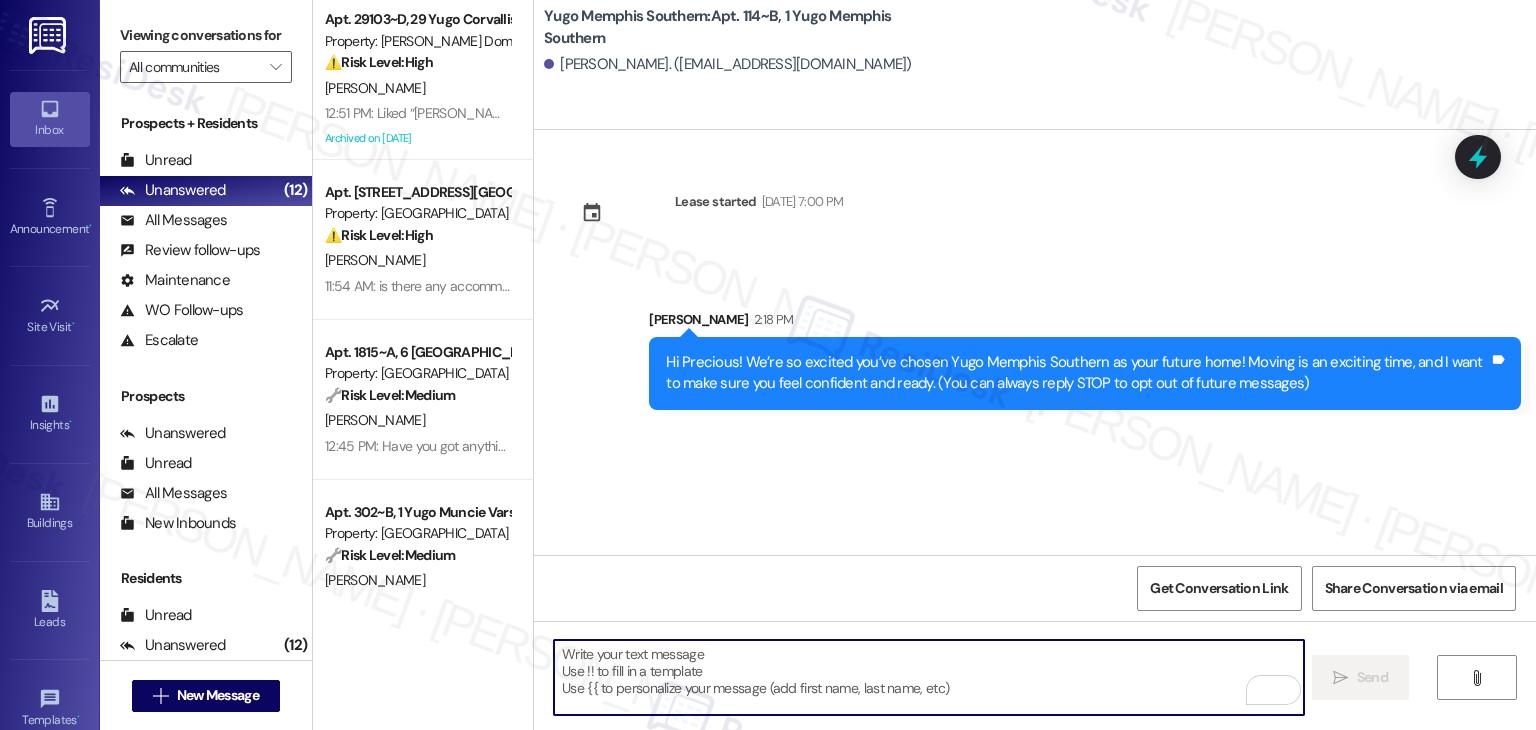 click at bounding box center [928, 677] 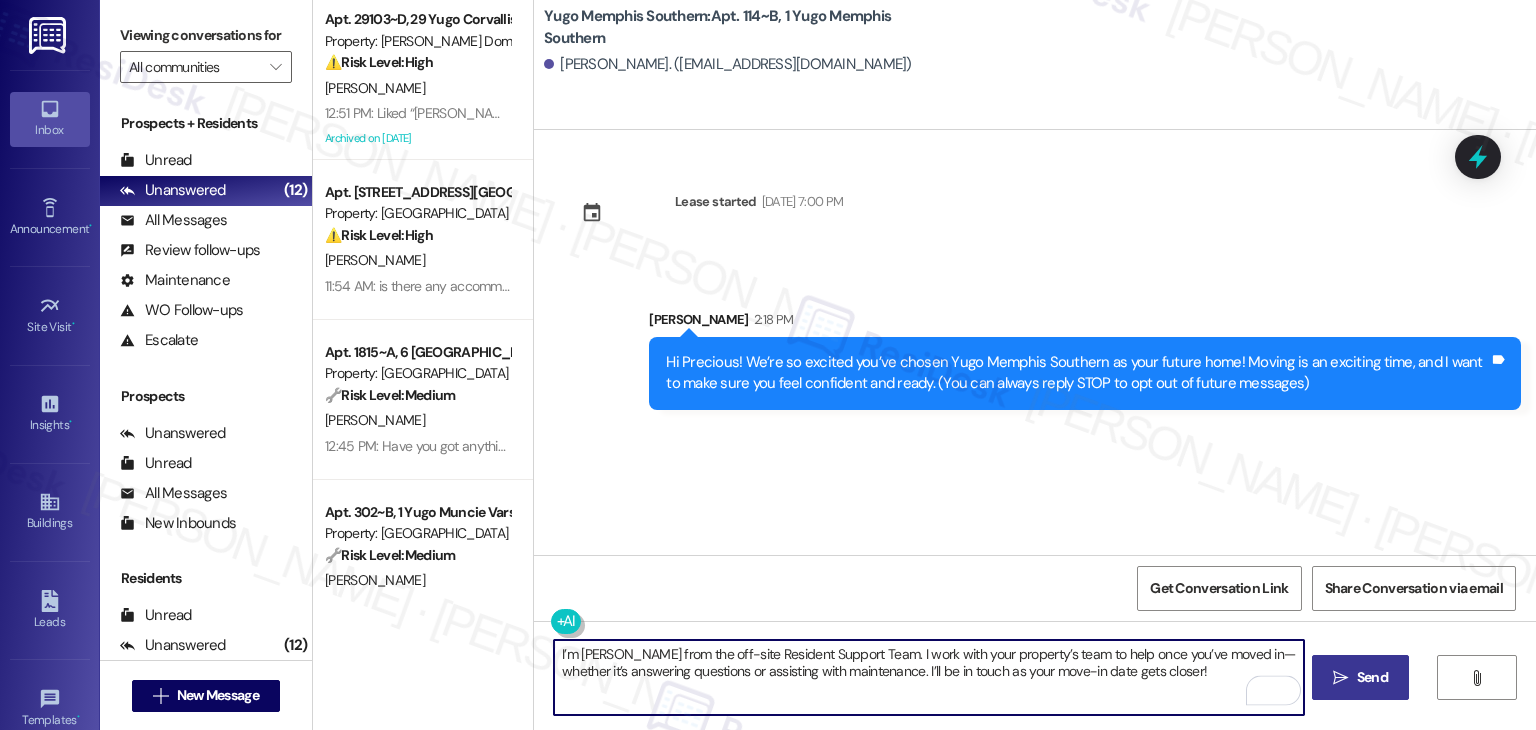 type on "I’m [PERSON_NAME] from the off-site Resident Support Team. I work with your property’s team to help once you’ve moved in—whether it’s answering questions or assisting with maintenance. I’ll be in touch as your move-in date gets closer!" 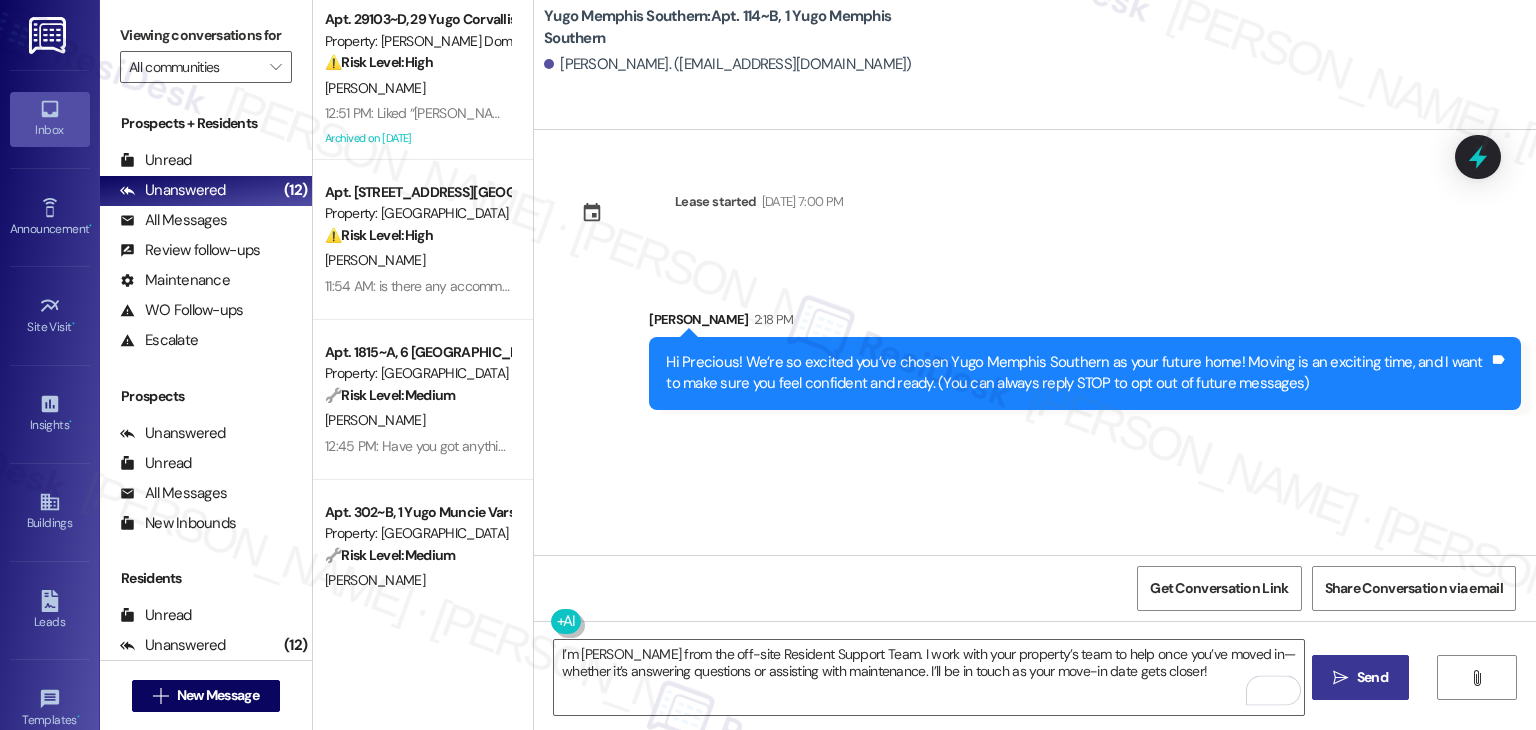 click on "Lease started Aug 17, 2025 at 7:00 PM Sent via SMS Sarah 2:18 PM Hi Precious! We’re so excited you’ve chosen Yugo Memphis Southern as your future home! Moving is an exciting time, and I want to make sure you feel confident and ready. (You can always reply STOP to opt out of future messages) Tags and notes" at bounding box center (1035, 342) 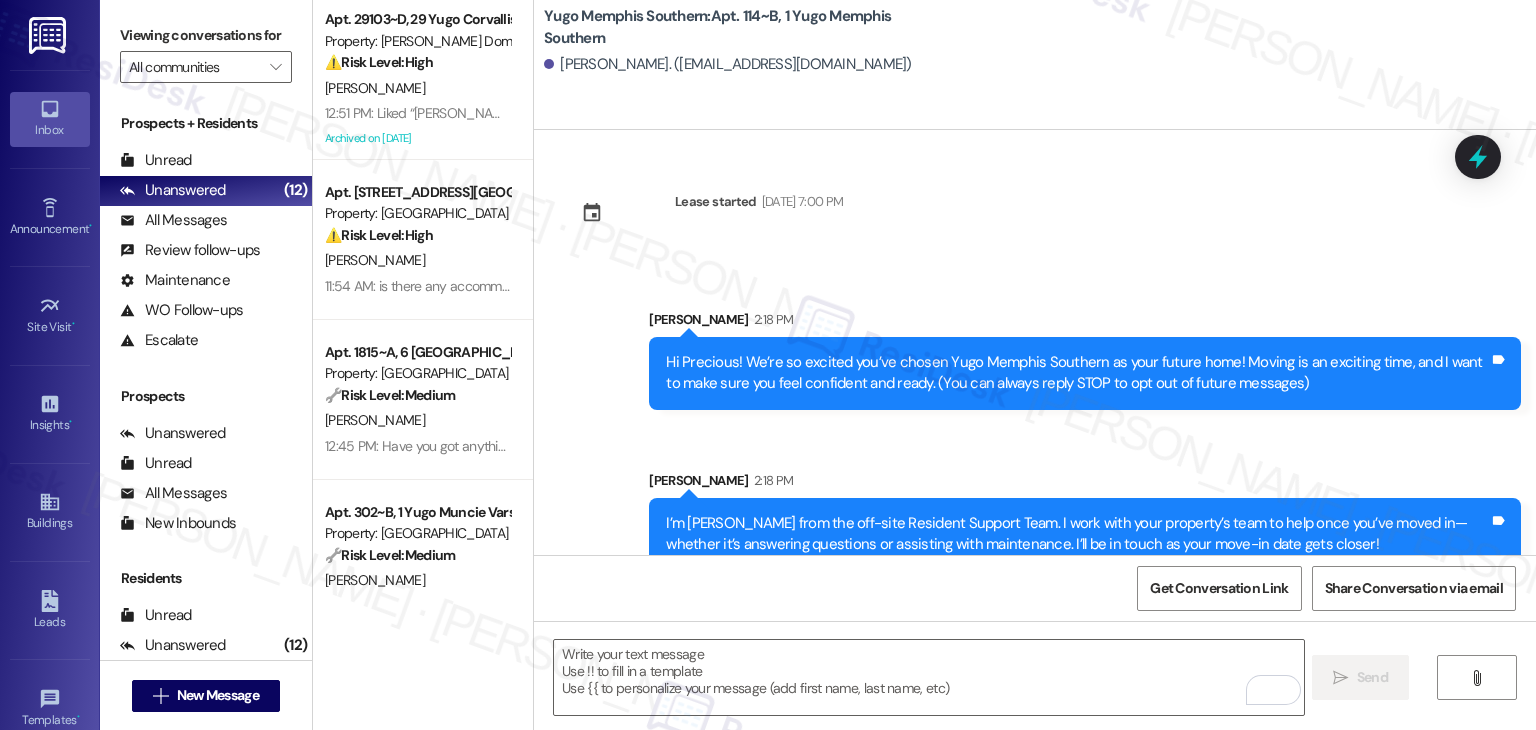 click on "Get Conversation Link Share Conversation via email" at bounding box center (1035, 588) 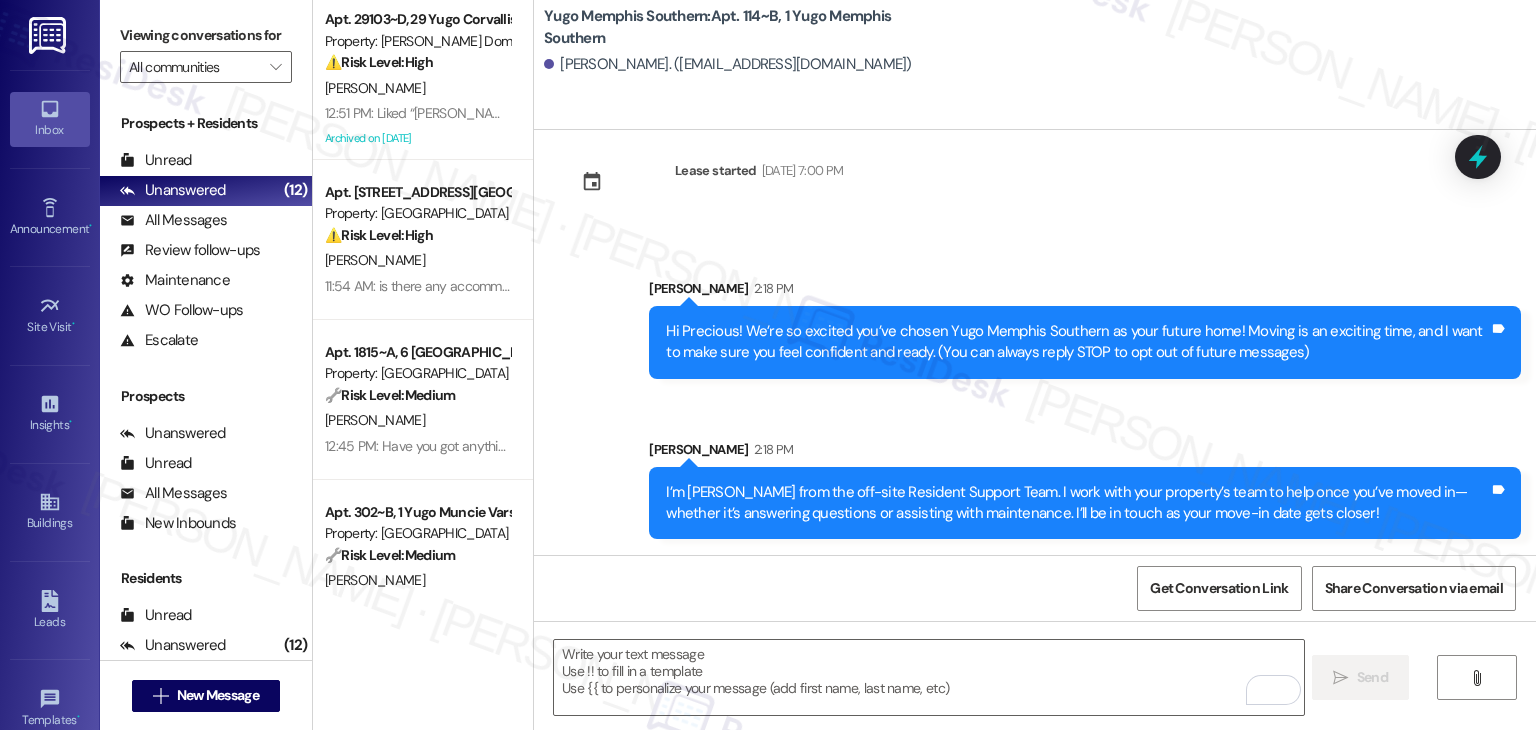 scroll, scrollTop: 32, scrollLeft: 0, axis: vertical 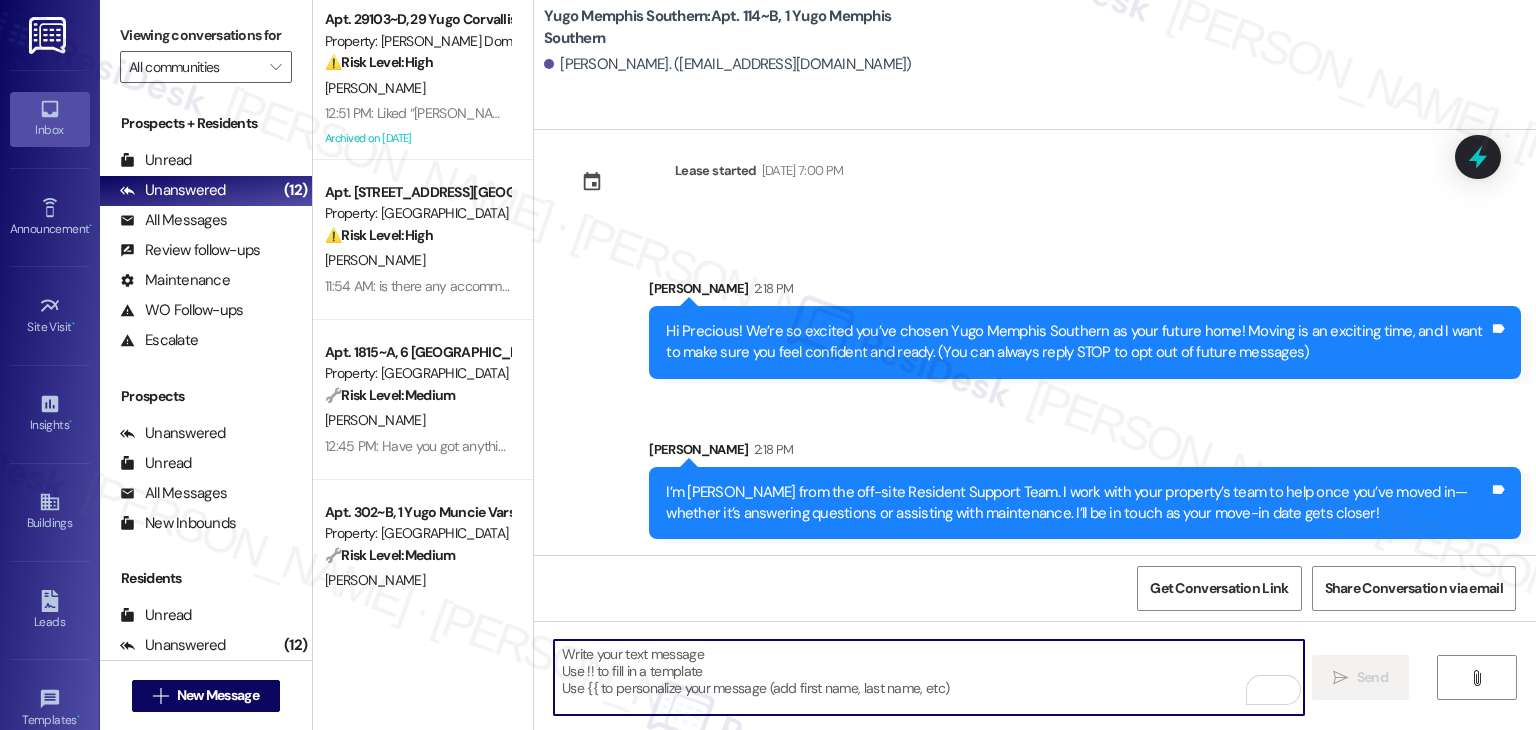 click at bounding box center [928, 677] 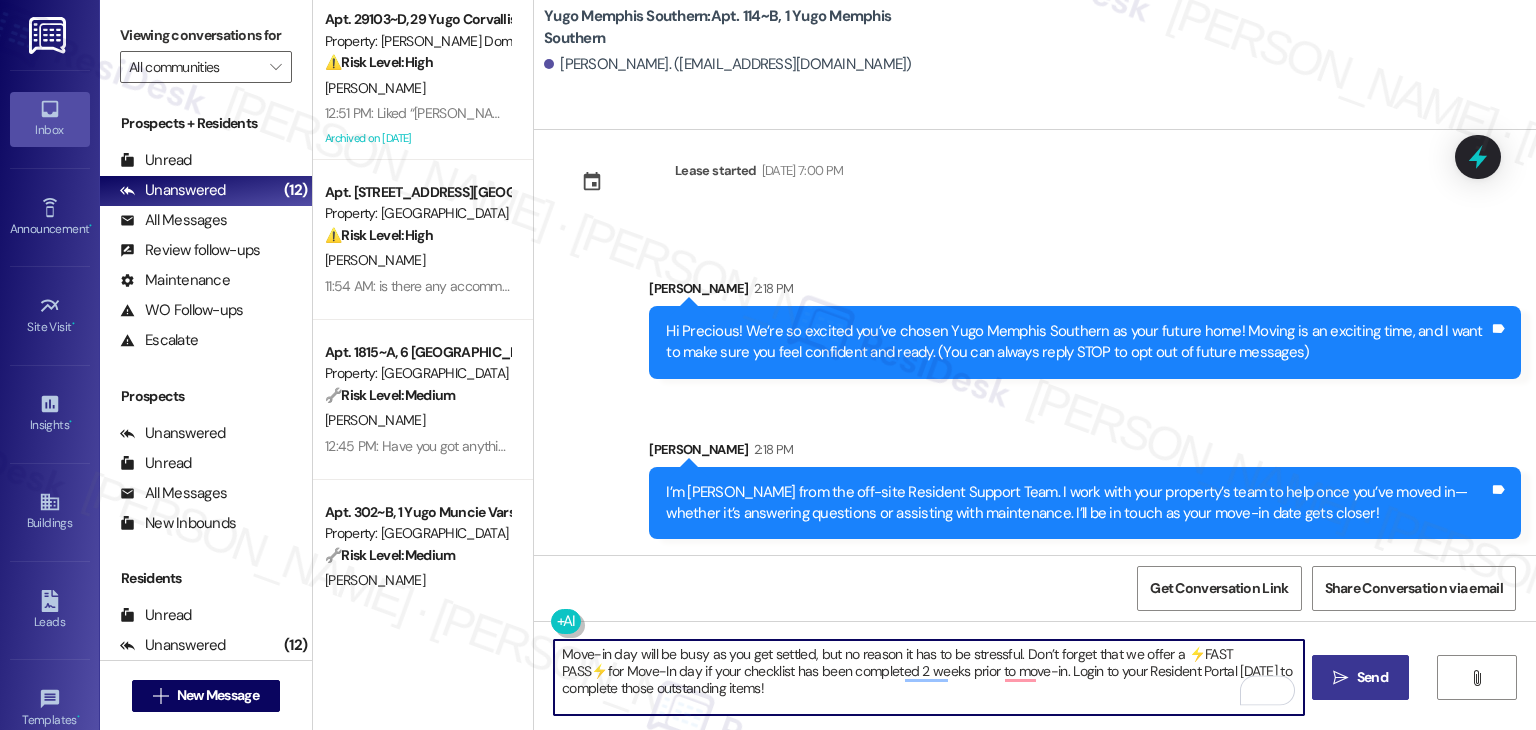 type on "Move-in day will be busy as you get settled, but no reason it has to be stressful. Don’t forget that we offer a ⚡FAST PASS⚡for Move-In day if your checklist has been completed 2 weeks prior to move-in. Login to your Resident Portal [DATE] to complete those outstanding items!" 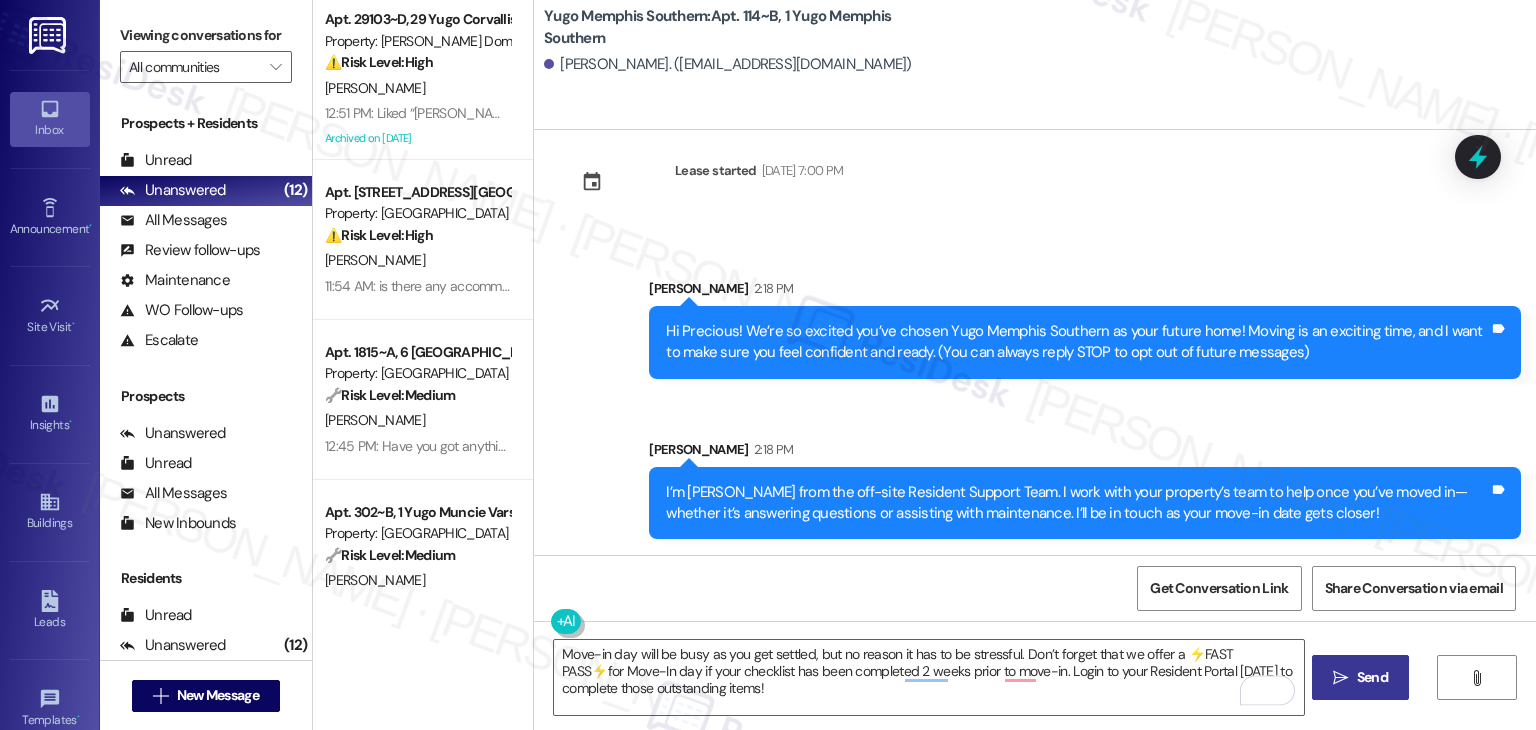 click on "Send" at bounding box center [1372, 677] 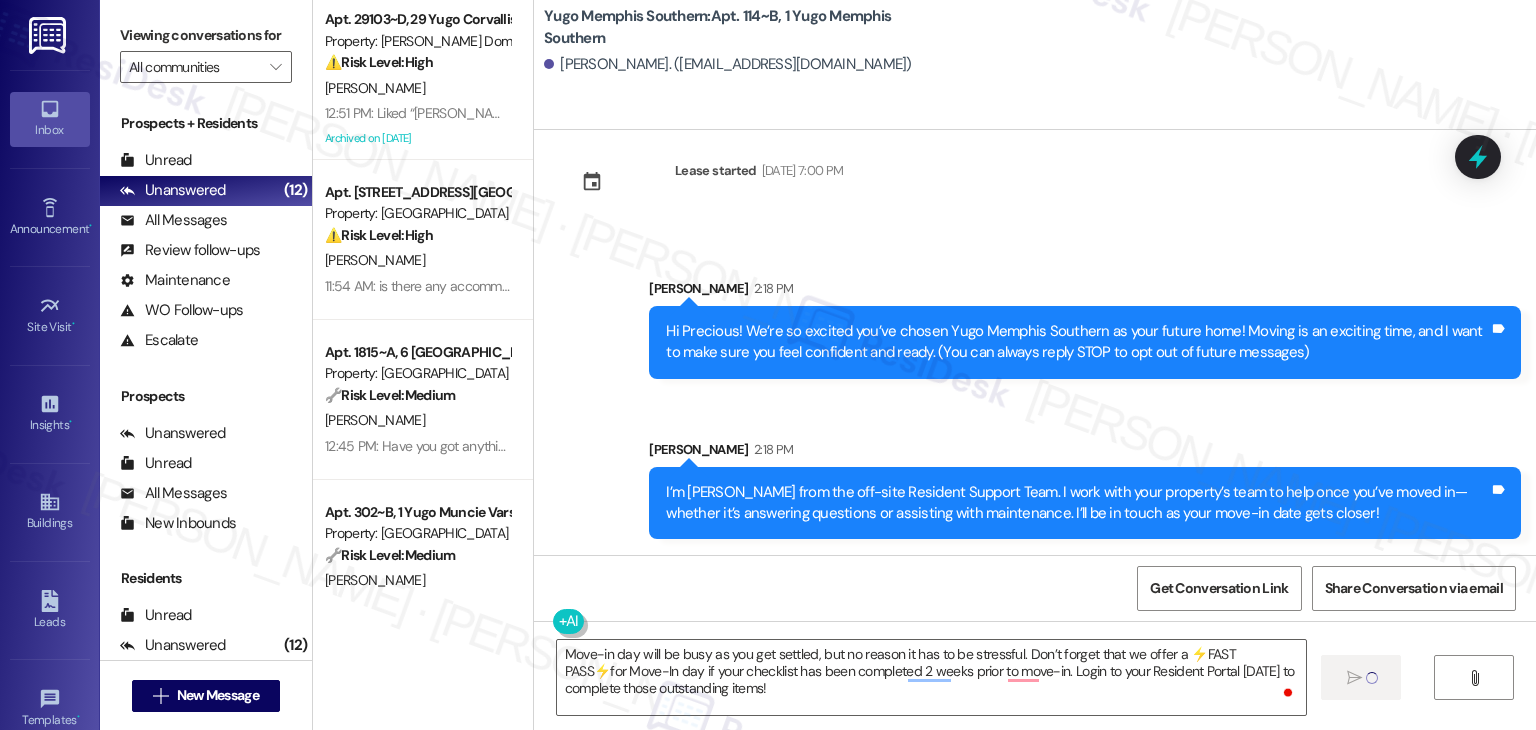type 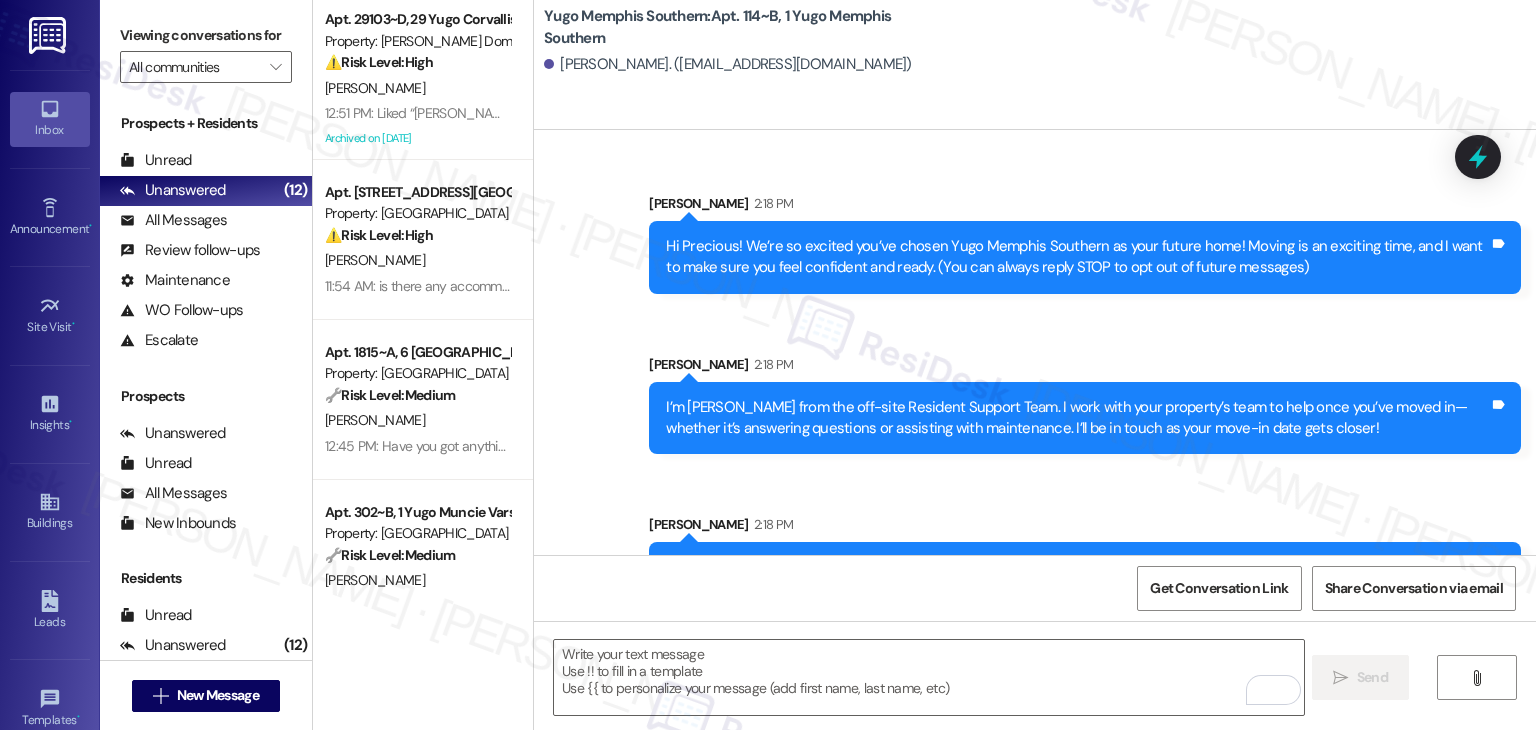 scroll, scrollTop: 213, scrollLeft: 0, axis: vertical 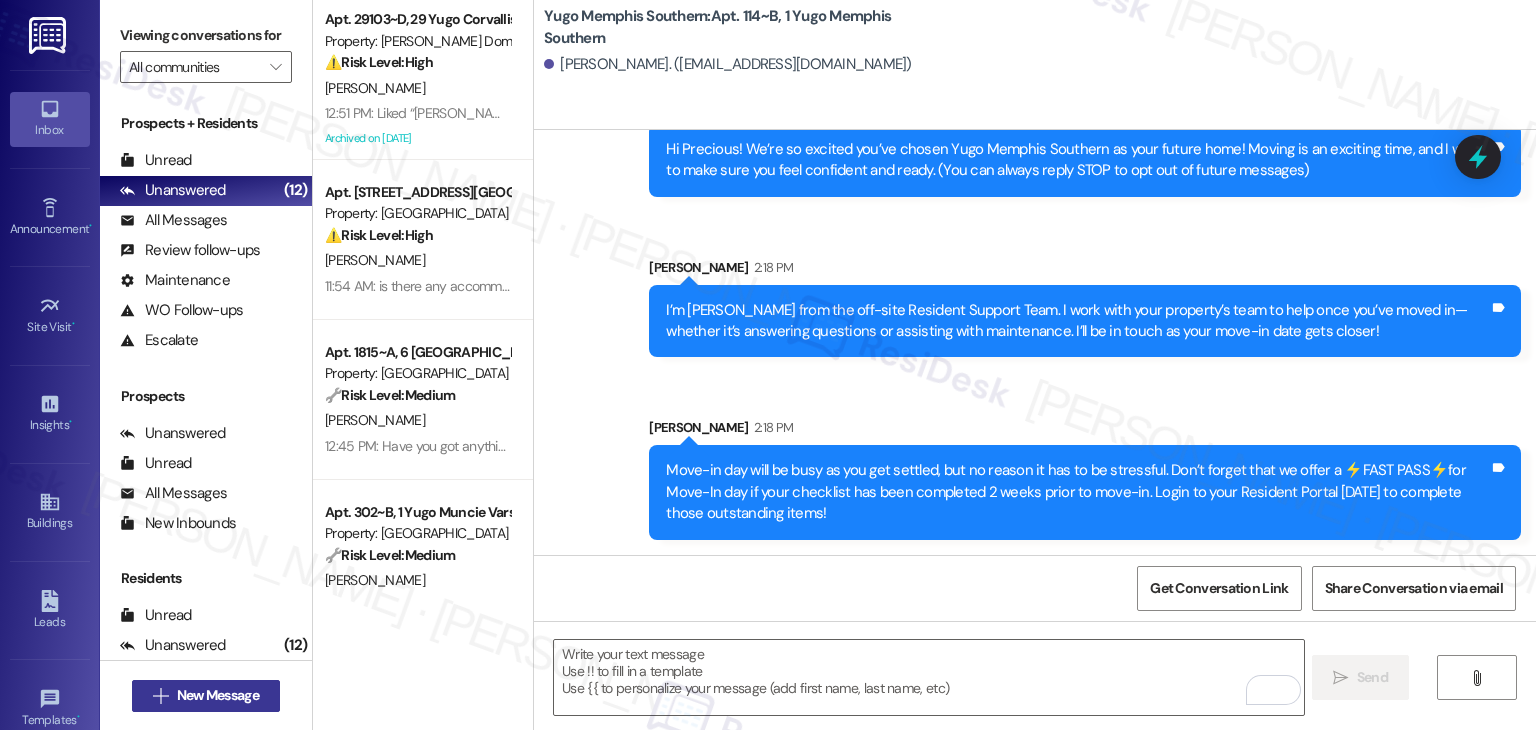 click on "New Message" at bounding box center [218, 695] 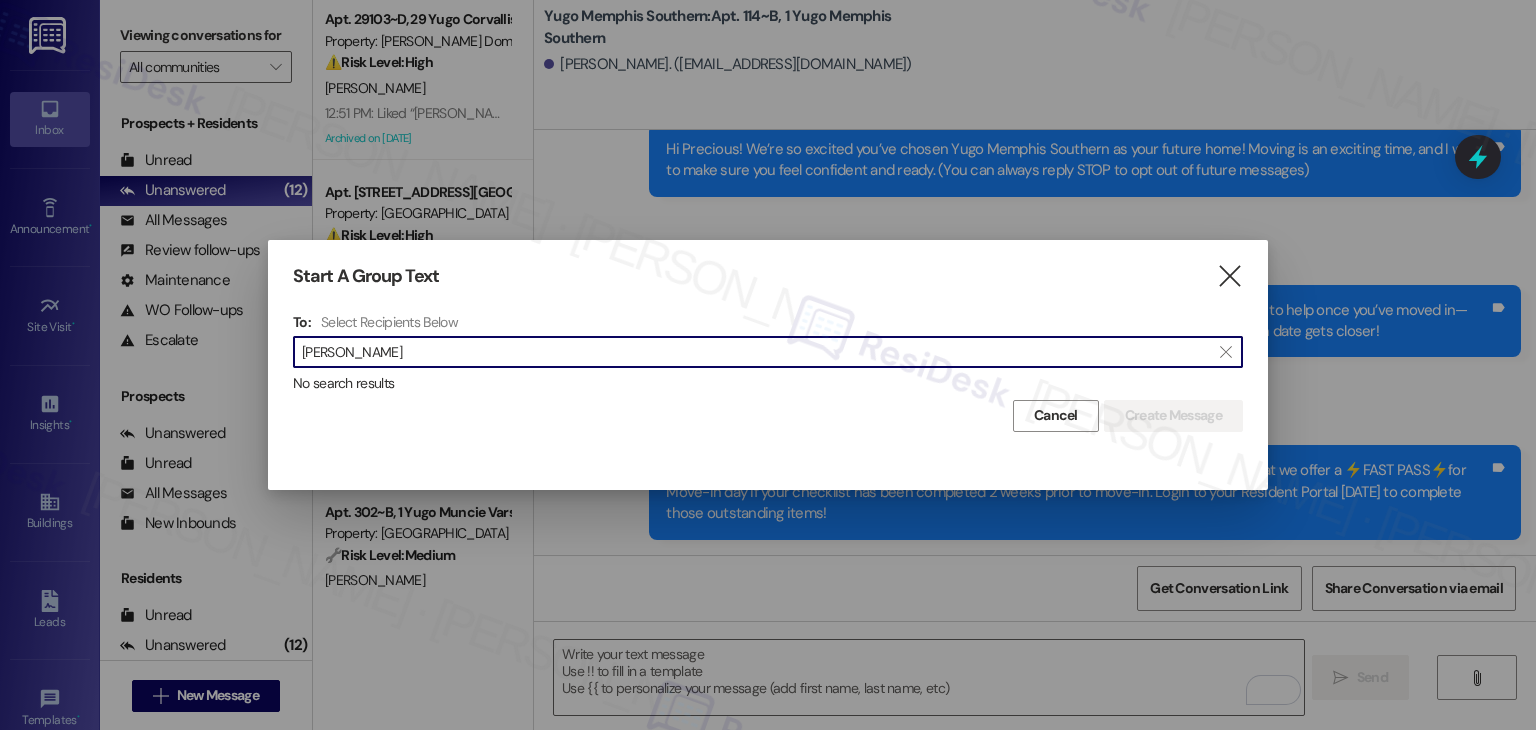 click on "Talayshia	Lee" at bounding box center [756, 352] 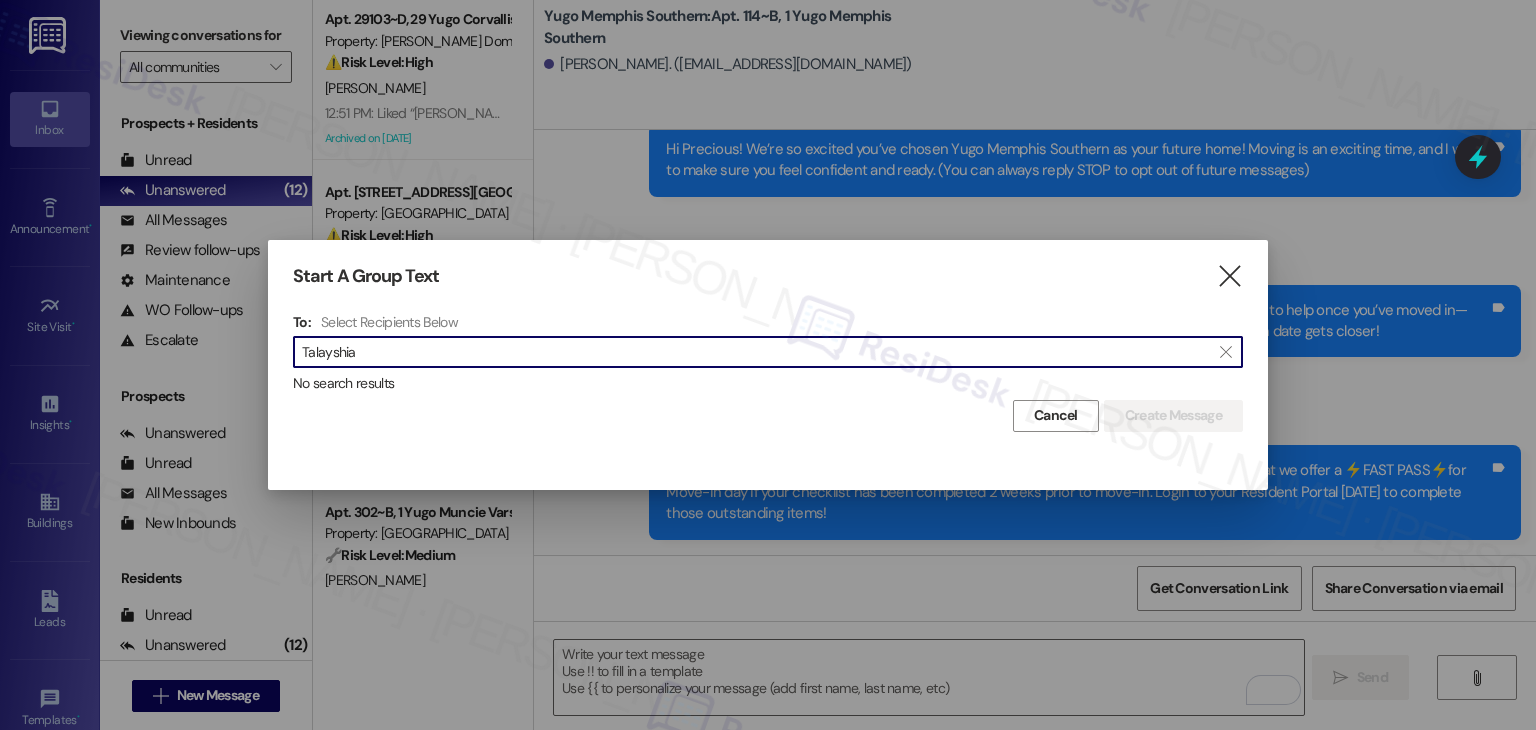 drag, startPoint x: 387, startPoint y: 351, endPoint x: 285, endPoint y: 351, distance: 102 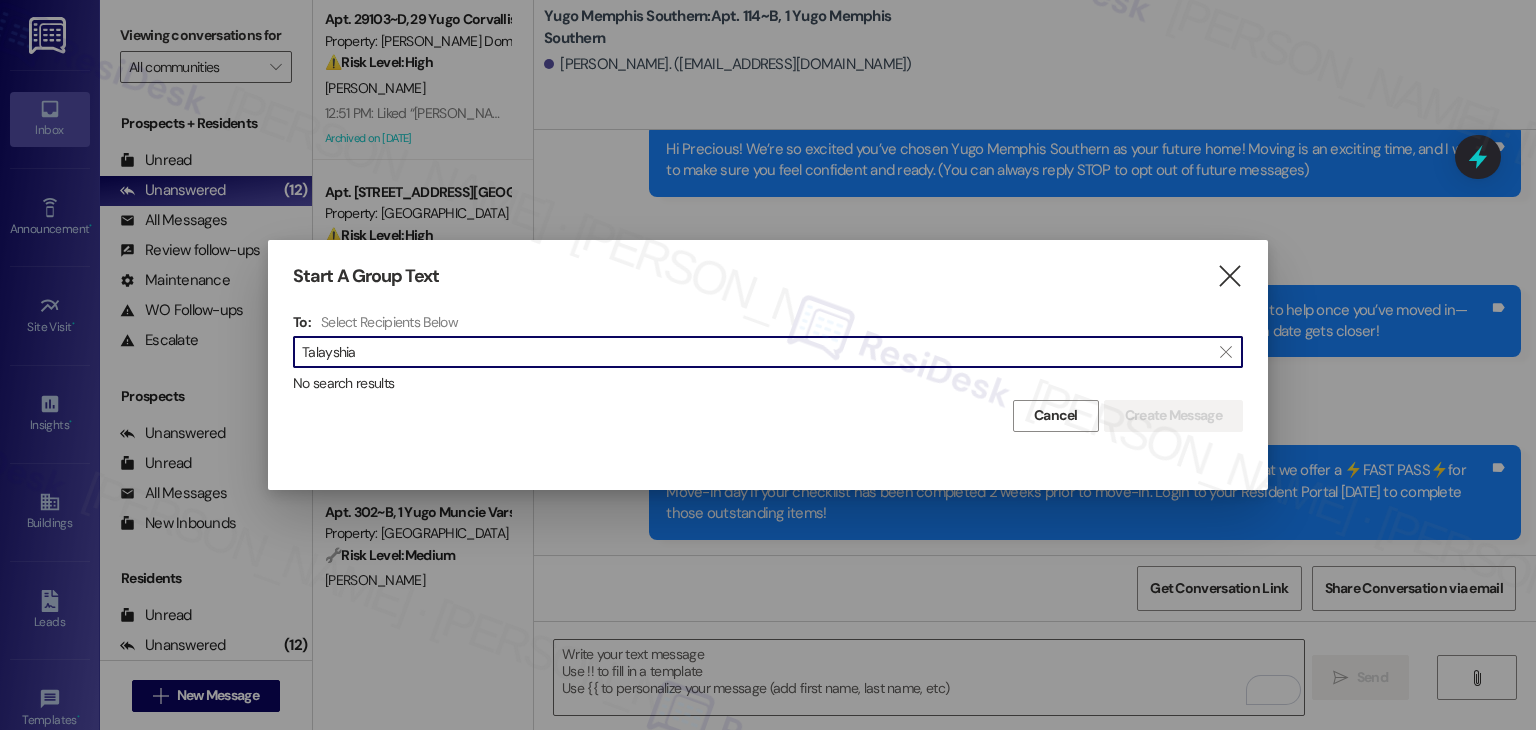paste on "Cornesha	Fields" 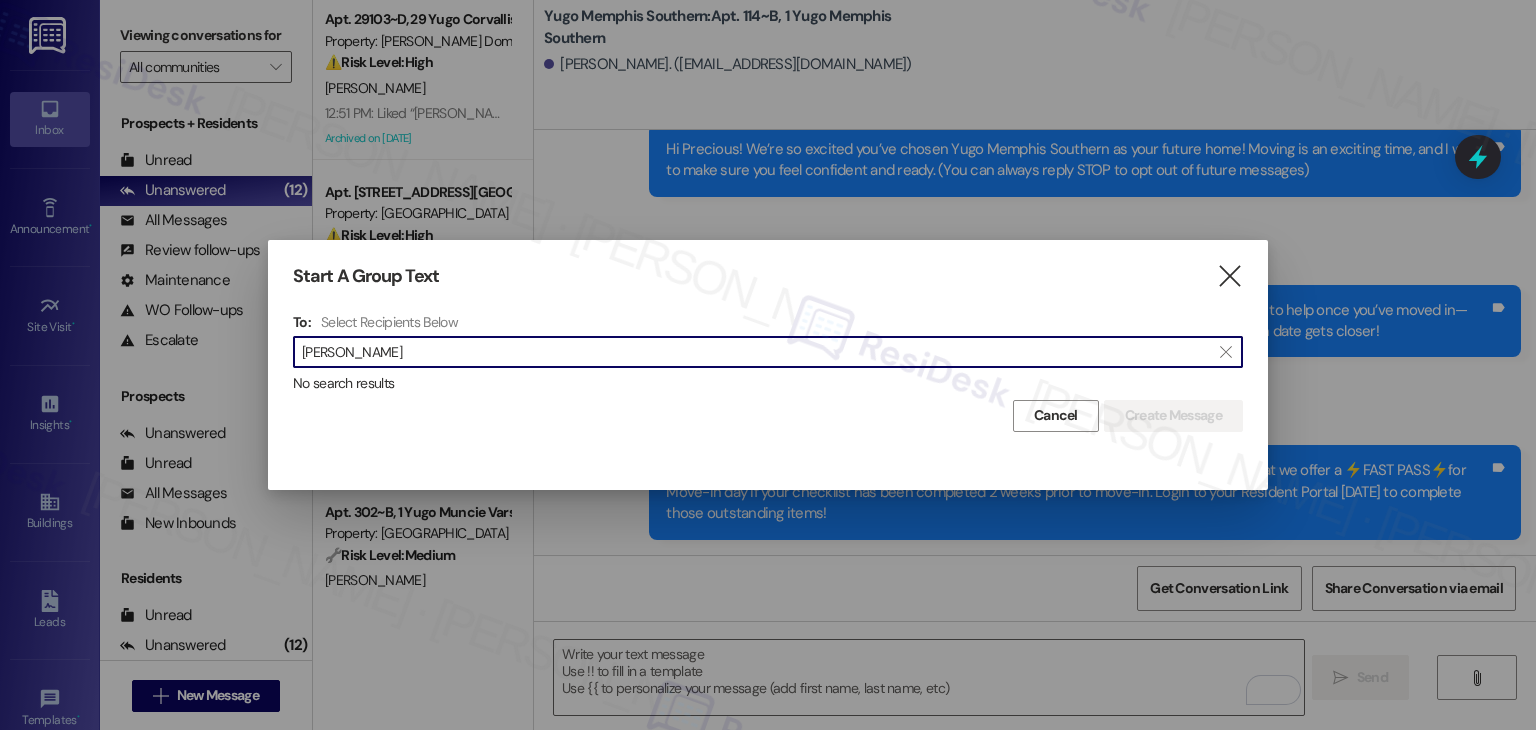 click on "Cornesha	Fields" at bounding box center (756, 352) 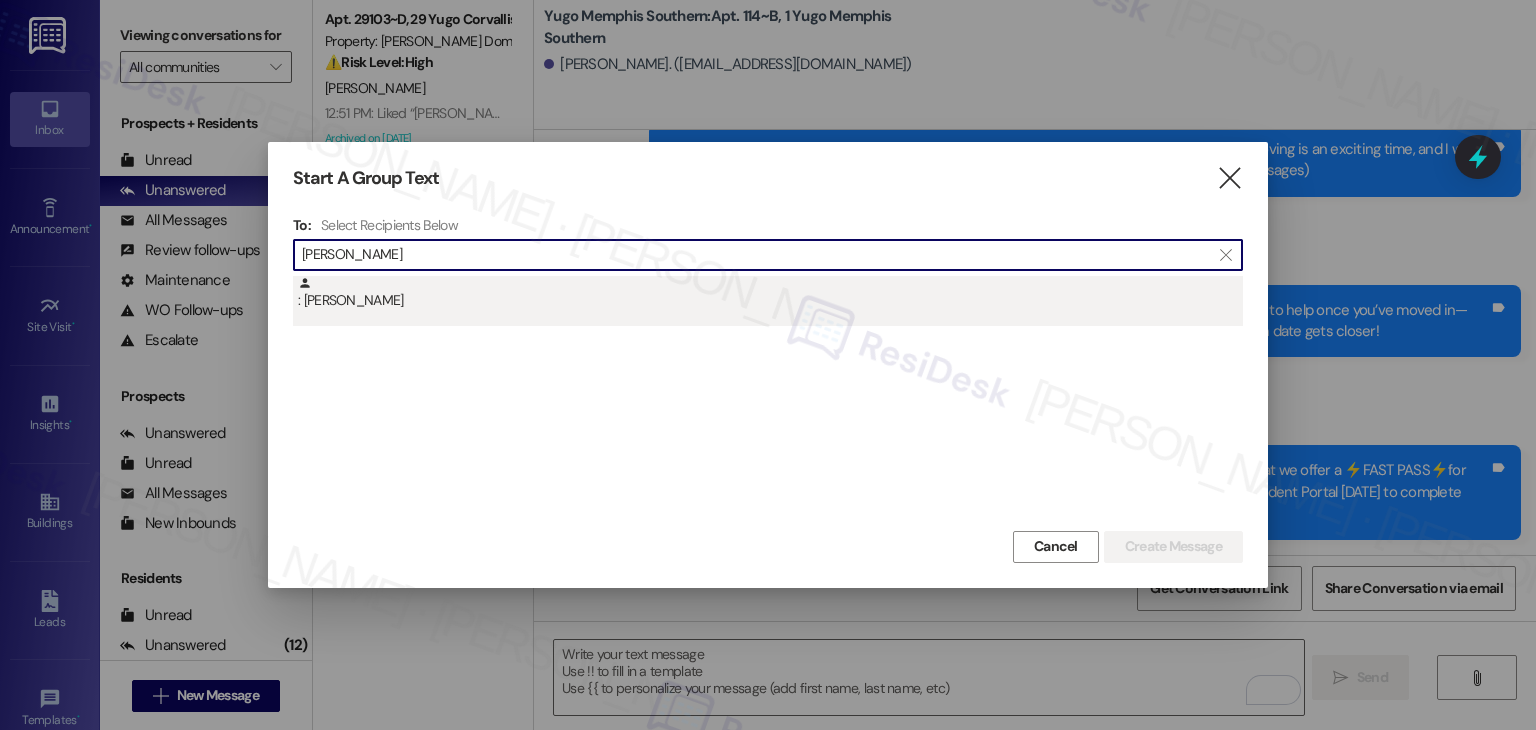 type on "Cornesha Fields" 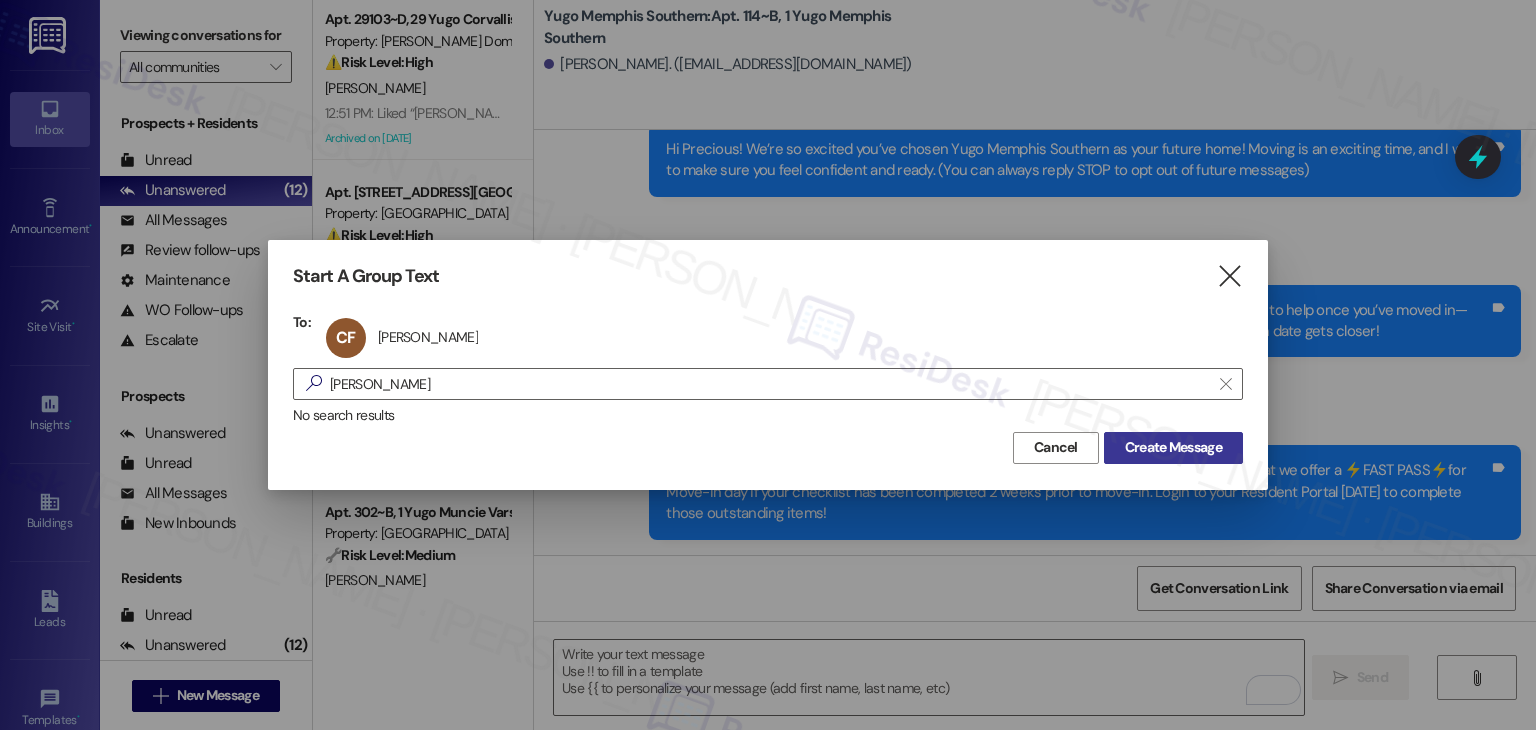 click on "Create Message" at bounding box center (1173, 447) 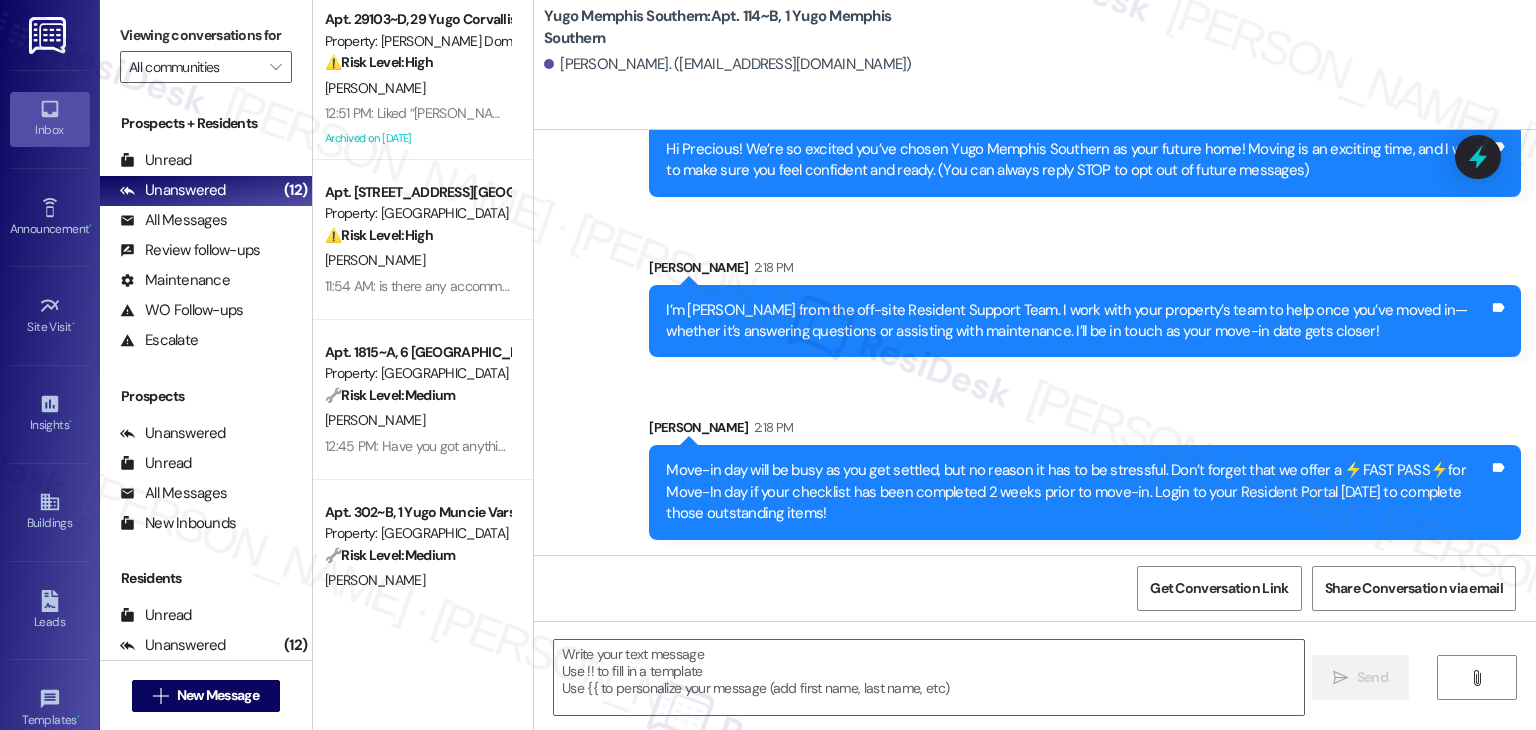 type on "Fetching suggested responses. Please feel free to read through the conversation in the meantime." 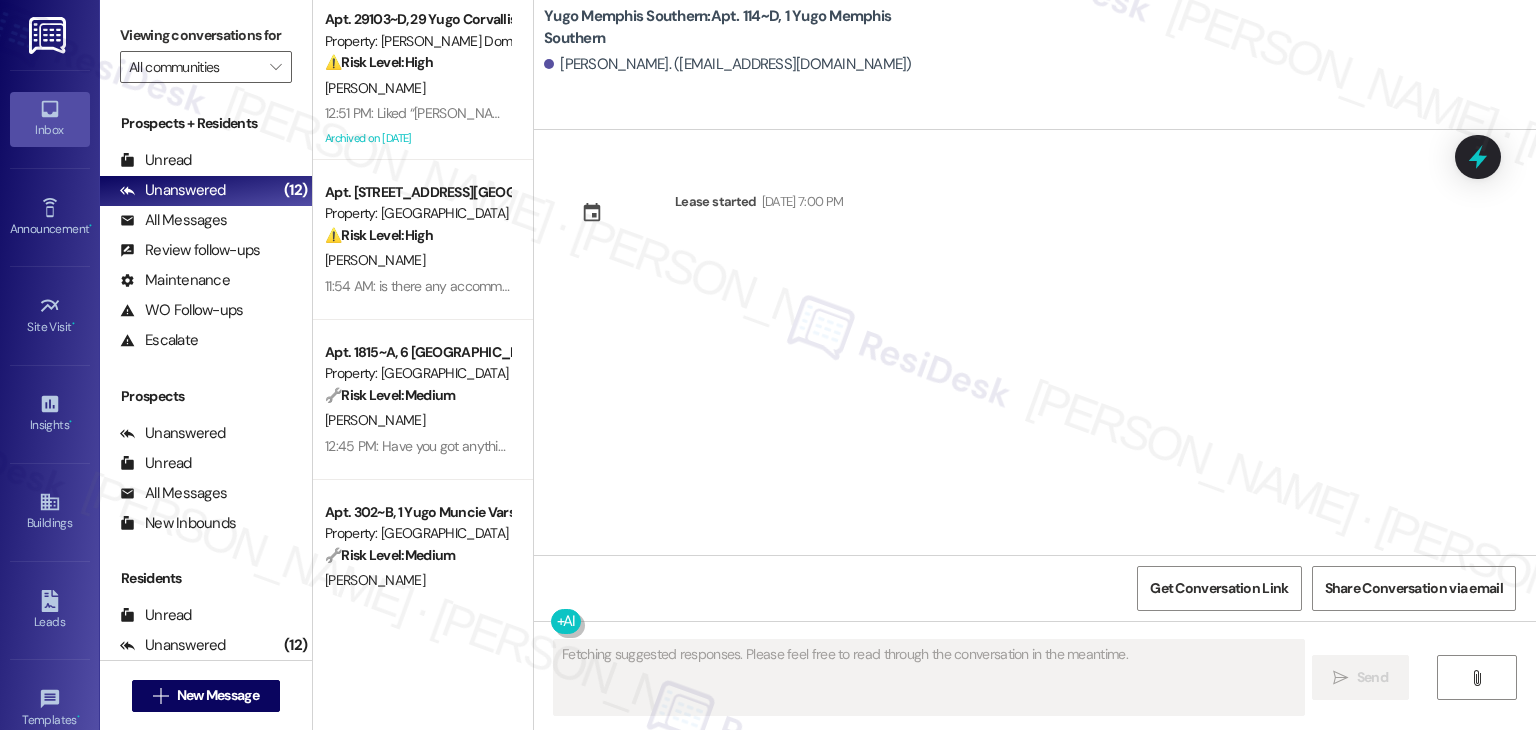 scroll, scrollTop: 0, scrollLeft: 0, axis: both 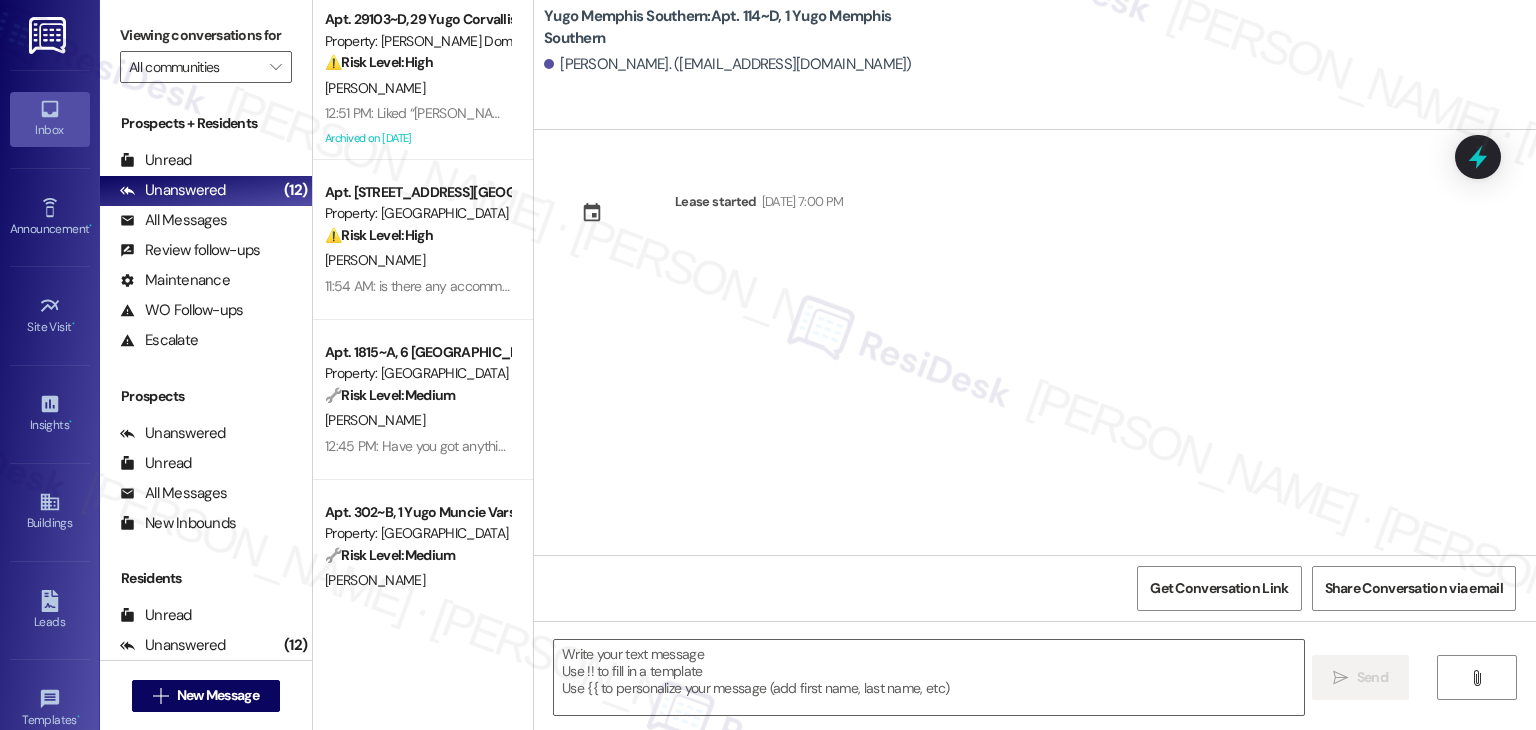 click on "Lease started Aug 17, 2025 at 7:00 PM" at bounding box center (1035, 342) 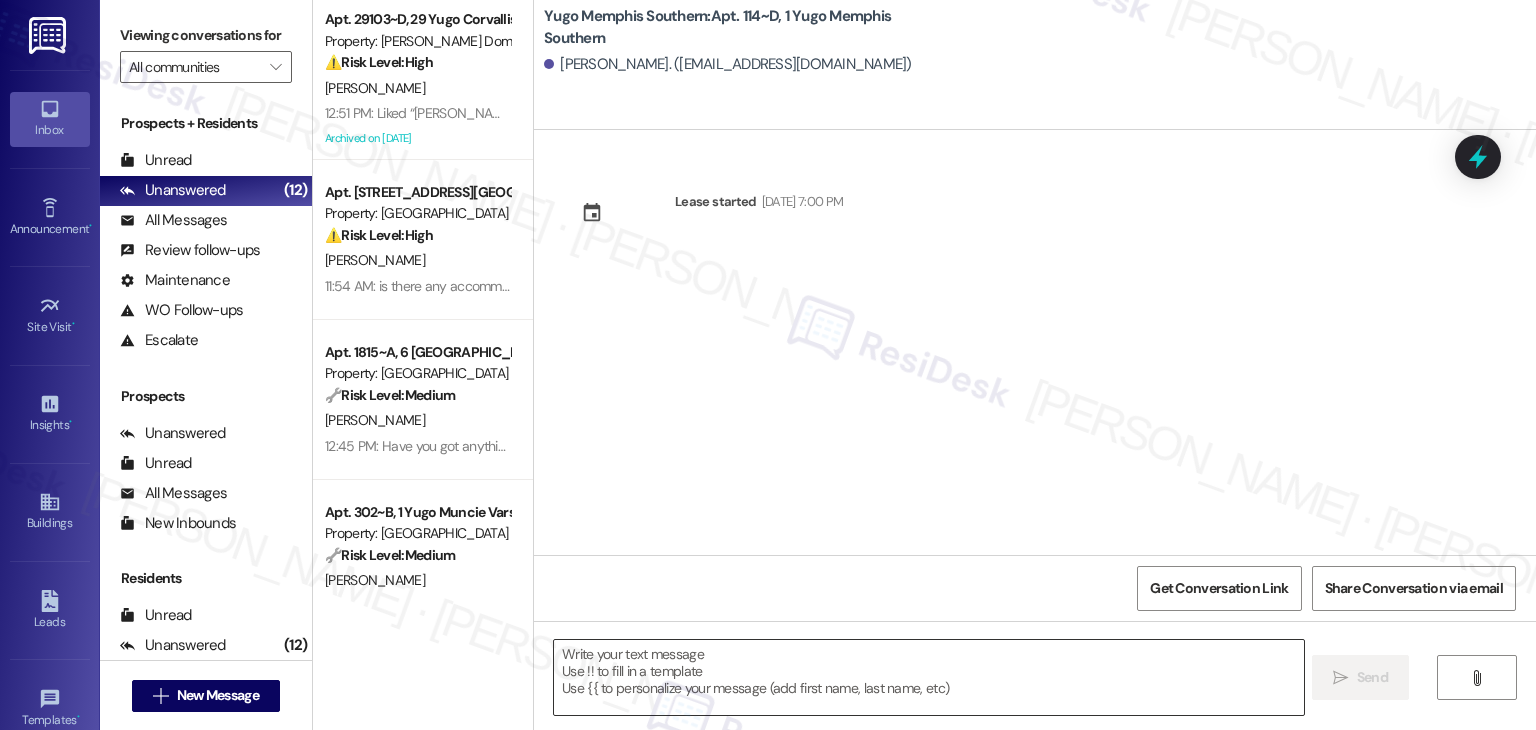 click at bounding box center [928, 677] 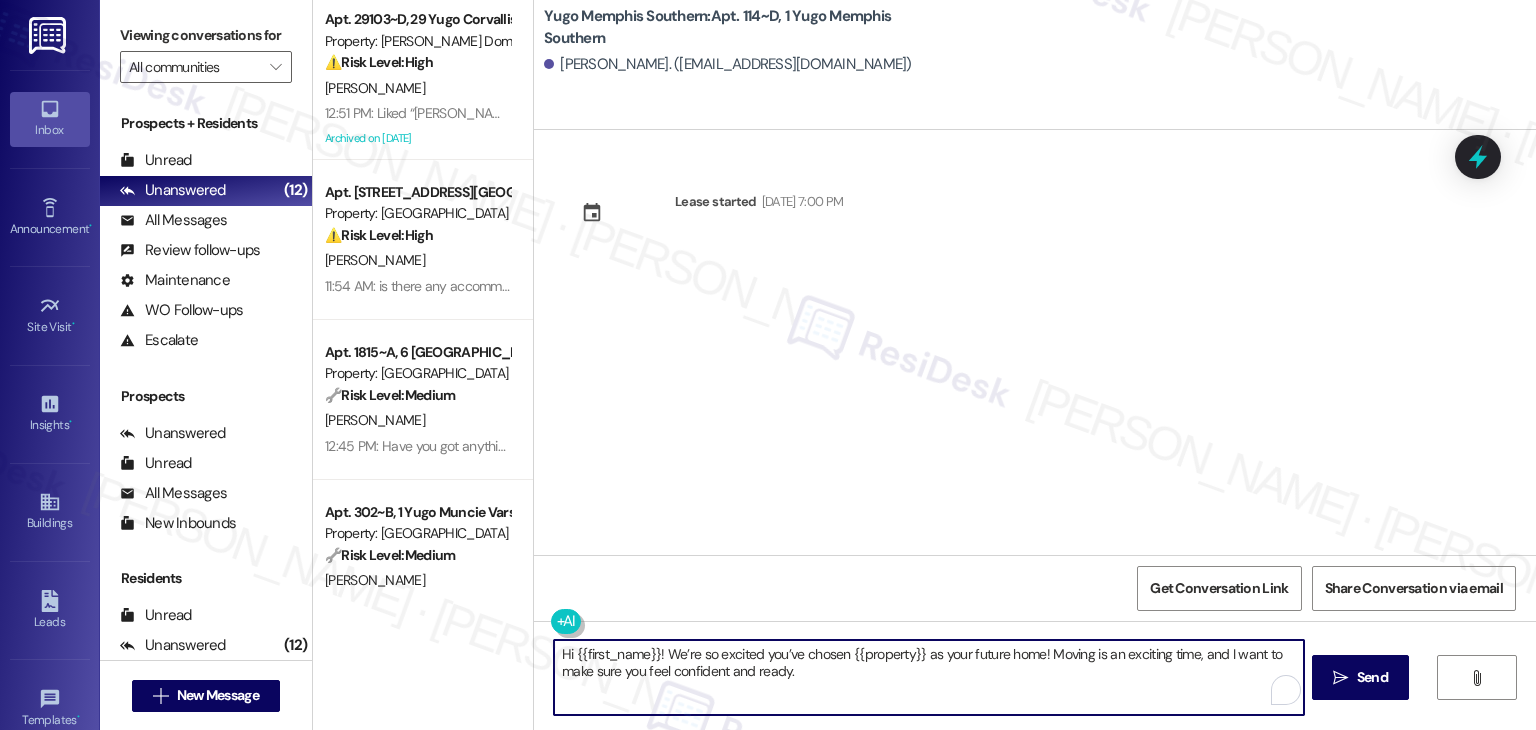 type on "Hi {{first_name}}! We’re so excited you’ve chosen {{property}} as your future home! Moving is an exciting time, and I want to make sure you feel confident and ready." 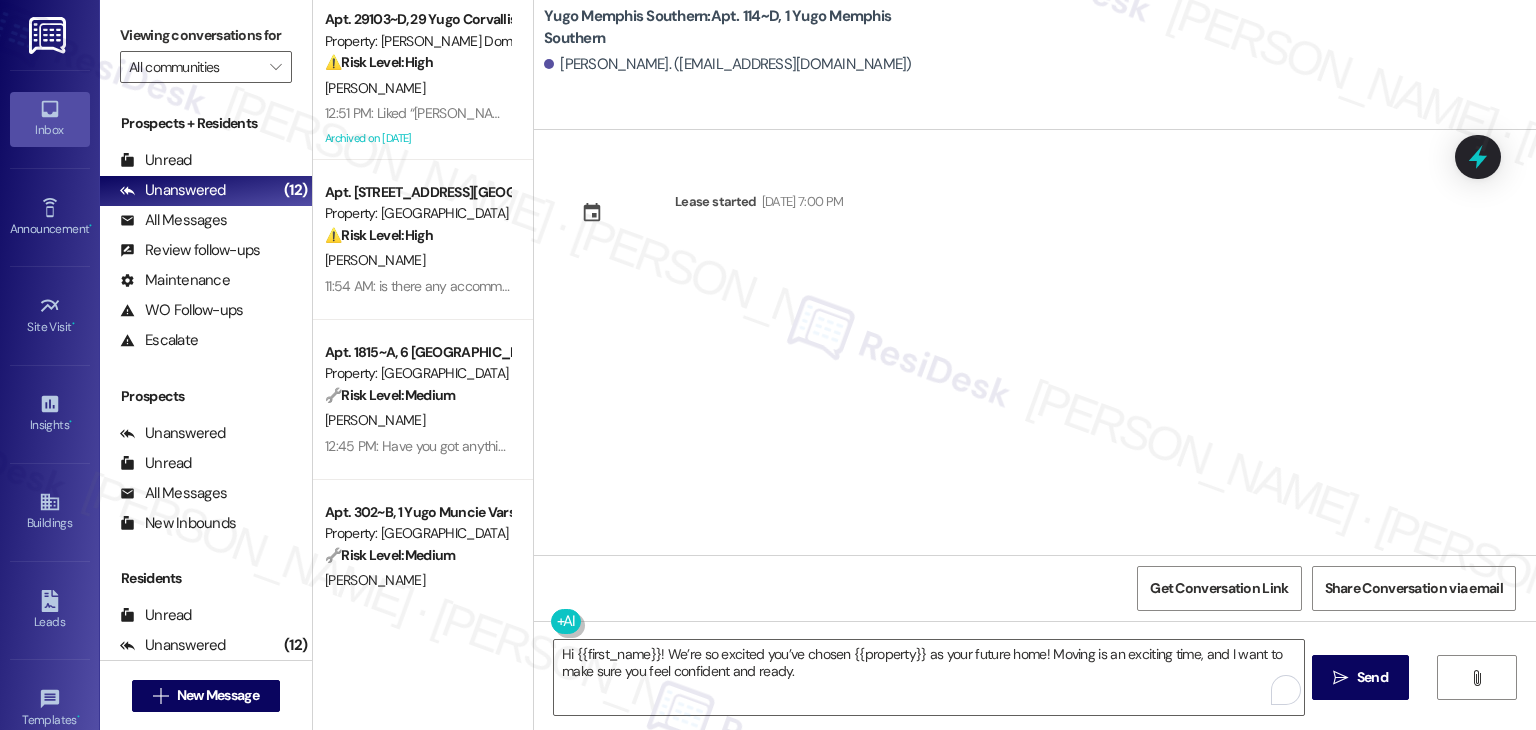 click on "Lease started Aug 17, 2025 at 7:00 PM" at bounding box center (1035, 342) 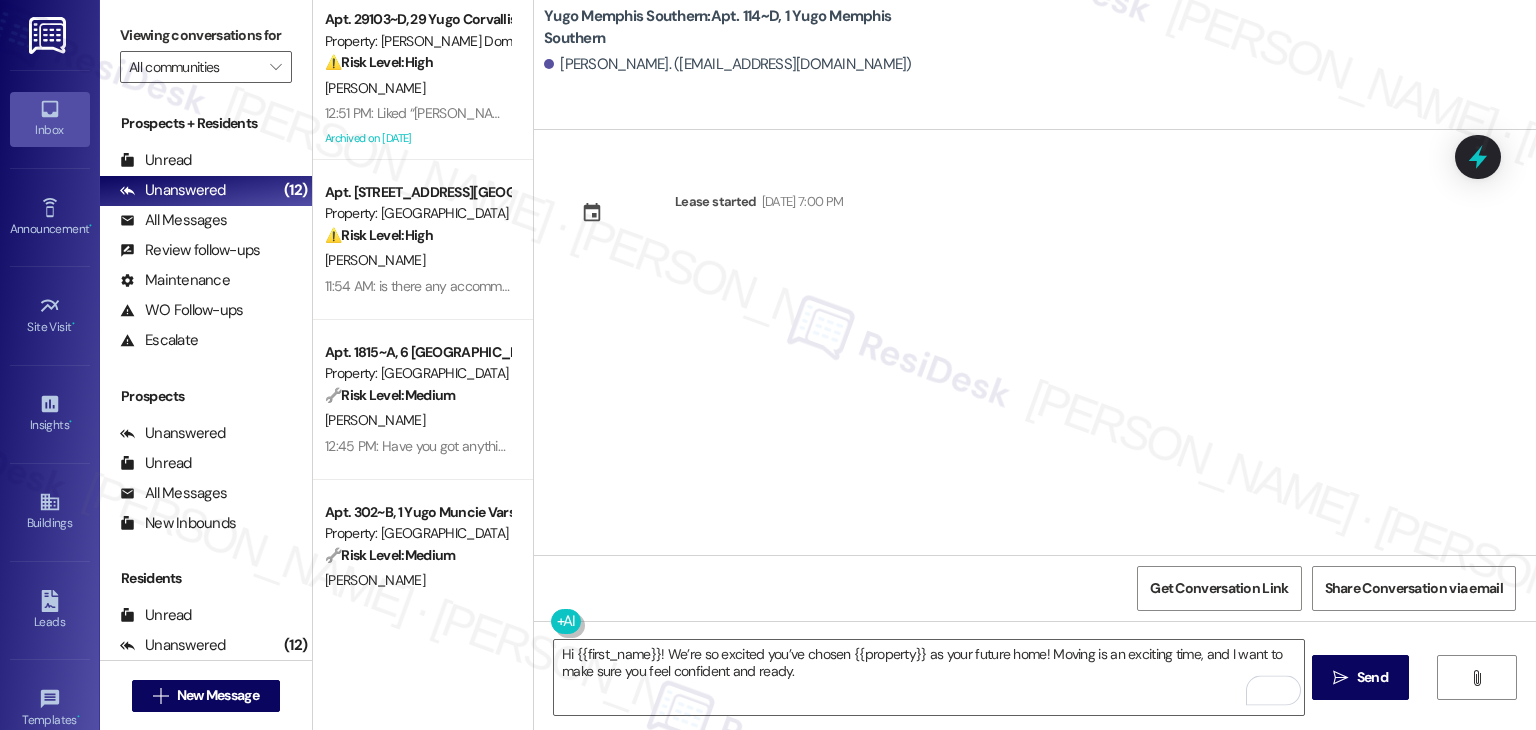 click on "Send" at bounding box center (1372, 677) 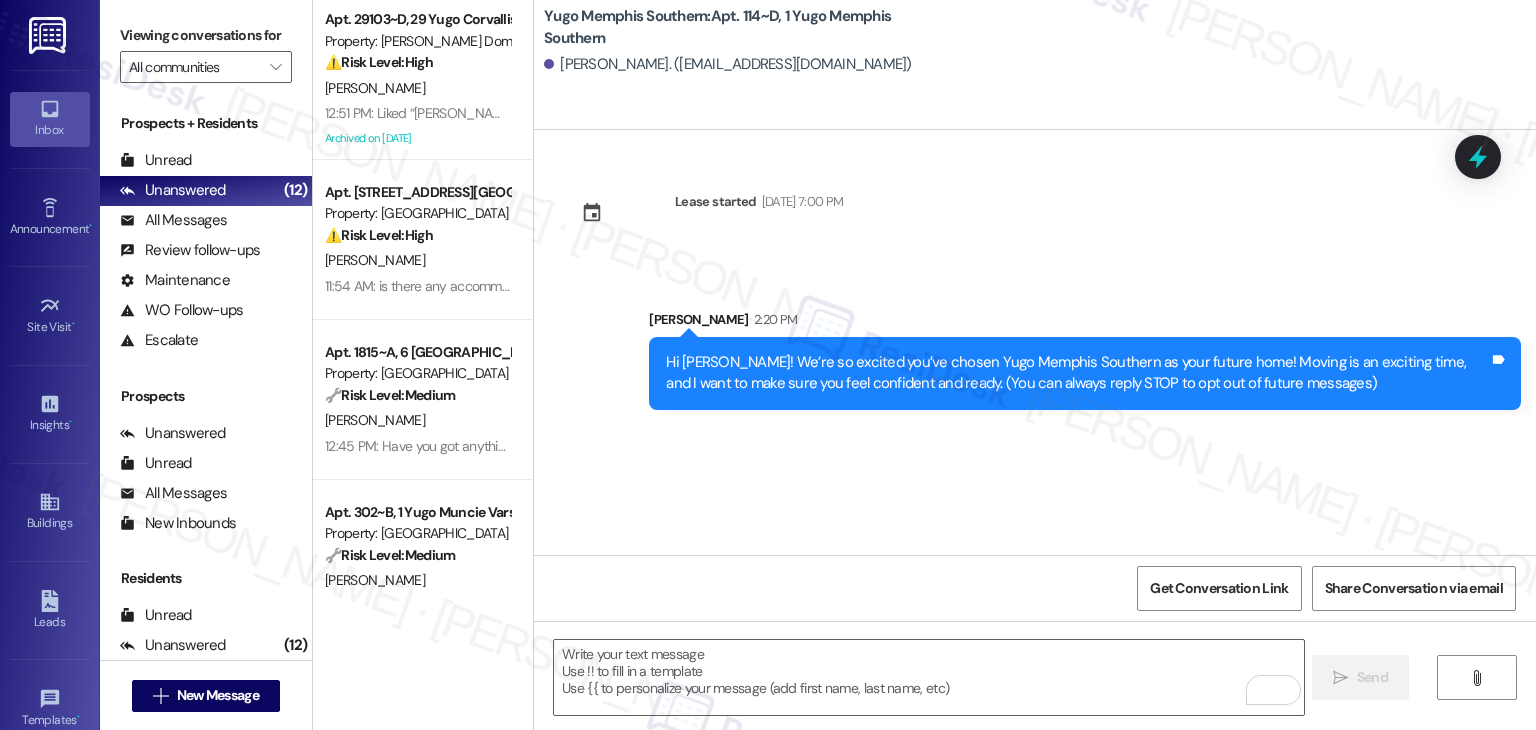 drag, startPoint x: 823, startPoint y: 495, endPoint x: 829, endPoint y: 625, distance: 130.13838 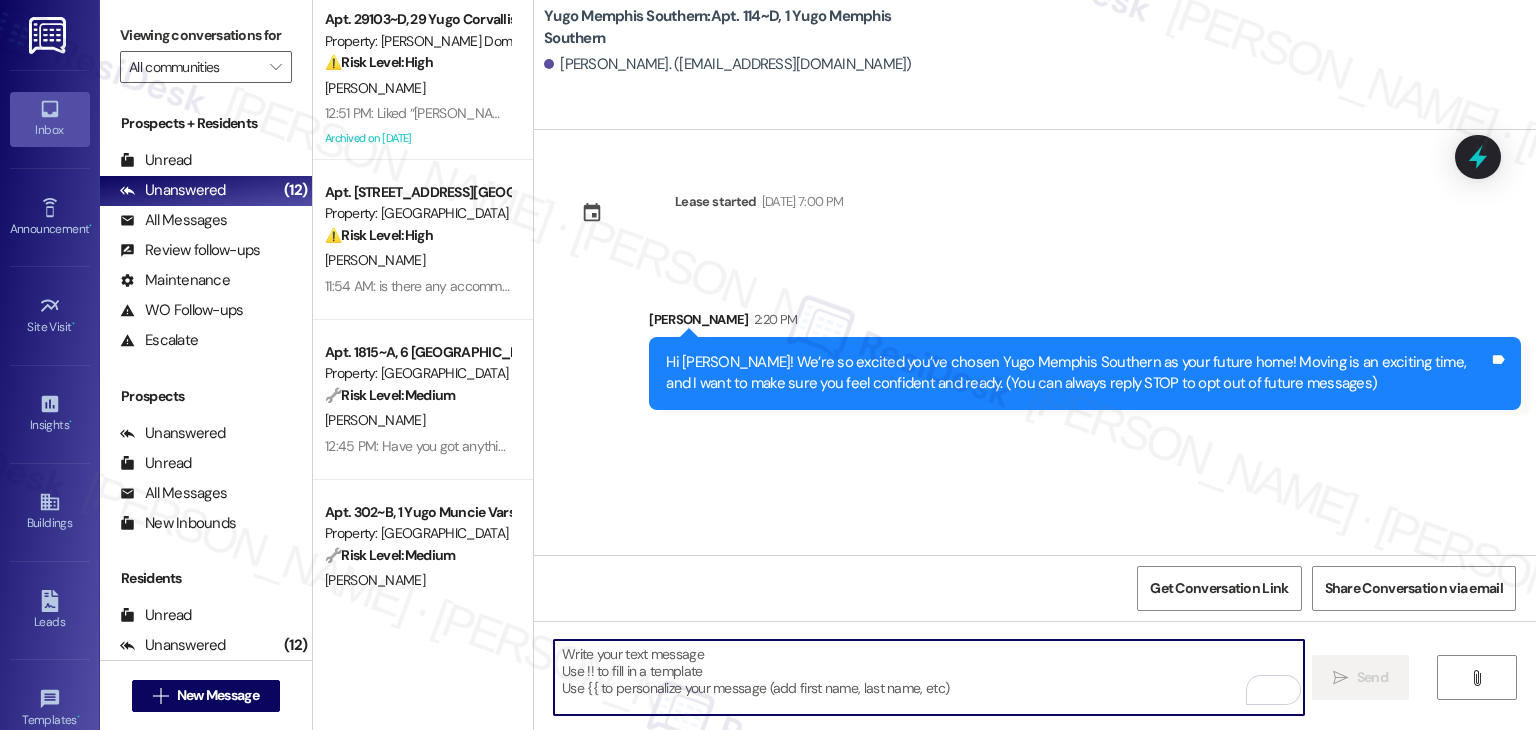 click at bounding box center (928, 677) 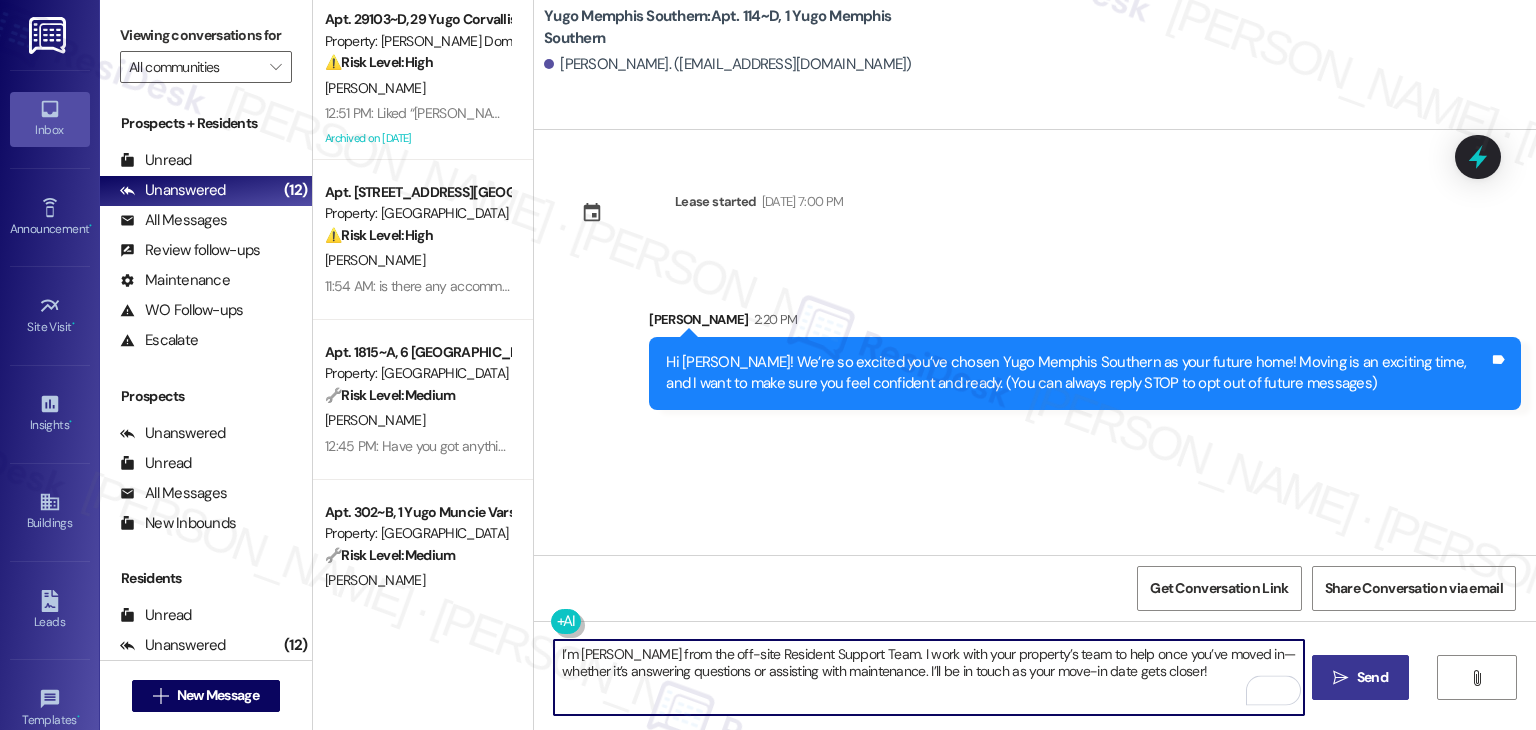 type on "I’m [PERSON_NAME] from the off-site Resident Support Team. I work with your property’s team to help once you’ve moved in—whether it’s answering questions or assisting with maintenance. I’ll be in touch as your move-in date gets closer!" 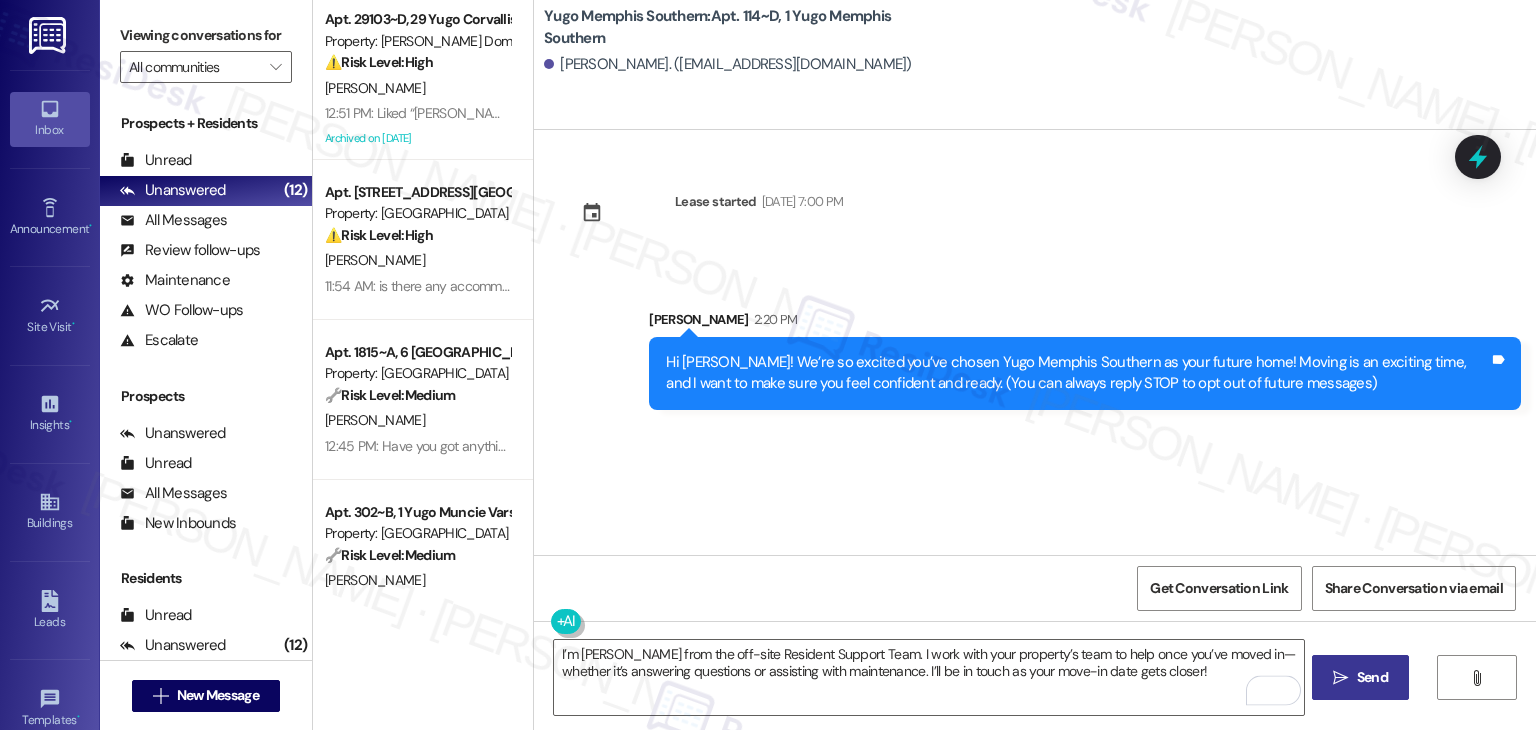 click on " Send" at bounding box center [1360, 677] 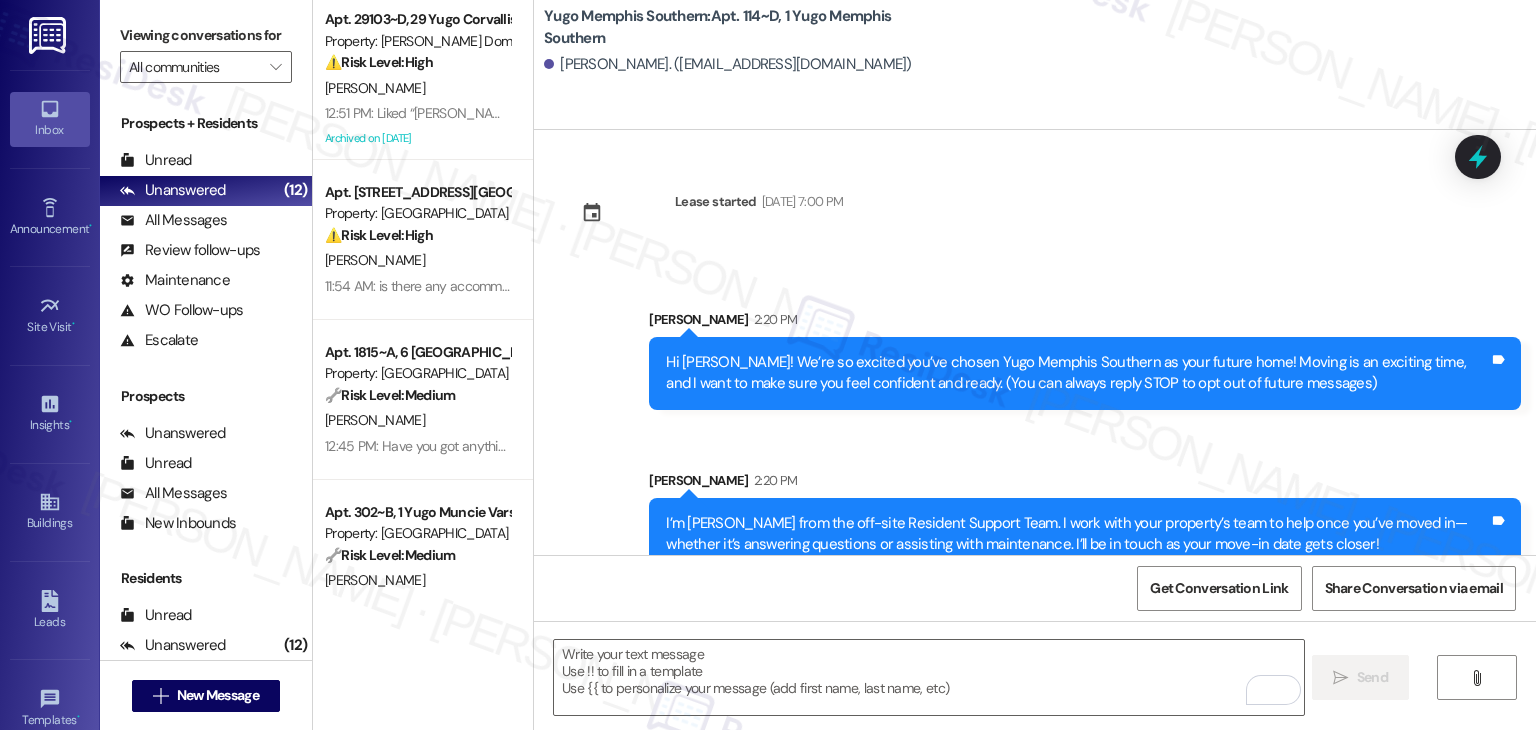 click on "Get Conversation Link Share Conversation via email" at bounding box center (1035, 588) 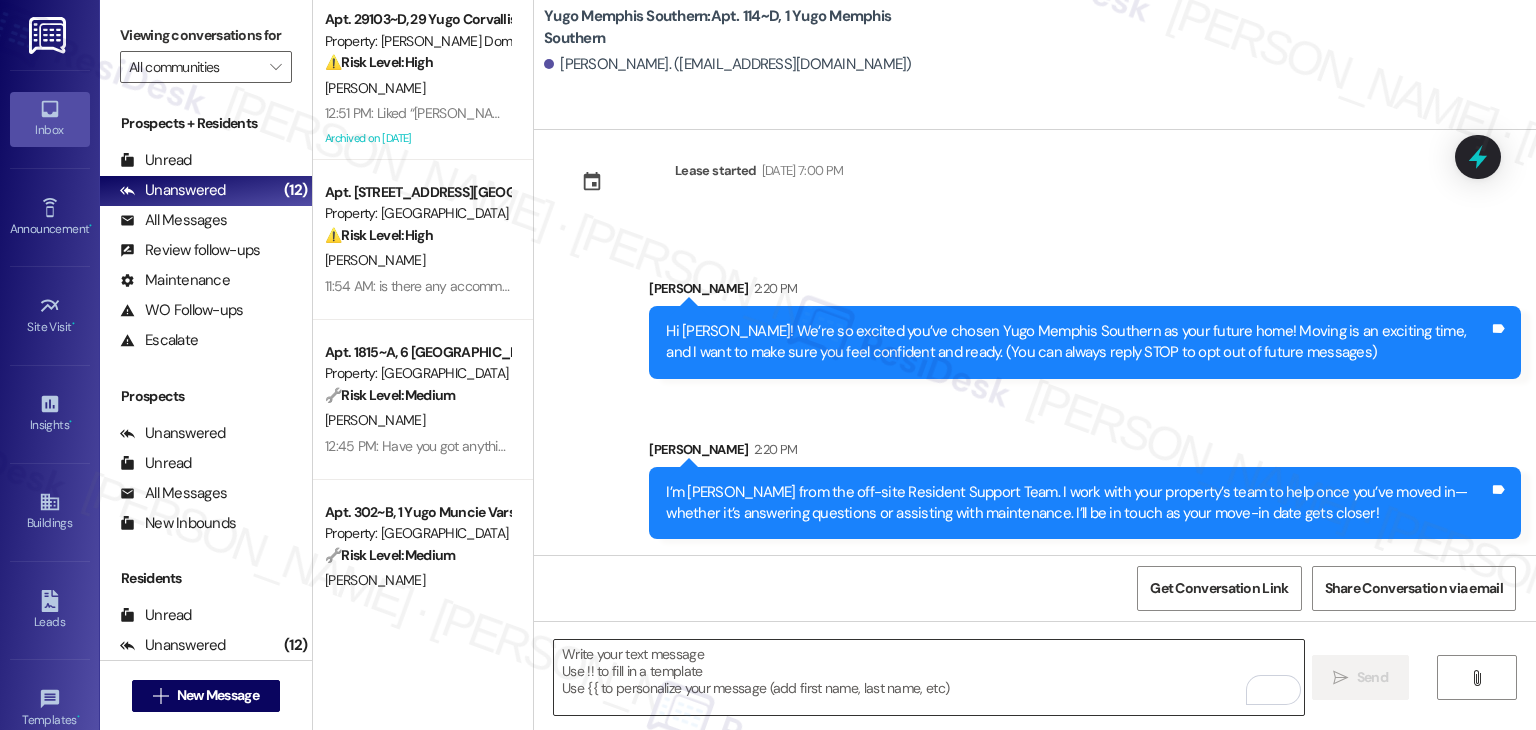 click at bounding box center (928, 677) 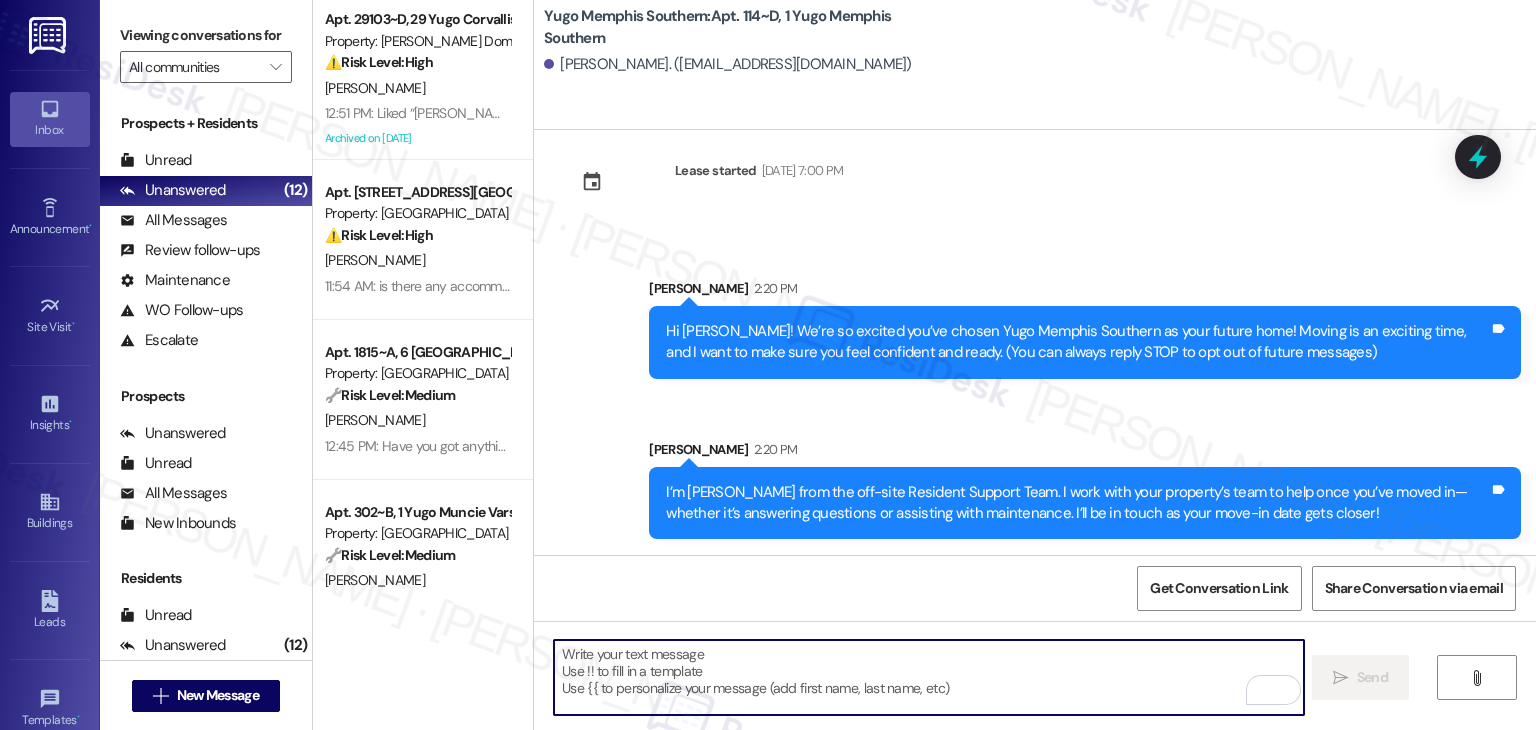 paste on "Move-in day will be busy as you get settled, but no reason it has to be stressful. Don’t forget that we offer a ⚡FAST PASS⚡for Move-In day if your checklist has been completed 2 weeks prior to move-in. Login to your Resident Portal [DATE] to complete those outstanding items!" 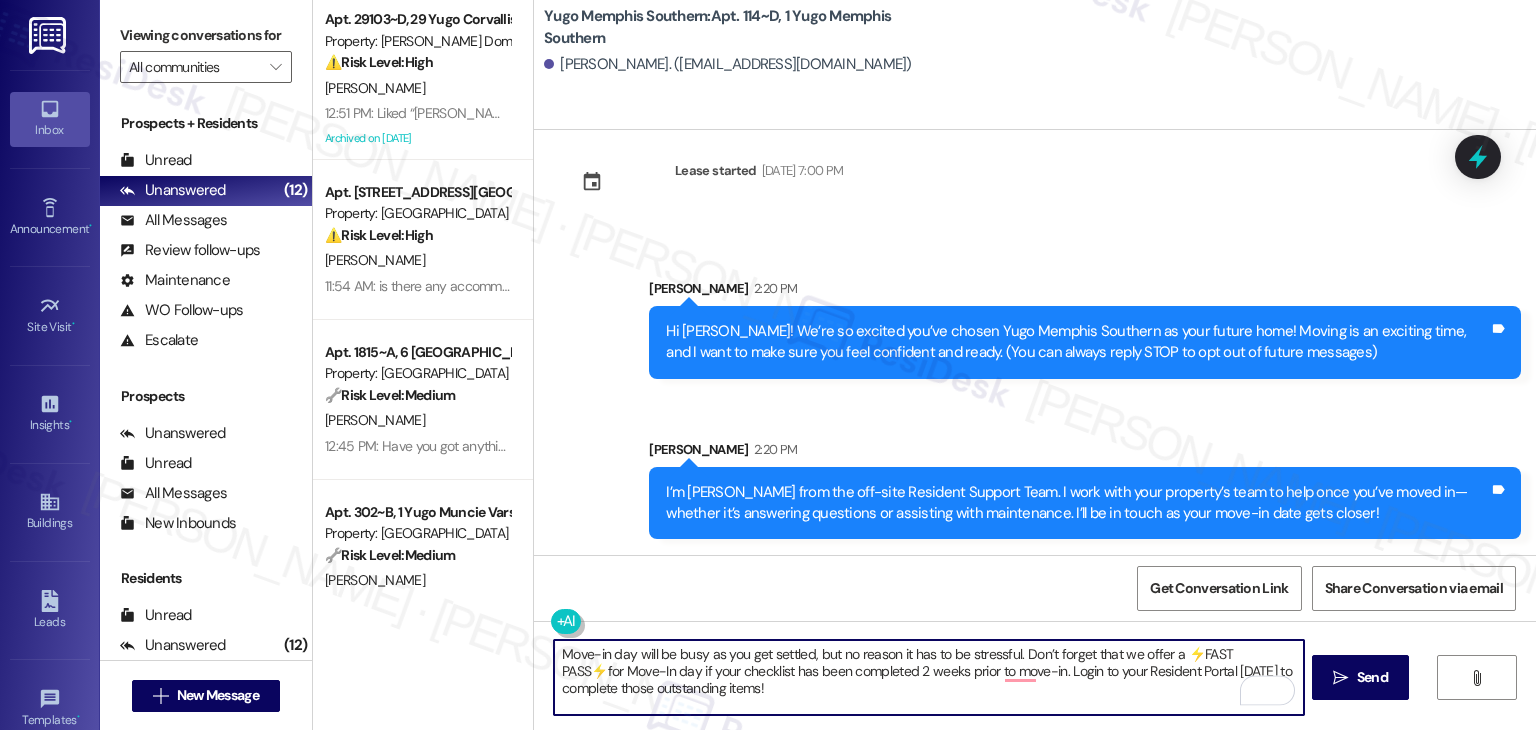 type on "Move-in day will be busy as you get settled, but no reason it has to be stressful. Don’t forget that we offer a ⚡FAST PASS⚡for Move-In day if your checklist has been completed 2 weeks prior to move-in. Login to your Resident Portal [DATE] to complete those outstanding items!" 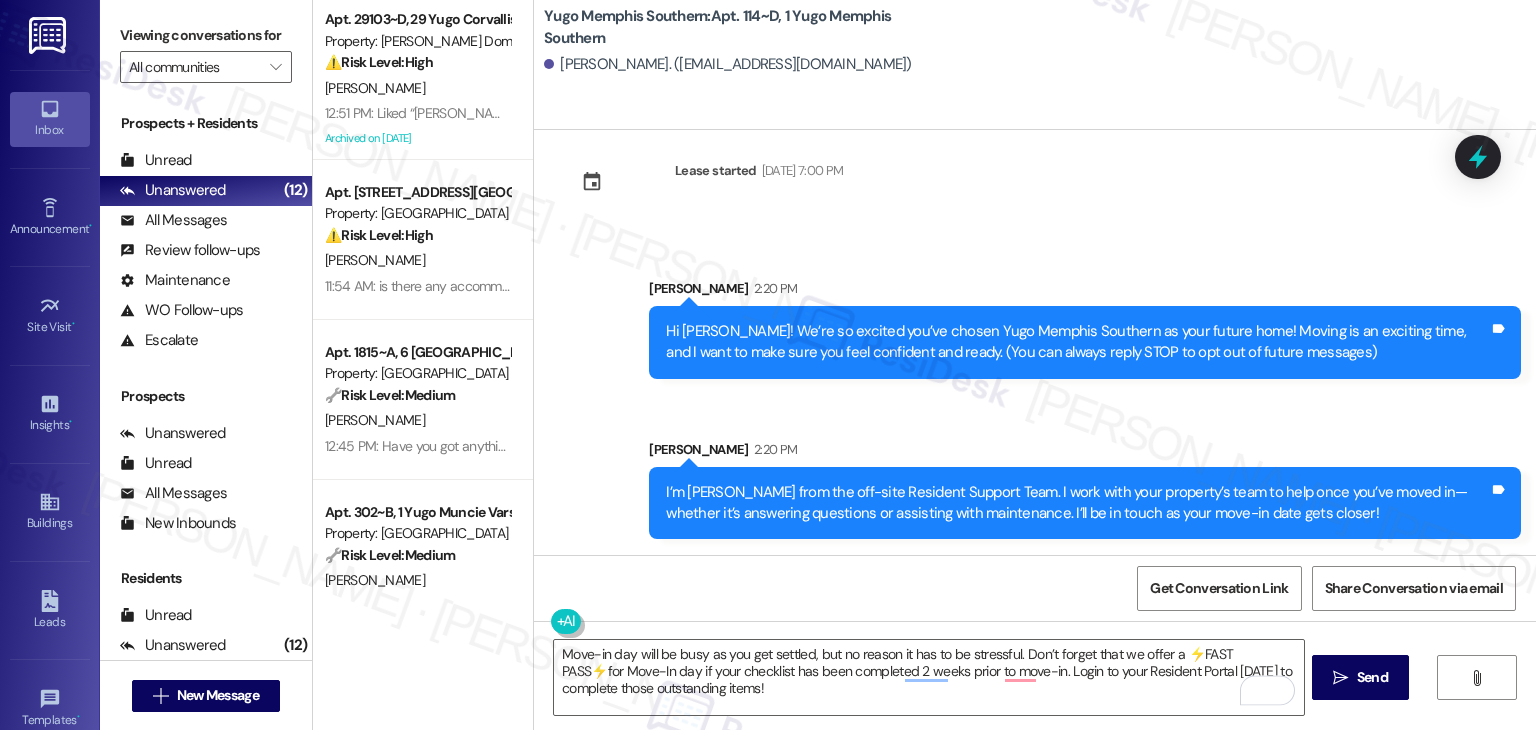 click on "Send" at bounding box center (1372, 677) 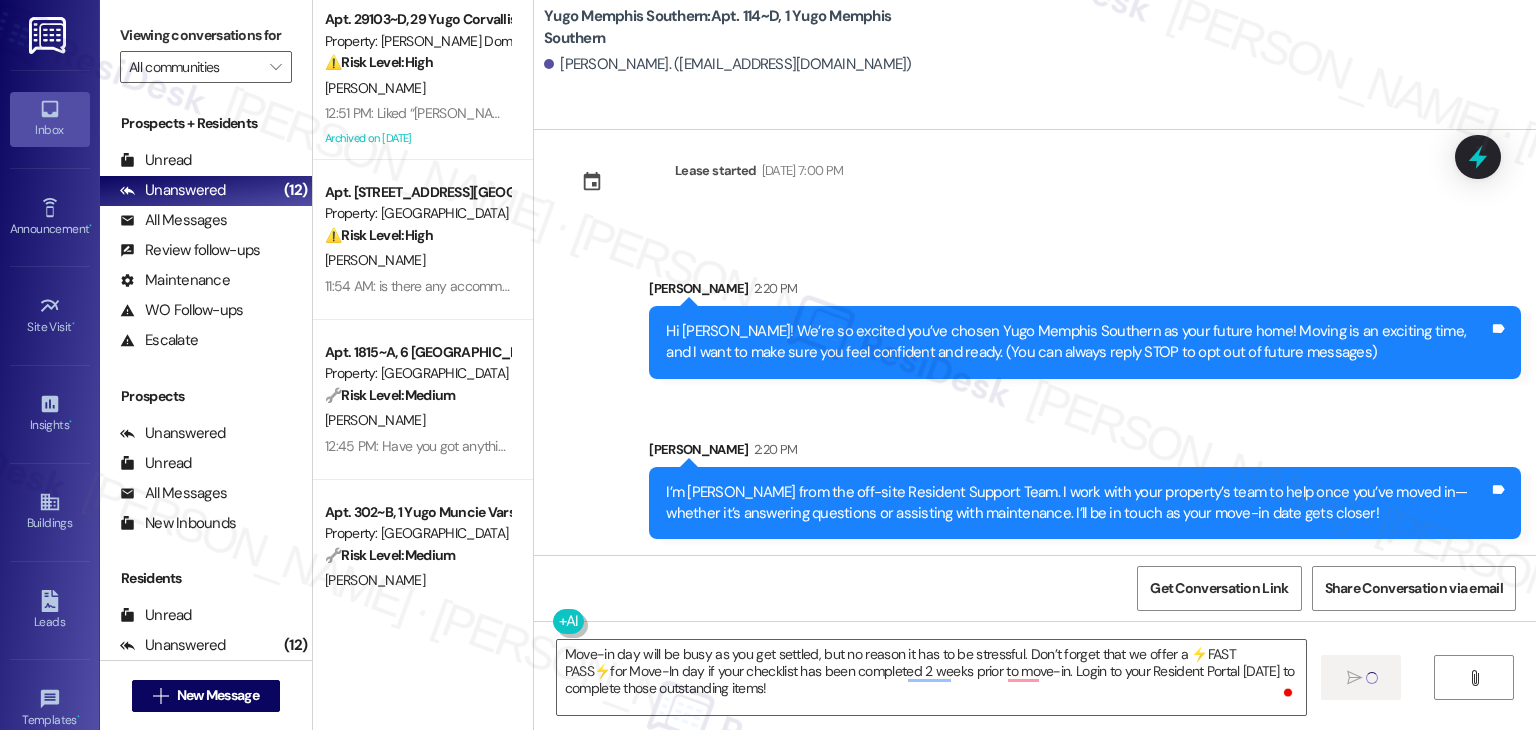 type 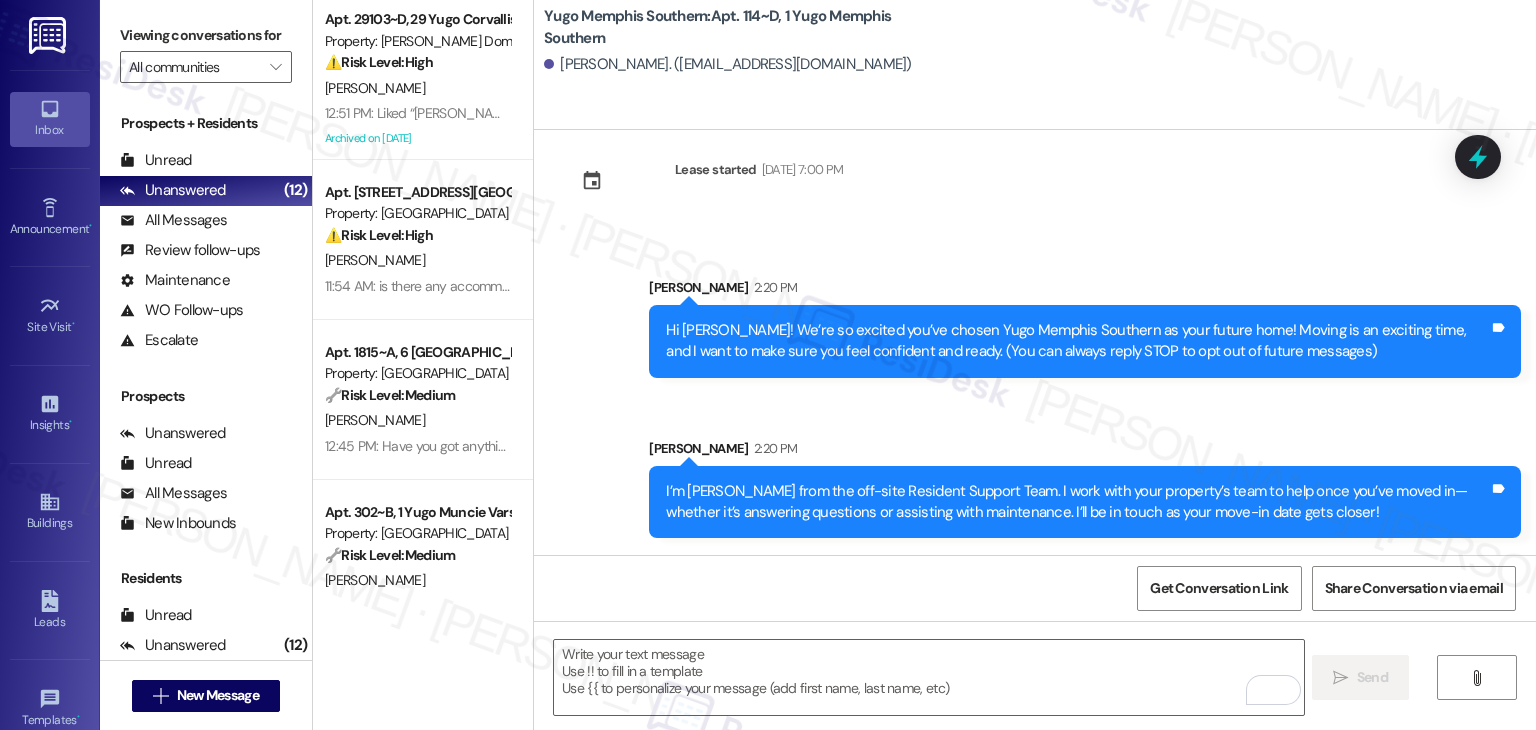 scroll, scrollTop: 213, scrollLeft: 0, axis: vertical 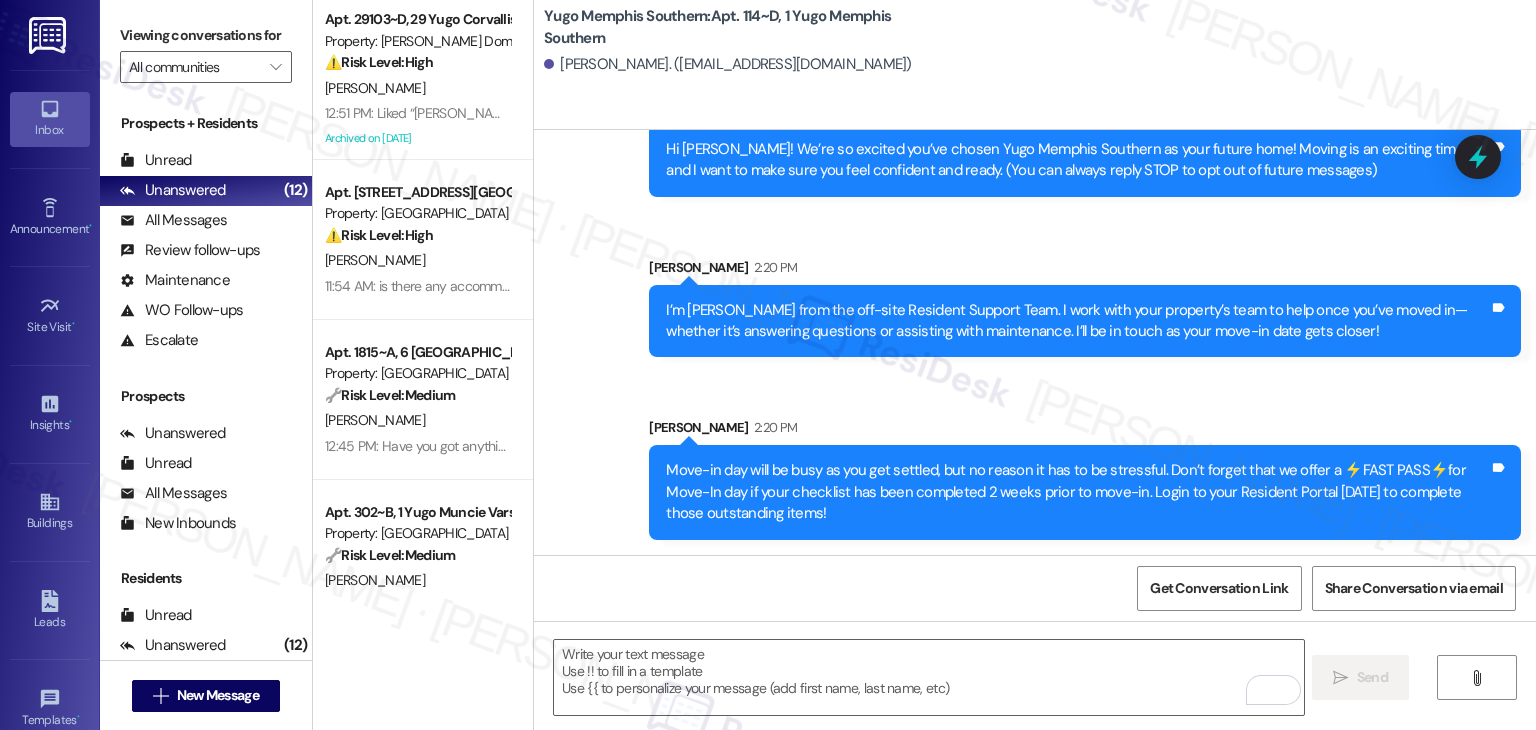 click on "Sent via SMS Sarah 2:20 PM Hi Cornesha! We’re so excited you’ve chosen Yugo Memphis Southern as your future home! Moving is an exciting time, and I want to make sure you feel confident and ready. (You can always reply STOP to opt out of future messages) Tags and notes Sent via SMS Sarah 2:20 PM I’m Sarah from the off-site Resident Support Team. I work with your property’s team to help once you’ve moved in—whether it’s answering questions or assisting with maintenance. I’ll be in touch as your move-in date gets closer! Tags and notes Sent via SMS Sarah 2:20 PM Move-in day will be busy as you get settled, but no reason it has to be stressful. Don’t forget that we offer a ⚡FAST PASS⚡for Move-In day if your checklist has been completed 2 weeks prior to move-in. Login to your Resident Portal today to complete those outstanding items! Tags and notes" at bounding box center (1035, 303) 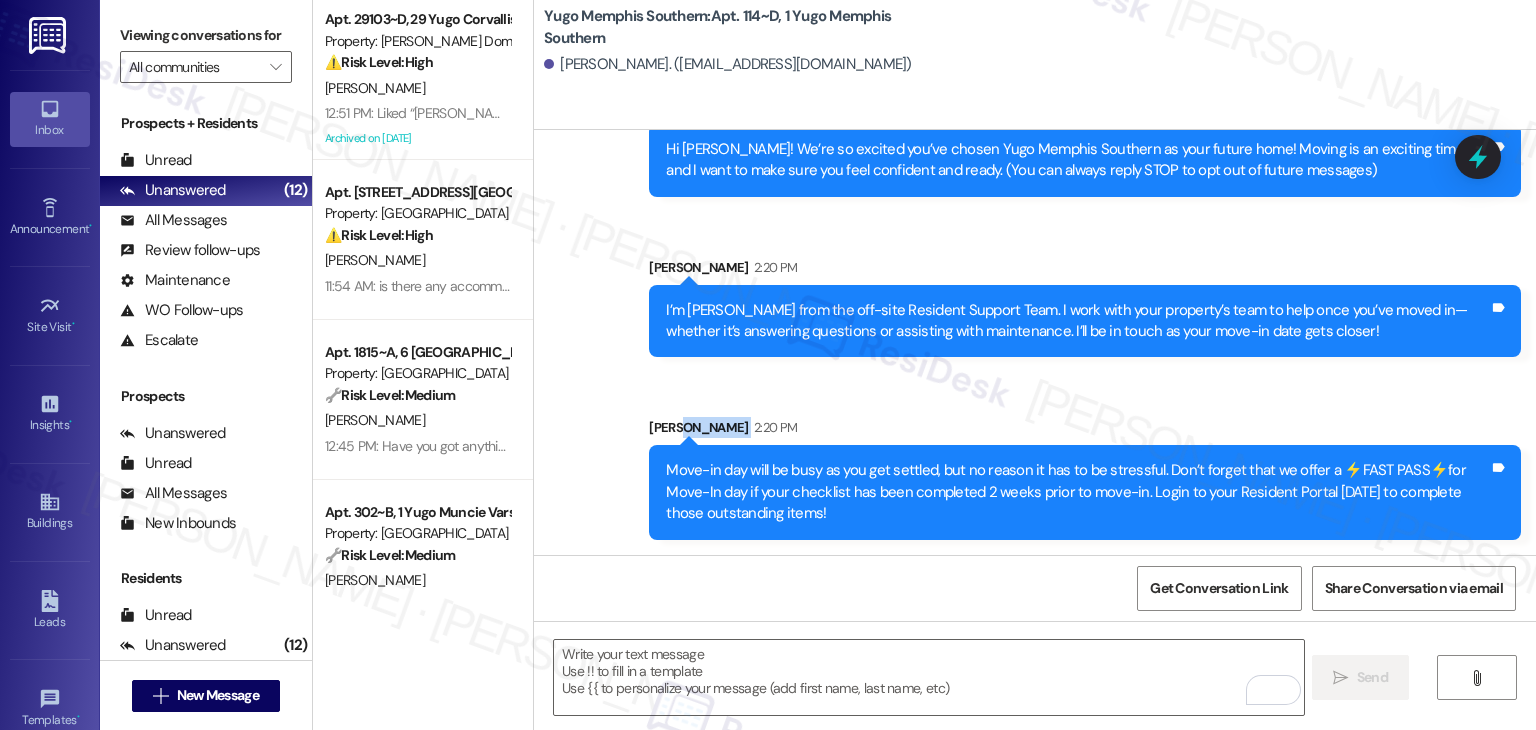 click on "Sent via SMS Sarah 2:20 PM Hi Cornesha! We’re so excited you’ve chosen Yugo Memphis Southern as your future home! Moving is an exciting time, and I want to make sure you feel confident and ready. (You can always reply STOP to opt out of future messages) Tags and notes Sent via SMS Sarah 2:20 PM I’m Sarah from the off-site Resident Support Team. I work with your property’s team to help once you’ve moved in—whether it’s answering questions or assisting with maintenance. I’ll be in touch as your move-in date gets closer! Tags and notes Sent via SMS Sarah 2:20 PM Move-in day will be busy as you get settled, but no reason it has to be stressful. Don’t forget that we offer a ⚡FAST PASS⚡for Move-In day if your checklist has been completed 2 weeks prior to move-in. Login to your Resident Portal today to complete those outstanding items! Tags and notes" at bounding box center (1035, 303) 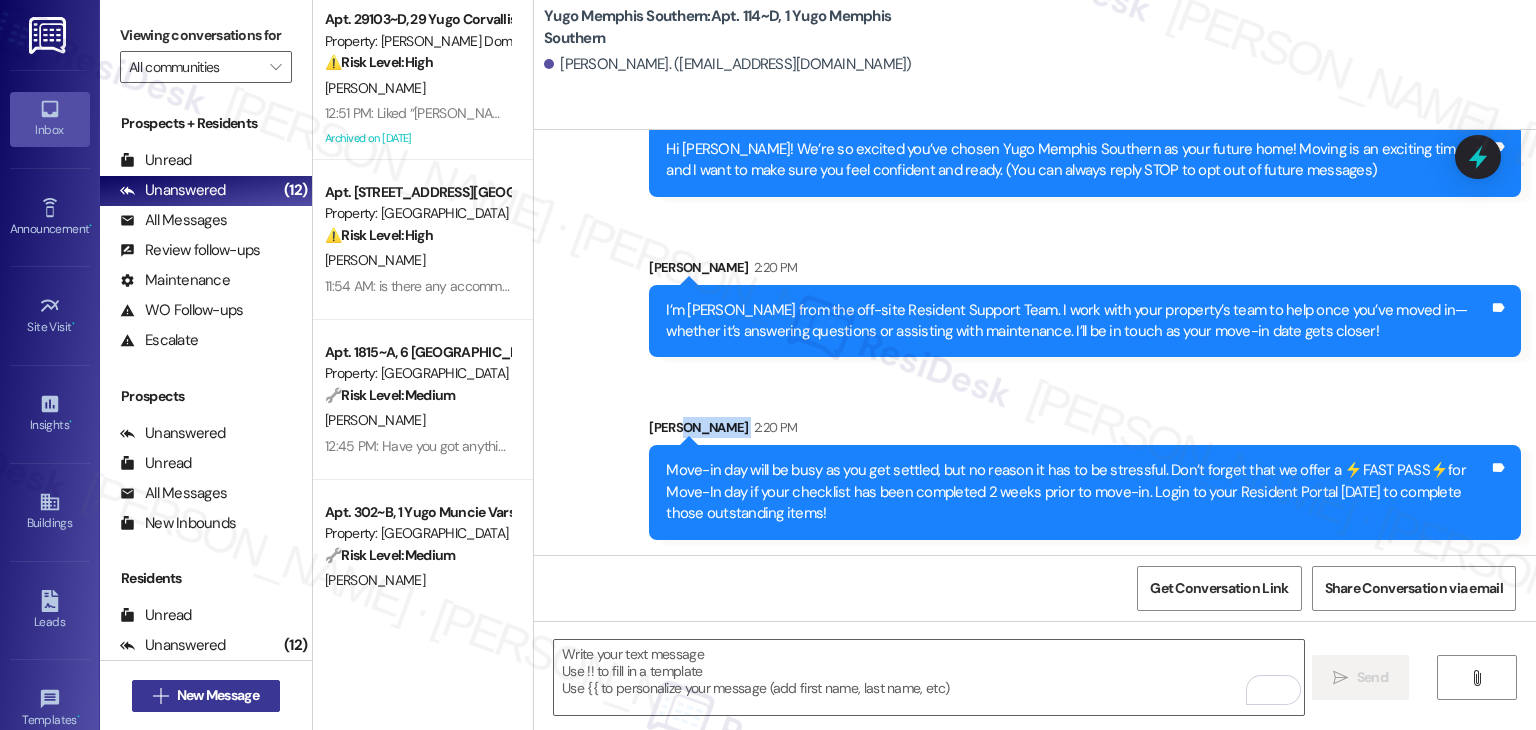 click on "New Message" at bounding box center [218, 695] 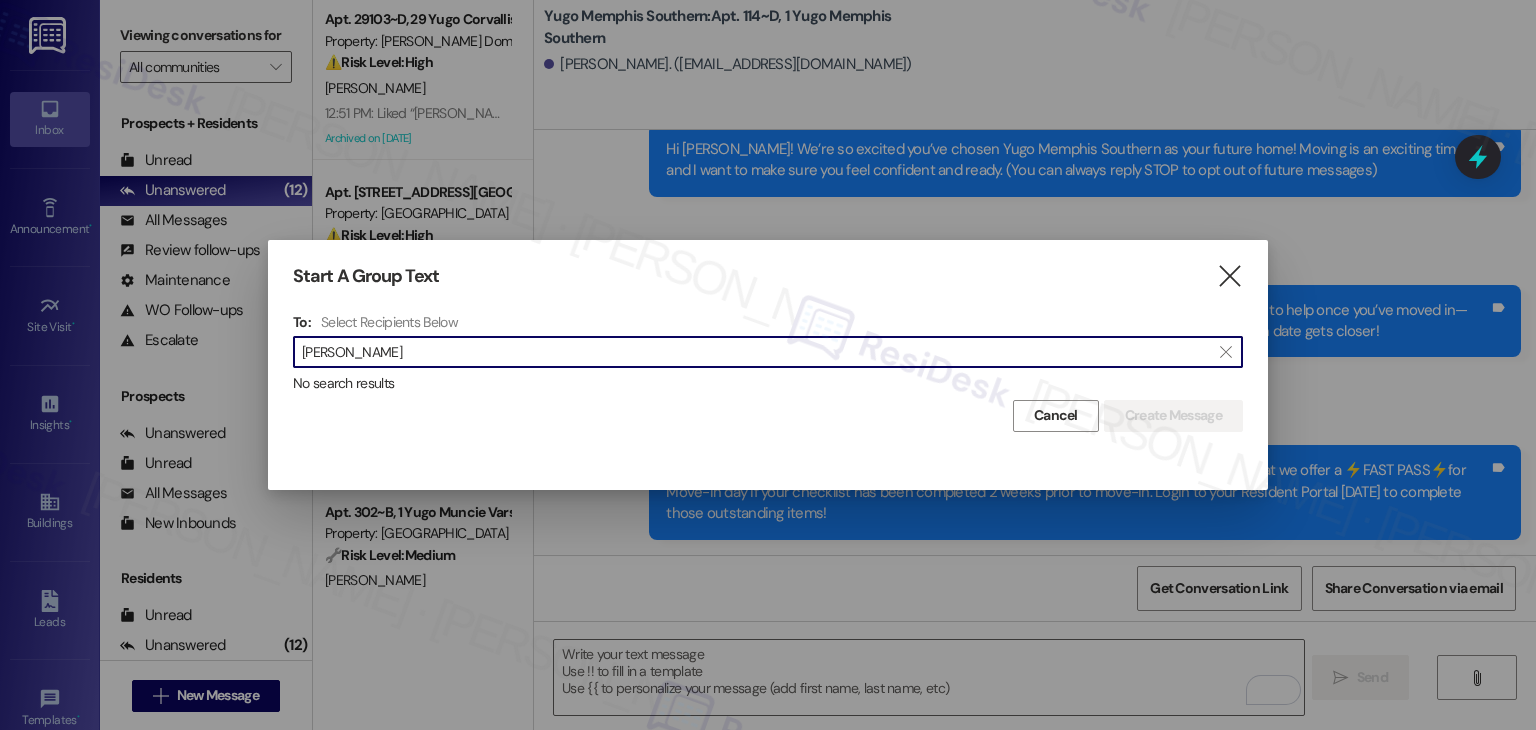click on "Jaloris	Pinson" at bounding box center (756, 352) 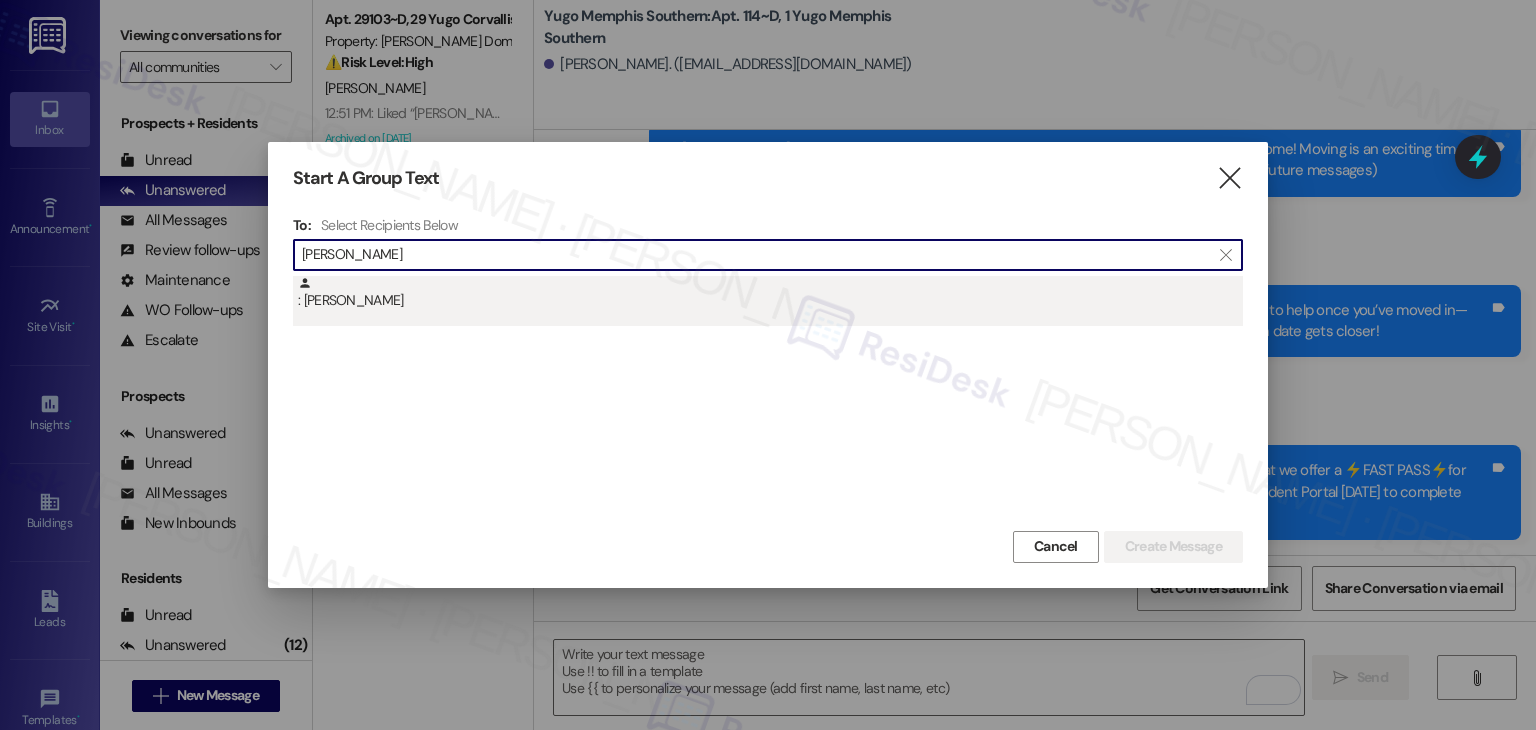type on "Jaloris Pinson" 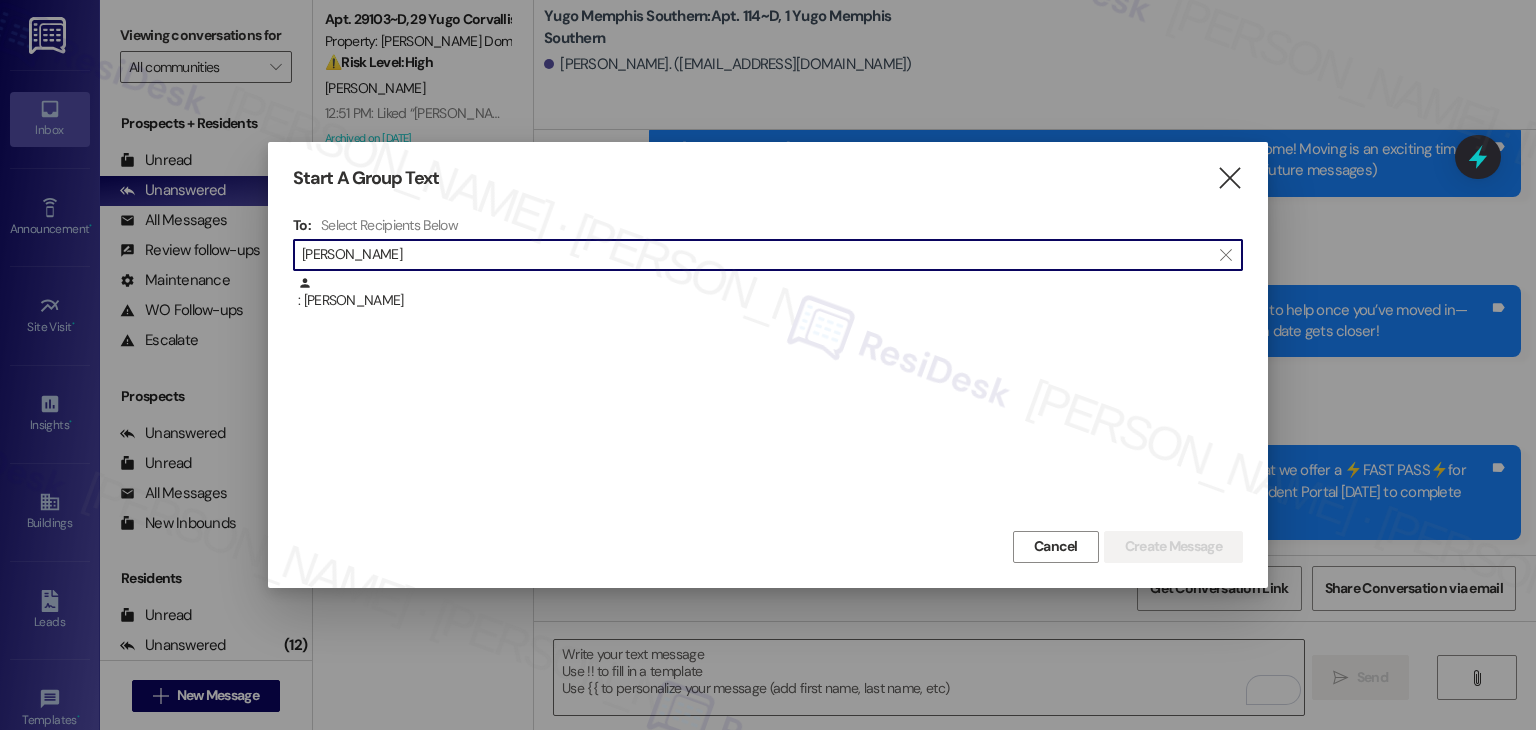 click on ": Jaloris Pinson" at bounding box center (770, 293) 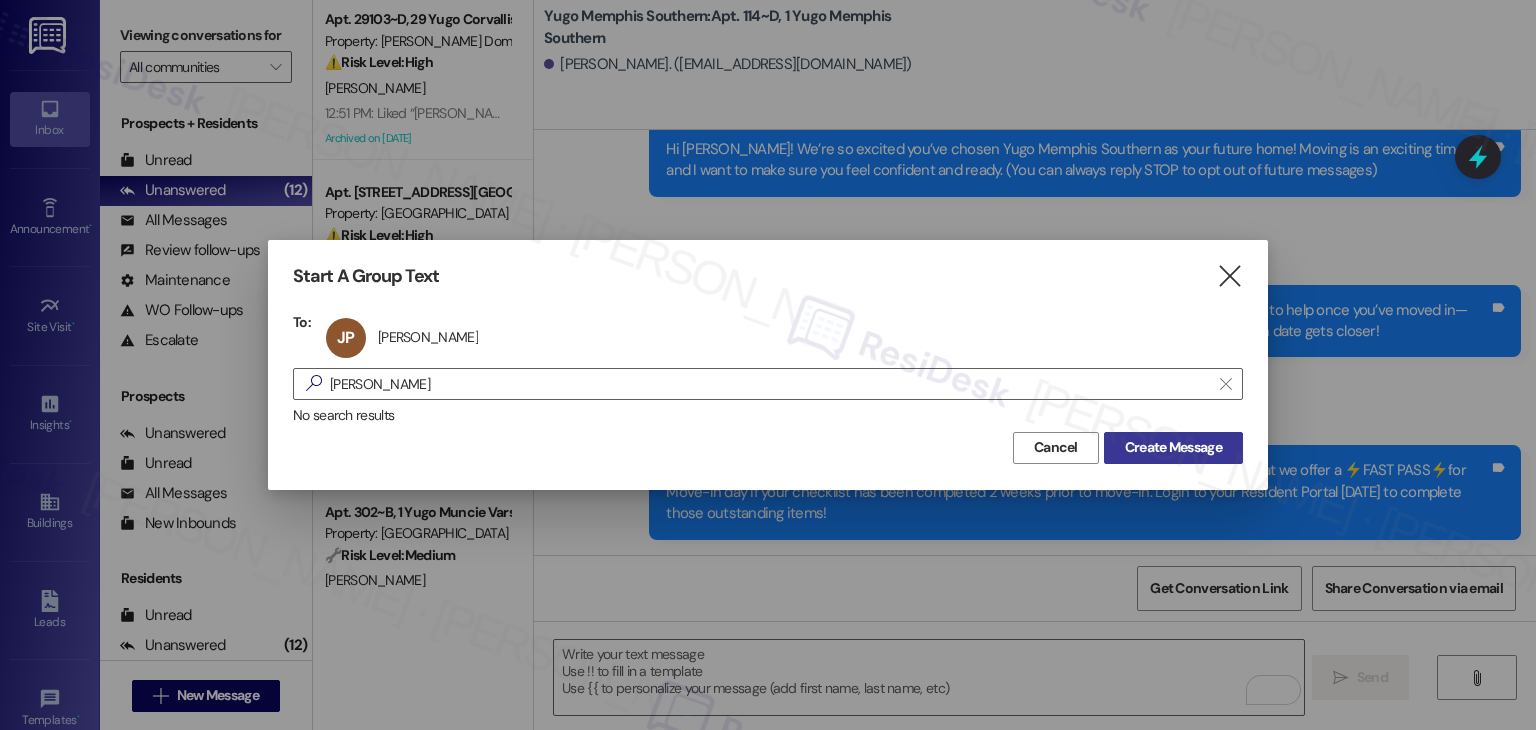 click on "Create Message" at bounding box center [1173, 447] 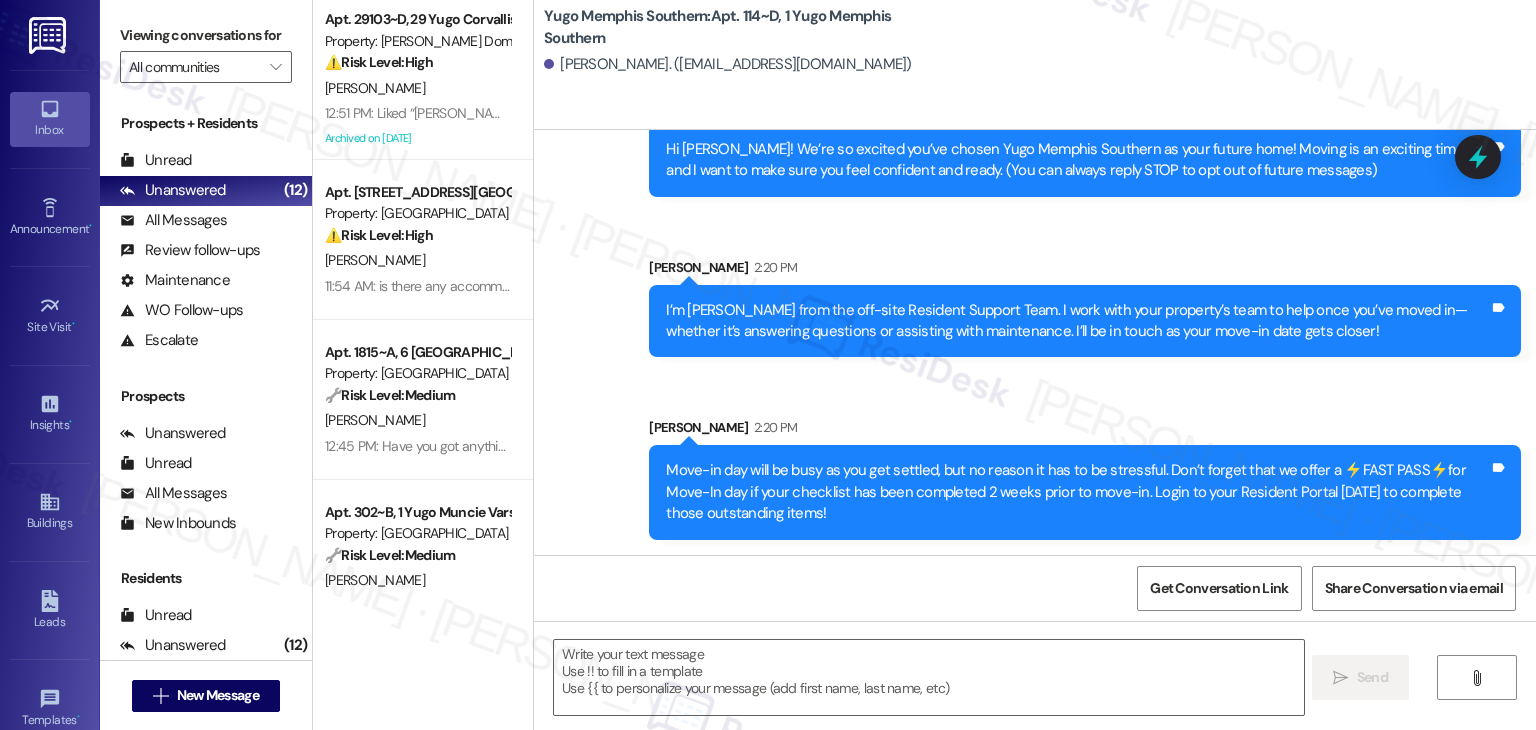 type on "Fetching suggested responses. Please feel free to read through the conversation in the meantime." 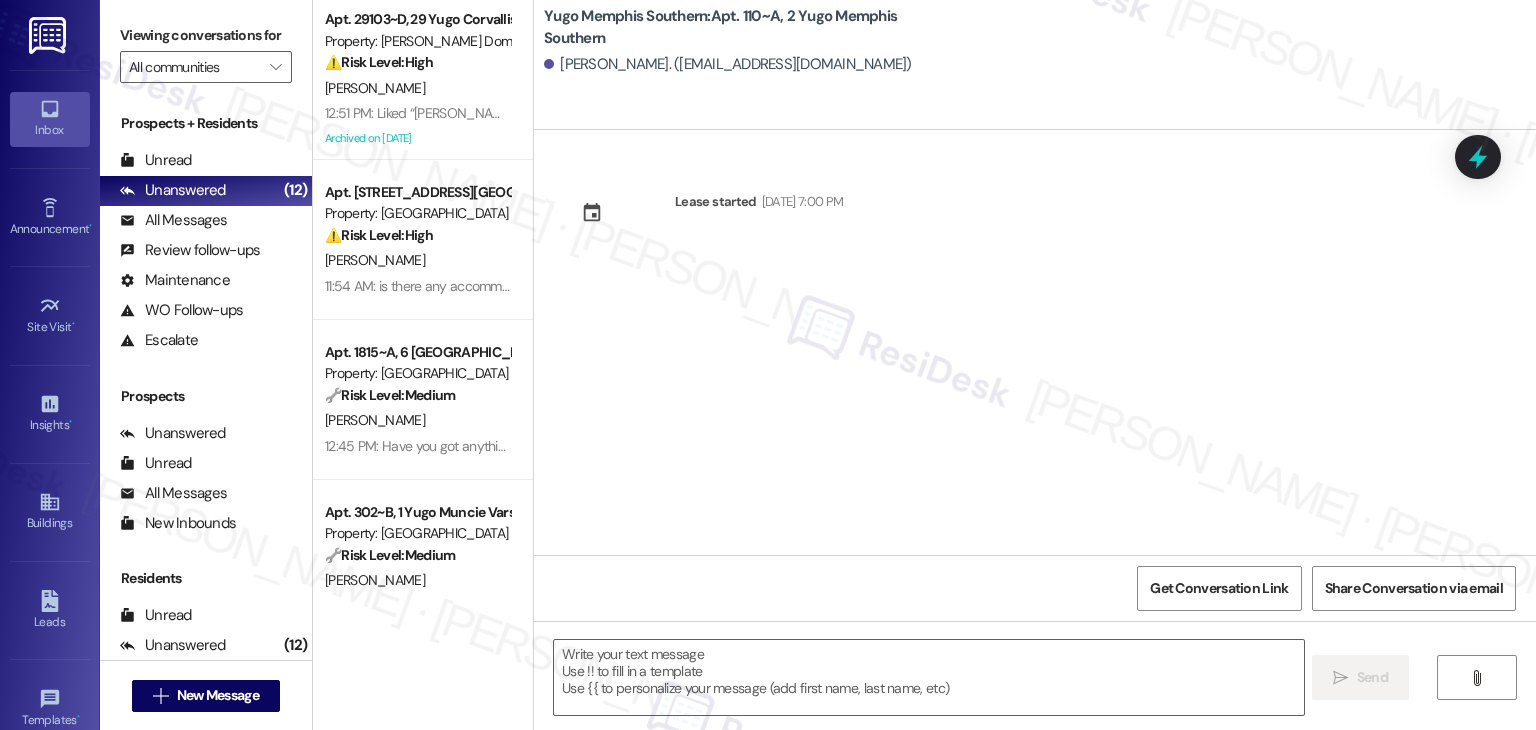 type on "Fetching suggested responses. Please feel free to read through the conversation in the meantime." 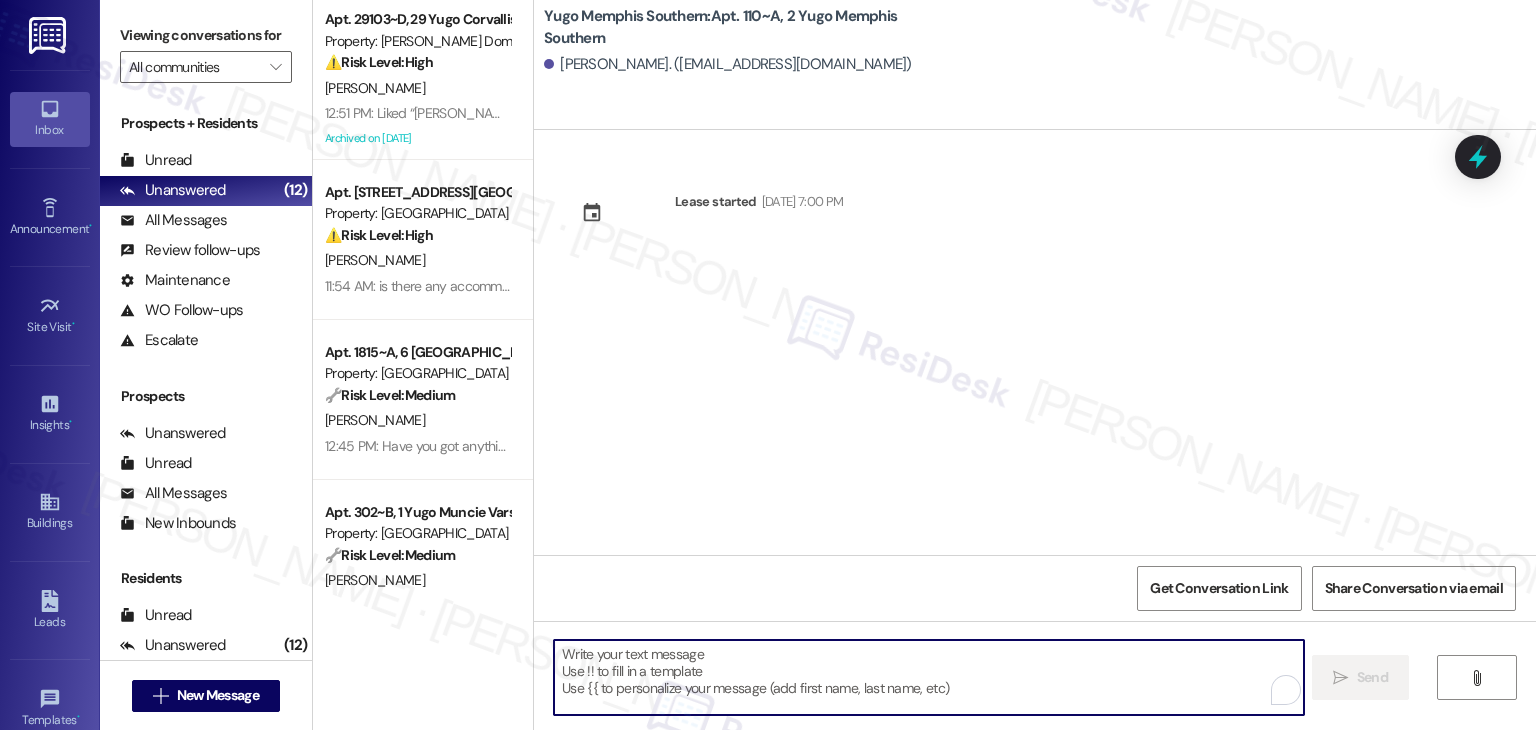 click at bounding box center (928, 677) 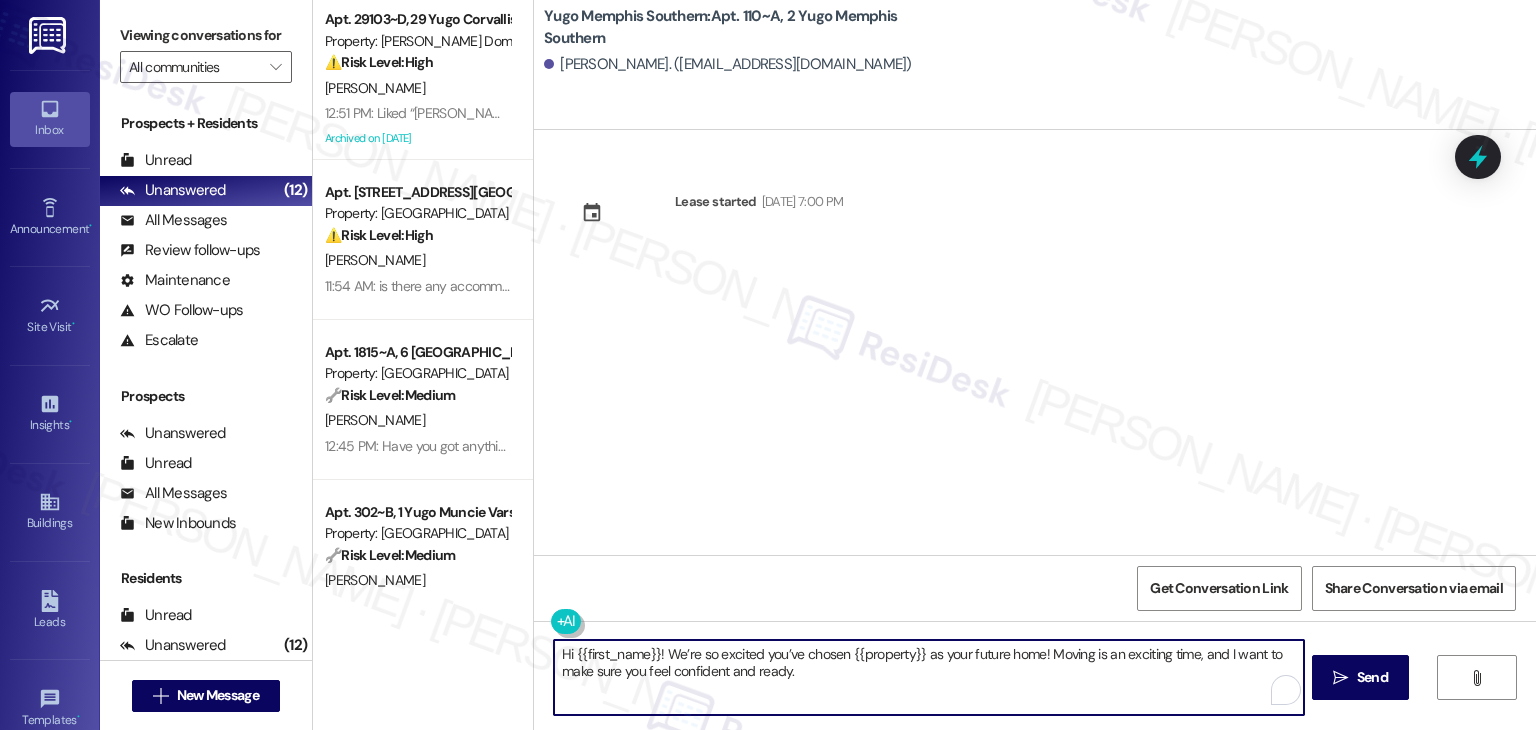 type on "Hi {{first_name}}! We’re so excited you’ve chosen {{property}} as your future home! Moving is an exciting time, and I want to make sure you feel confident and ready." 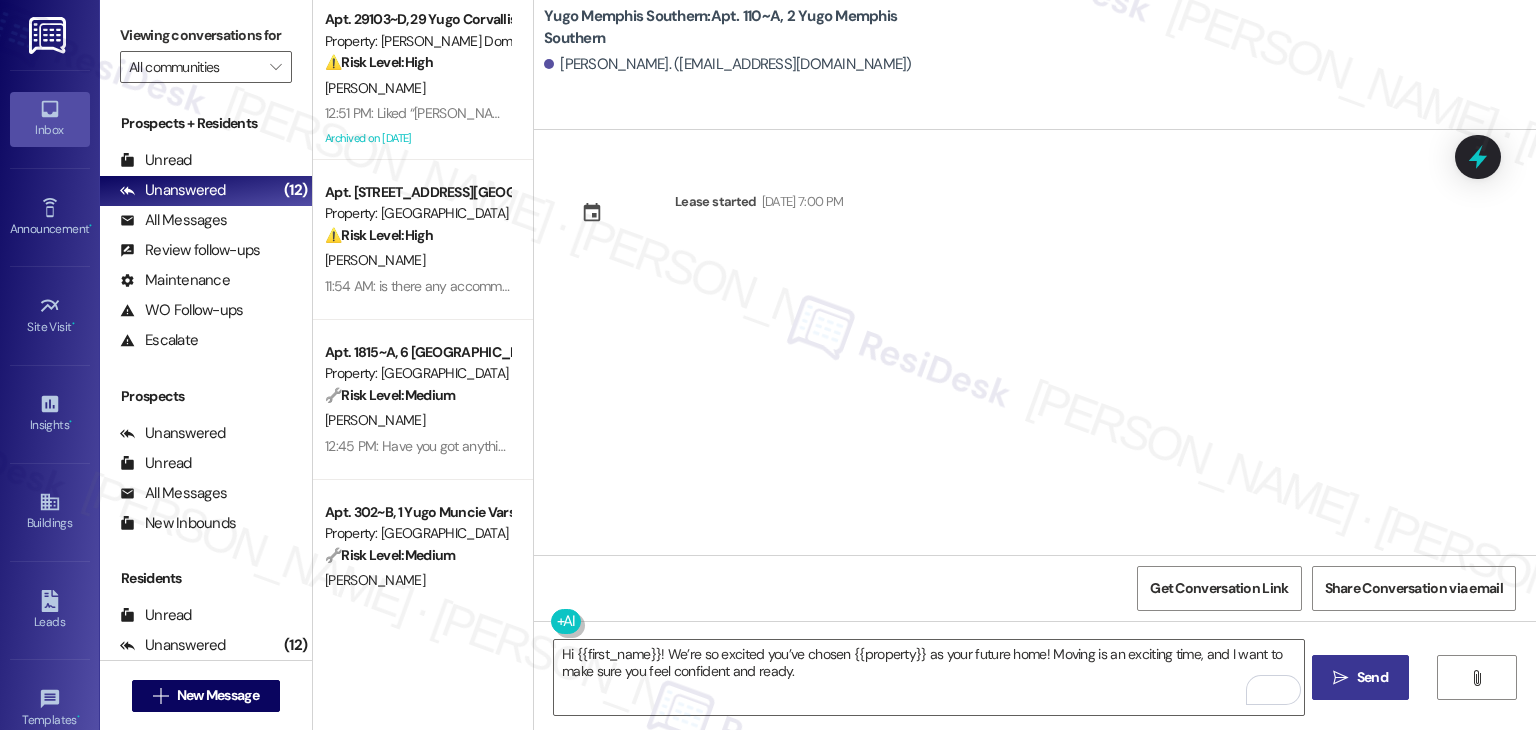 click on " Send" at bounding box center (1360, 677) 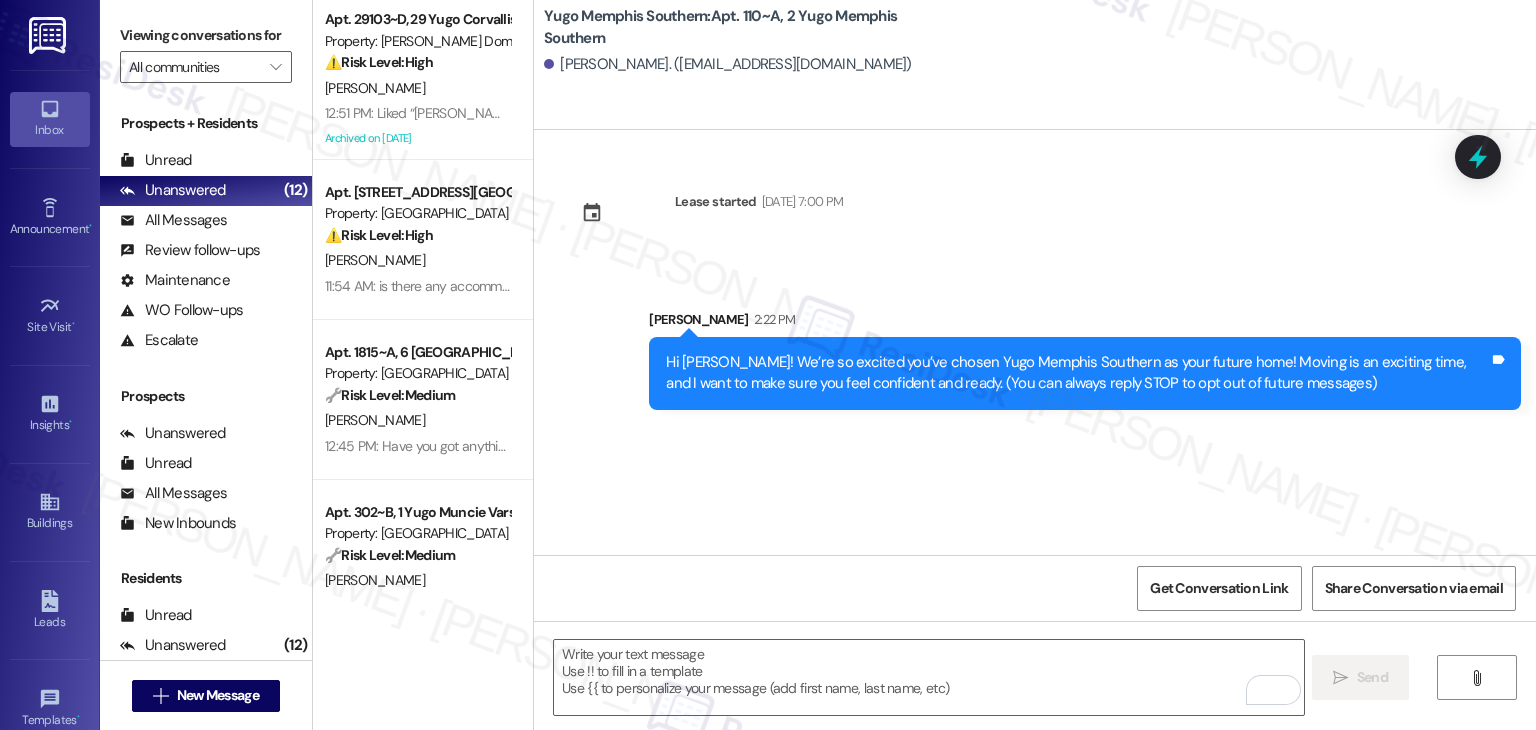 click on "Sent via SMS Sarah 2:22 PM Hi Jaloris! We’re so excited you’ve chosen Yugo Memphis Southern as your future home! Moving is an exciting time, and I want to make sure you feel confident and ready. (You can always reply STOP to opt out of future messages) Tags and notes" at bounding box center (1085, 359) 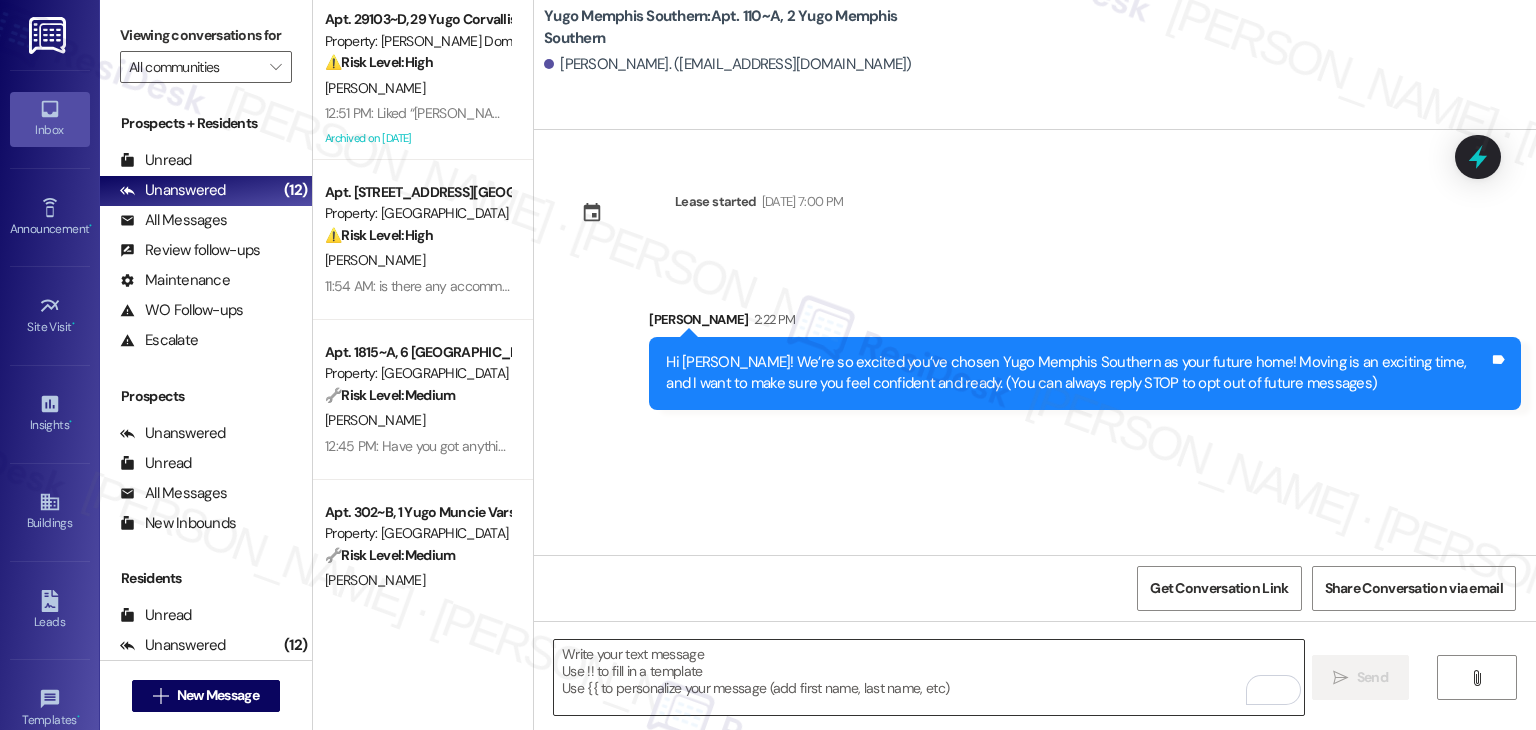 click at bounding box center (928, 677) 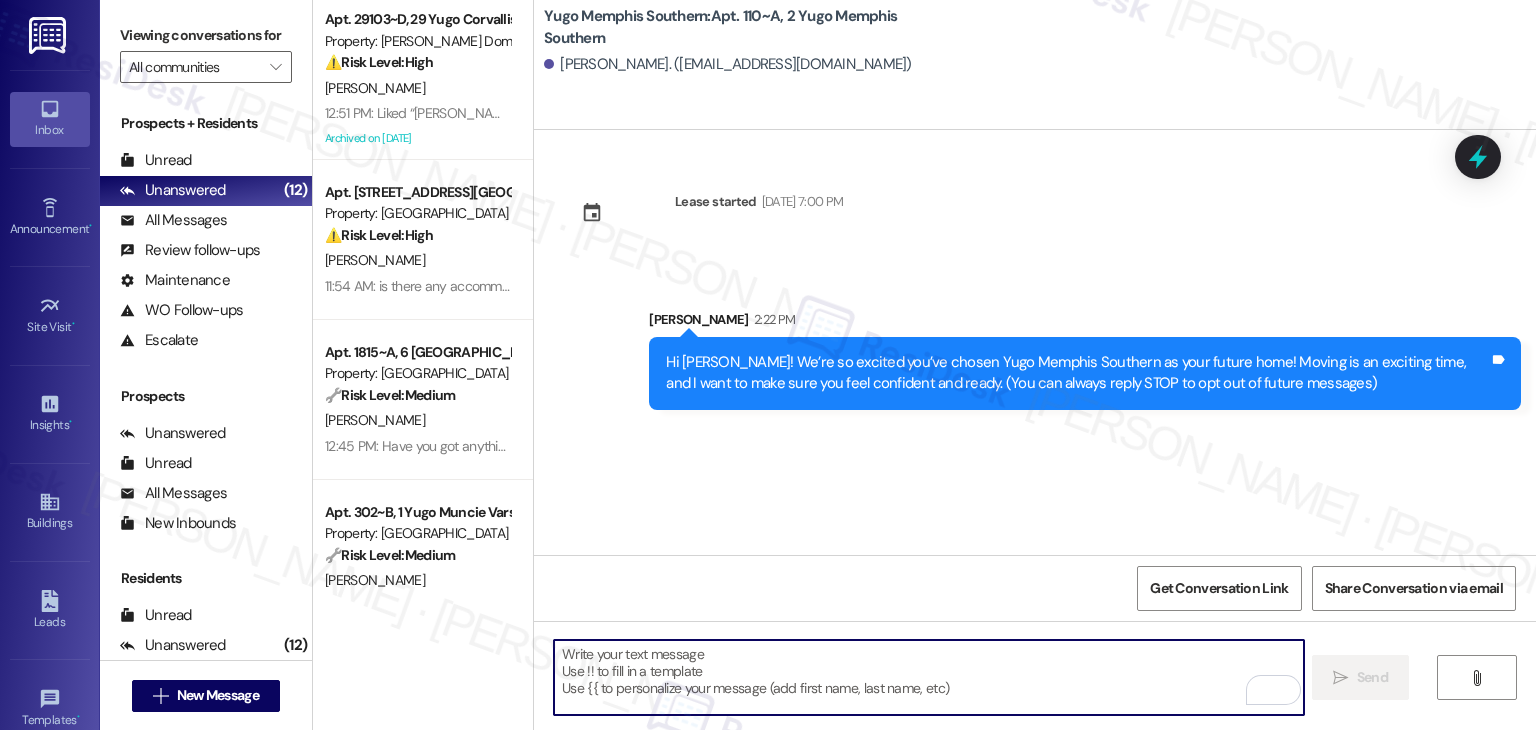 paste on "I’m [PERSON_NAME] from the off-site Resident Support Team. I work with your property’s team to help once you’ve moved in—whether it’s answering questions or assisting with maintenance. I’ll be in touch as your move-in date gets closer!" 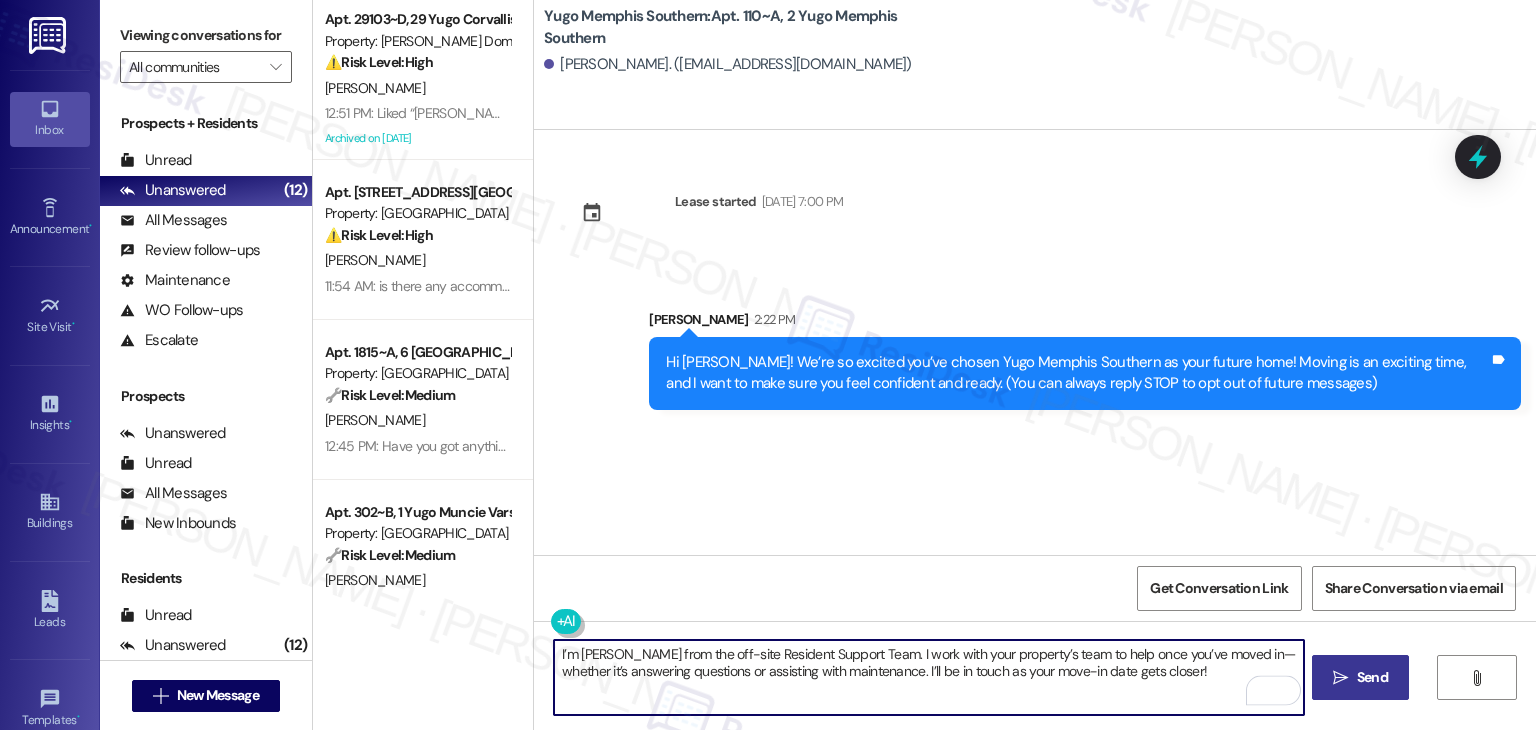 type on "I’m [PERSON_NAME] from the off-site Resident Support Team. I work with your property’s team to help once you’ve moved in—whether it’s answering questions or assisting with maintenance. I’ll be in touch as your move-in date gets closer!" 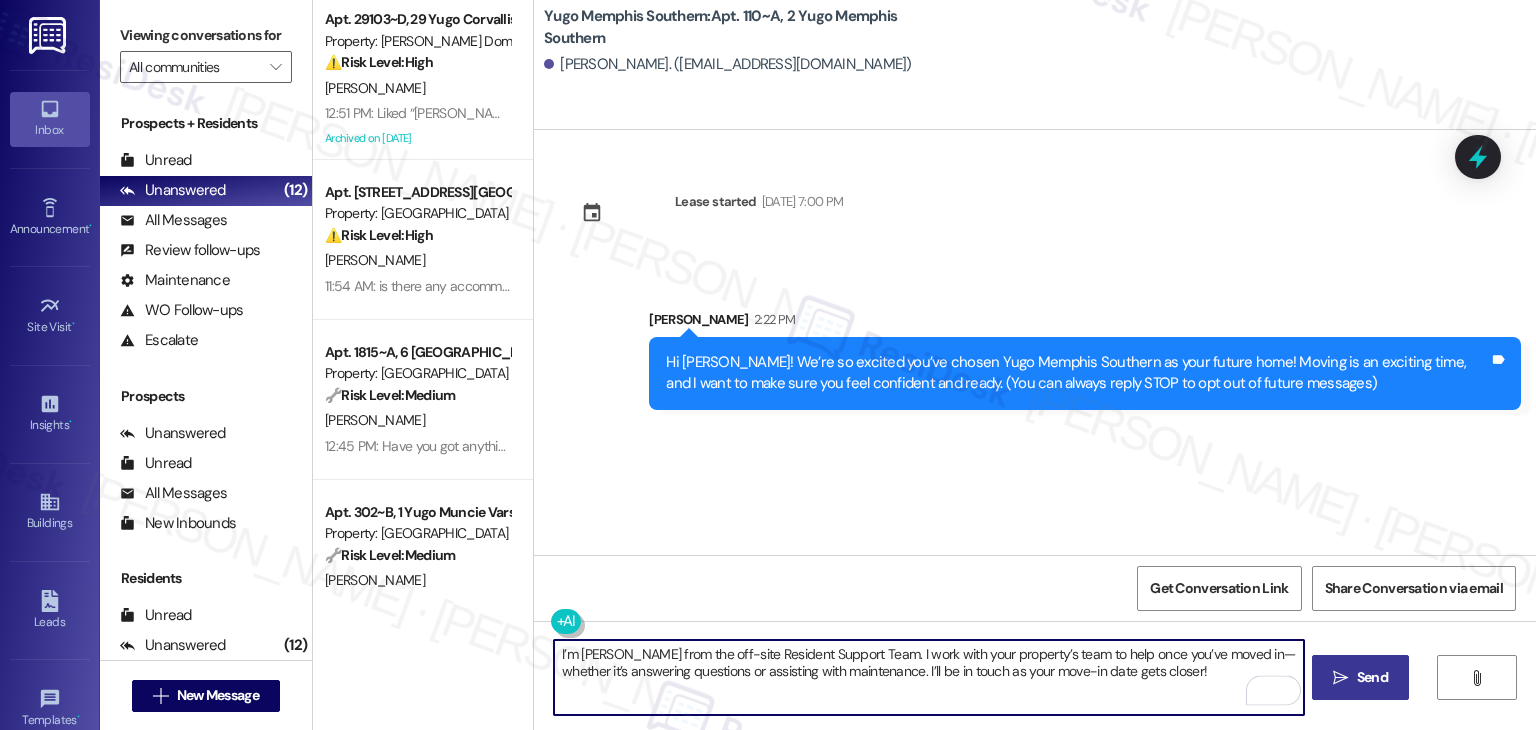 click on "Send" at bounding box center [1372, 677] 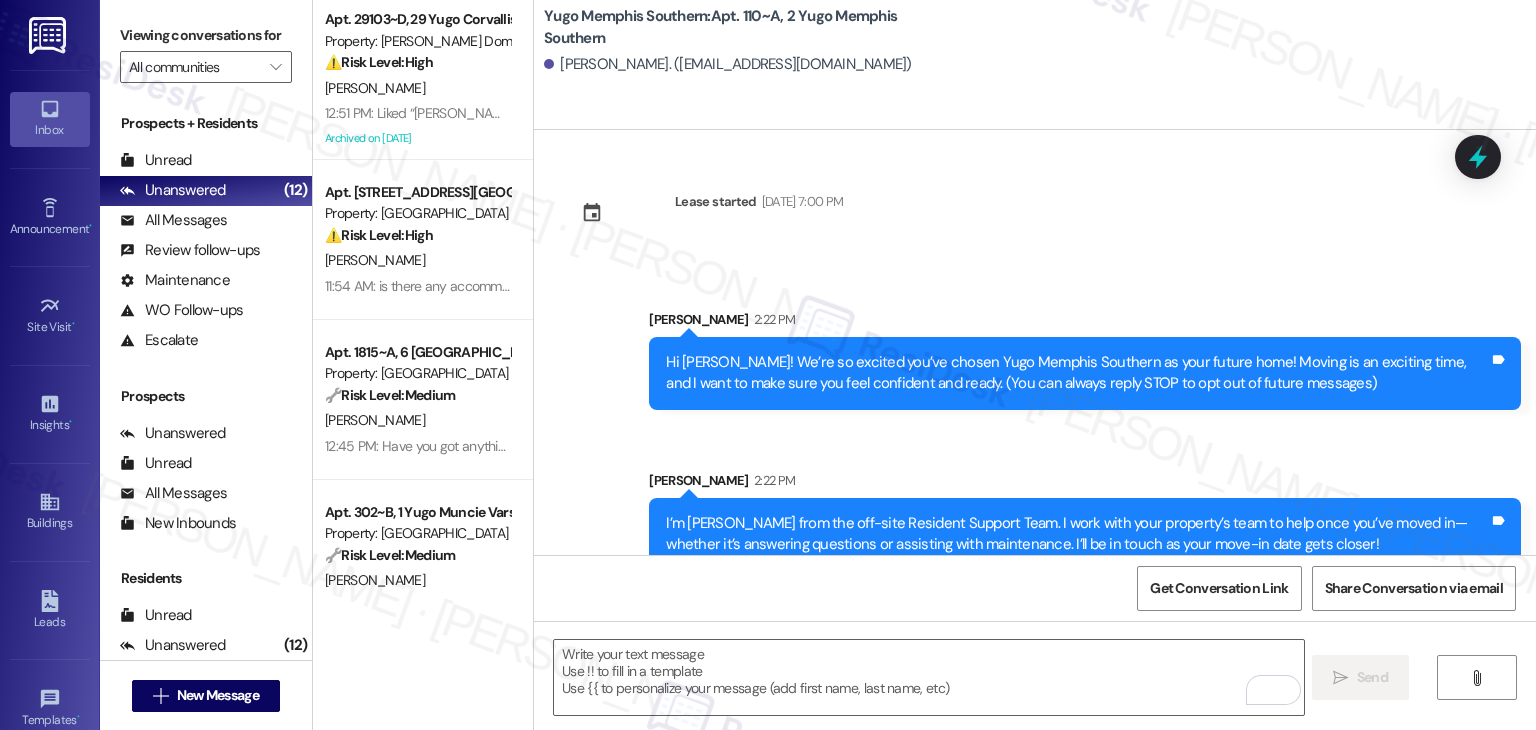 click on "Sarah 2:22 PM" at bounding box center [1085, 484] 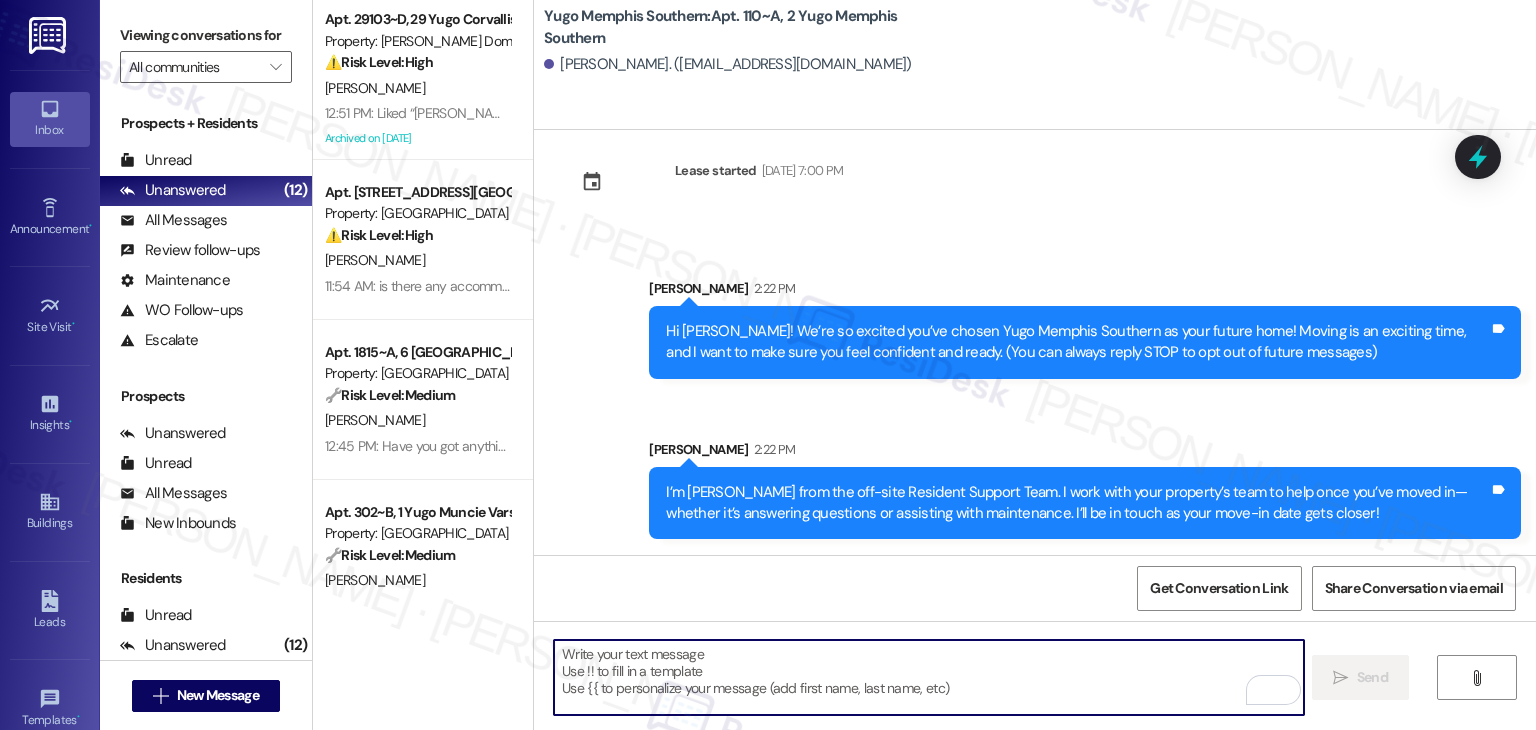 click at bounding box center (928, 677) 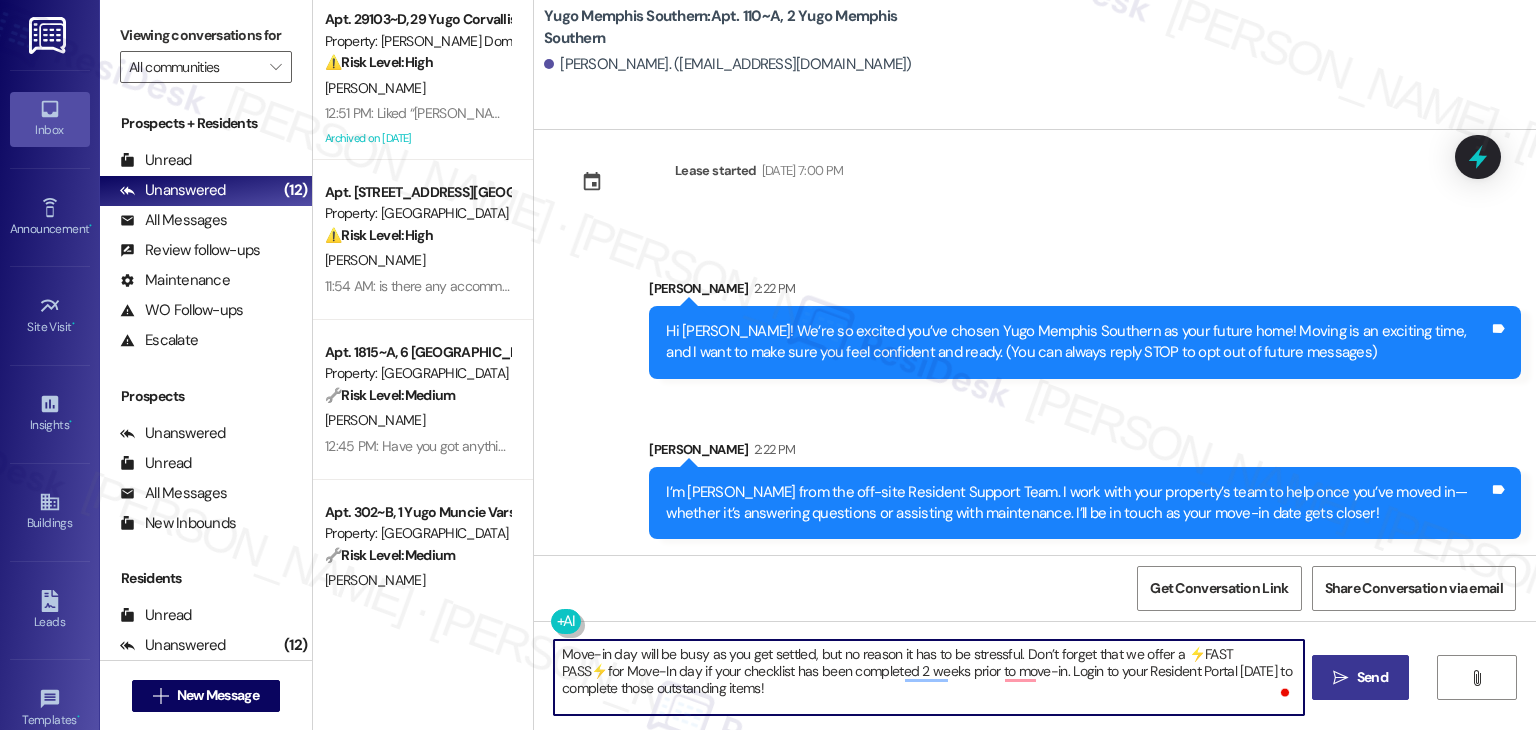 type on "Move-in day will be busy as you get settled, but no reason it has to be stressful. Don’t forget that we offer a ⚡FAST PASS⚡for Move-In day if your checklist has been completed 2 weeks prior to move-in. Login to your Resident Portal [DATE] to complete those outstanding items!" 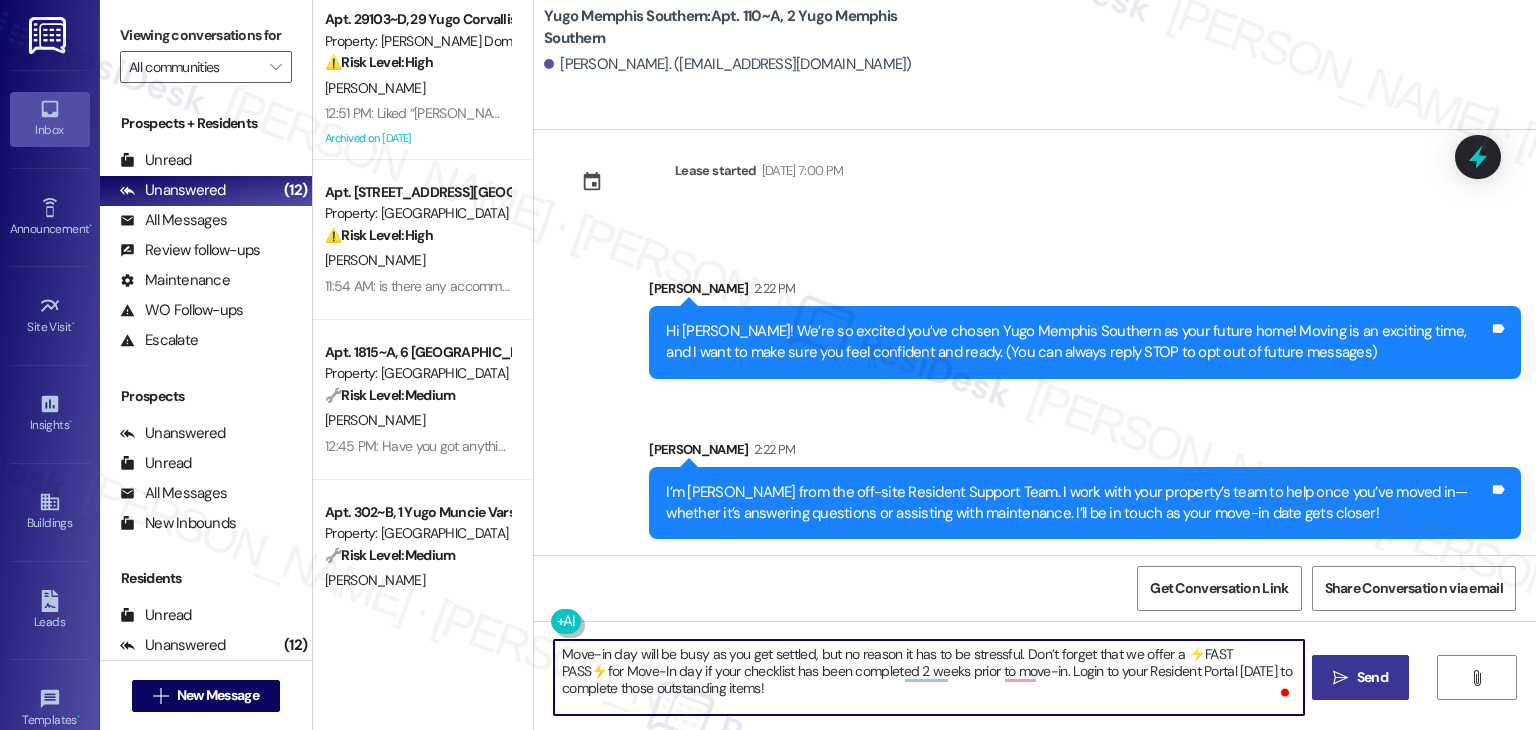 click on "Send" at bounding box center [1372, 677] 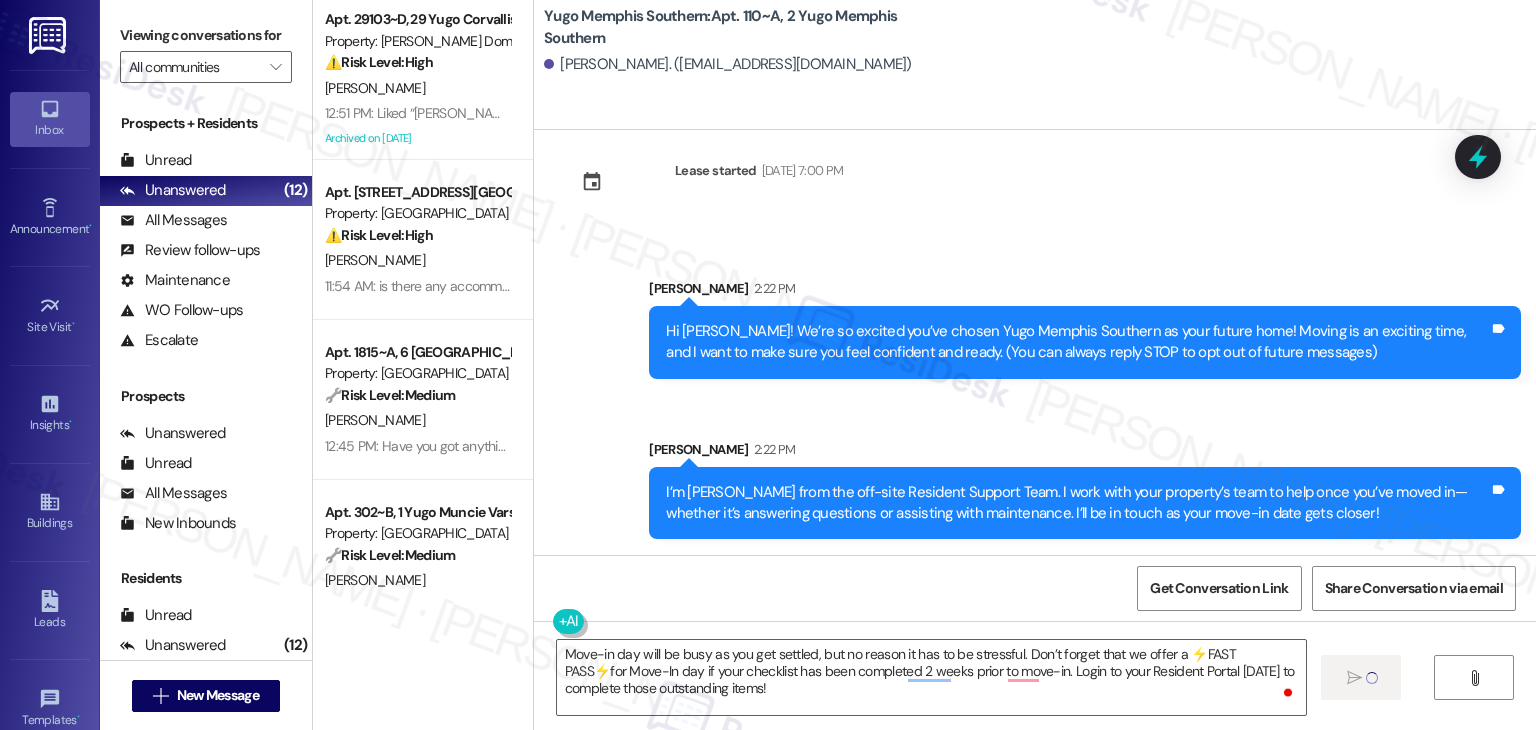 type 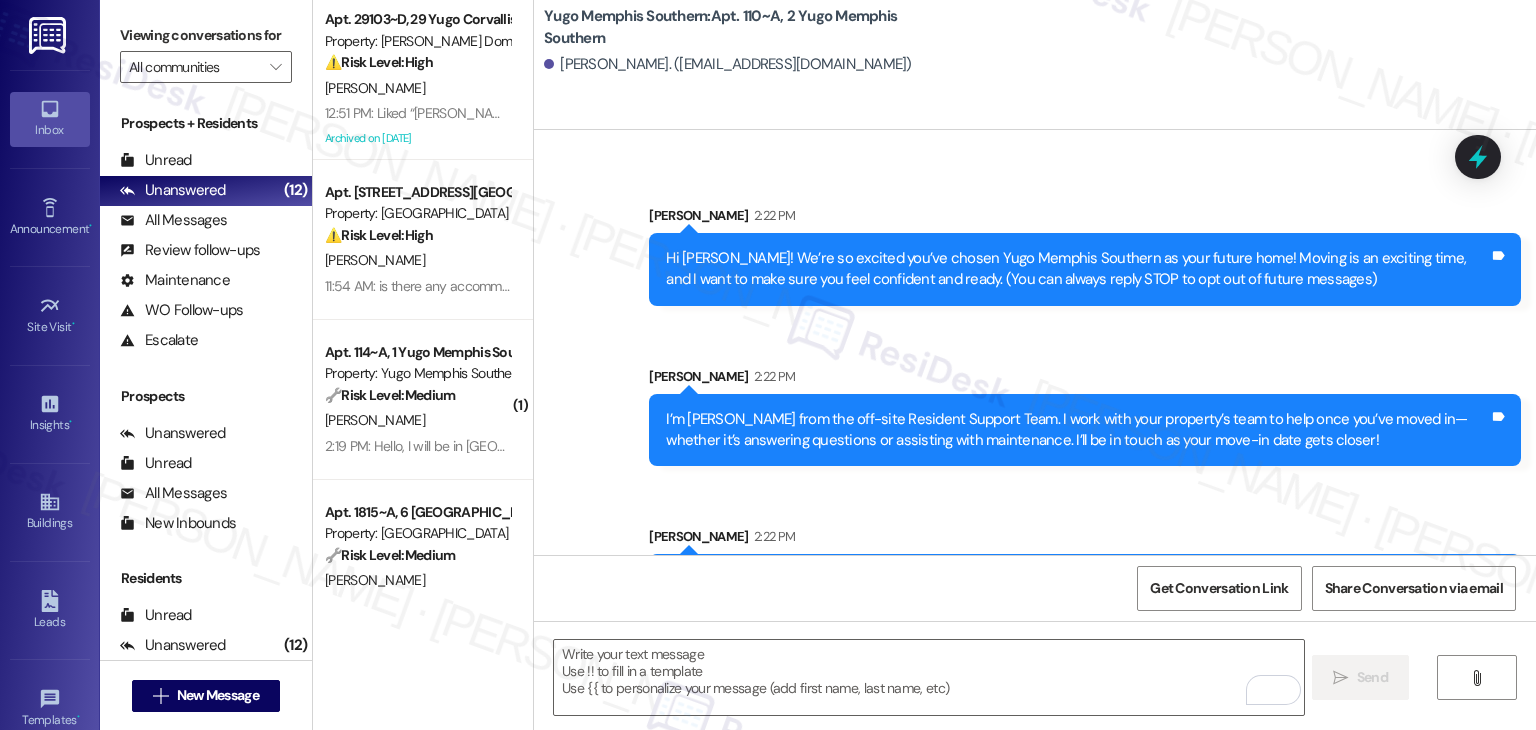 scroll, scrollTop: 213, scrollLeft: 0, axis: vertical 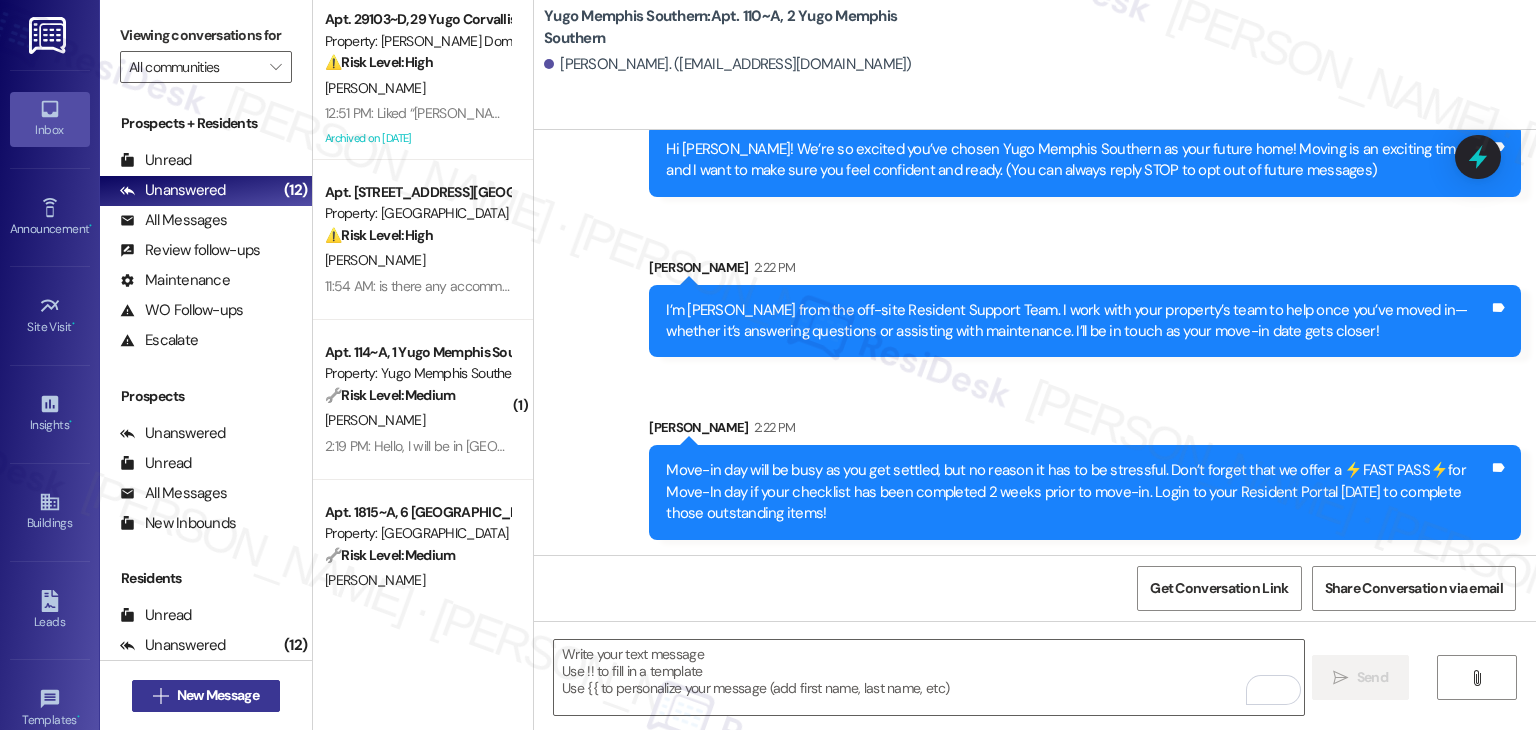 click on "New Message" at bounding box center [218, 695] 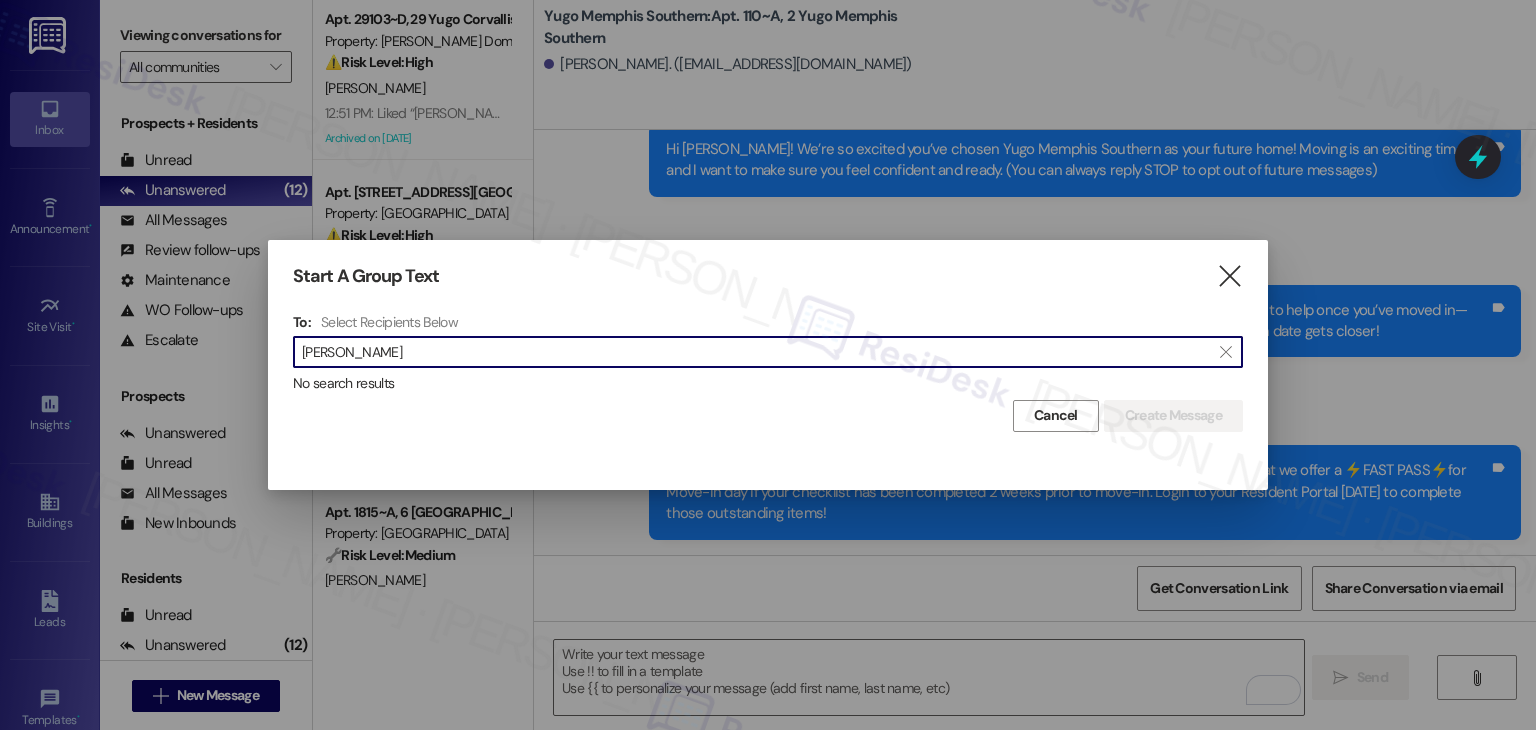 click on "Doriane	Isingizwe Nyamurinda" at bounding box center [756, 352] 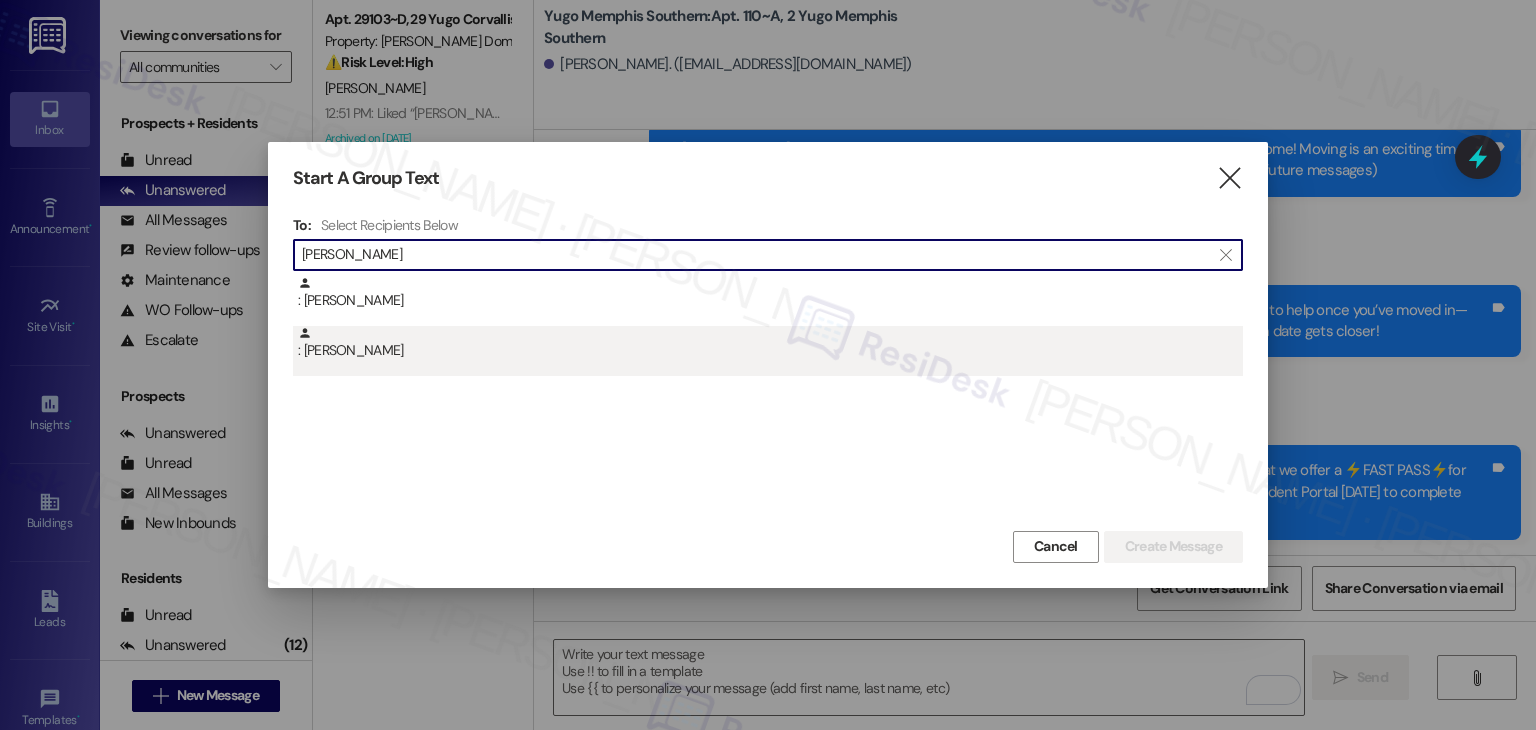 type on "Doriane Isingizwe Nyamurinda" 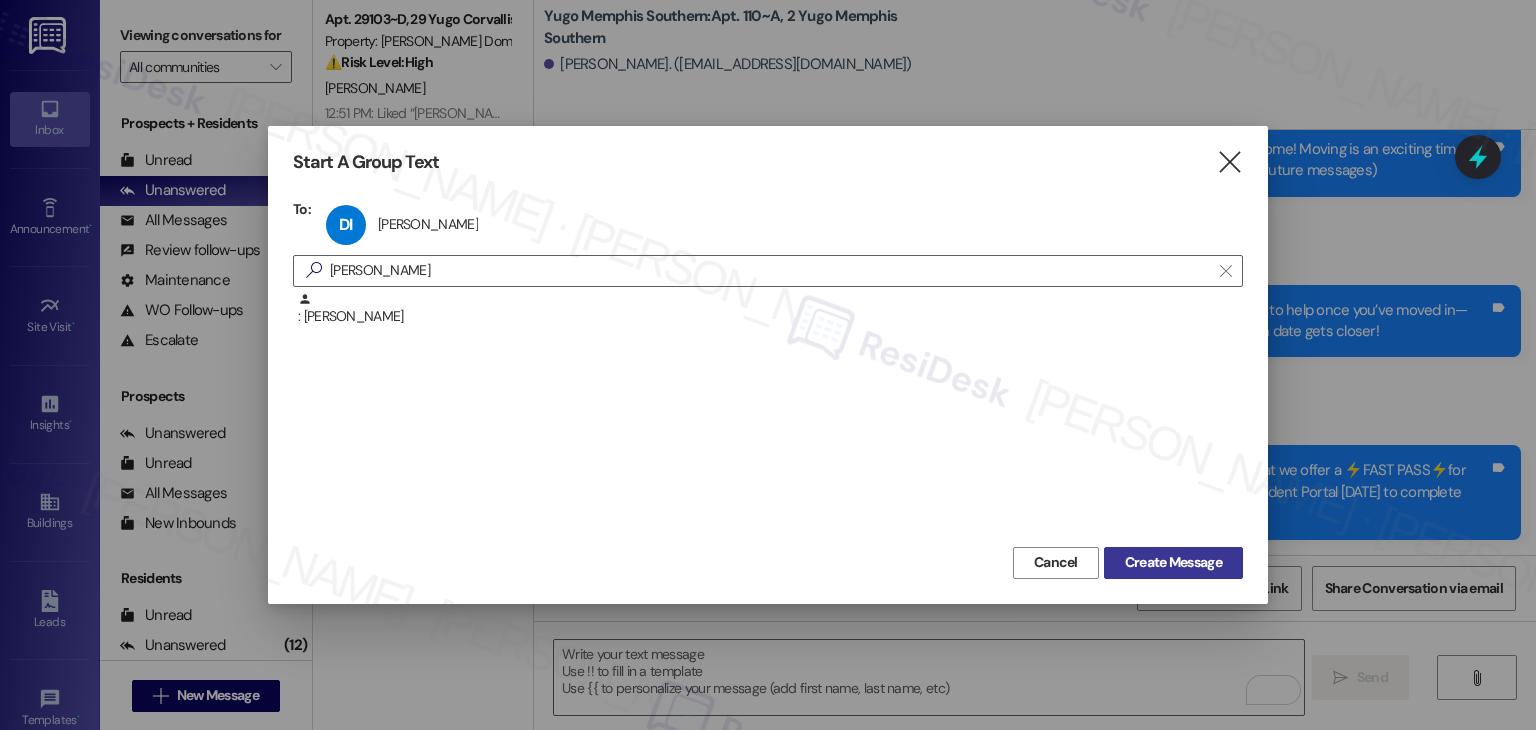 click on "Create Message" at bounding box center (1173, 562) 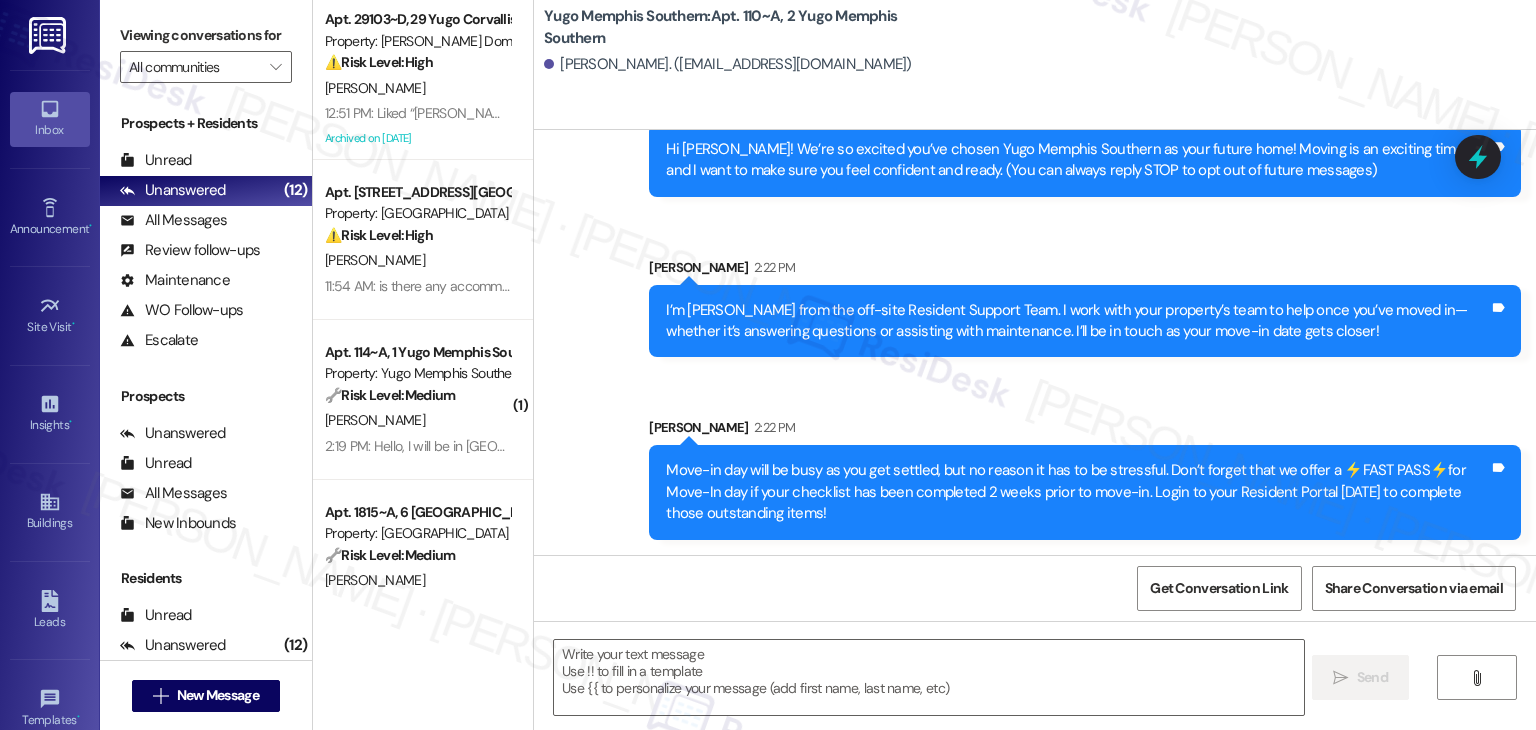 type on "Fetching suggested responses. Please feel free to read through the conversation in the meantime." 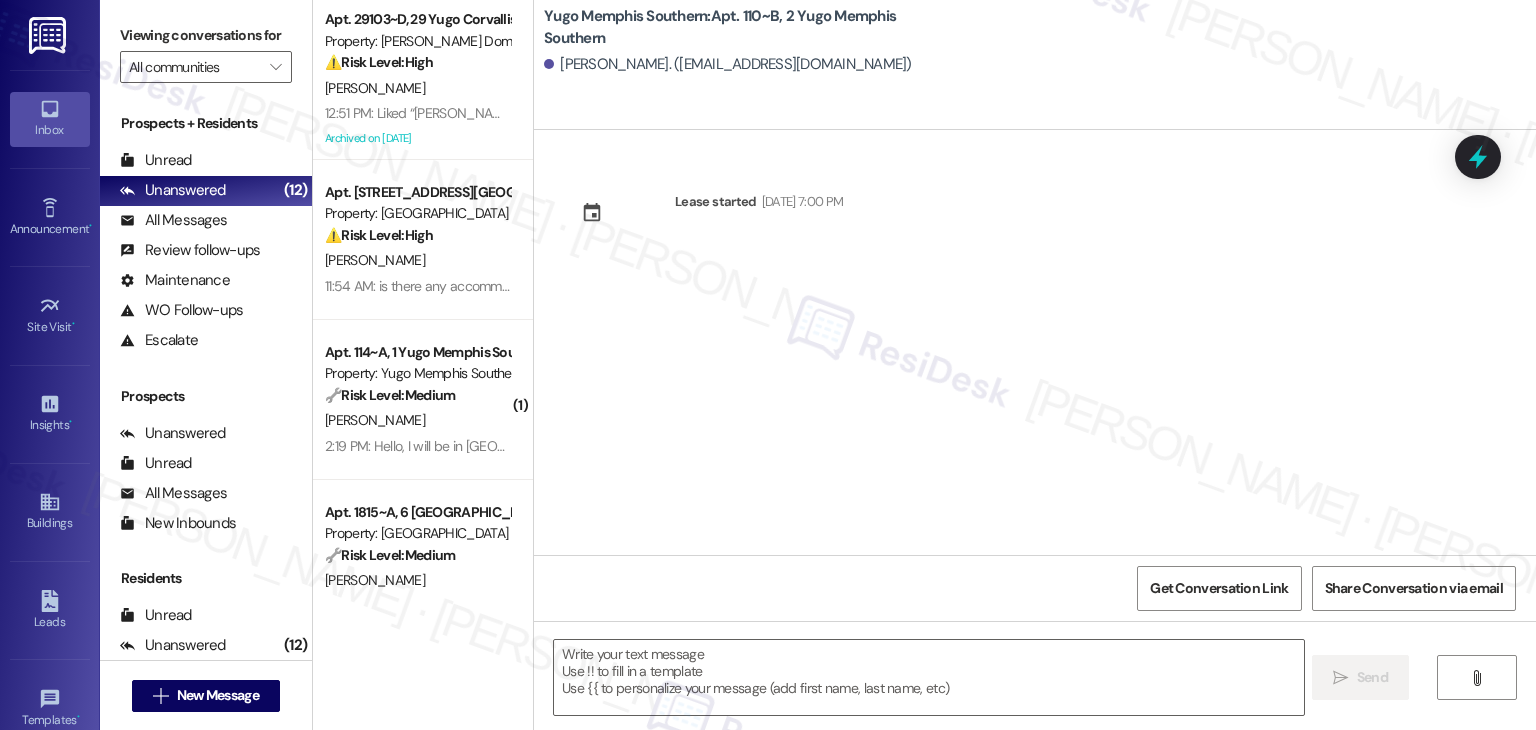 type on "Fetching suggested responses. Please feel free to read through the conversation in the meantime." 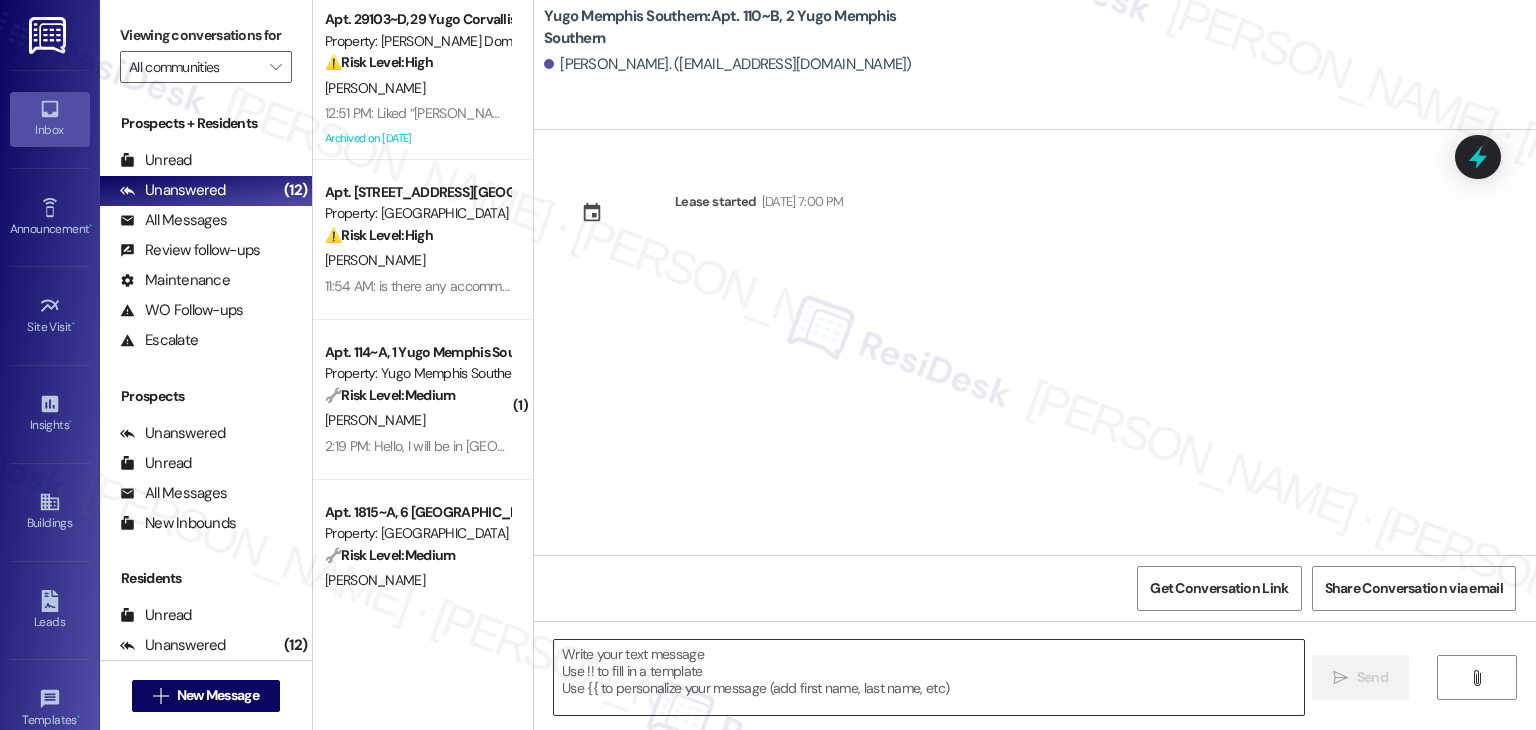 click at bounding box center (928, 677) 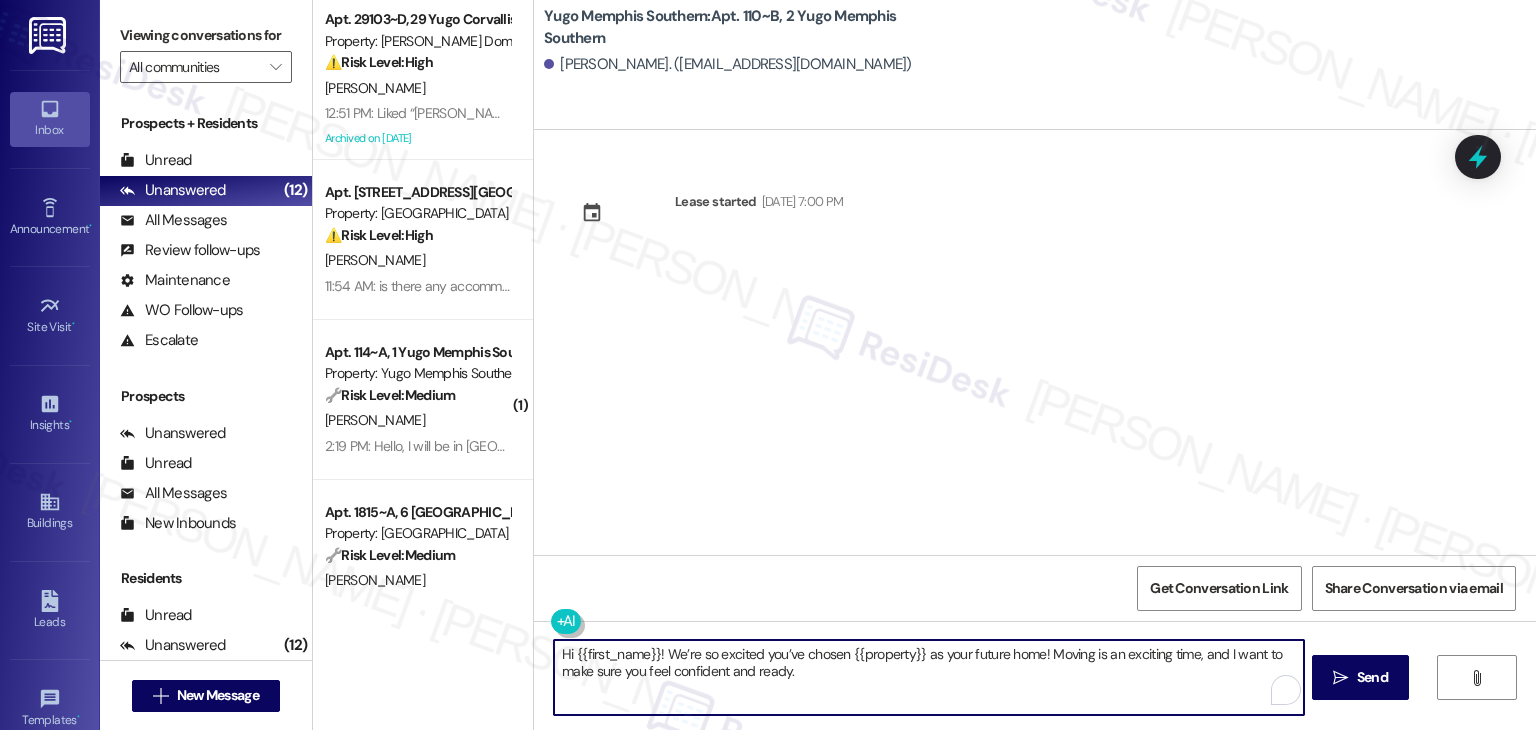 type on "Hi {{first_name}}! We’re so excited you’ve chosen {{property}} as your future home! Moving is an exciting time, and I want to make sure you feel confident and ready." 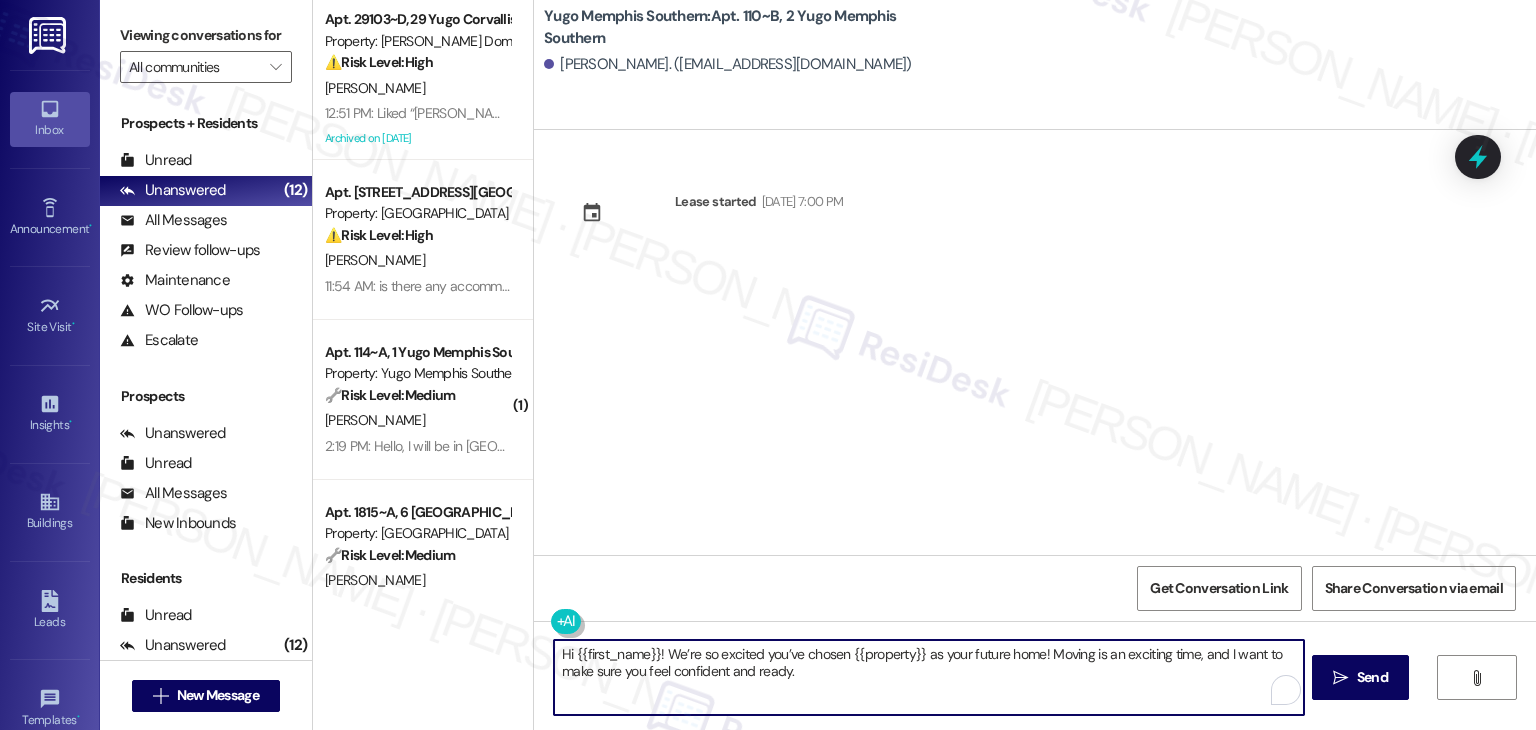click on "Lease started Aug 17, 2025 at 7:00 PM" at bounding box center (1035, 342) 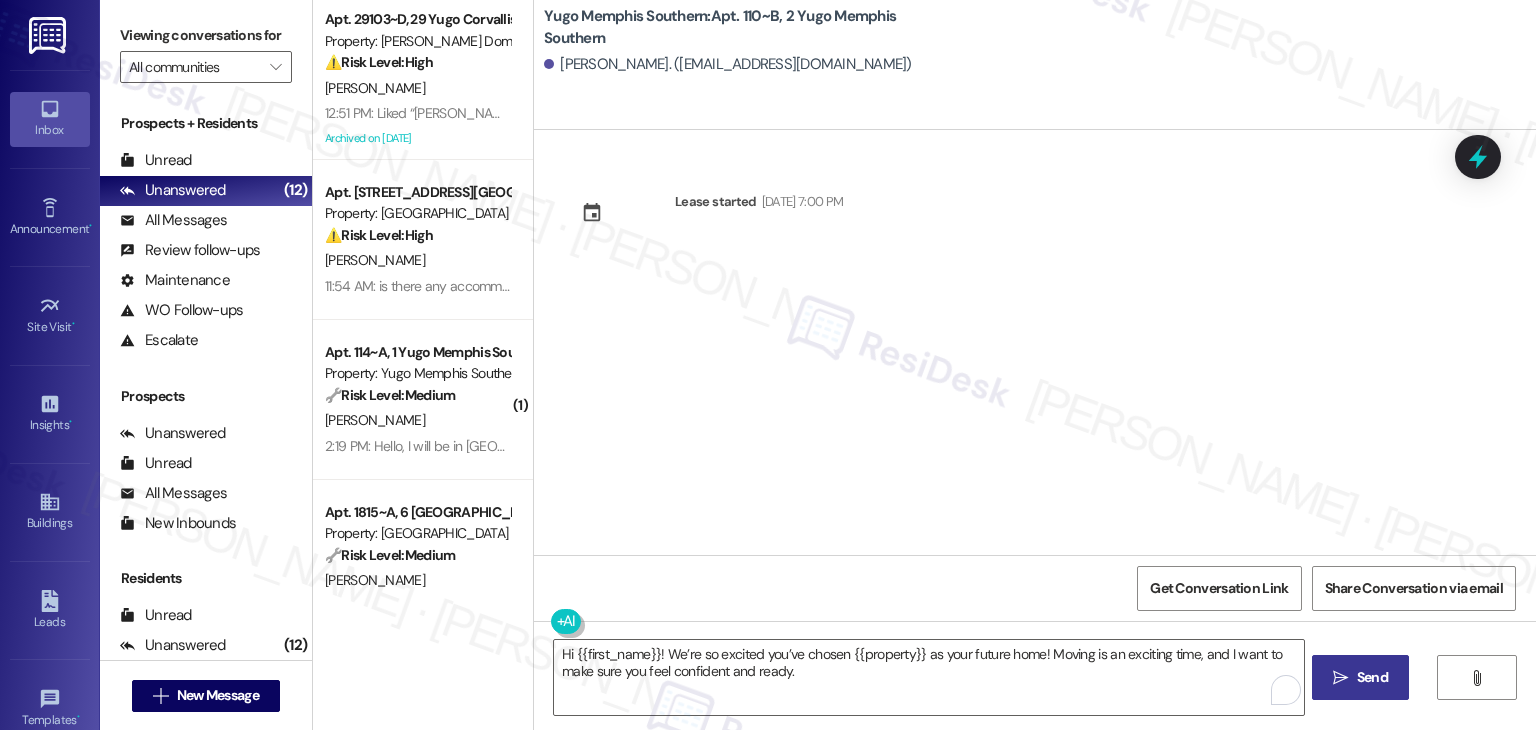 click on " Send" at bounding box center (1360, 677) 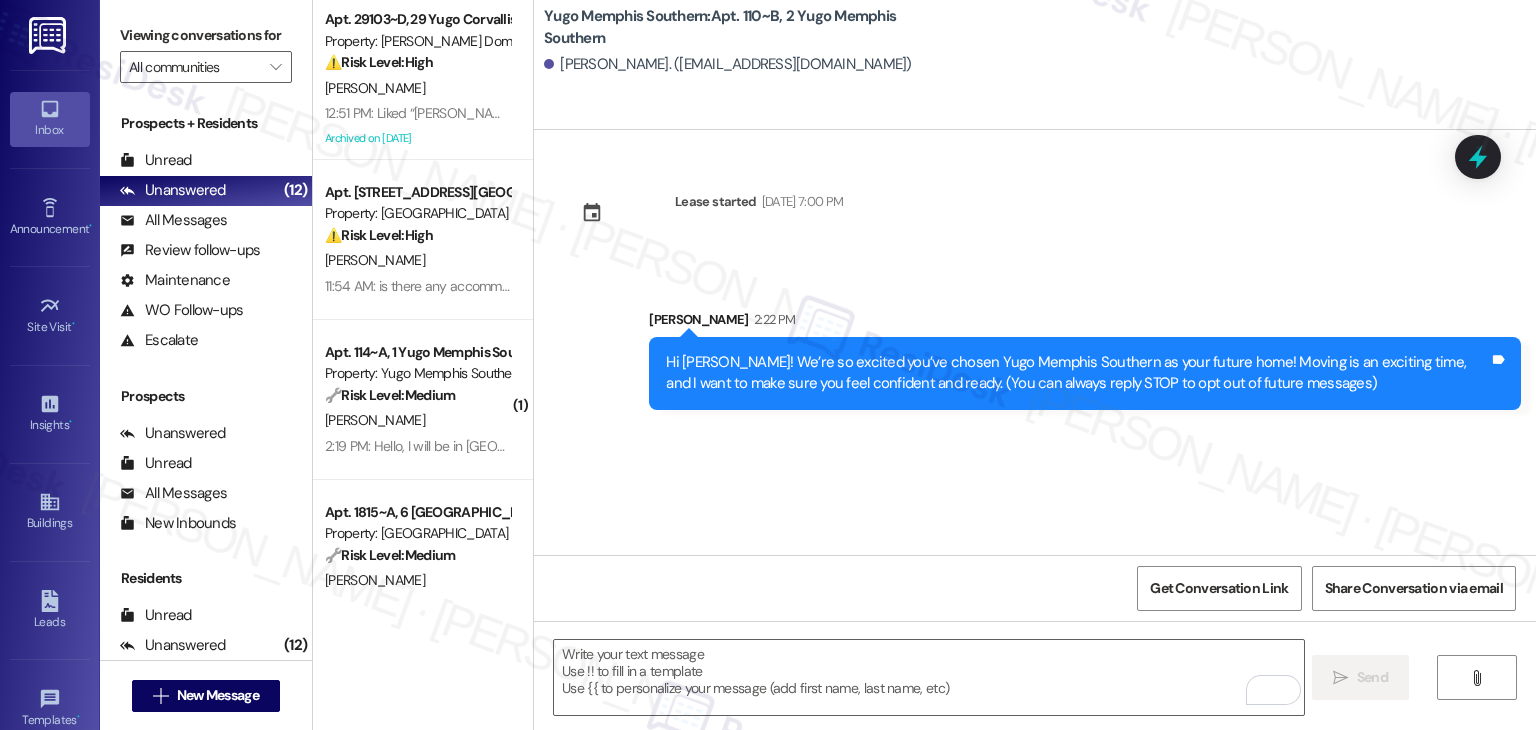 click on "Lease started Aug 17, 2025 at 7:00 PM Sent via SMS Sarah 2:22 PM Hi Doriane! We’re so excited you’ve chosen Yugo Memphis Southern as your future home! Moving is an exciting time, and I want to make sure you feel confident and ready. (You can always reply STOP to opt out of future messages) Tags and notes" at bounding box center [1035, 342] 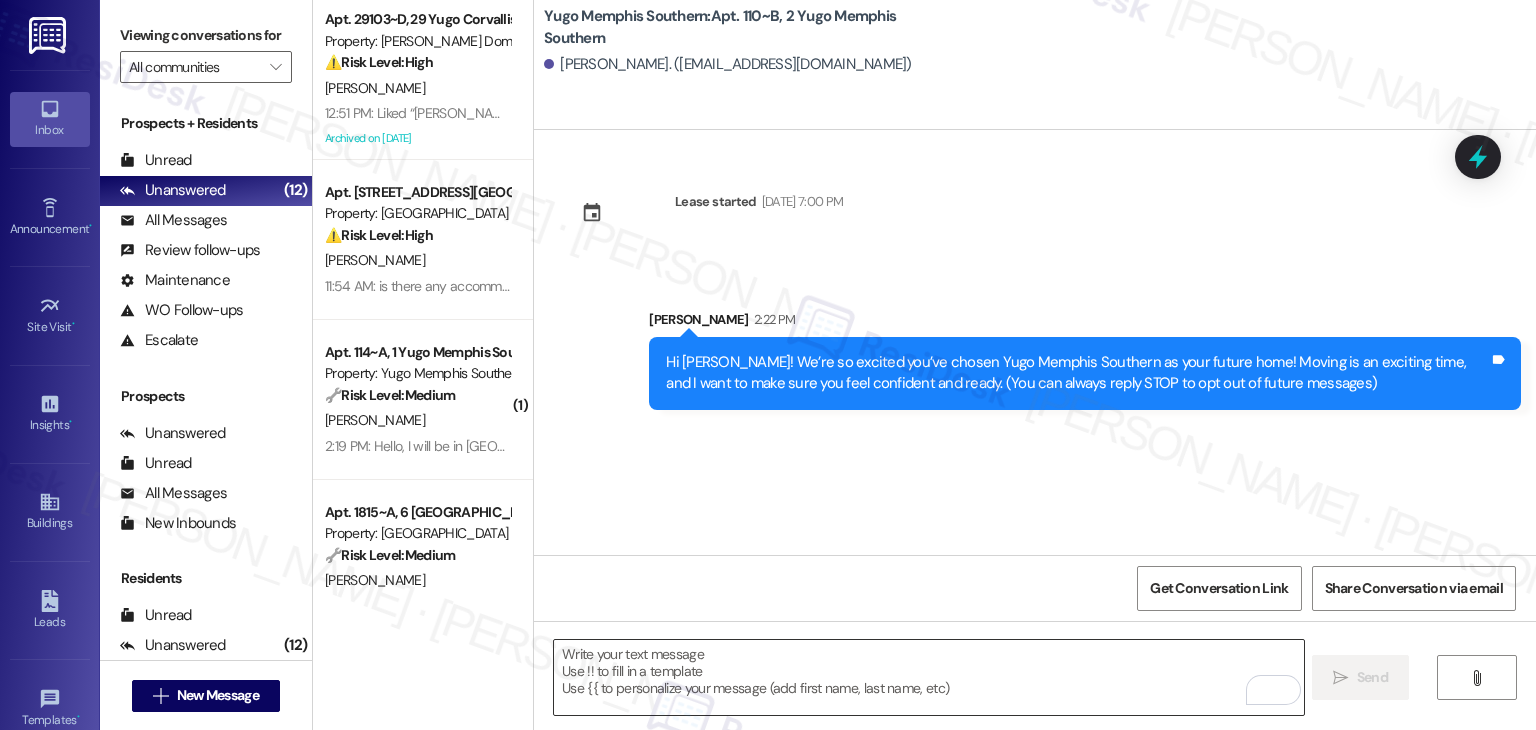 click at bounding box center (928, 677) 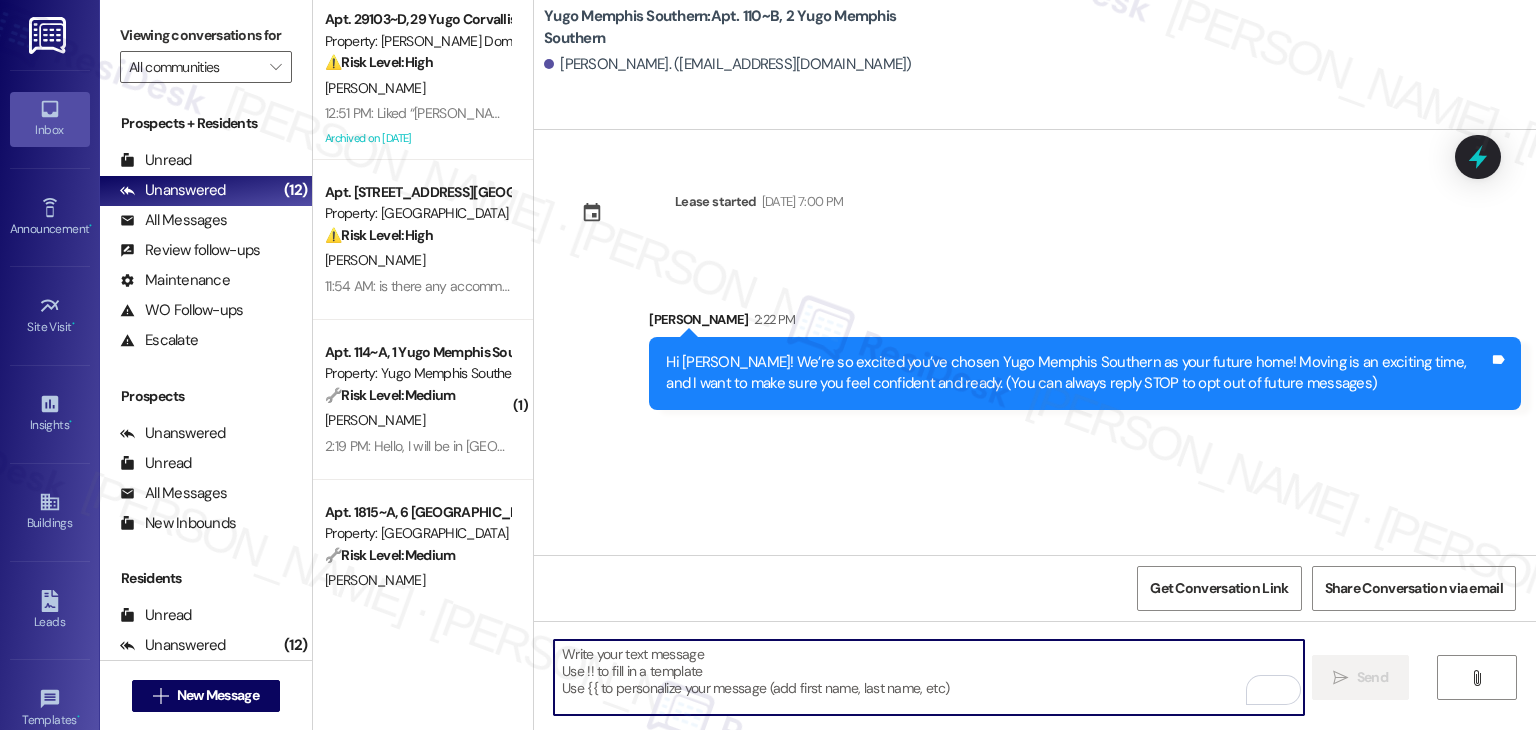paste on "I’m [PERSON_NAME] from the off-site Resident Support Team. I work with your property’s team to help once you’ve moved in—whether it’s answering questions or assisting with maintenance. I’ll be in touch as your move-in date gets closer!" 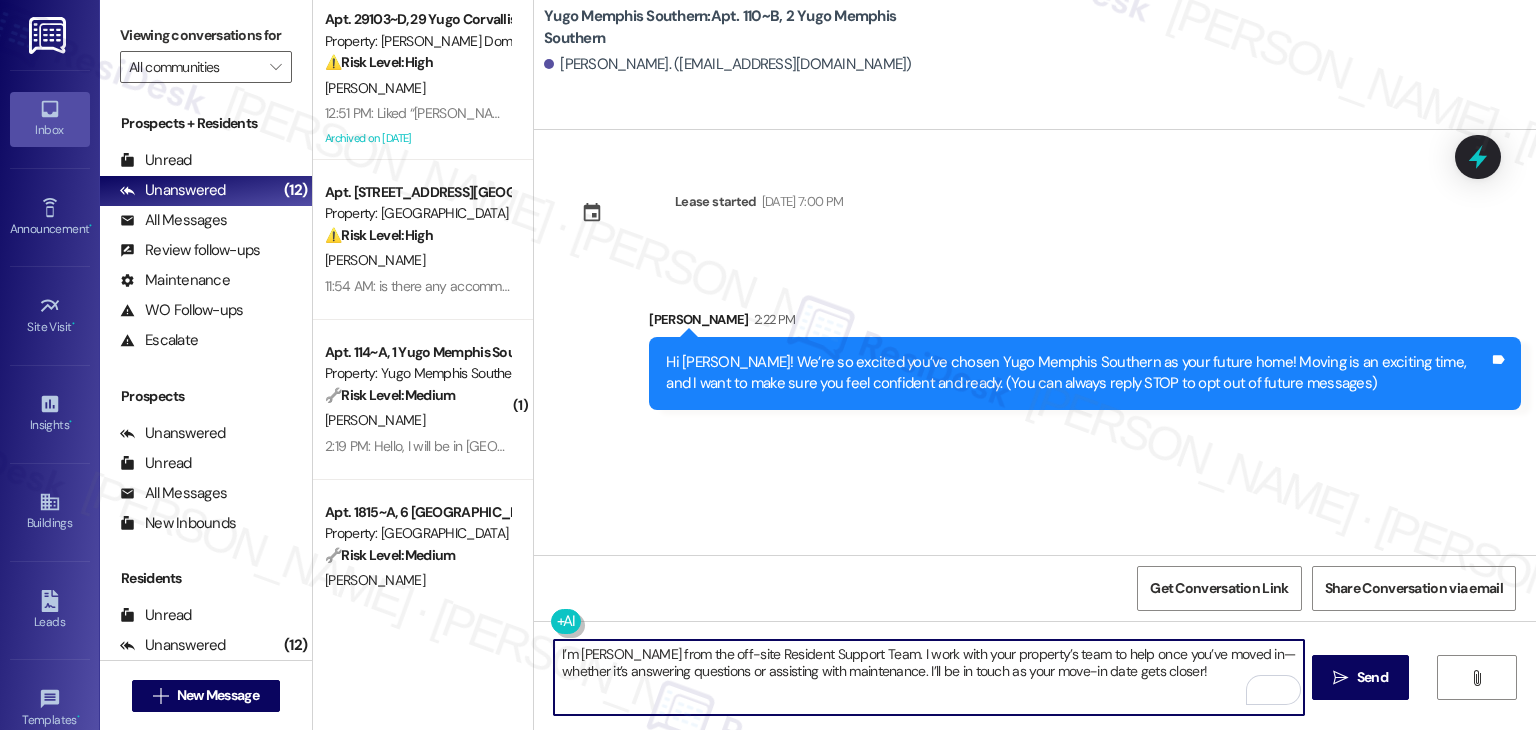 type on "I’m [PERSON_NAME] from the off-site Resident Support Team. I work with your property’s team to help once you’ve moved in—whether it’s answering questions or assisting with maintenance. I’ll be in touch as your move-in date gets closer!" 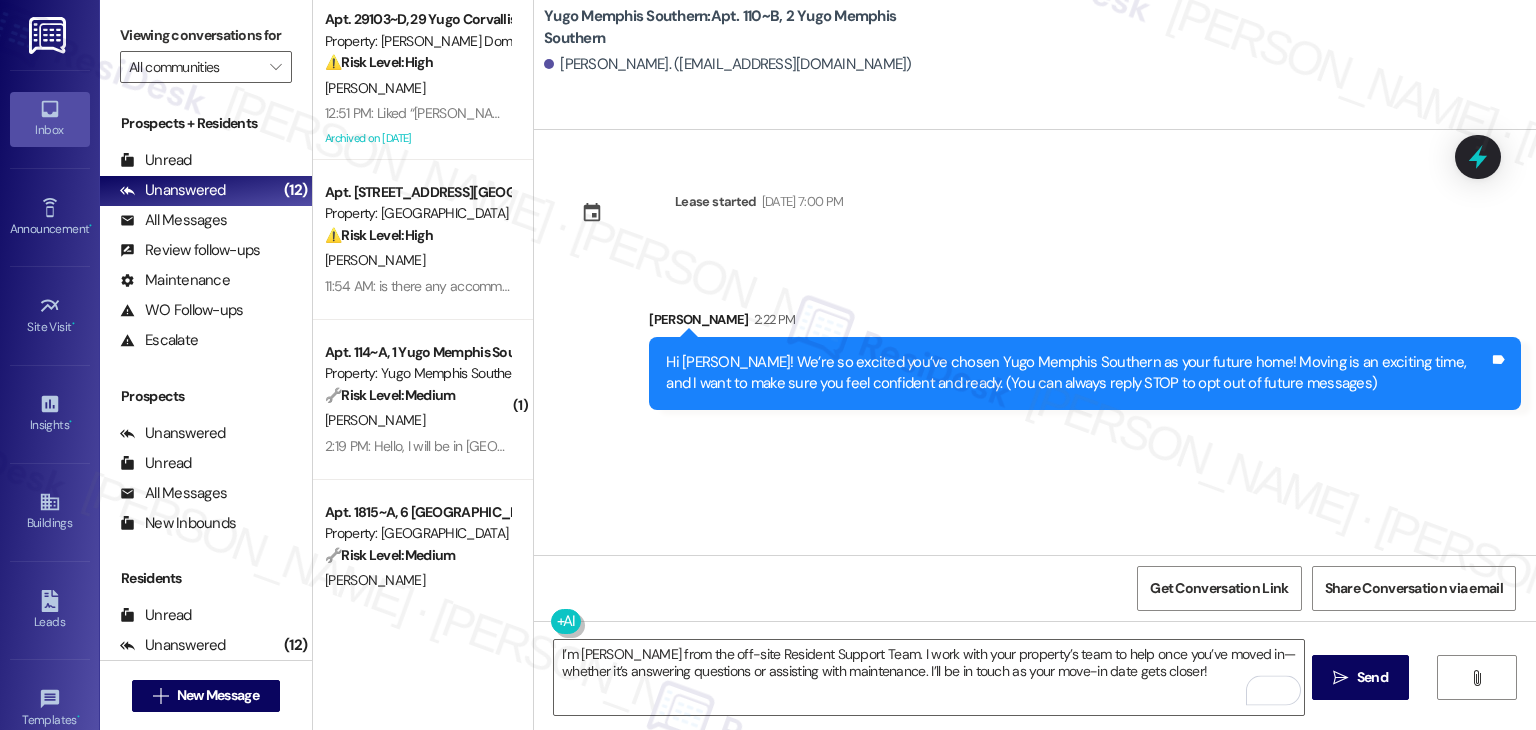 click on "Lease started Aug 17, 2025 at 7:00 PM Sent via SMS Sarah 2:22 PM Hi Doriane! We’re so excited you’ve chosen Yugo Memphis Southern as your future home! Moving is an exciting time, and I want to make sure you feel confident and ready. (You can always reply STOP to opt out of future messages) Tags and notes" at bounding box center (1035, 342) 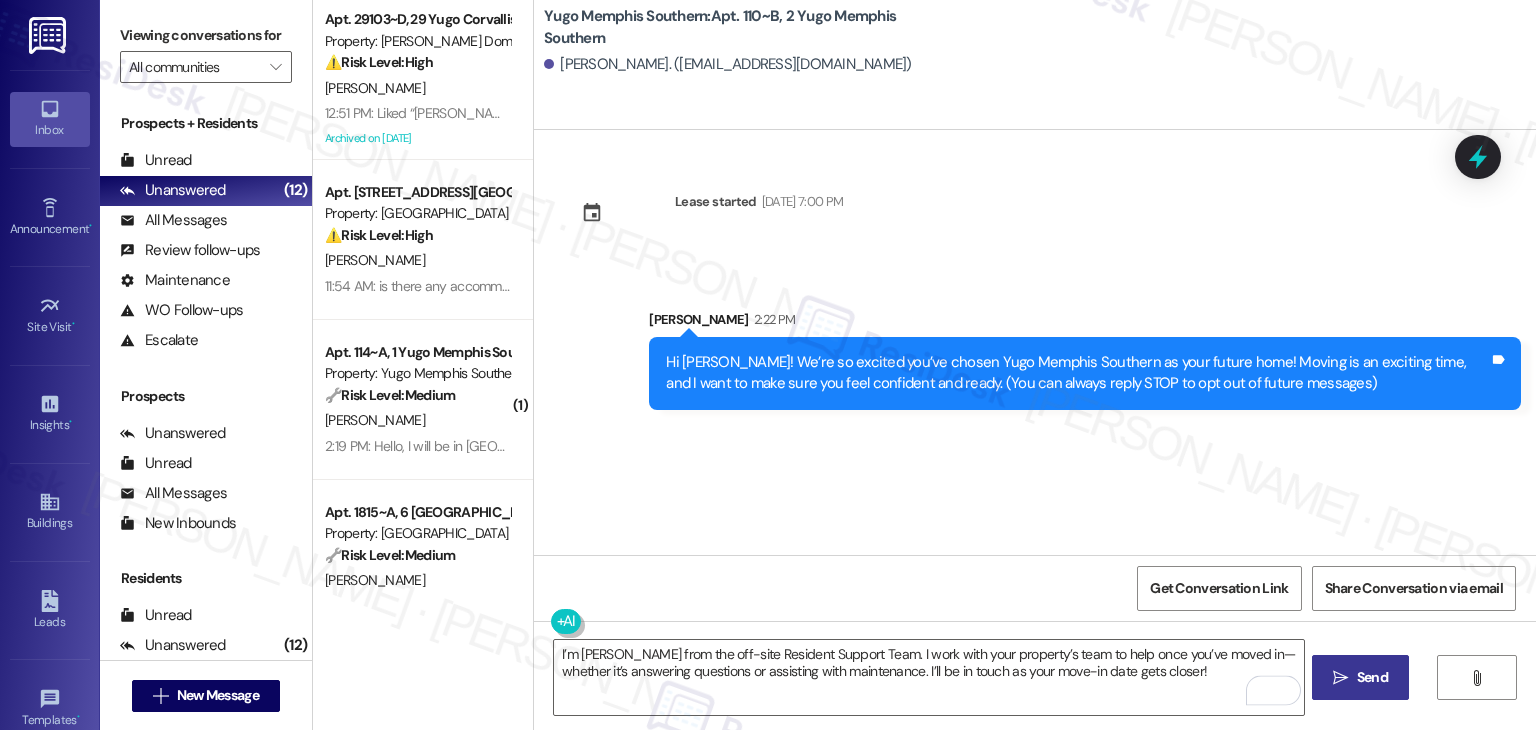 click on "Send" at bounding box center (1372, 677) 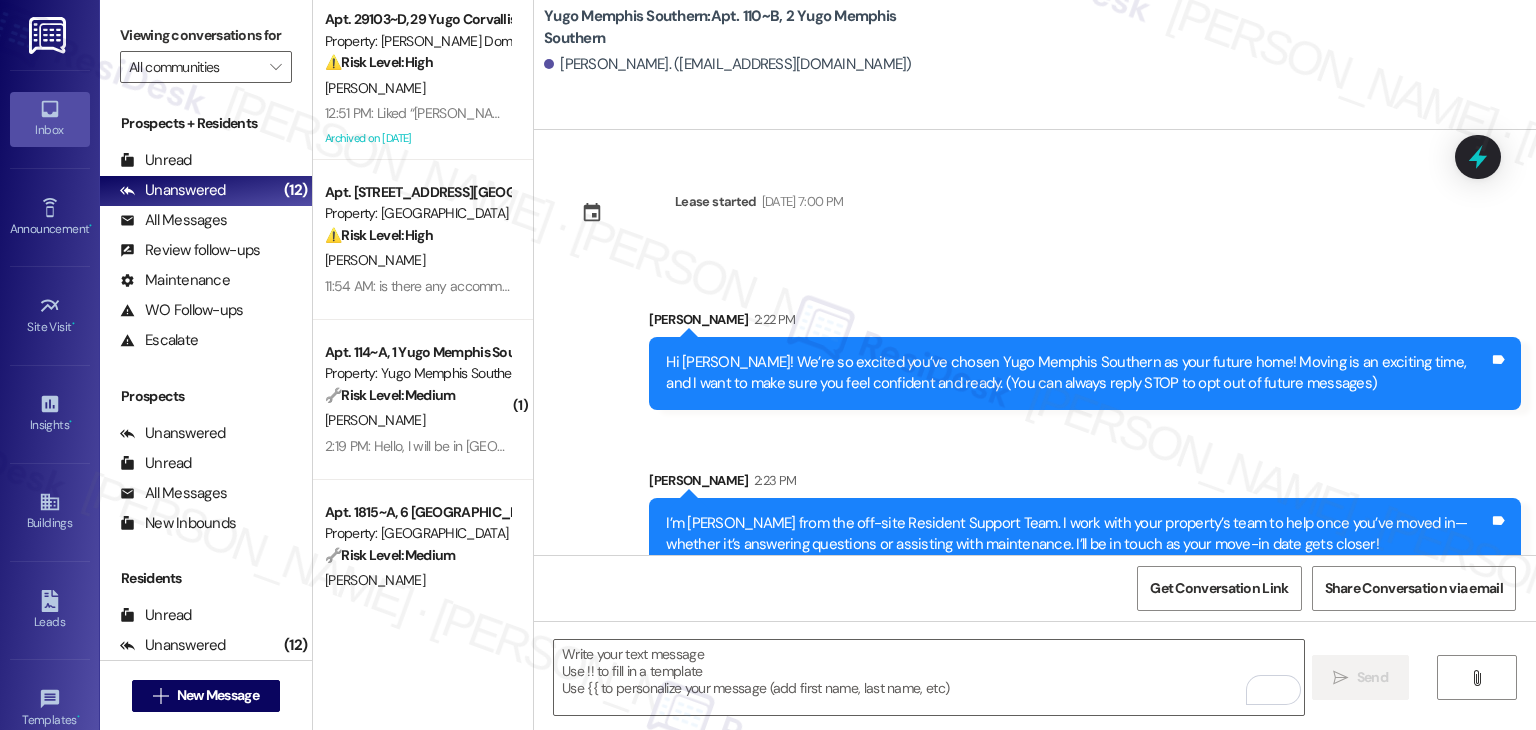 click on "Sarah 2:23 PM" at bounding box center [1085, 484] 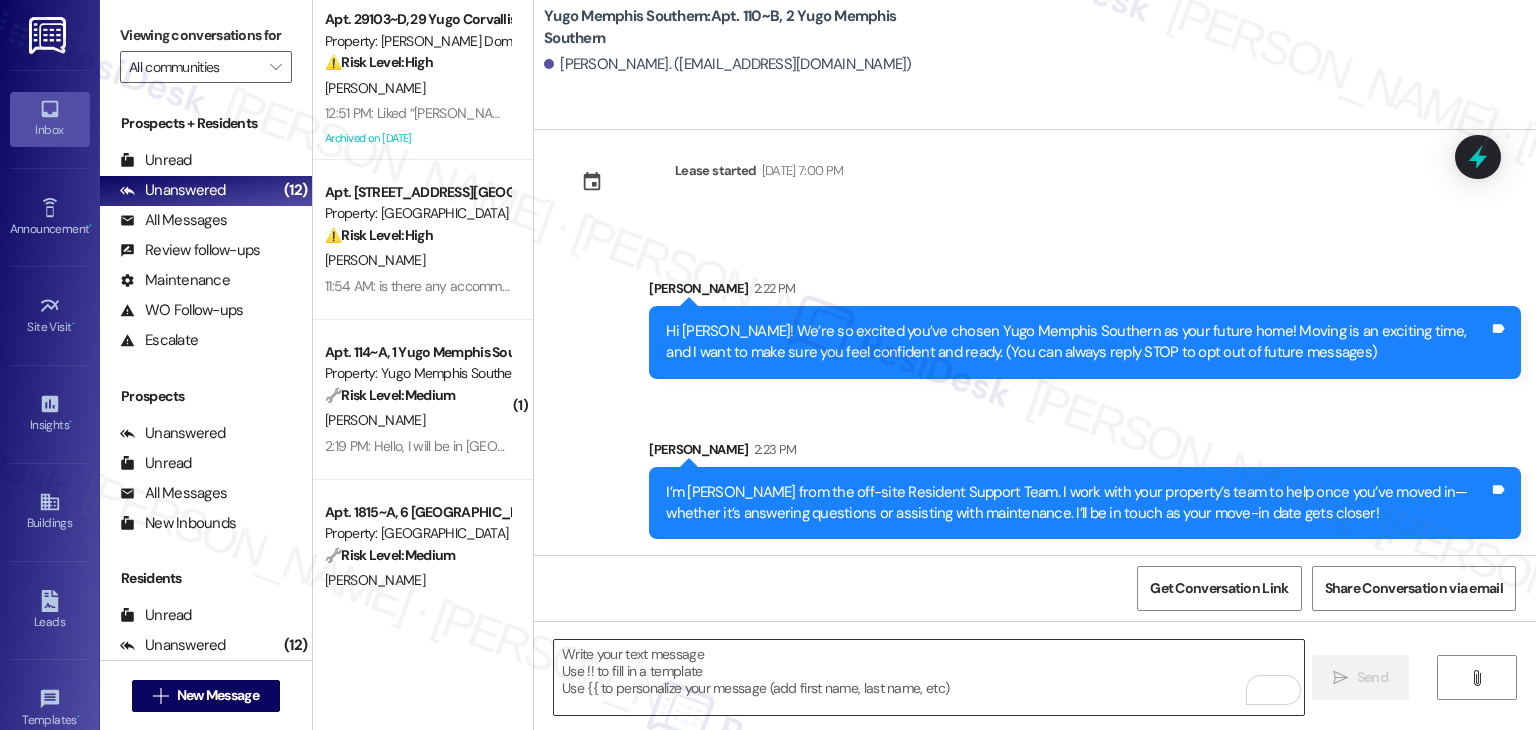 click at bounding box center [928, 677] 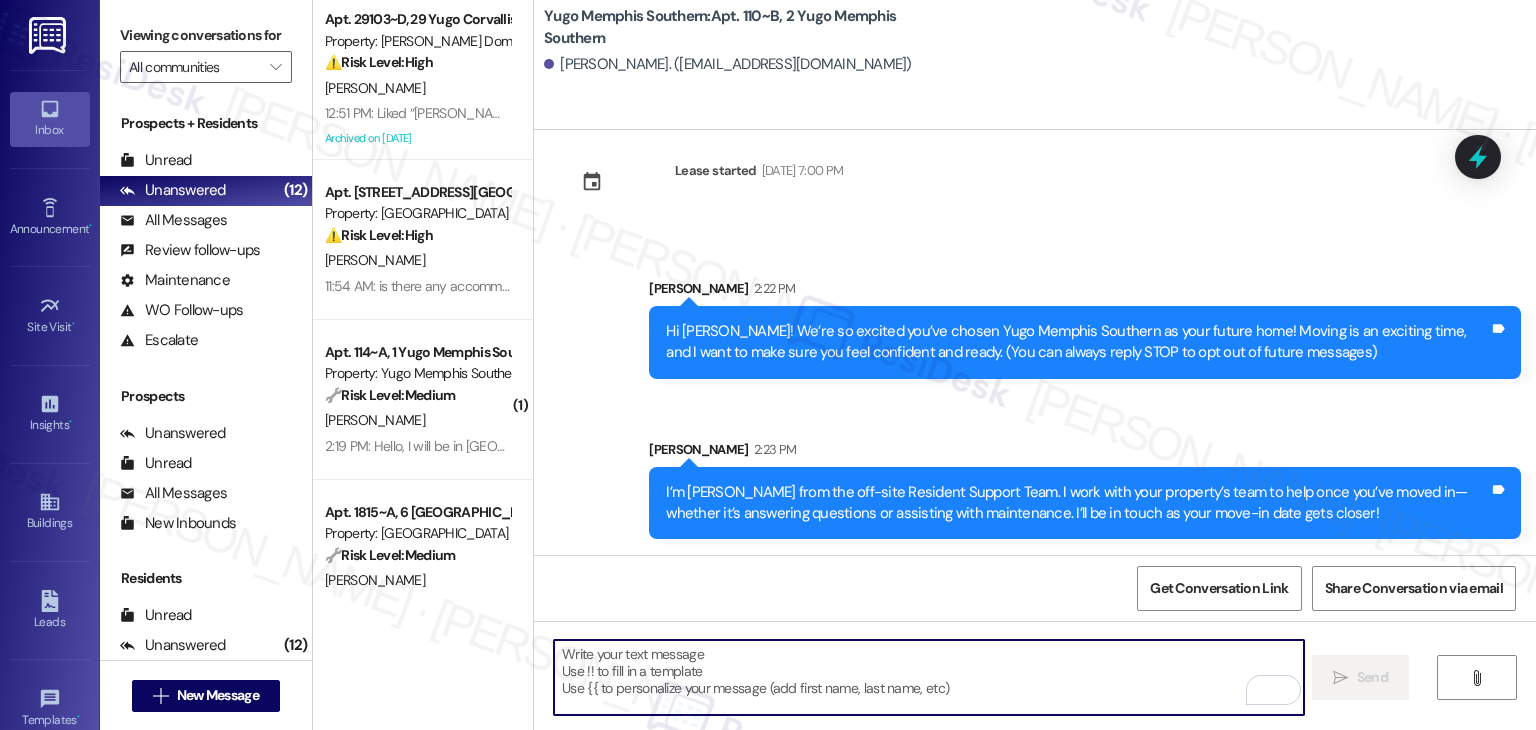 paste on "Move-in day will be busy as you get settled, but no reason it has to be stressful. Don’t forget that we offer a ⚡FAST PASS⚡for Move-In day if your checklist has been completed 2 weeks prior to move-in. Login to your Resident Portal [DATE] to complete those outstanding items!" 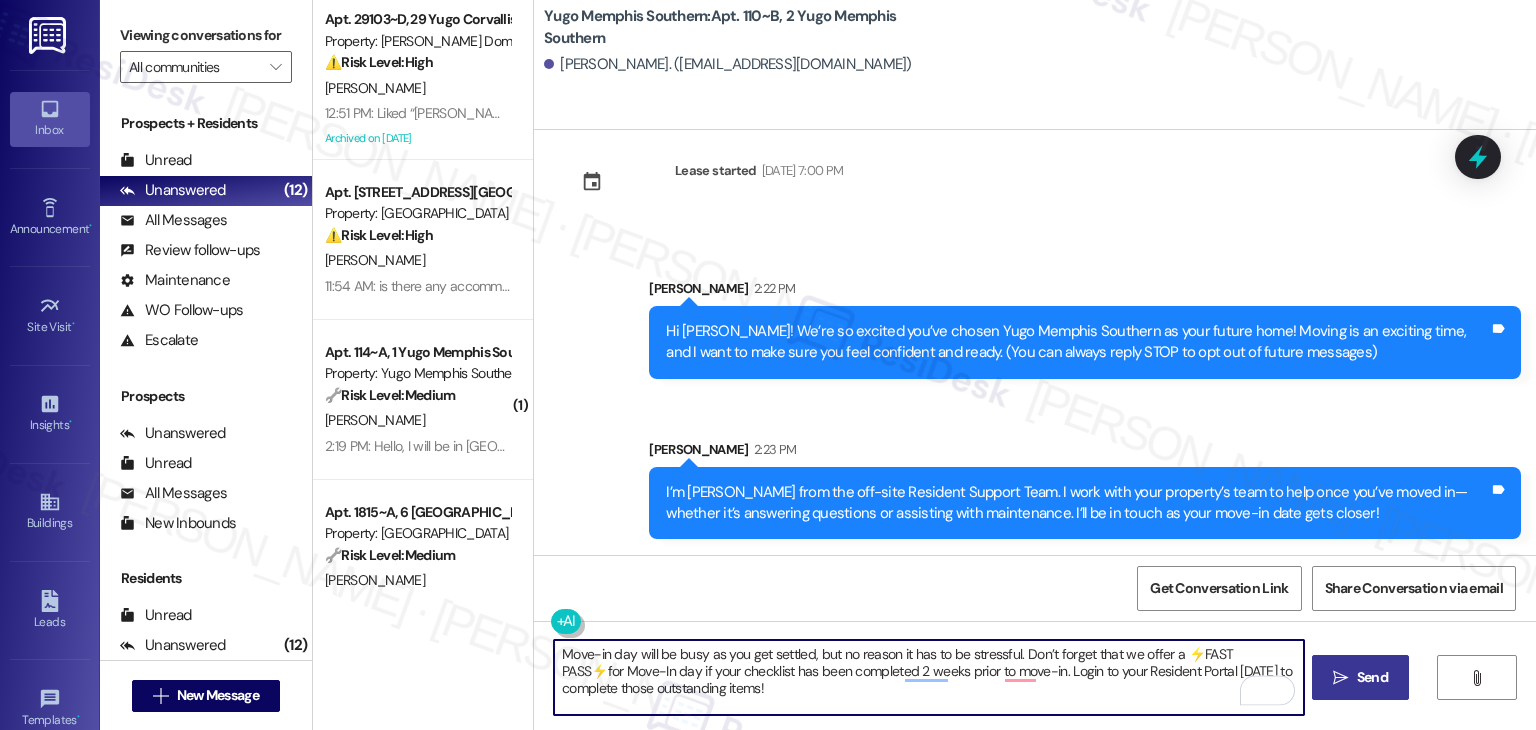 type on "Move-in day will be busy as you get settled, but no reason it has to be stressful. Don’t forget that we offer a ⚡FAST PASS⚡for Move-In day if your checklist has been completed 2 weeks prior to move-in. Login to your Resident Portal [DATE] to complete those outstanding items!" 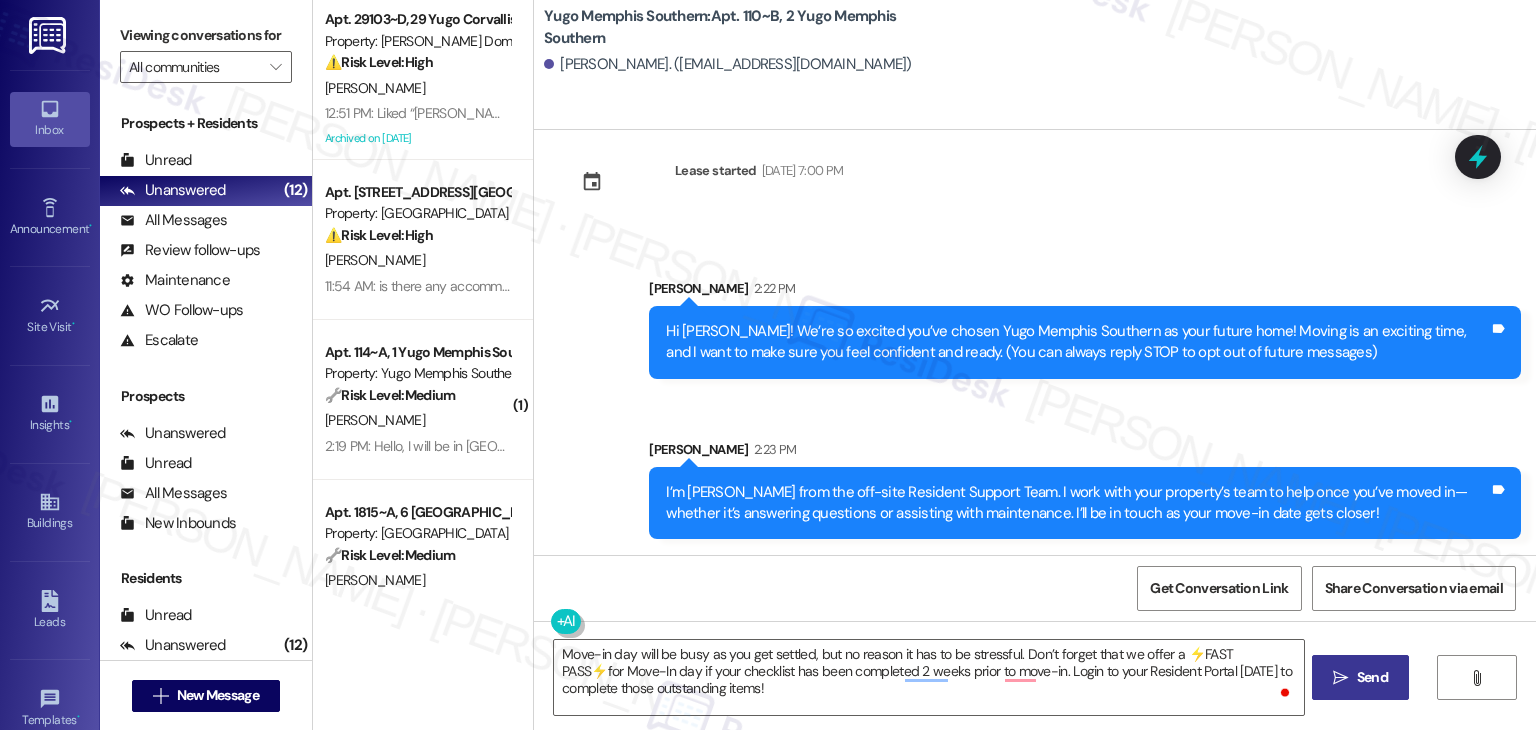 click on " Send" at bounding box center (1360, 677) 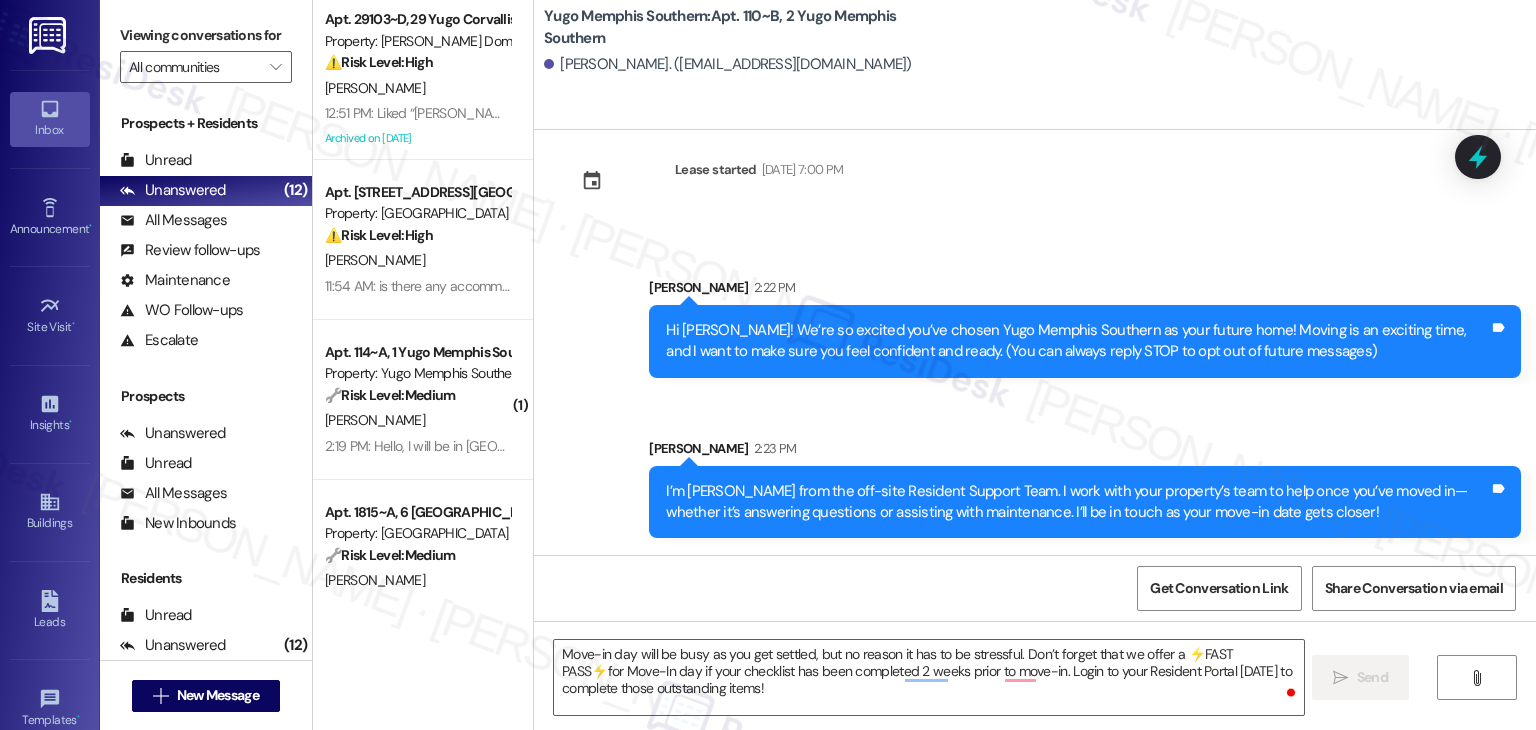type 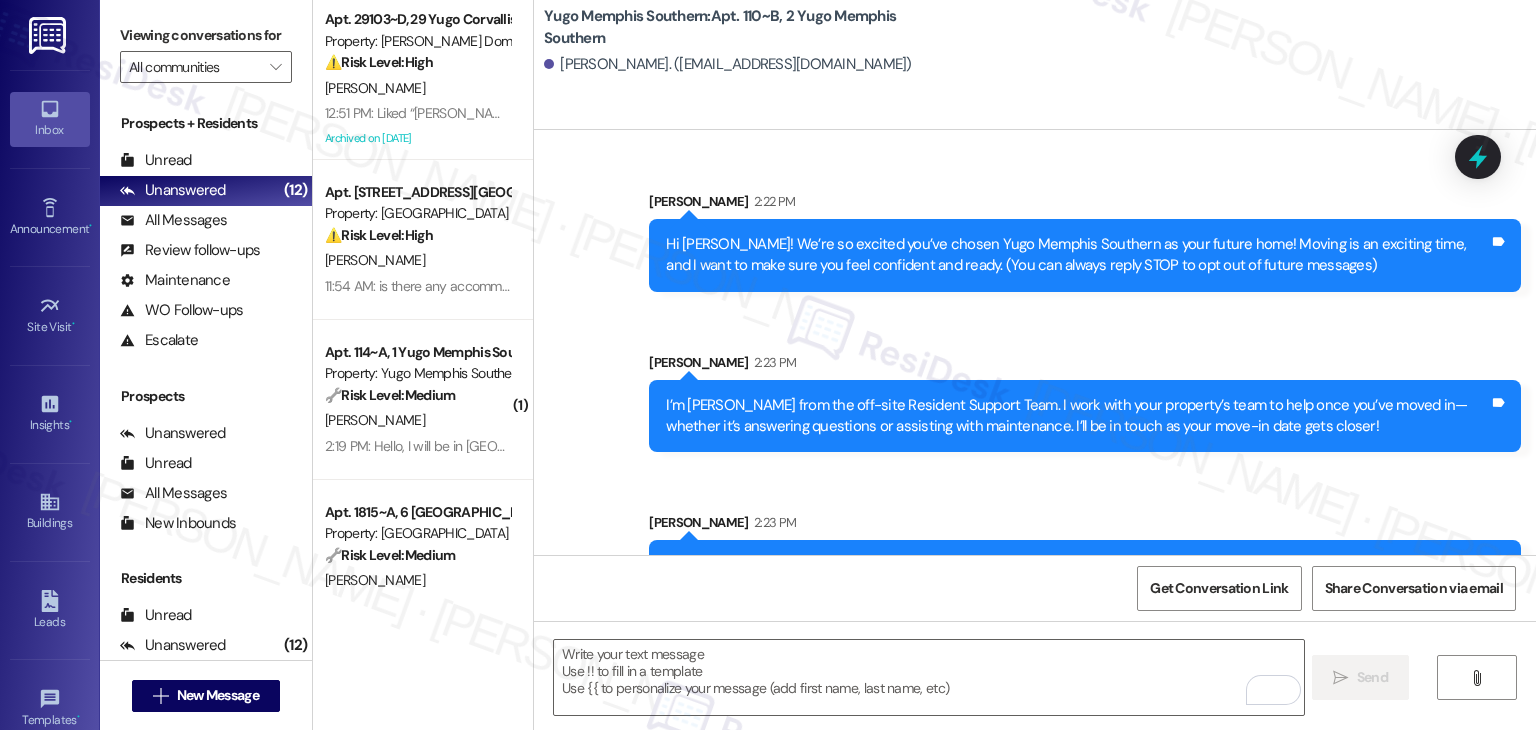 scroll, scrollTop: 213, scrollLeft: 0, axis: vertical 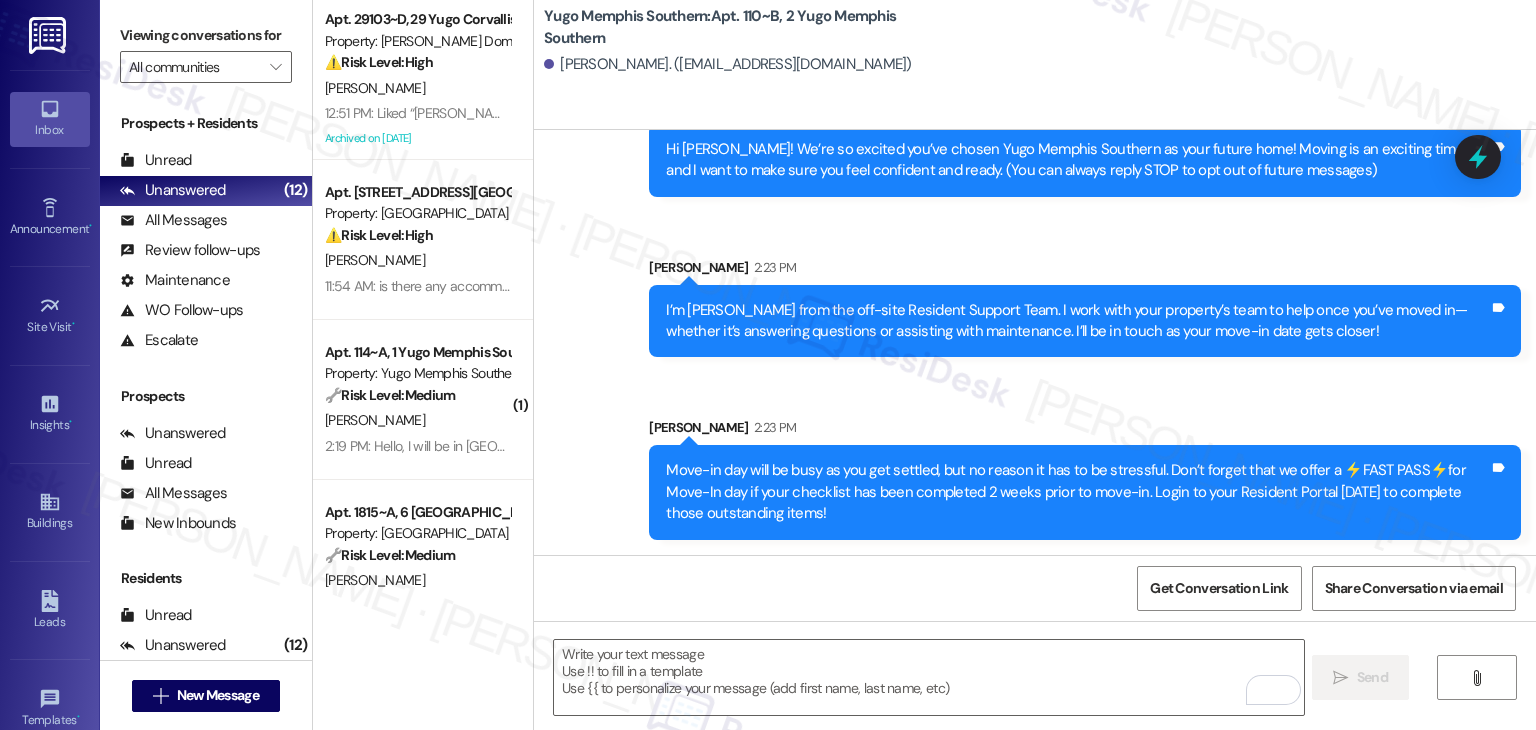 click on "Sent via SMS Sarah 2:22 PM Hi Doriane! We’re so excited you’ve chosen Yugo Memphis Southern as your future home! Moving is an exciting time, and I want to make sure you feel confident and ready. (You can always reply STOP to opt out of future messages) Tags and notes Sent via SMS Sarah 2:23 PM I’m Sarah from the off-site Resident Support Team. I work with your property’s team to help once you’ve moved in—whether it’s answering questions or assisting with maintenance. I’ll be in touch as your move-in date gets closer! Tags and notes Sent via SMS Sarah 2:23 PM Move-in day will be busy as you get settled, but no reason it has to be stressful. Don’t forget that we offer a ⚡FAST PASS⚡for Move-In day if your checklist has been completed 2 weeks prior to move-in. Login to your Resident Portal today to complete those outstanding items! Tags and notes" at bounding box center [1035, 303] 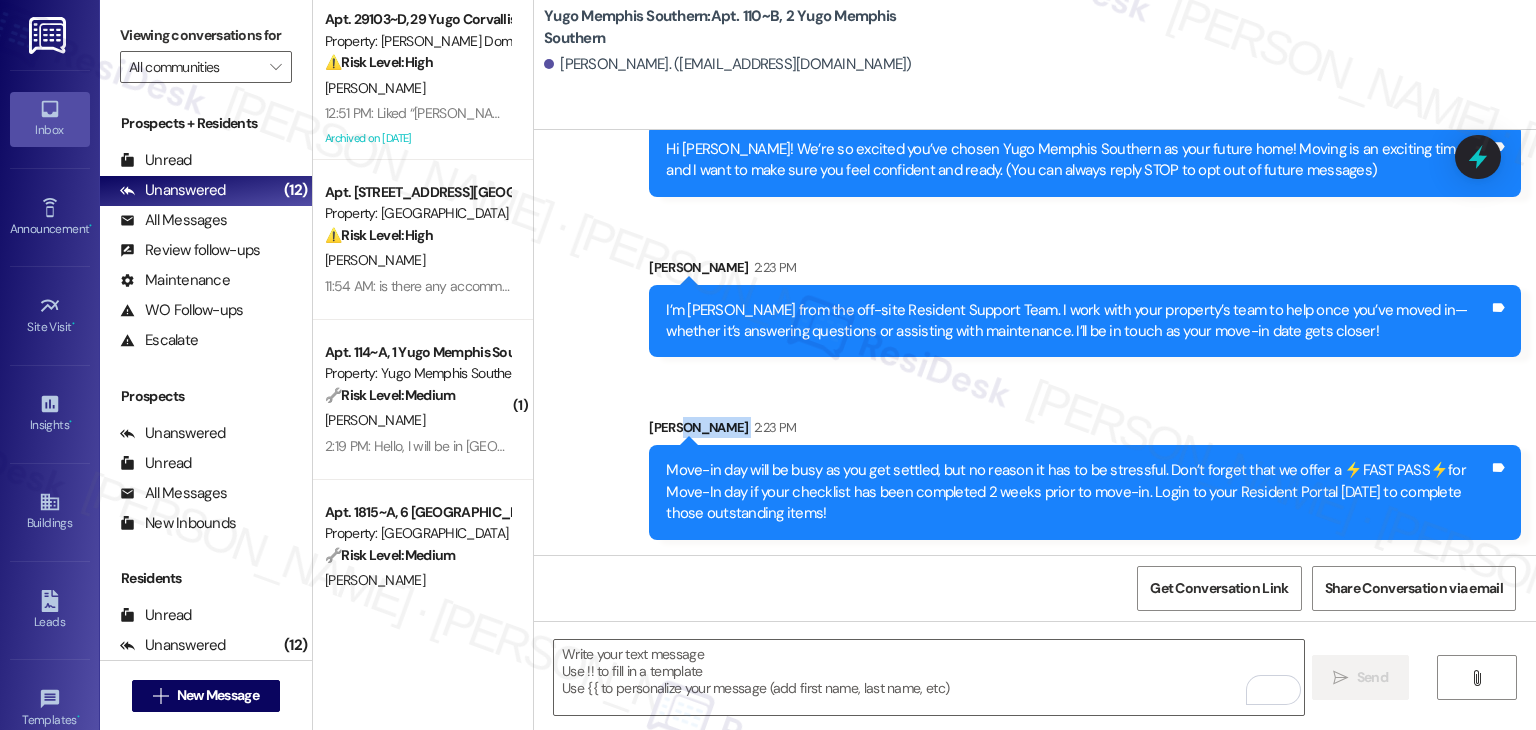 click on "Sent via SMS Sarah 2:22 PM Hi Doriane! We’re so excited you’ve chosen Yugo Memphis Southern as your future home! Moving is an exciting time, and I want to make sure you feel confident and ready. (You can always reply STOP to opt out of future messages) Tags and notes Sent via SMS Sarah 2:23 PM I’m Sarah from the off-site Resident Support Team. I work with your property’s team to help once you’ve moved in—whether it’s answering questions or assisting with maintenance. I’ll be in touch as your move-in date gets closer! Tags and notes Sent via SMS Sarah 2:23 PM Move-in day will be busy as you get settled, but no reason it has to be stressful. Don’t forget that we offer a ⚡FAST PASS⚡for Move-In day if your checklist has been completed 2 weeks prior to move-in. Login to your Resident Portal today to complete those outstanding items! Tags and notes" at bounding box center [1035, 303] 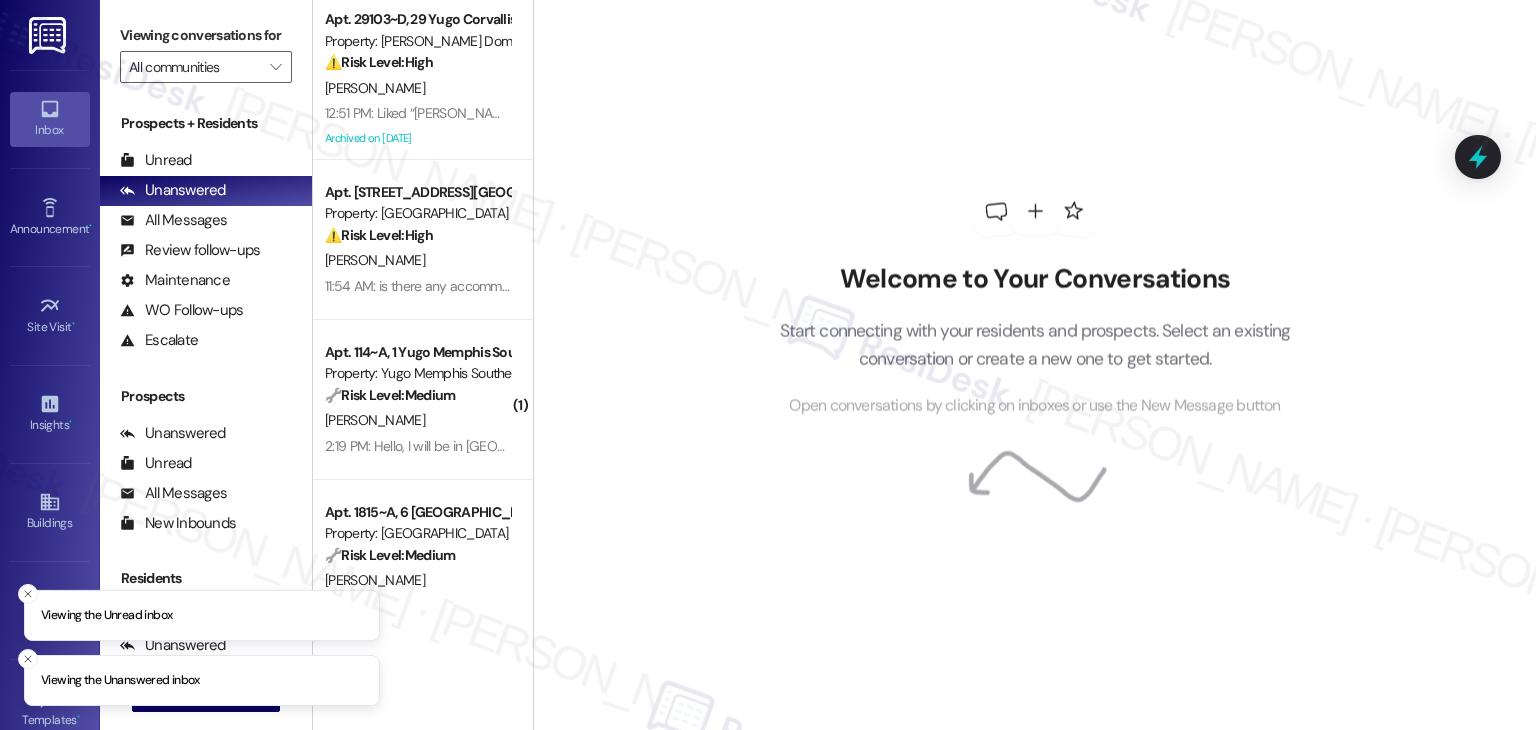scroll, scrollTop: 0, scrollLeft: 0, axis: both 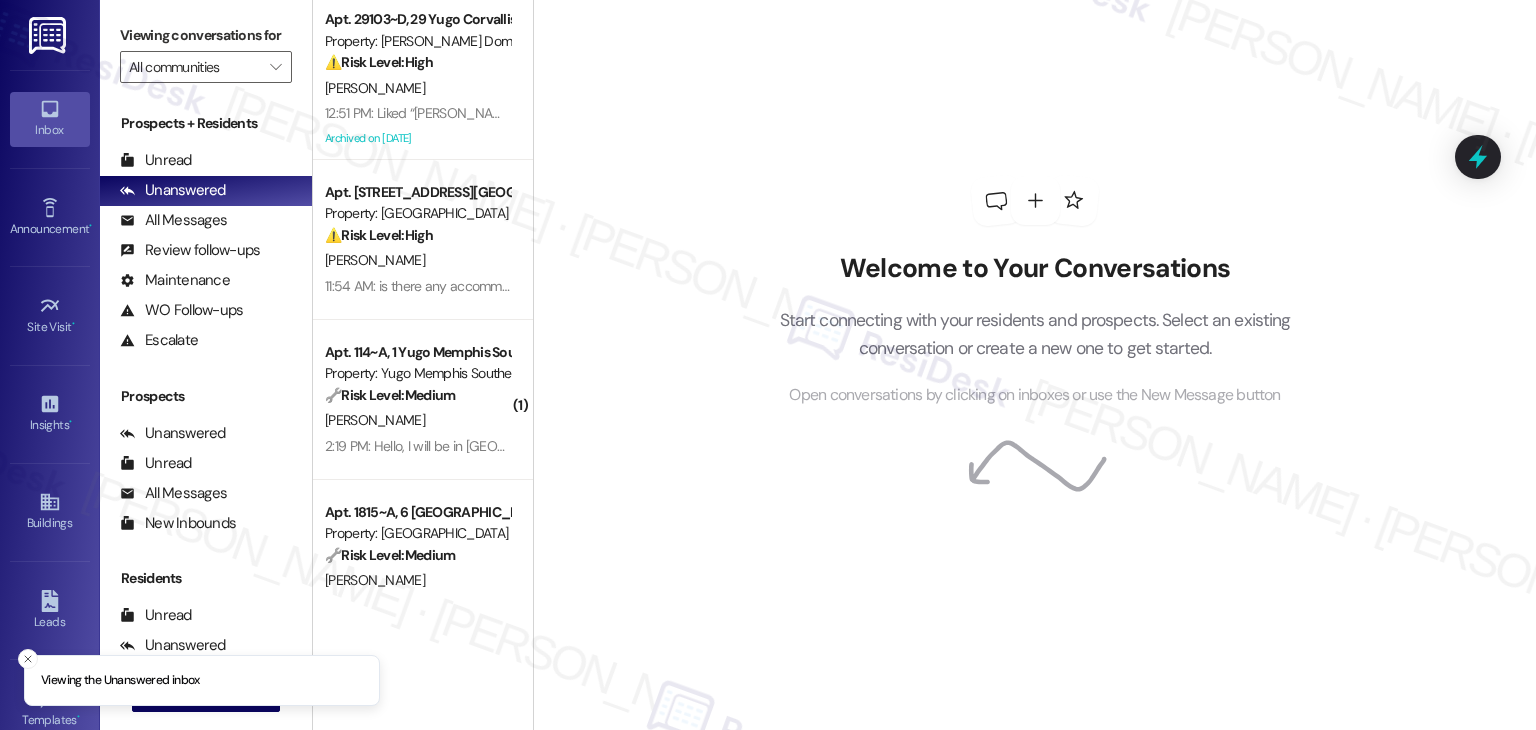click on "Welcome to Your Conversations Start connecting with your residents and prospects. Select an existing conversation or create a new one to get started. Open conversations by clicking on inboxes or use the New Message button" at bounding box center [1034, 365] 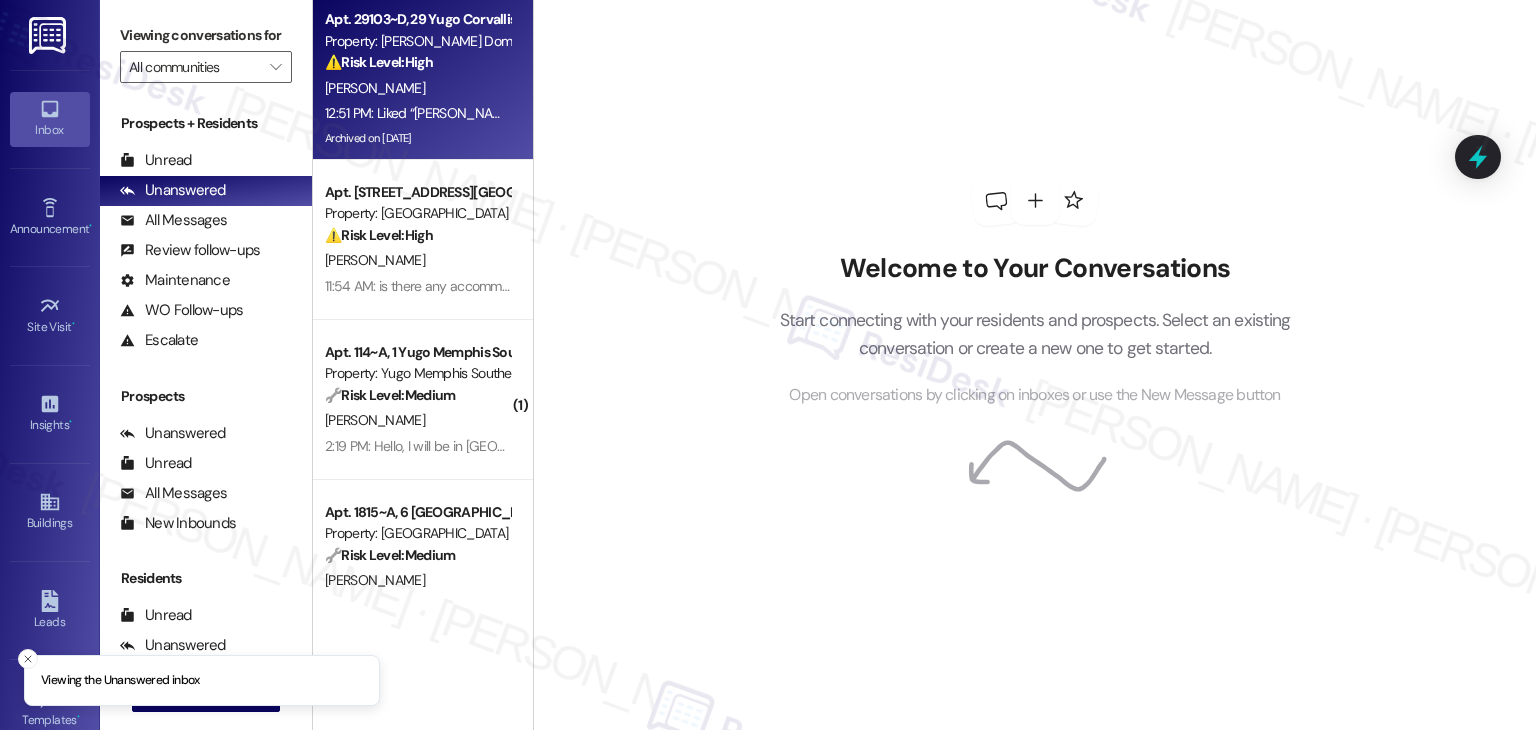 click on "Archived on [DATE]" at bounding box center (417, 138) 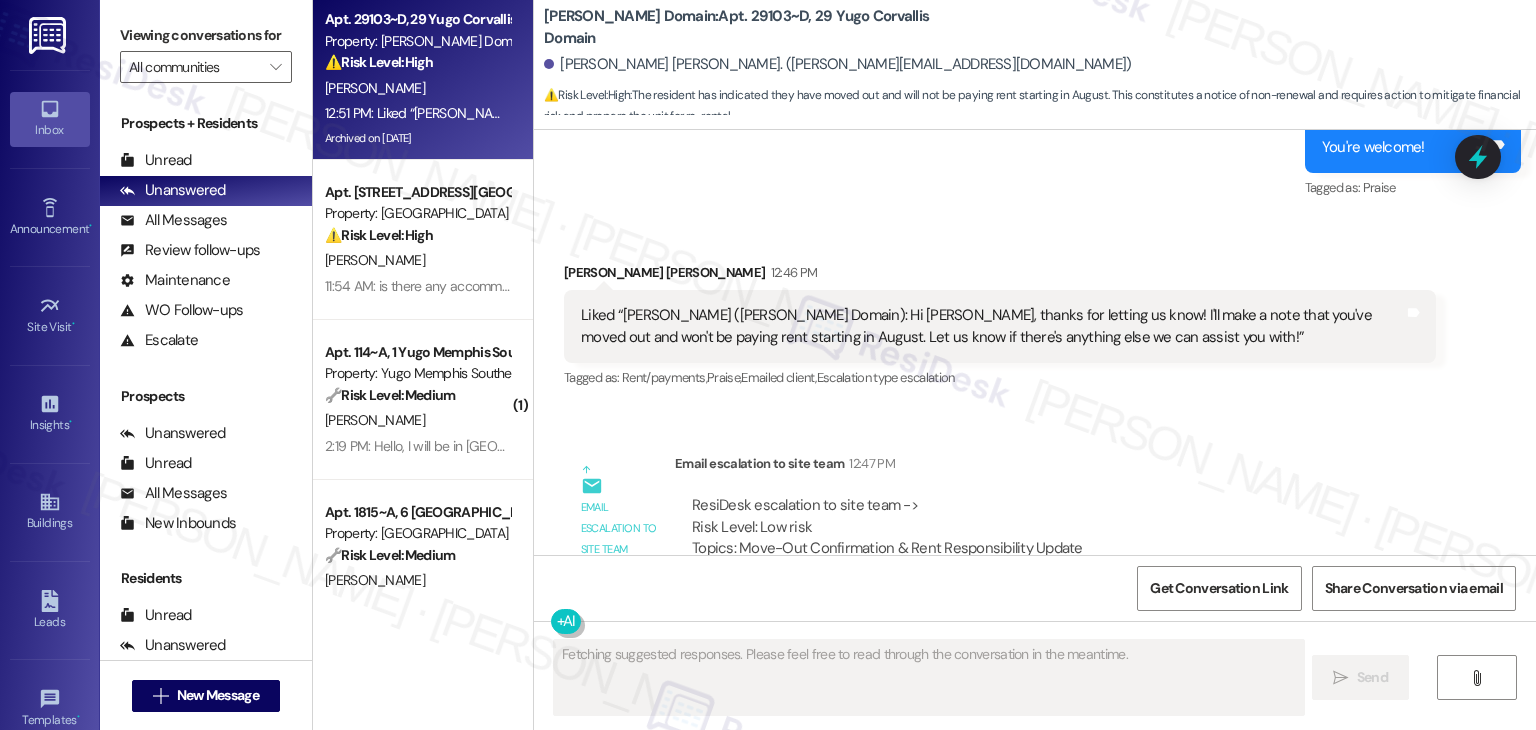 scroll, scrollTop: 4231, scrollLeft: 0, axis: vertical 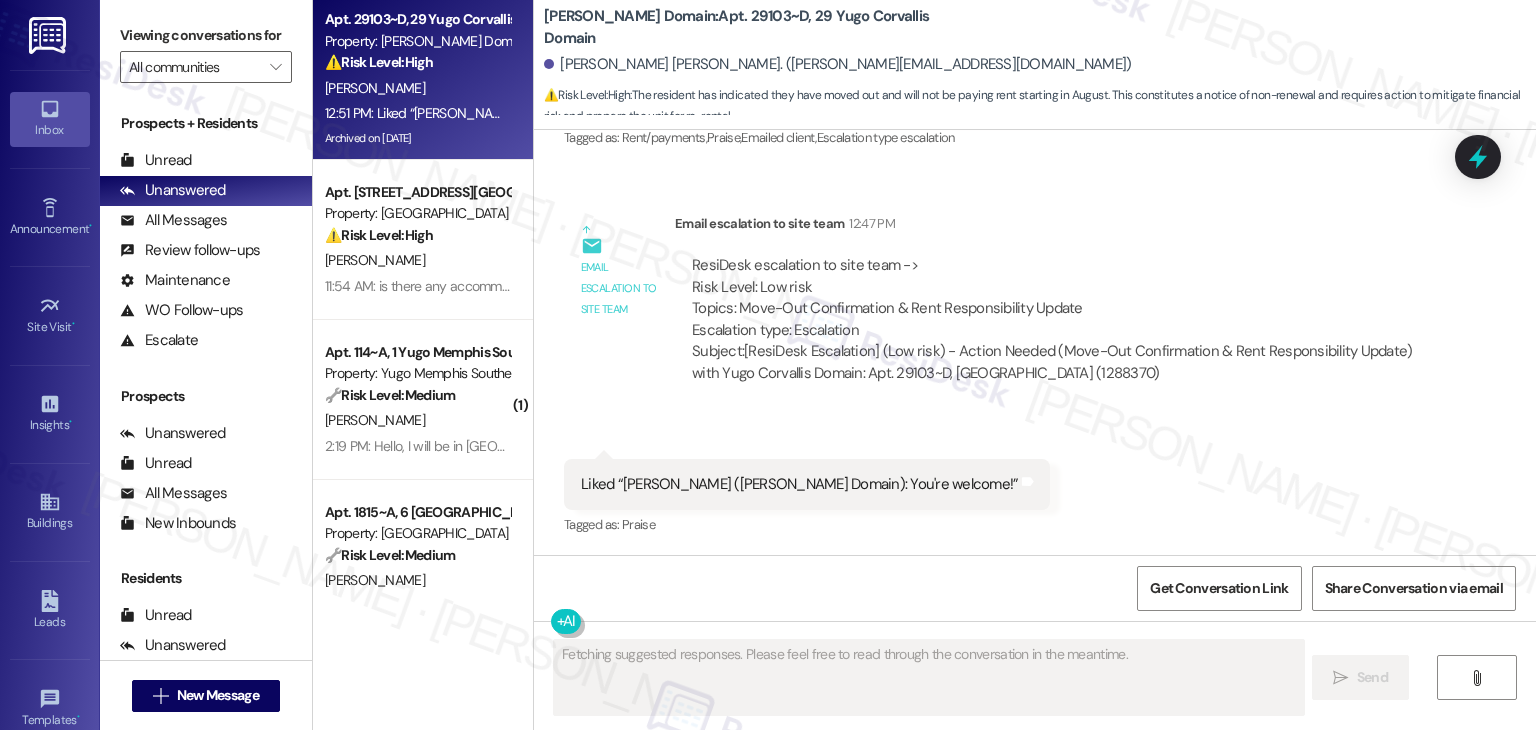 click on "Email escalation to site team Email escalation to site team 12:47 PM ResiDesk escalation to site team ->
Risk Level: Low risk
Topics: Move-Out Confirmation & Rent Responsibility Update
Escalation type: Escalation Subject:  [ResiDesk Escalation] (Low risk) - Action Needed (Move-Out Confirmation & Rent Responsibility Update) with Yugo Corvallis Domain: Apt. 29103~D, 29 Yugo Corvallis Domain (1288370)" at bounding box center (1000, 306) 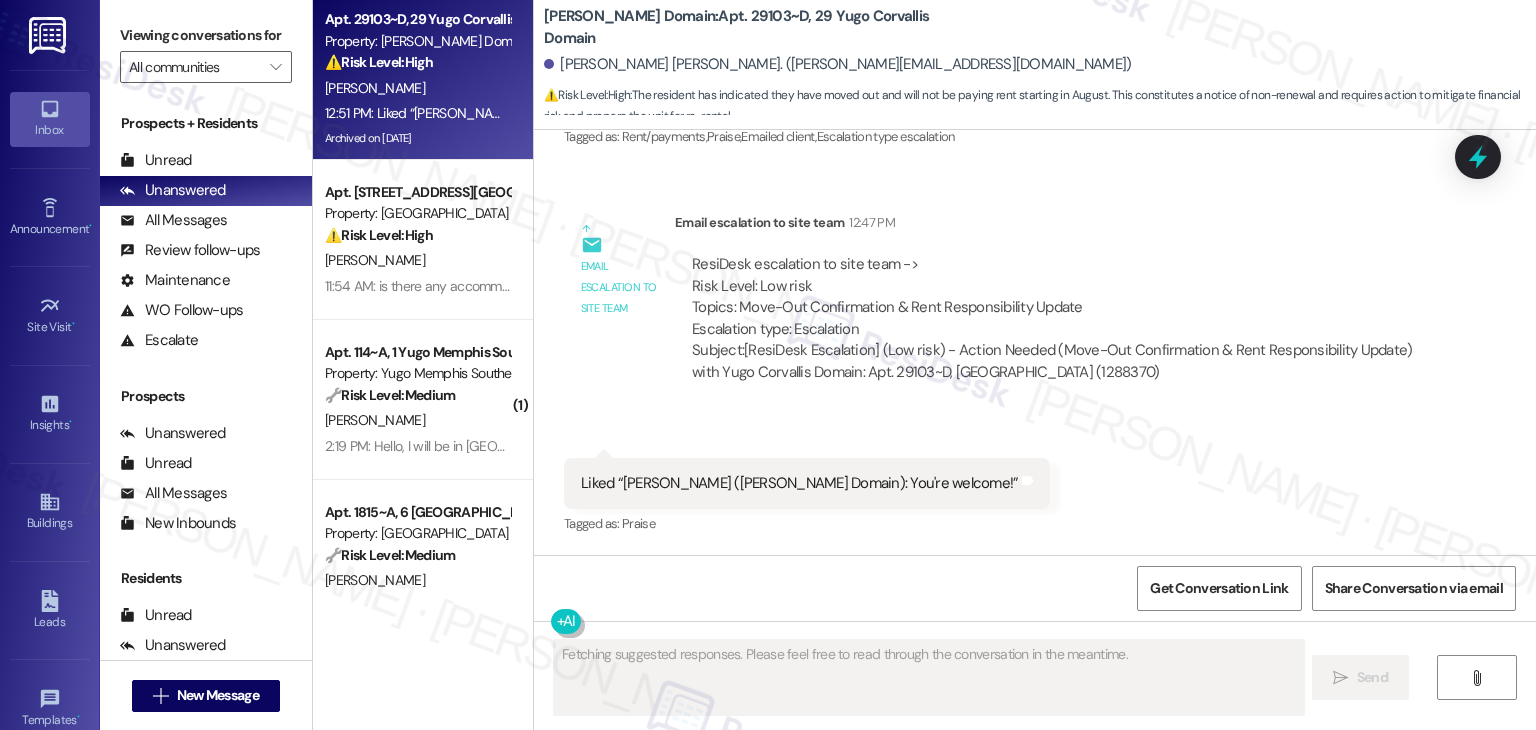 click on "Received via SMS 12:51 PM [PERSON_NAME] [PERSON_NAME] 12:51 PM Liked “[PERSON_NAME] ([PERSON_NAME] Domain): You're welcome!” Tags and notes Tagged as:   Praise Click to highlight conversations about Praise" at bounding box center (1035, 483) 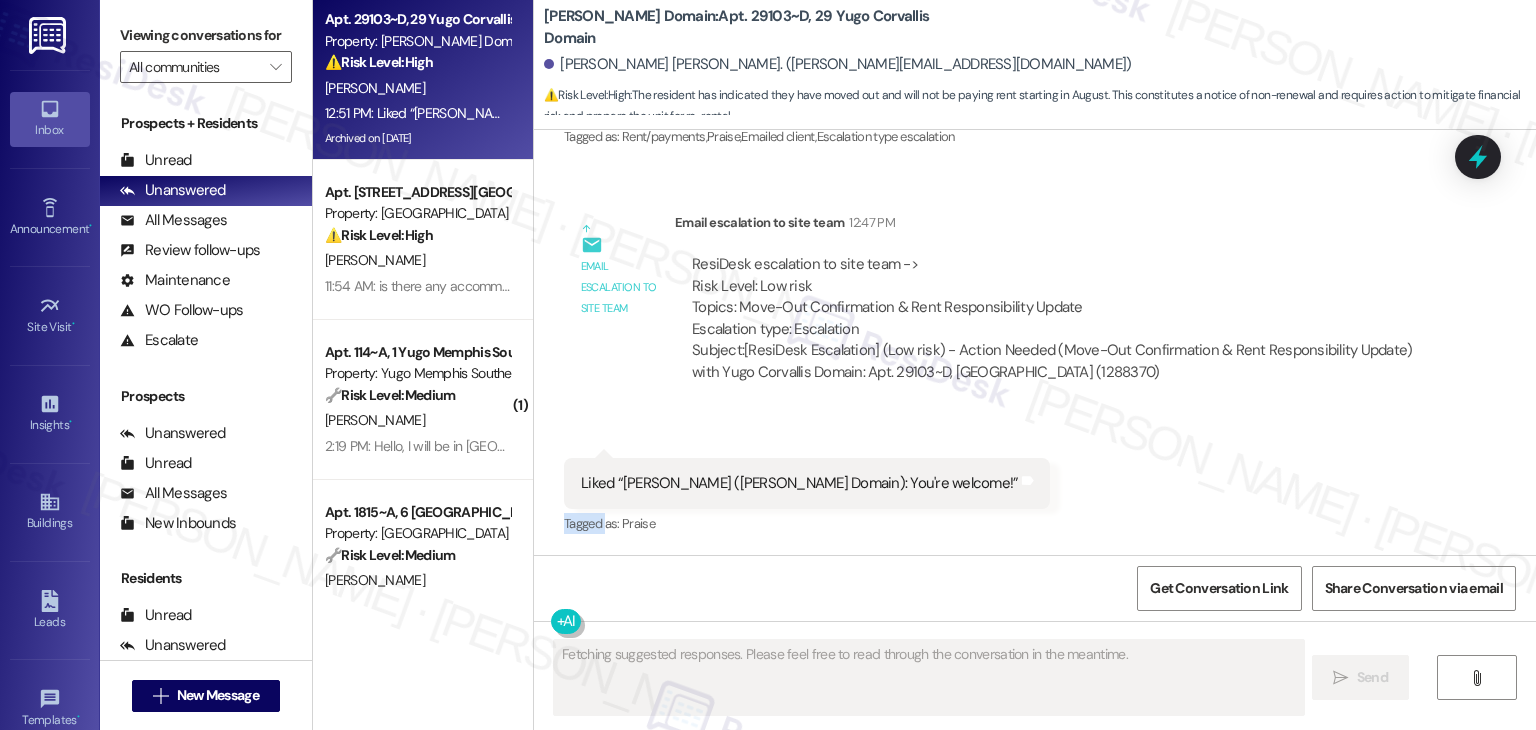 click on "Received via SMS 12:51 PM [PERSON_NAME] [PERSON_NAME] 12:51 PM Liked “[PERSON_NAME] ([PERSON_NAME] Domain): You're welcome!” Tags and notes Tagged as:   Praise Click to highlight conversations about Praise" at bounding box center (1035, 483) 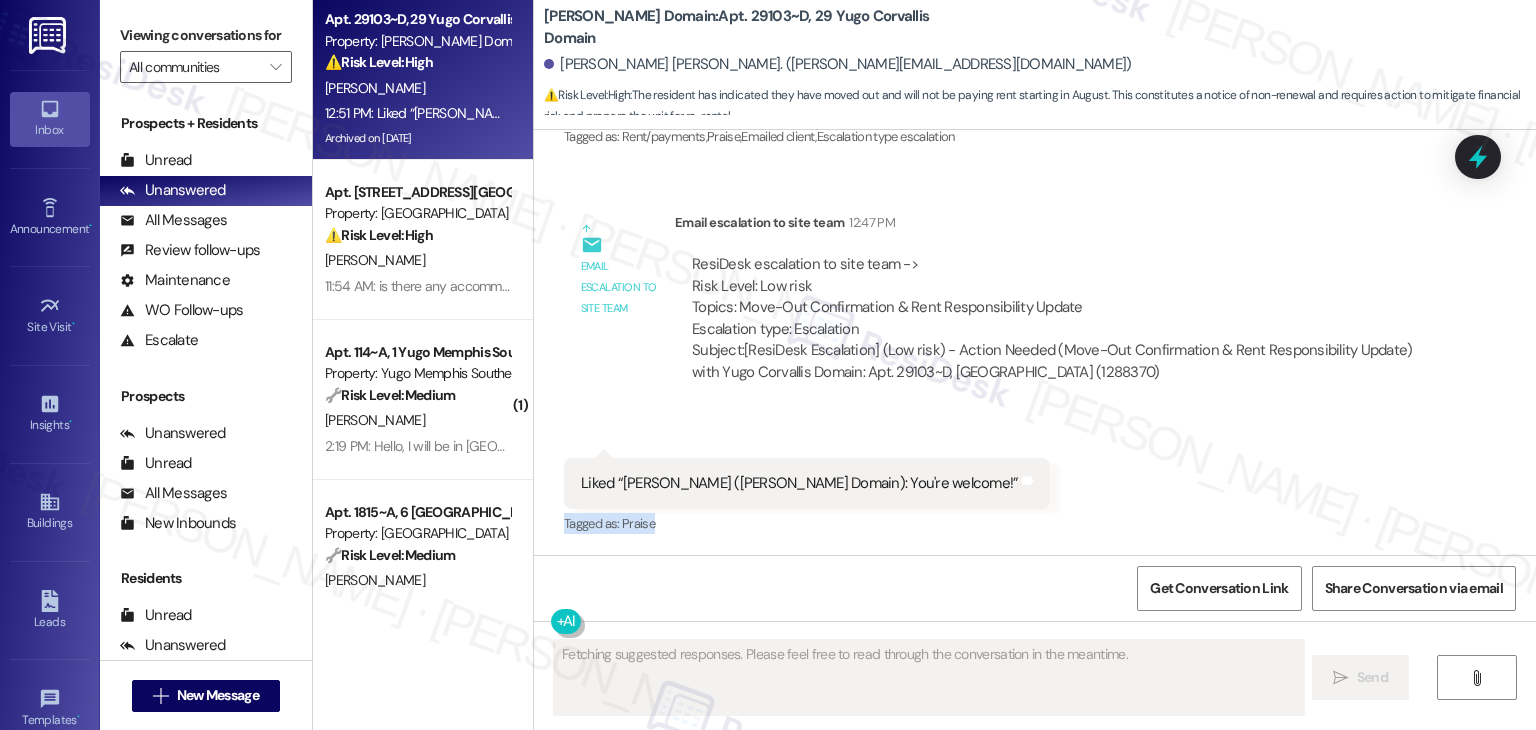 click on "Received via SMS 12:51 PM [PERSON_NAME] [PERSON_NAME] 12:51 PM Liked “[PERSON_NAME] ([PERSON_NAME] Domain): You're welcome!” Tags and notes Tagged as:   Praise Click to highlight conversations about Praise" at bounding box center (1035, 483) 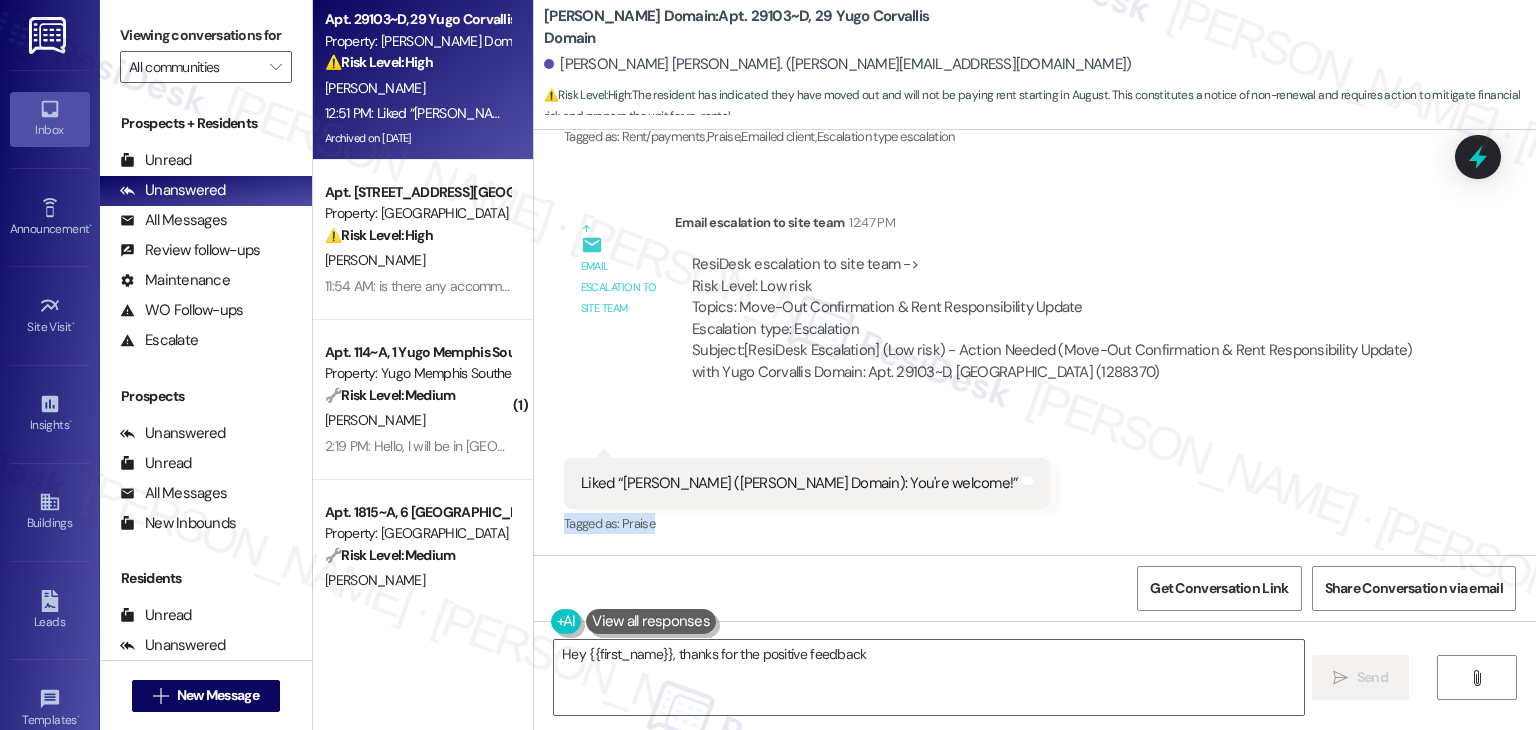 click on "Received via SMS 12:51 PM [PERSON_NAME] [PERSON_NAME] 12:51 PM Liked “[PERSON_NAME] ([PERSON_NAME] Domain): You're welcome!” Tags and notes Tagged as:   Praise Click to highlight conversations about Praise" at bounding box center (1035, 483) 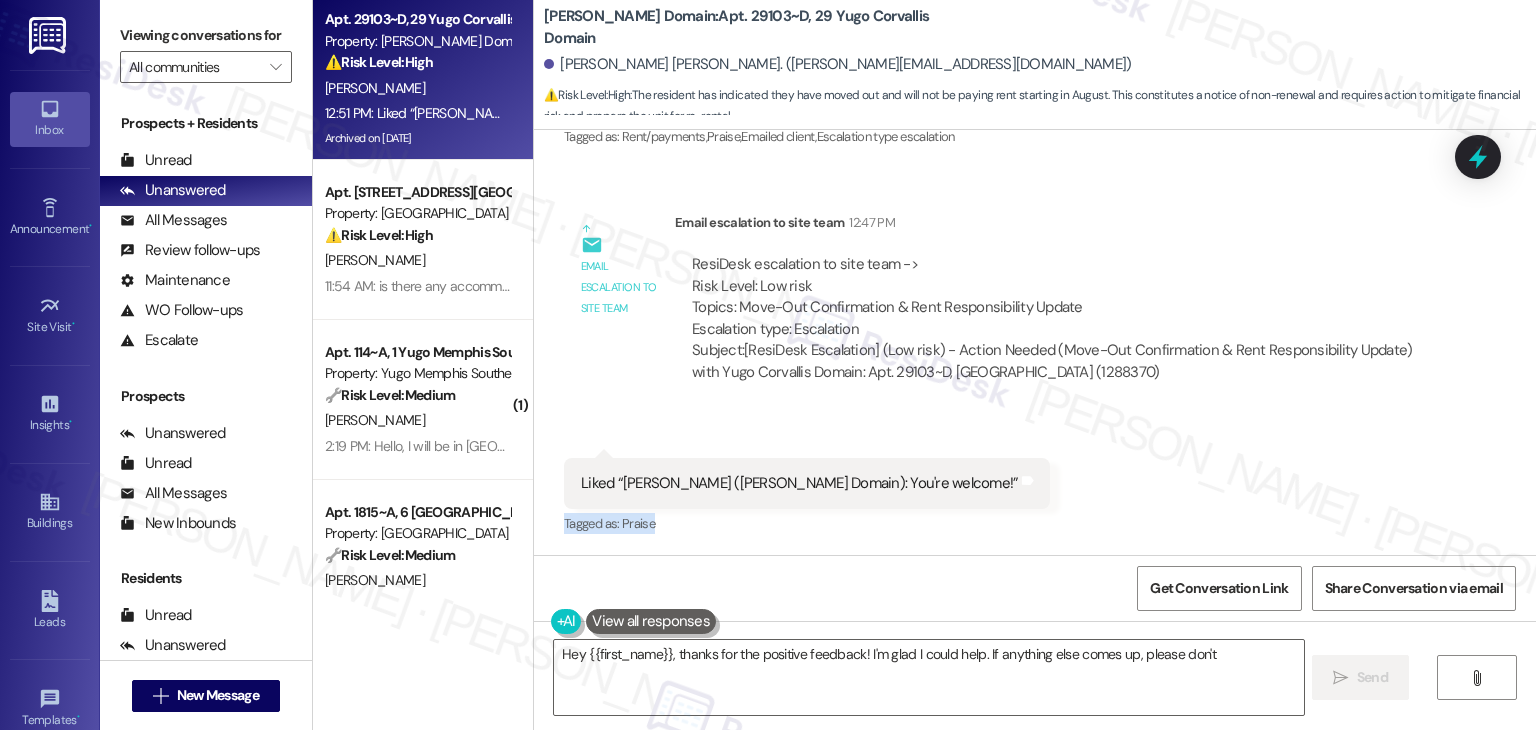click on "Received via SMS 12:51 PM [PERSON_NAME] [PERSON_NAME] 12:51 PM Liked “[PERSON_NAME] ([PERSON_NAME] Domain): You're welcome!” Tags and notes Tagged as:   Praise Click to highlight conversations about Praise" at bounding box center [1035, 483] 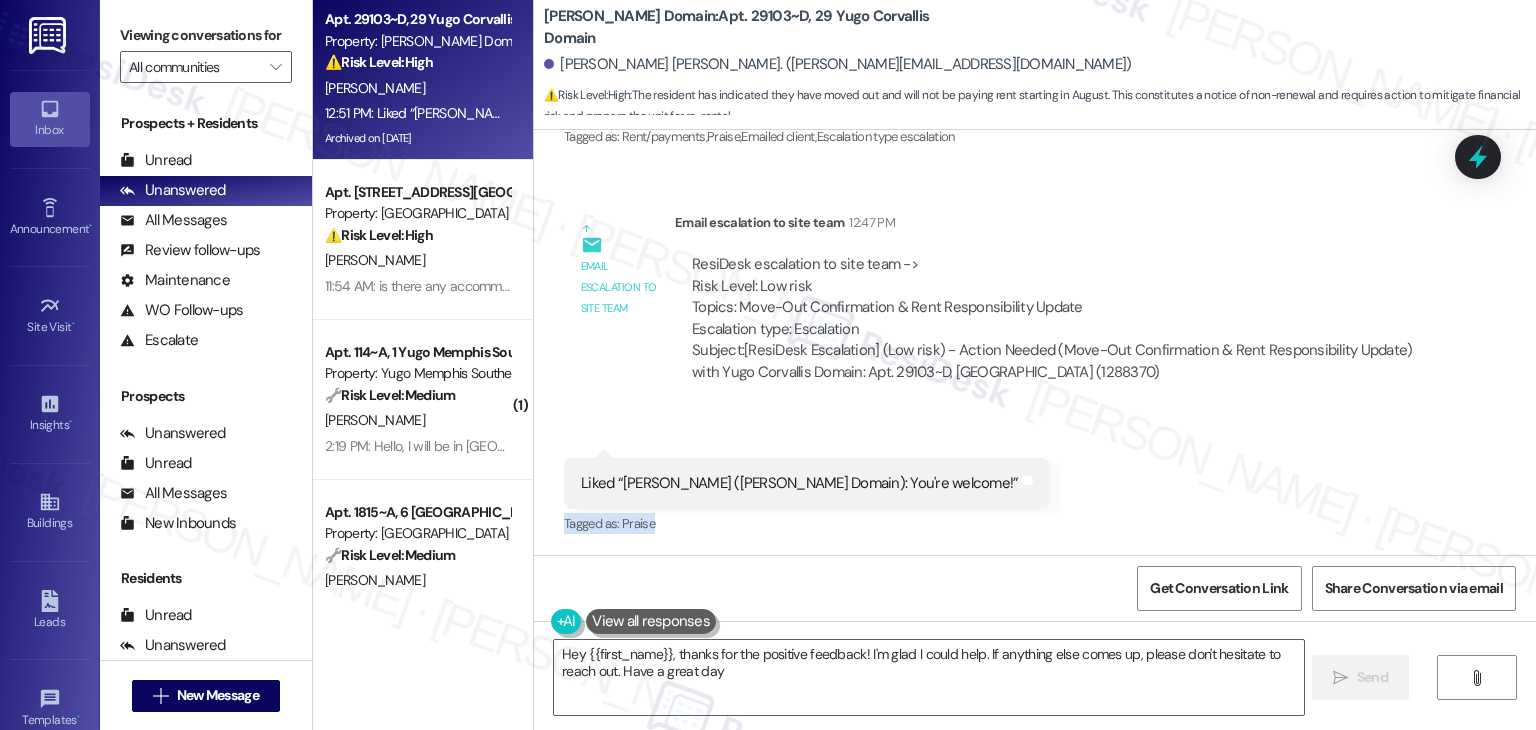 type on "Hey {{first_name}}, thanks for the positive feedback! I'm glad I could help. If anything else comes up, please don't hesitate to reach out. Have a great day!" 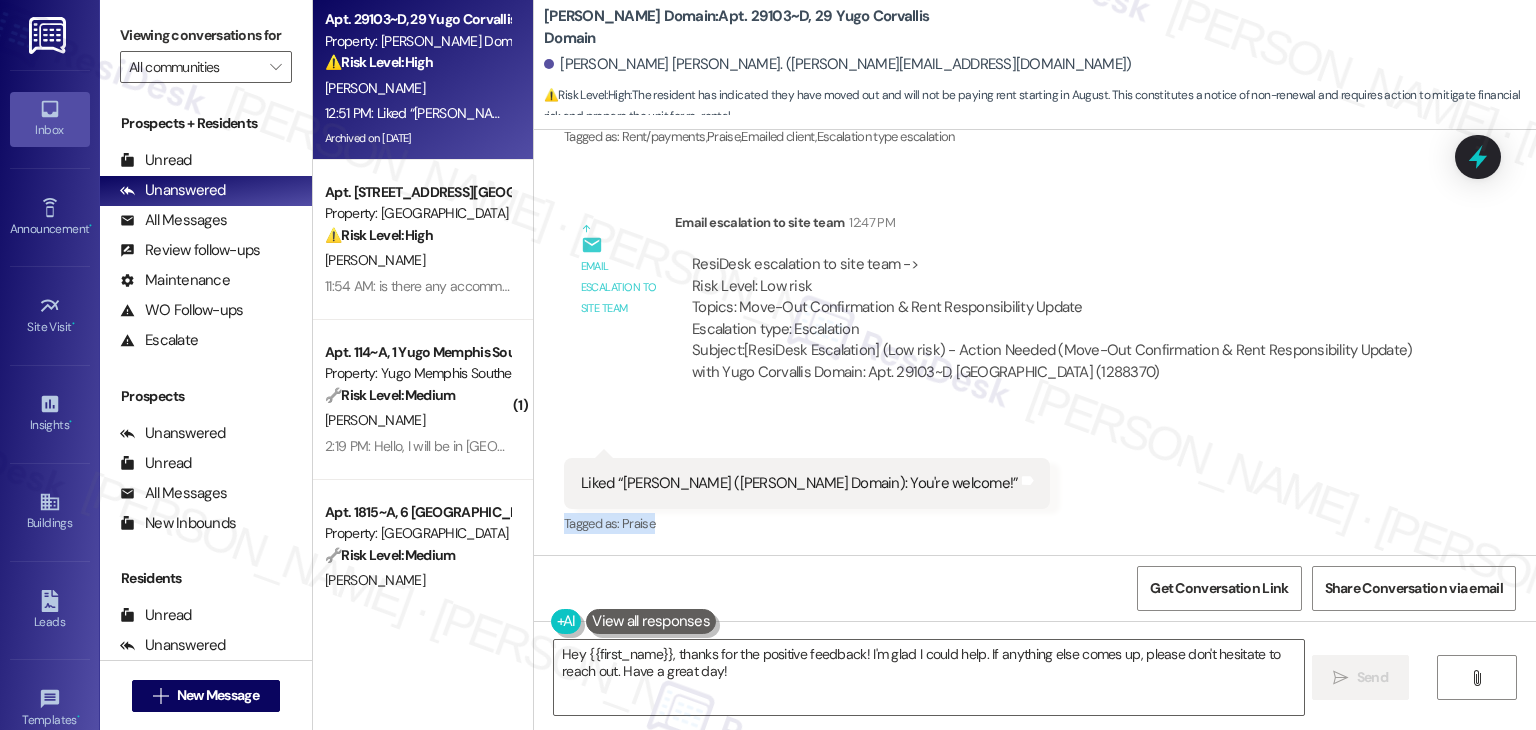 click on "Received via SMS 12:51 PM [PERSON_NAME] [PERSON_NAME] 12:51 PM Liked “[PERSON_NAME] ([PERSON_NAME] Domain): You're welcome!” Tags and notes Tagged as:   Praise Click to highlight conversations about Praise" at bounding box center (1035, 483) 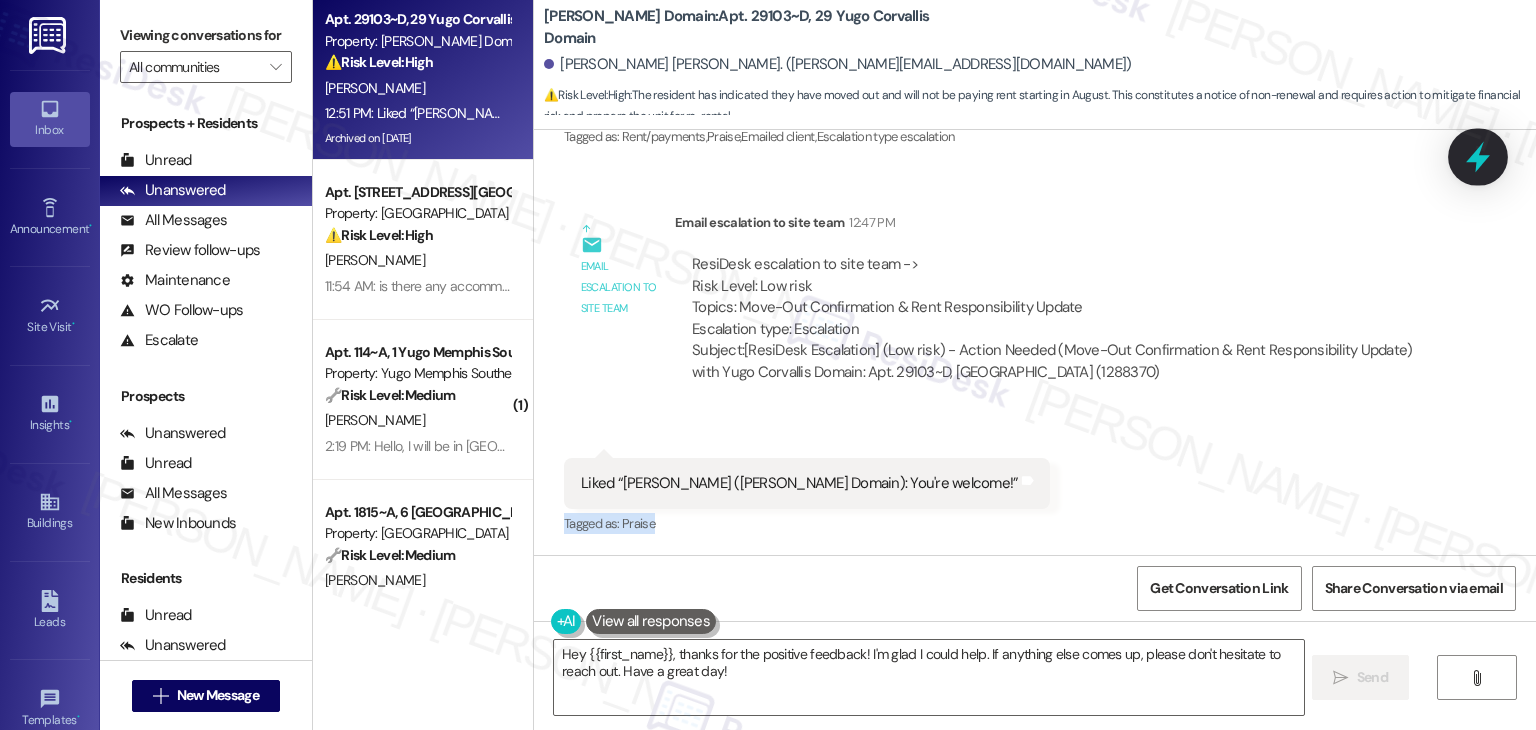 click 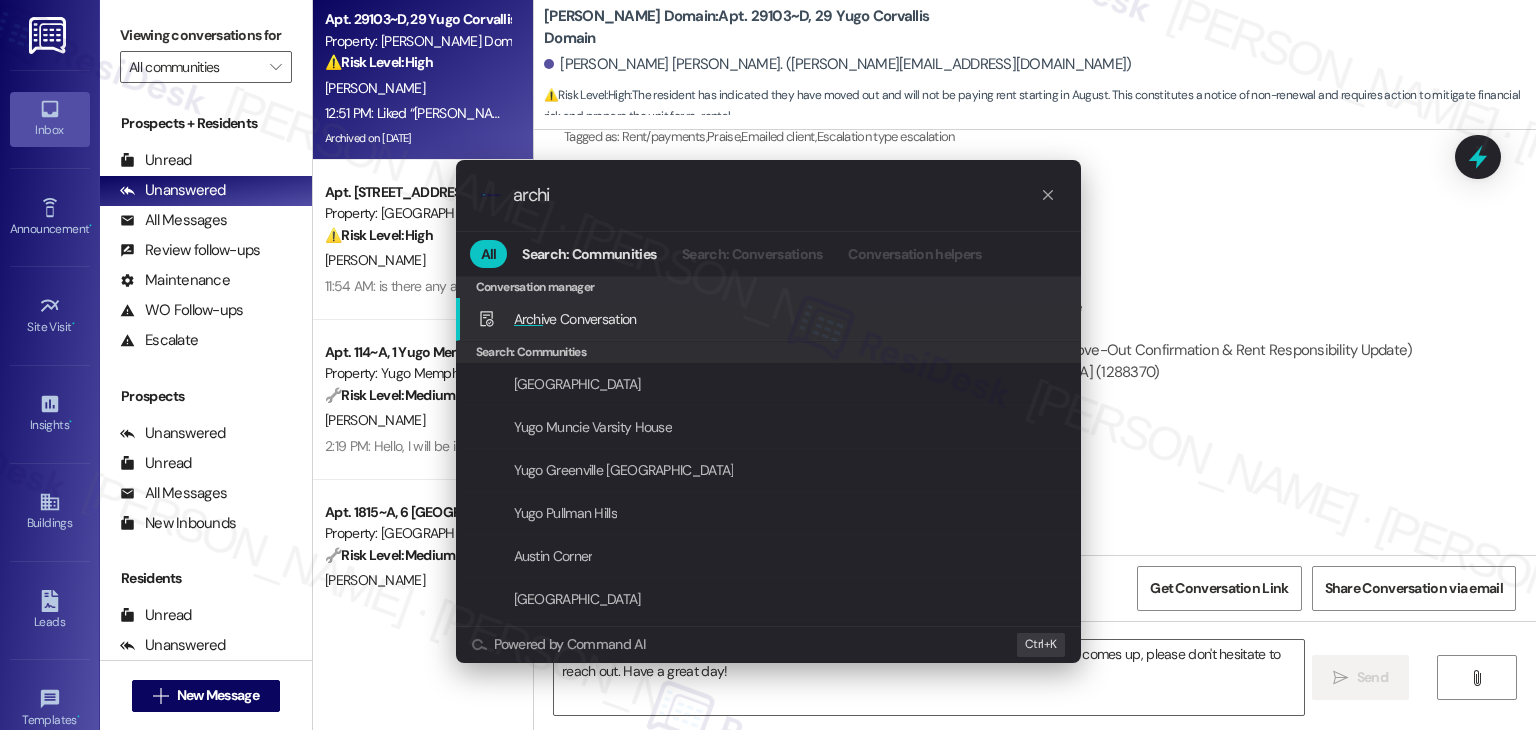 type on "archi" 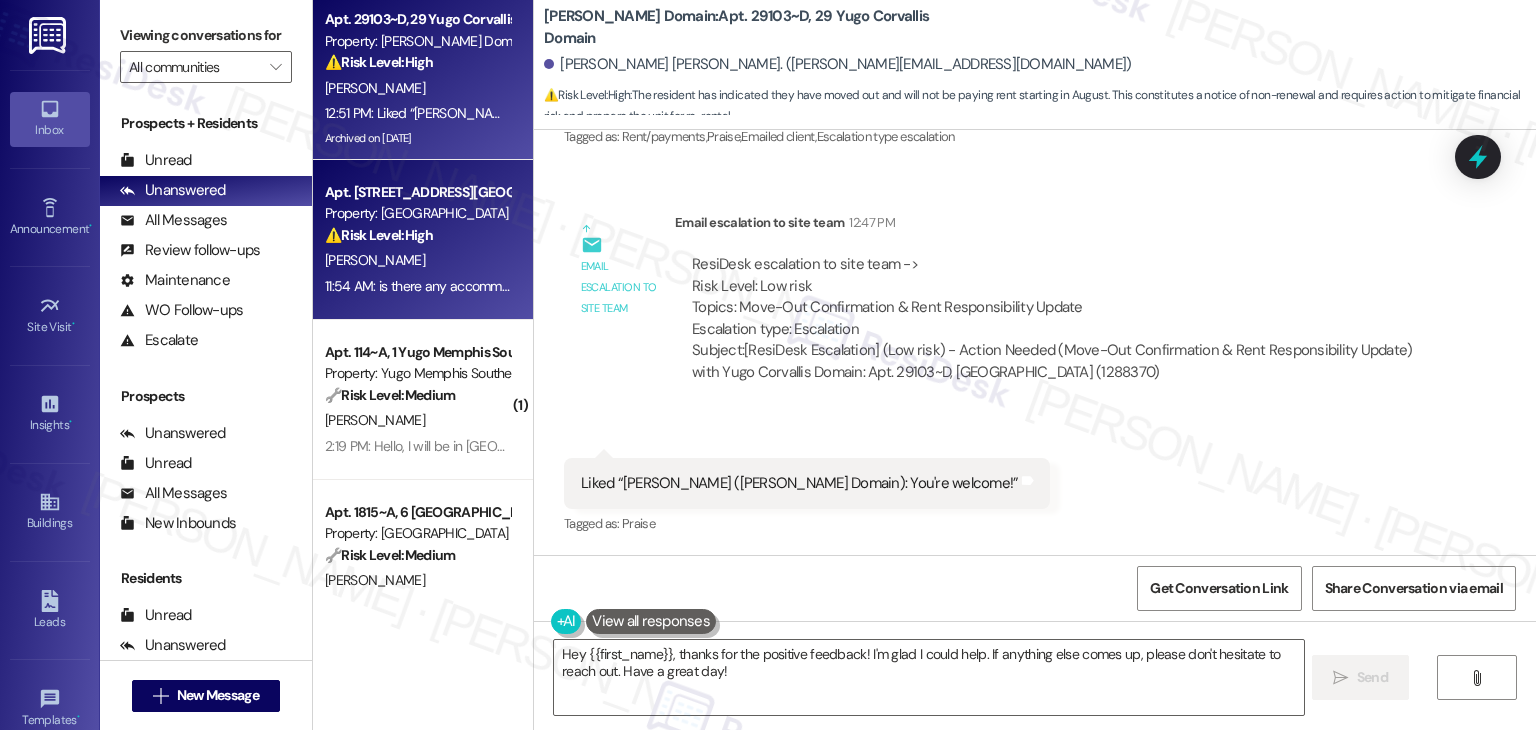 click on "11:54 AM: is there any accommodation for this issue? and why is the water off?  11:54 AM: is there any accommodation for this issue? and why is the water off?" at bounding box center (417, 286) 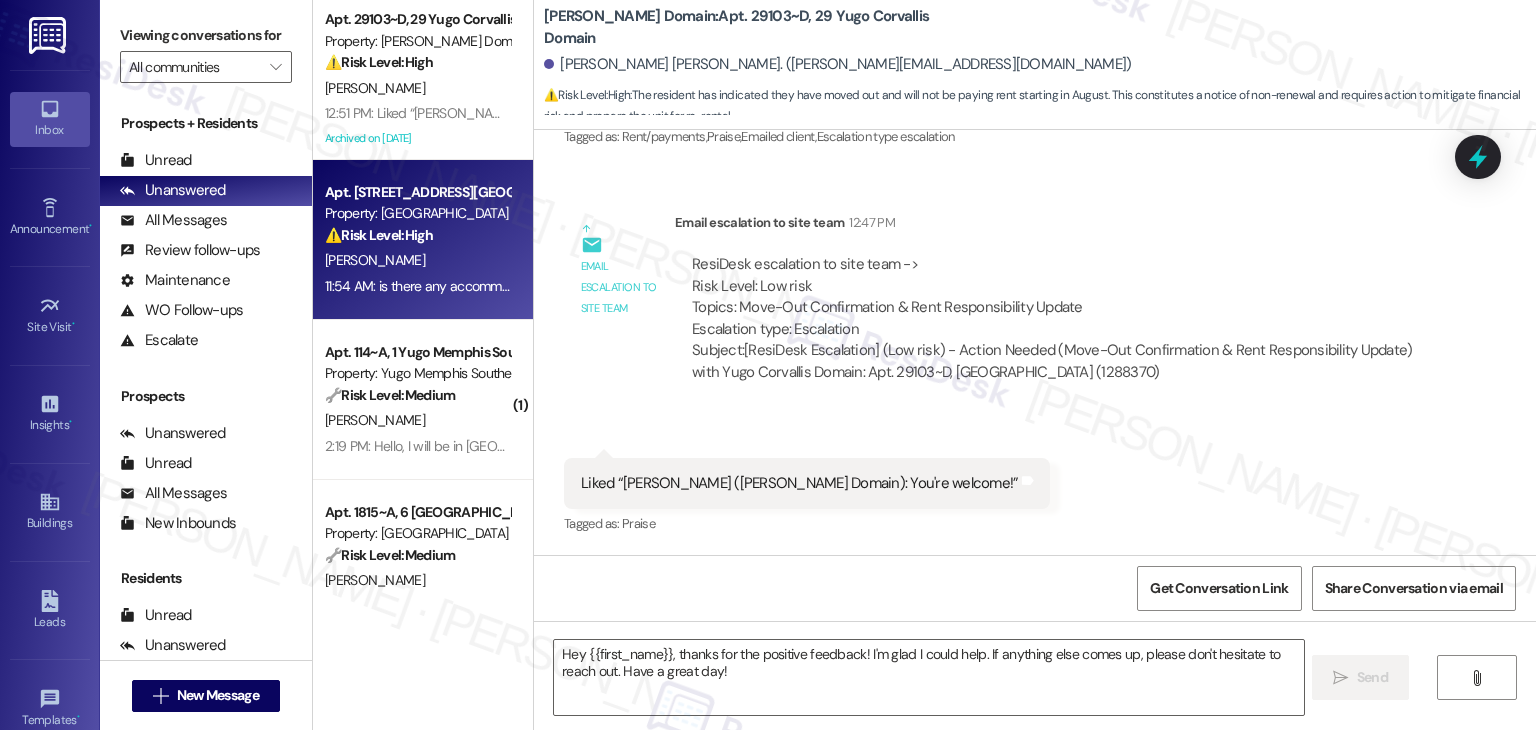 type on "Fetching suggested responses. Please feel free to read through the conversation in the meantime." 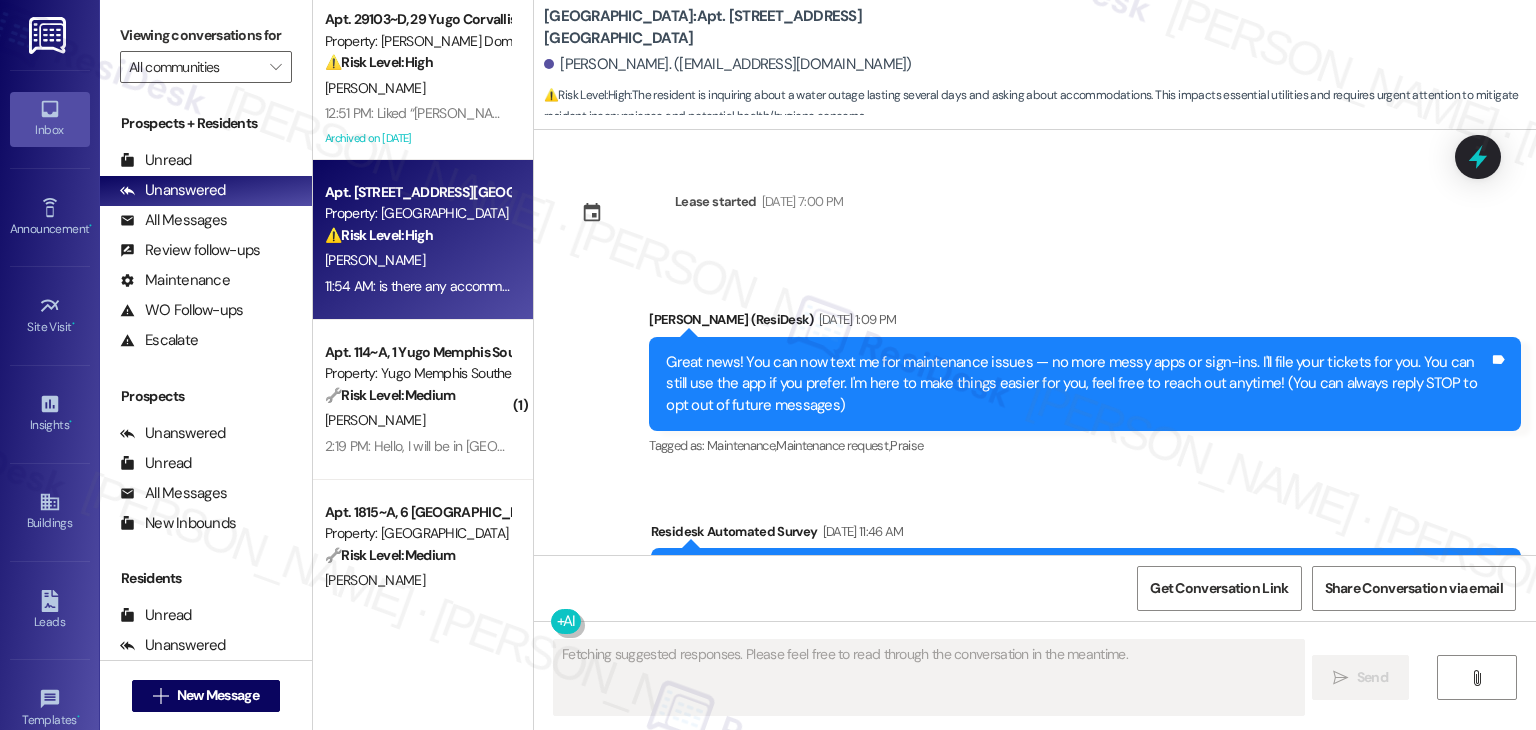 scroll, scrollTop: 17328, scrollLeft: 0, axis: vertical 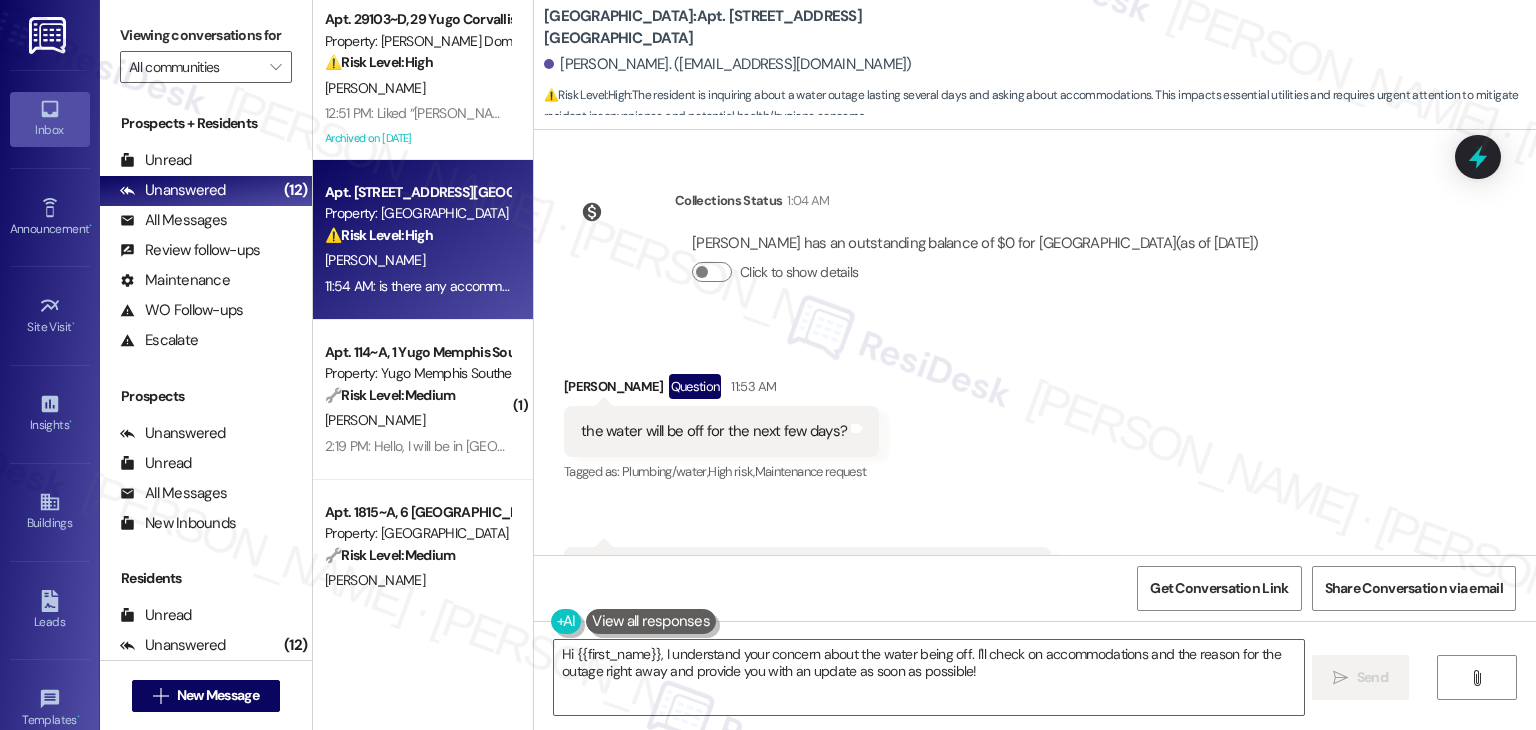 click on "Received via SMS [PERSON_NAME] Question 11:53 AM the water will be off for the next few days?  Tags and notes Tagged as:   Plumbing/water ,  Click to highlight conversations about Plumbing/water High risk ,  Click to highlight conversations about High risk Maintenance request Click to highlight conversations about Maintenance request Received via SMS 11:54 AM [PERSON_NAME] Question 11:54 AM is there any accommodation for this issue? and why is the water off?  Tags and notes Tagged as:   Plumbing/water ,  Click to highlight conversations about Plumbing/water High risk ,  Click to highlight conversations about High risk Water [PERSON_NAME] to highlight conversations about Water bill" at bounding box center [1035, 486] 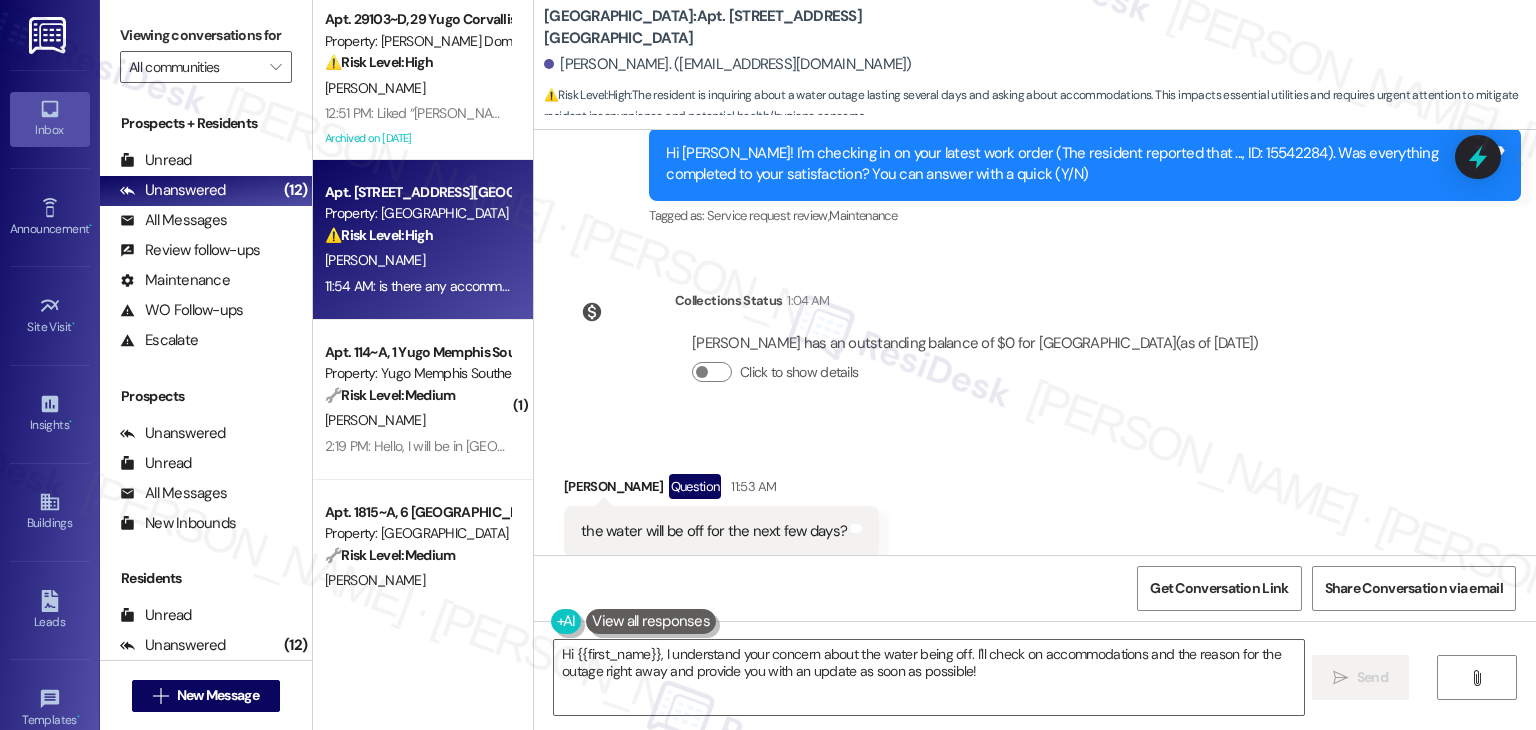 scroll, scrollTop: 17128, scrollLeft: 0, axis: vertical 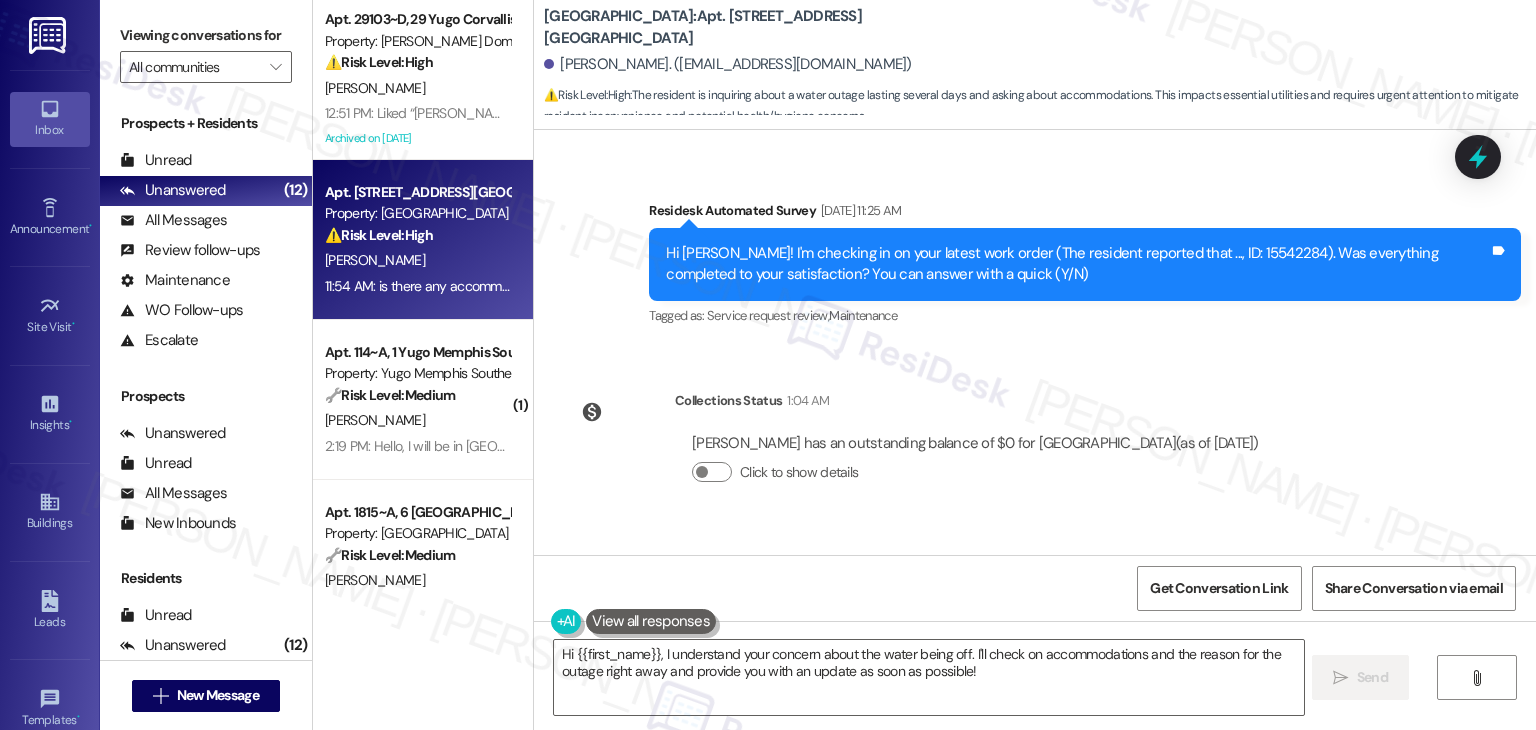 click on "[PERSON_NAME] has an outstanding balance of $0 for [GEOGRAPHIC_DATA]  (as of [DATE]) Click to show details" at bounding box center (975, 466) 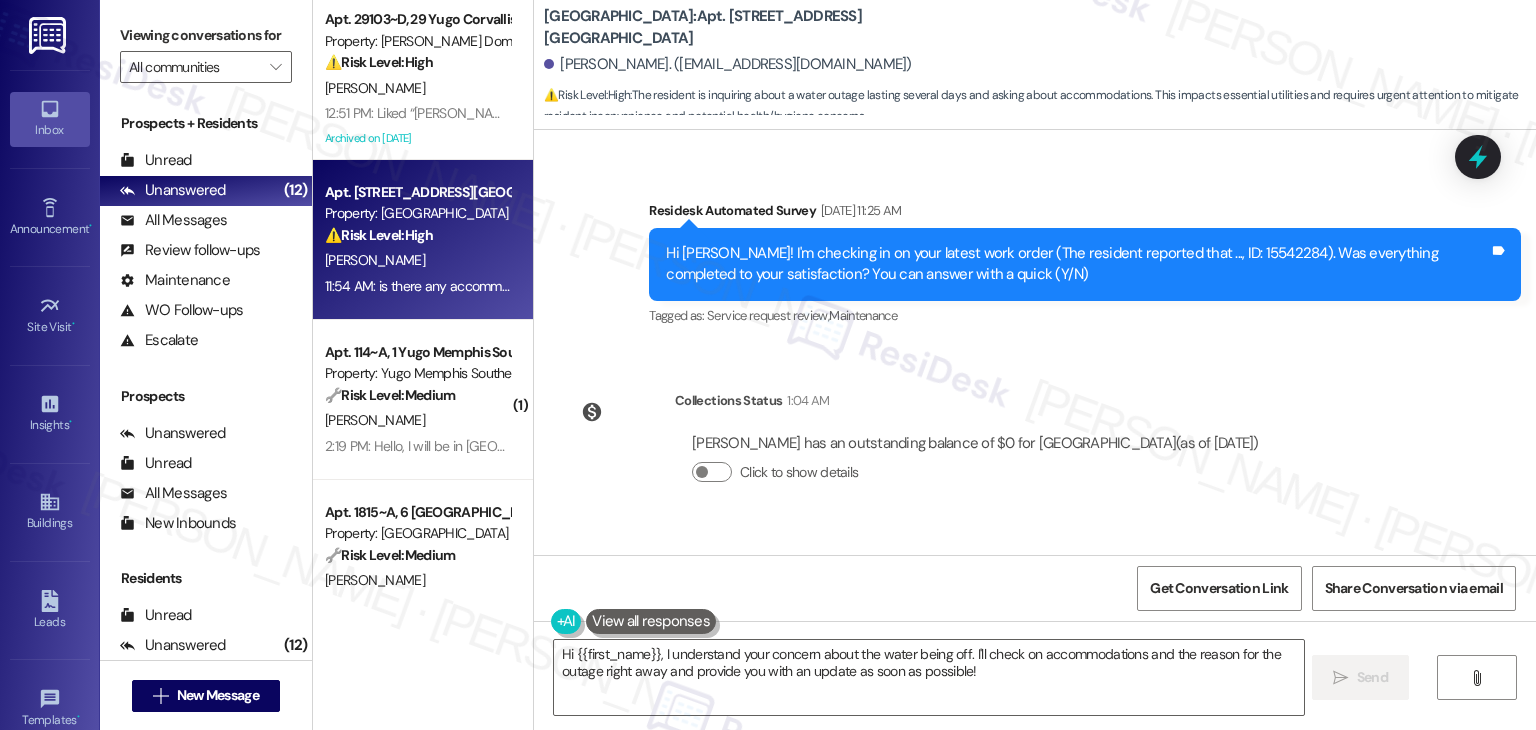 click on "[PERSON_NAME] has an outstanding balance of $0 for [GEOGRAPHIC_DATA]  (as of [DATE]) Click to show details" at bounding box center (975, 466) 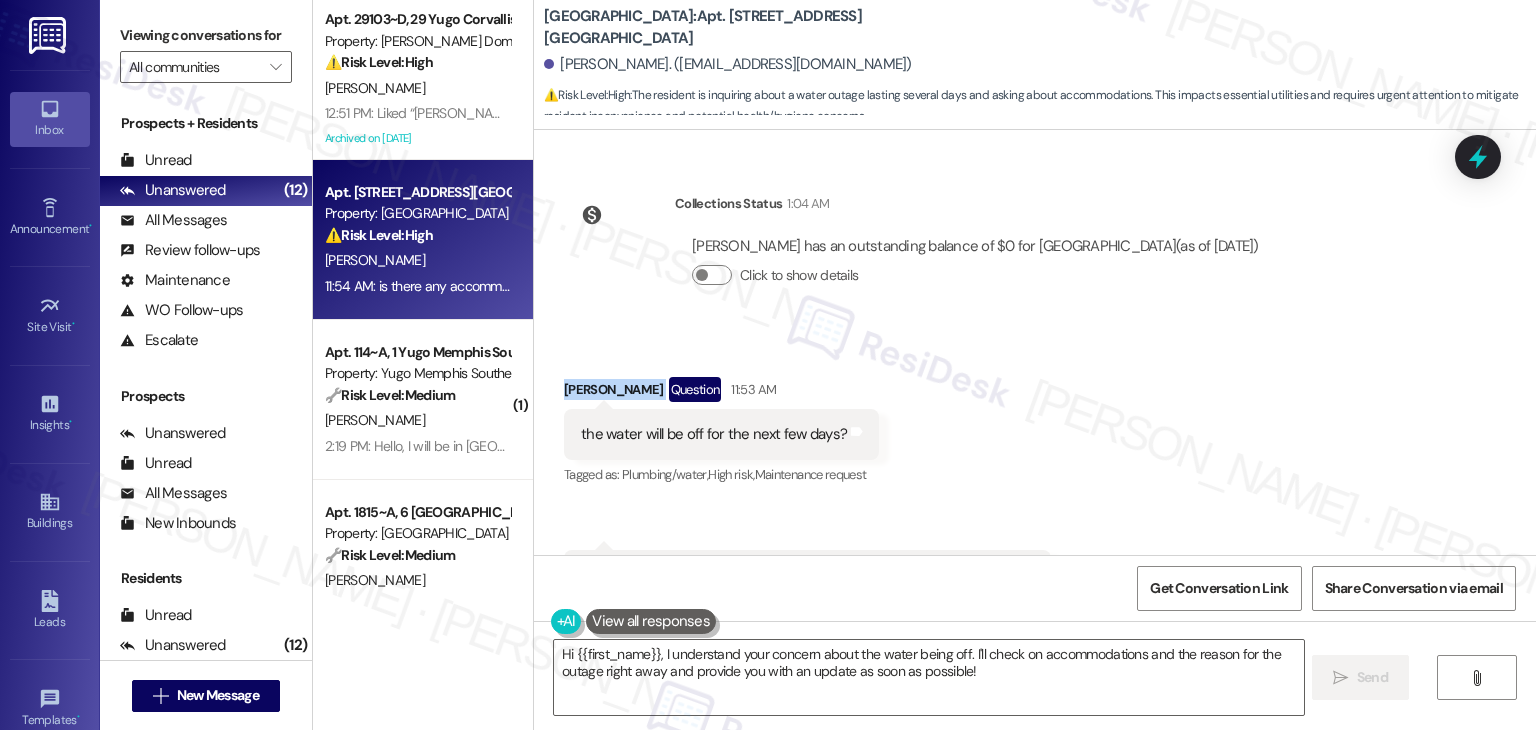 scroll, scrollTop: 17328, scrollLeft: 0, axis: vertical 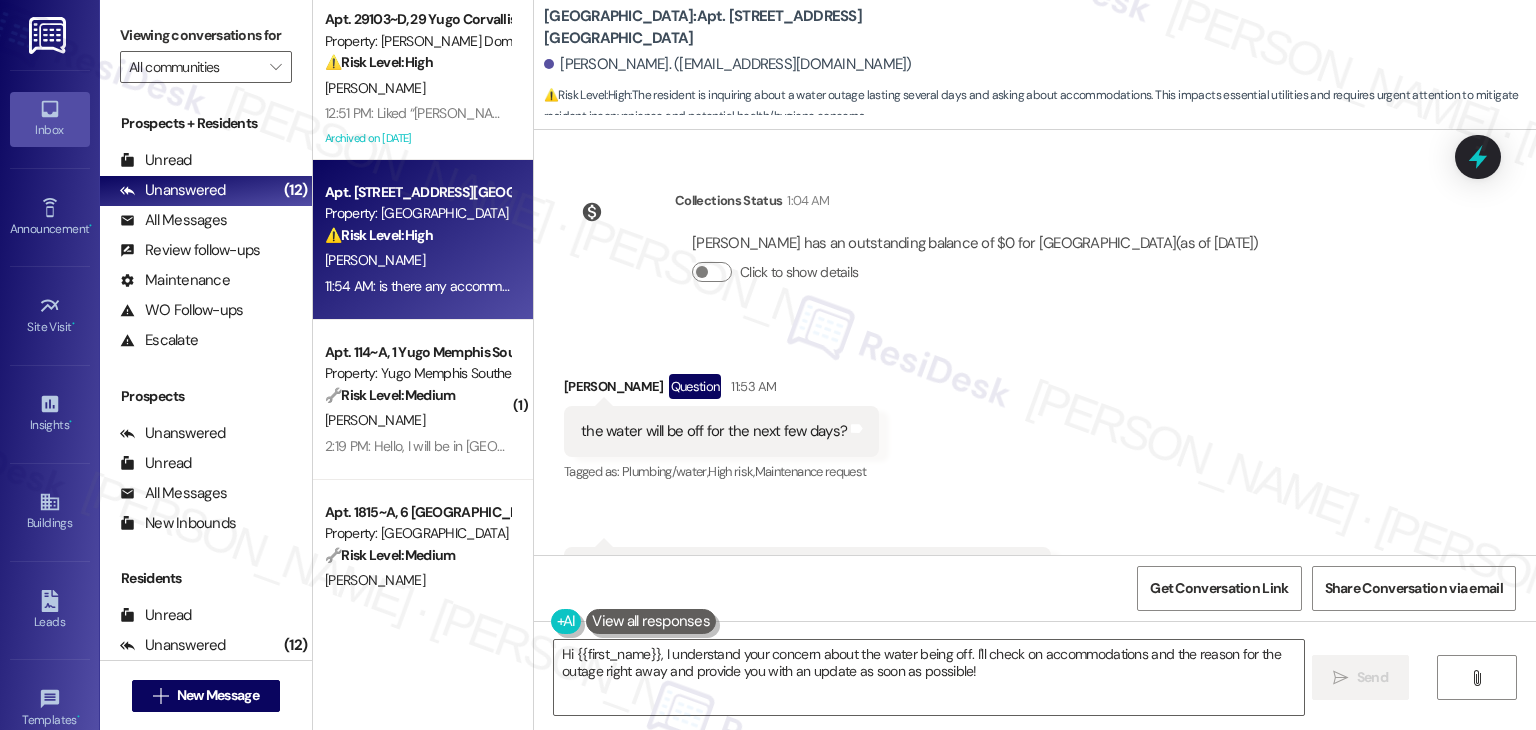 click on "Received via SMS [PERSON_NAME] Question 11:53 AM the water will be off for the next few days?  Tags and notes Tagged as:   Plumbing/water ,  Click to highlight conversations about Plumbing/water High risk ,  Click to highlight conversations about High risk Maintenance request Click to highlight conversations about Maintenance request Received via SMS 11:54 AM [PERSON_NAME] Question 11:54 AM is there any accommodation for this issue? and why is the water off?  Tags and notes Tagged as:   Plumbing/water ,  Click to highlight conversations about Plumbing/water High risk ,  Click to highlight conversations about High risk Water [PERSON_NAME] to highlight conversations about Water bill" at bounding box center (1035, 486) 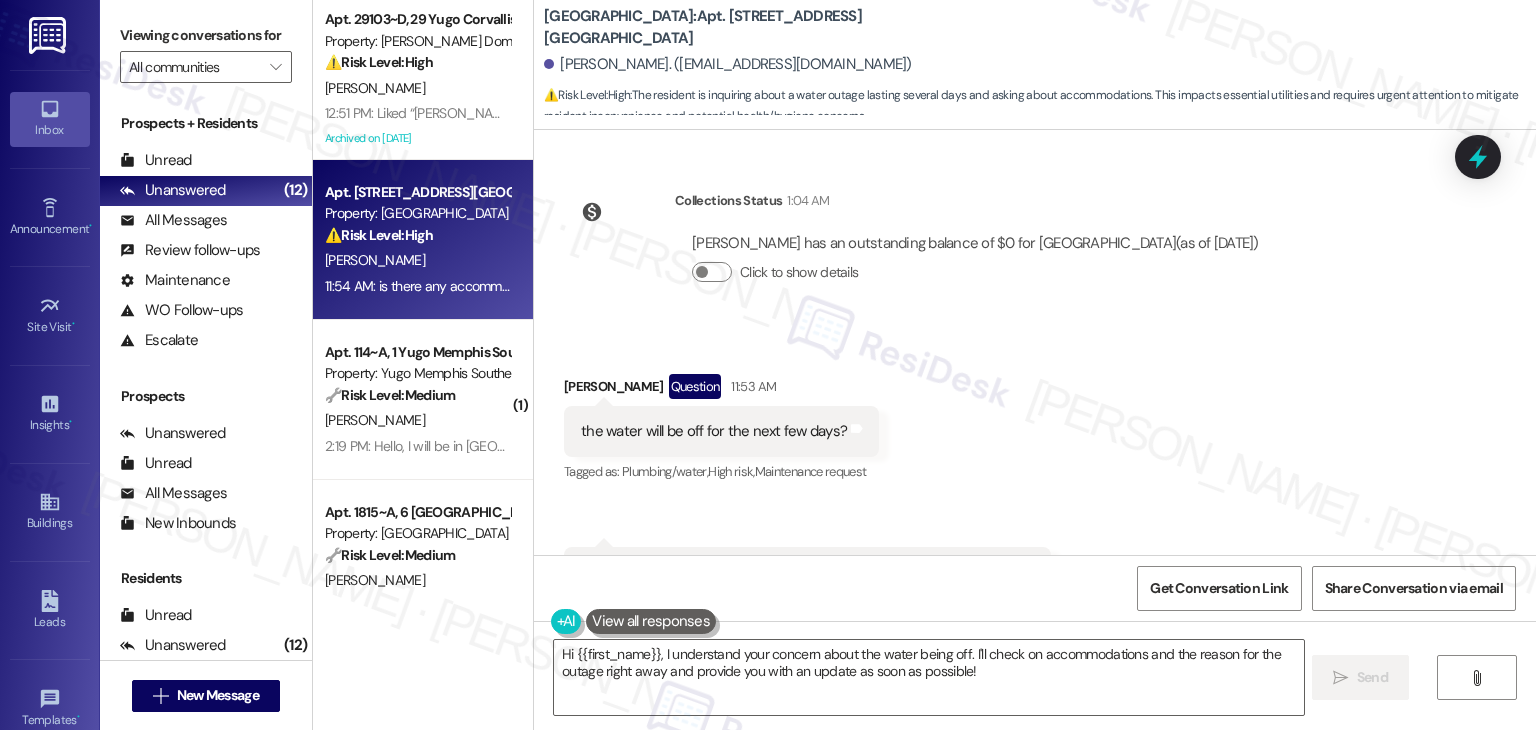 click on "Received via SMS [PERSON_NAME] Question 11:53 AM the water will be off for the next few days?  Tags and notes Tagged as:   Plumbing/water ,  Click to highlight conversations about Plumbing/water High risk ,  Click to highlight conversations about High risk Maintenance request Click to highlight conversations about Maintenance request Received via SMS 11:54 AM [PERSON_NAME] Question 11:54 AM is there any accommodation for this issue? and why is the water off?  Tags and notes Tagged as:   Plumbing/water ,  Click to highlight conversations about Plumbing/water High risk ,  Click to highlight conversations about High risk Water [PERSON_NAME] to highlight conversations about Water bill" at bounding box center [1035, 486] 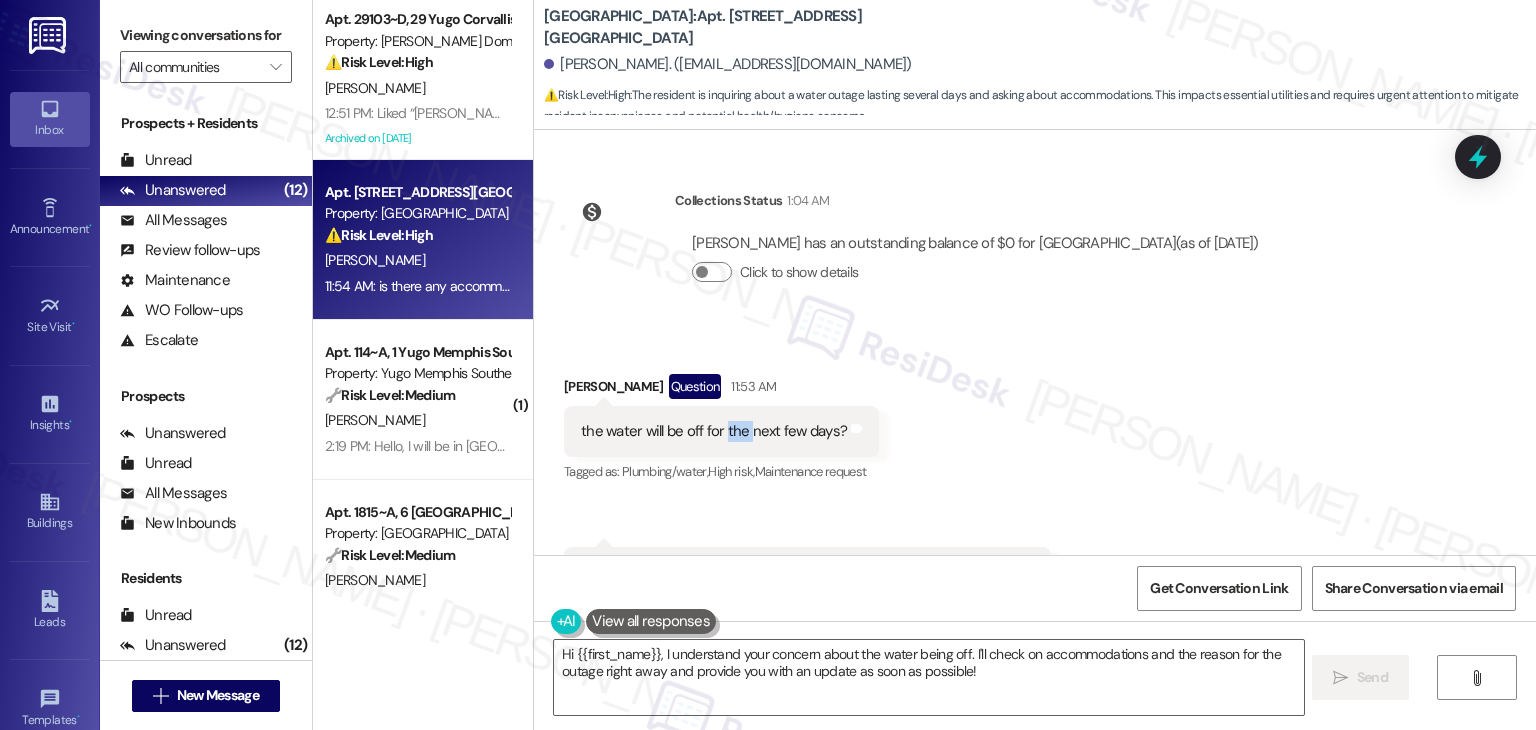 click on "the water will be off for the next few days?" at bounding box center (714, 431) 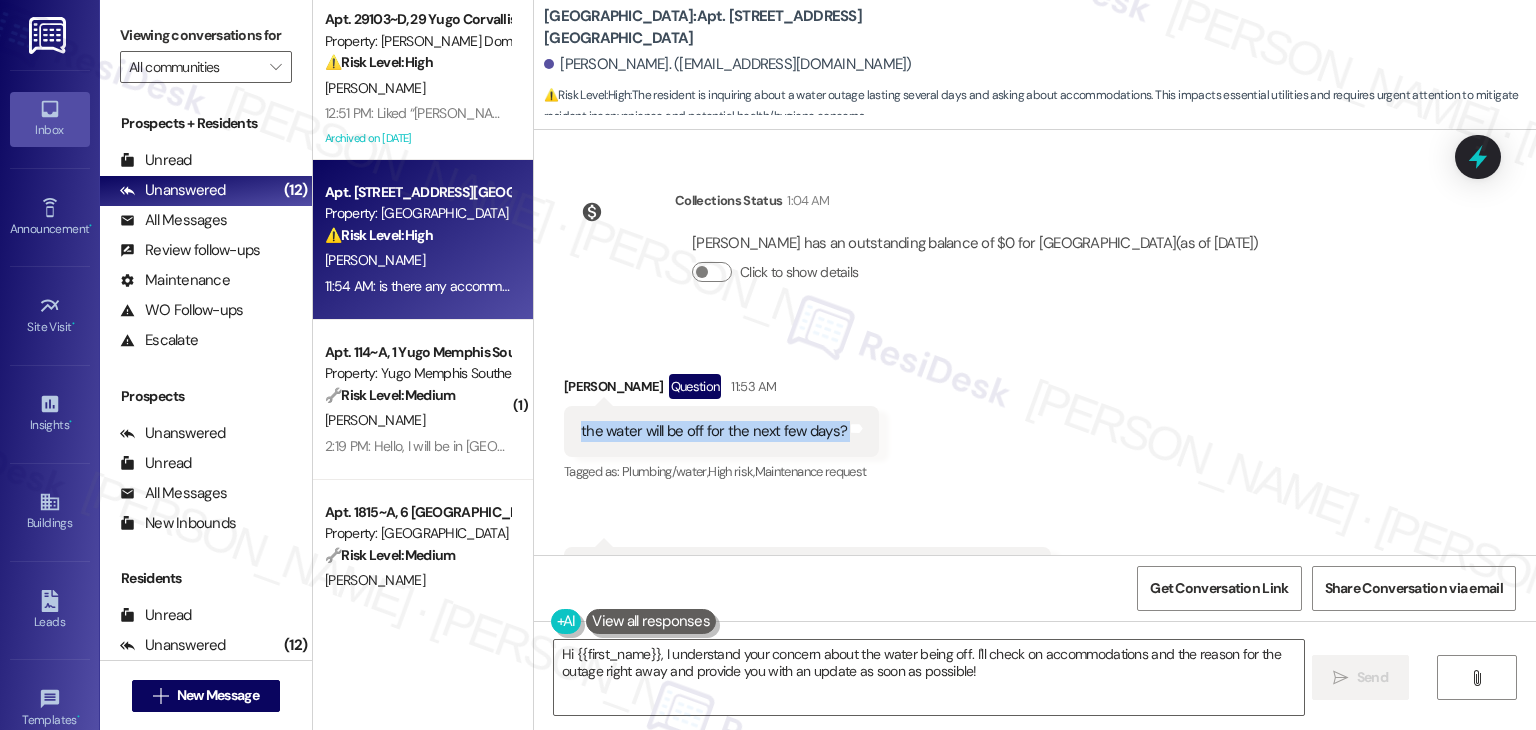 click on "the water will be off for the next few days?" at bounding box center (714, 431) 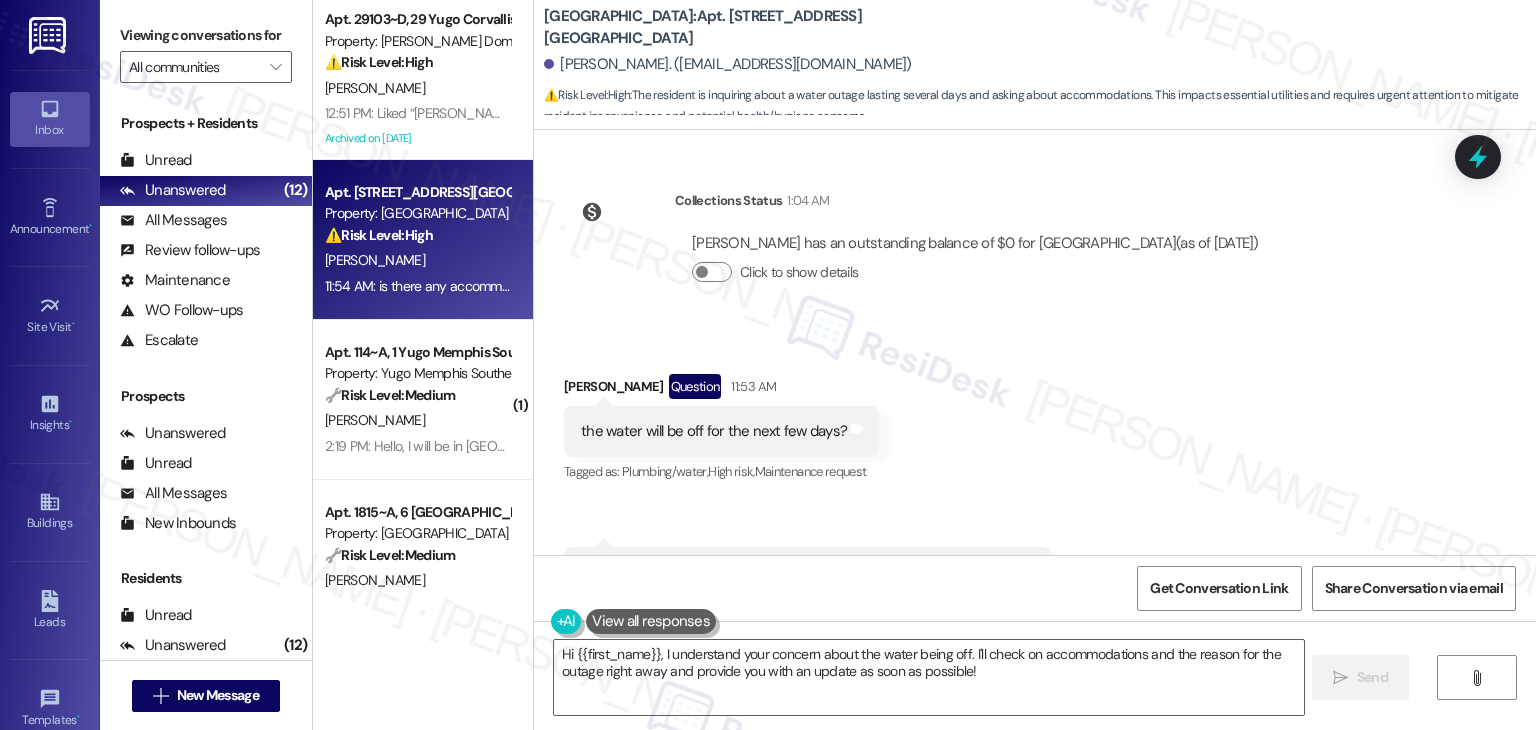 click on "is there any accommodation for this issue? and why is the water off?" at bounding box center (800, 572) 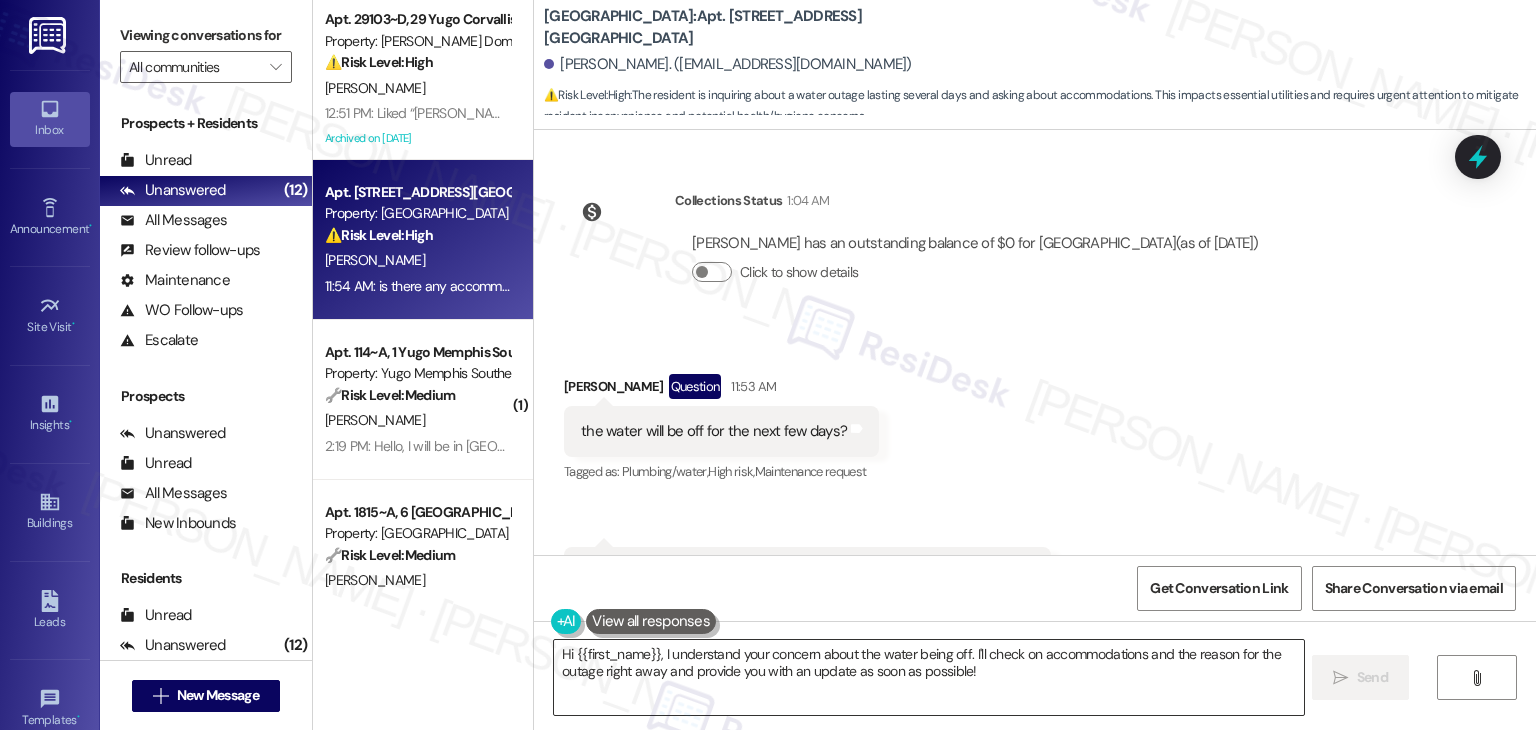 click on "Hi {{first_name}}, I understand your concern about the water being off. I'll check on accommodations and the reason for the outage right away and provide you with an update as soon as possible!" at bounding box center [928, 677] 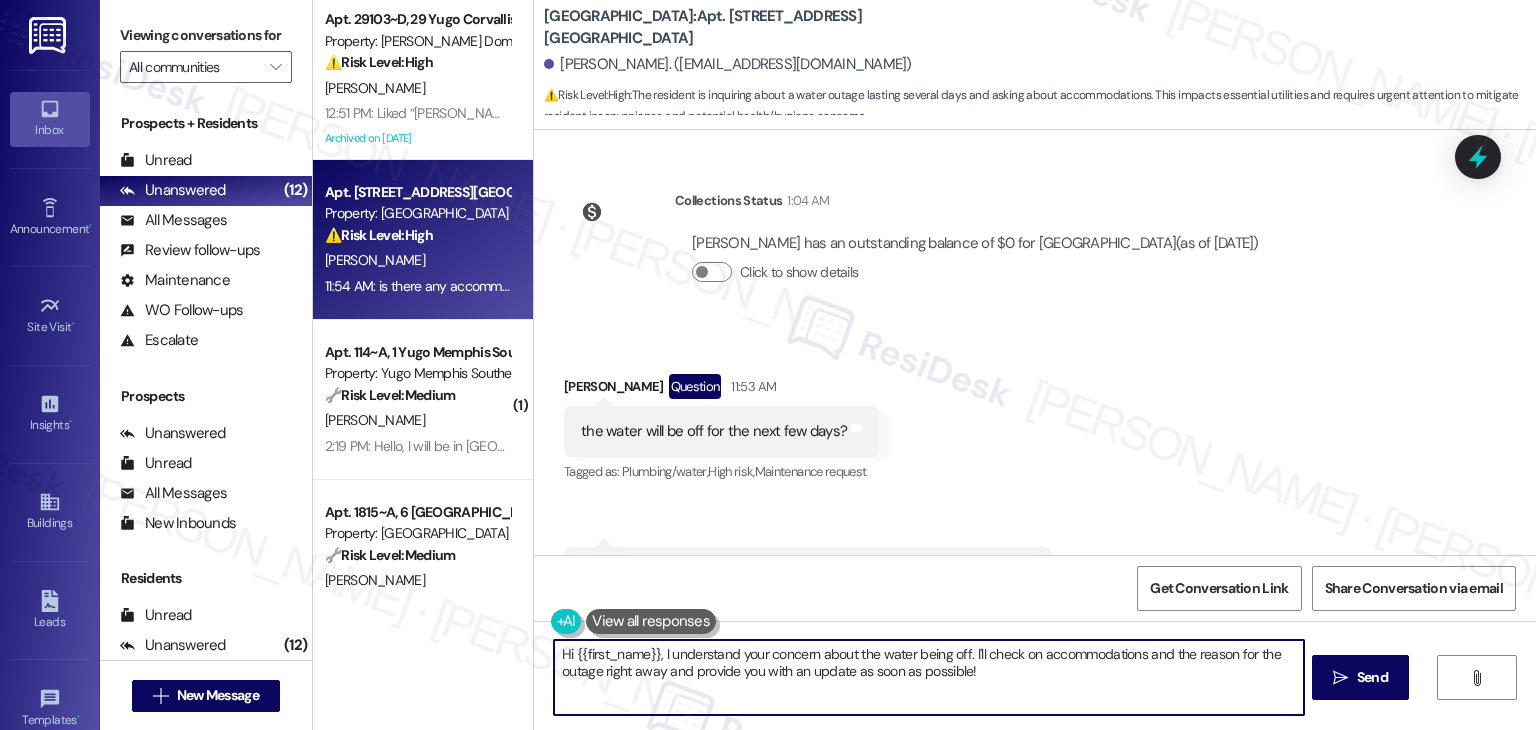 click on "Hi {{first_name}}, I understand your concern about the water being off. I'll check on accommodations and the reason for the outage right away and provide you with an update as soon as possible!" at bounding box center (928, 677) 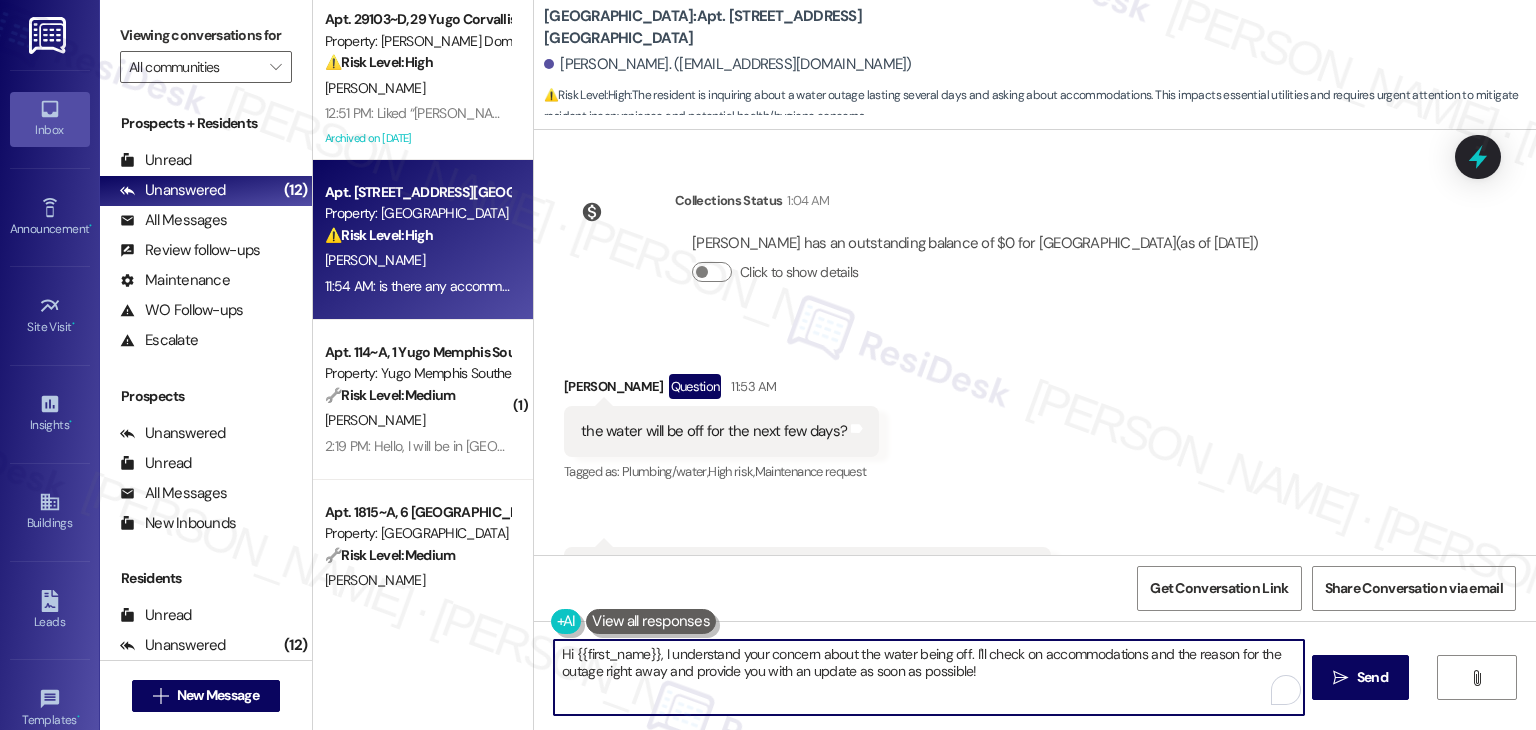 paste on "[PERSON_NAME], I’m sorry for the inconvenience. I don’t have the full details on the water shutoff, but I’ll follow up with the site team to get more information, including how long it’s expected to last and whether any accommodations are being offered. I’ll update you as soon as I hear back—thanks for your patienc" 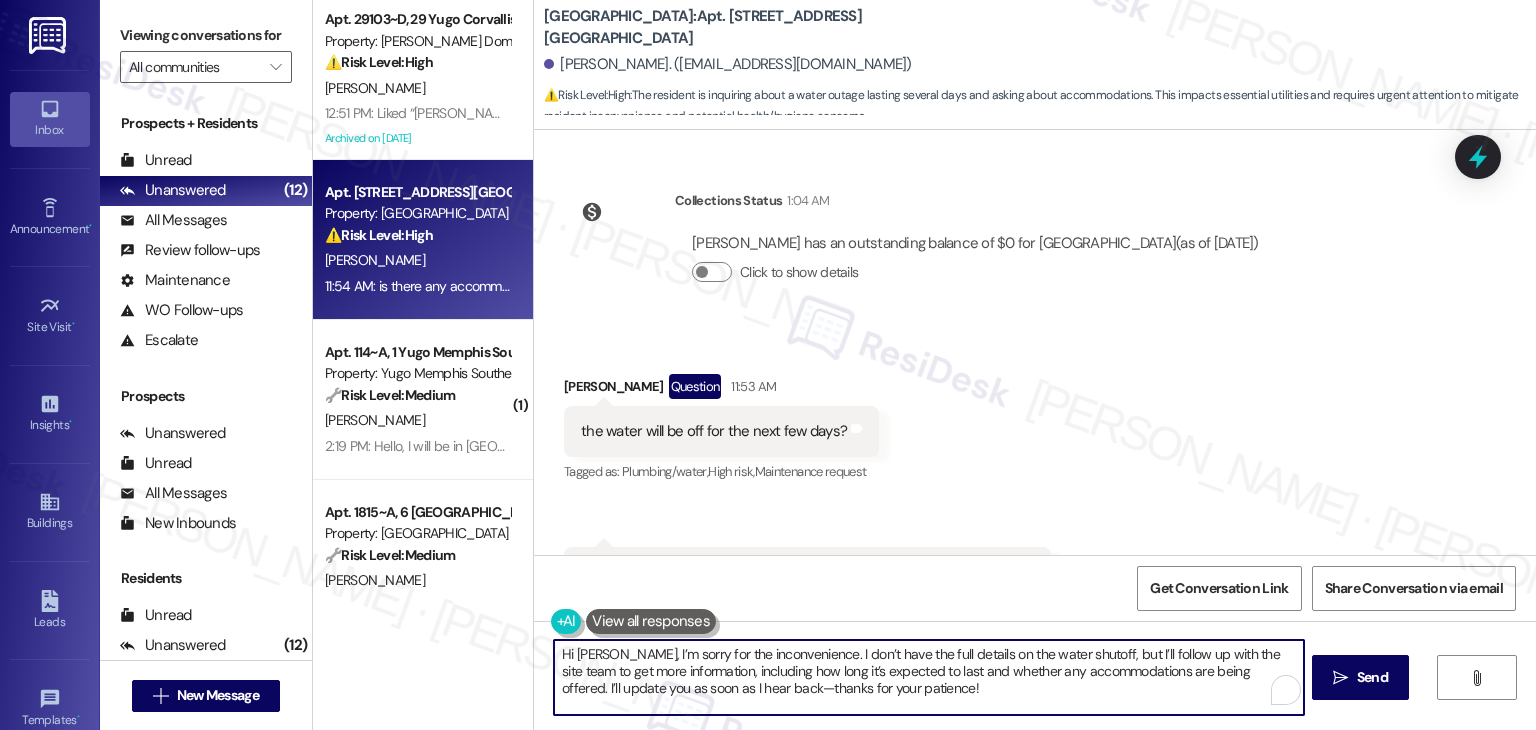 type on "Hi [PERSON_NAME], I’m sorry for the inconvenience. I don’t have the full details on the water shutoff, but I’ll follow up with the site team to get more information, including how long it’s expected to last and whether any accommodations are being offered. I’ll update you as soon as I hear back—thanks for your patience!" 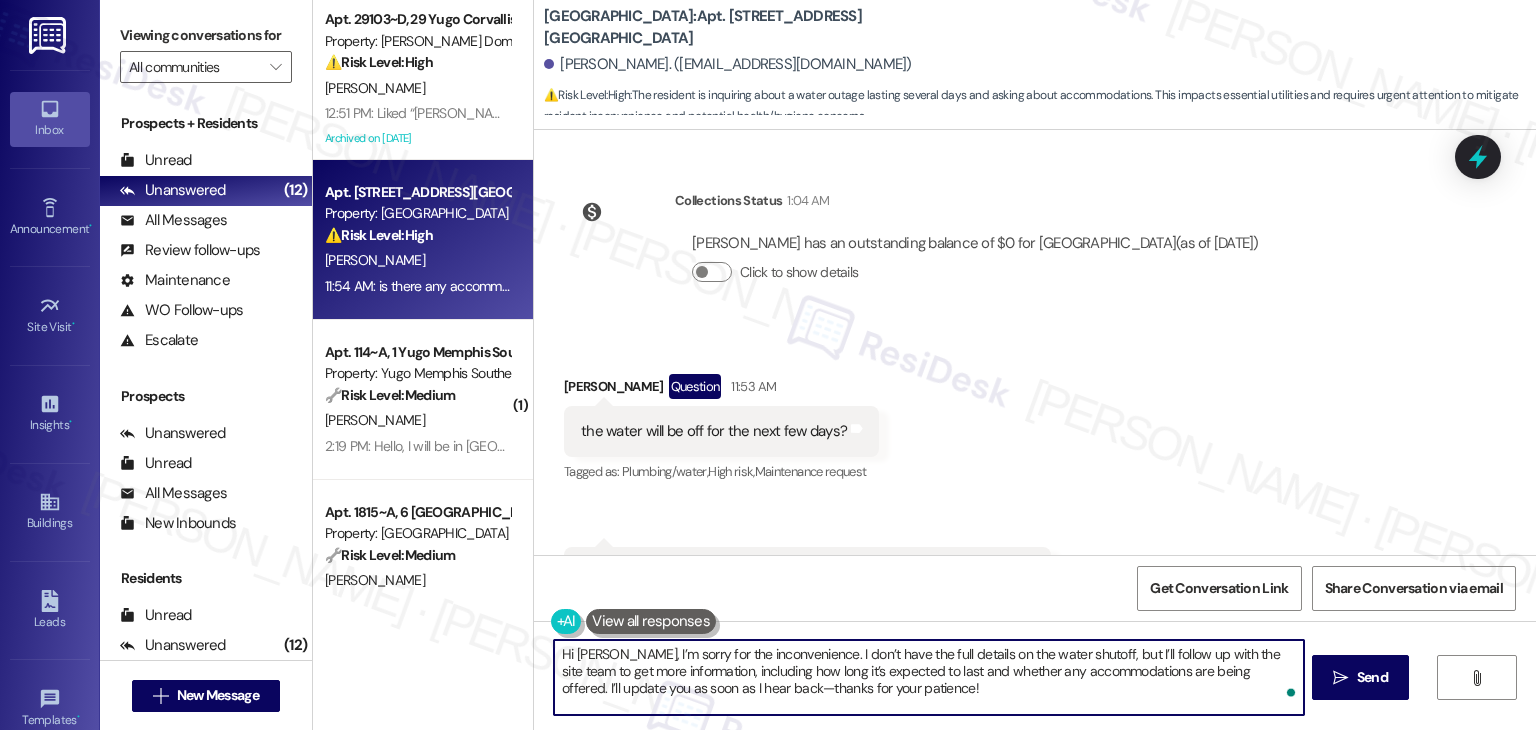 click on "Hi [PERSON_NAME], I’m sorry for the inconvenience. I don’t have the full details on the water shutoff, but I’ll follow up with the site team to get more information, including how long it’s expected to last and whether any accommodations are being offered. I’ll update you as soon as I hear back—thanks for your patience!" at bounding box center [928, 677] 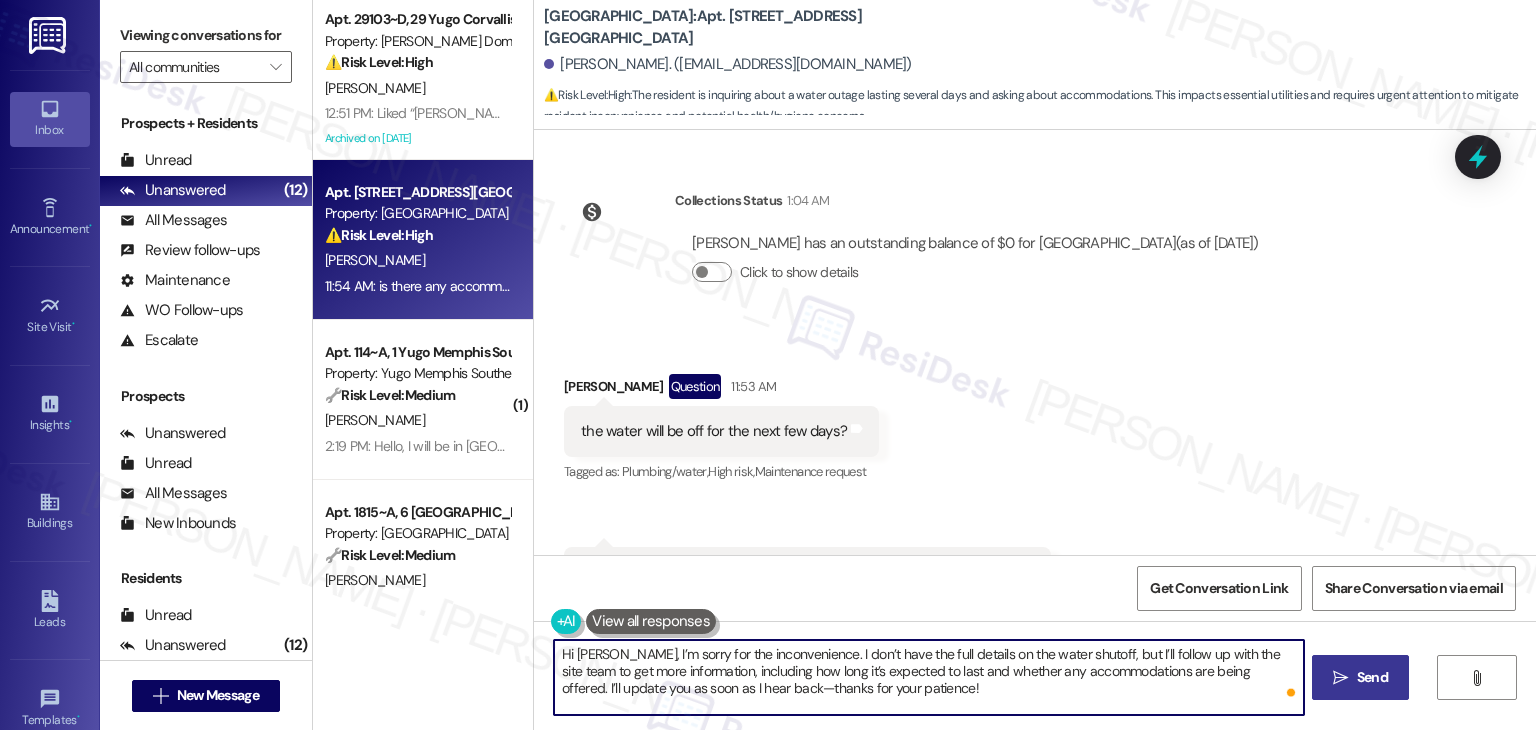 click on "" at bounding box center (1340, 678) 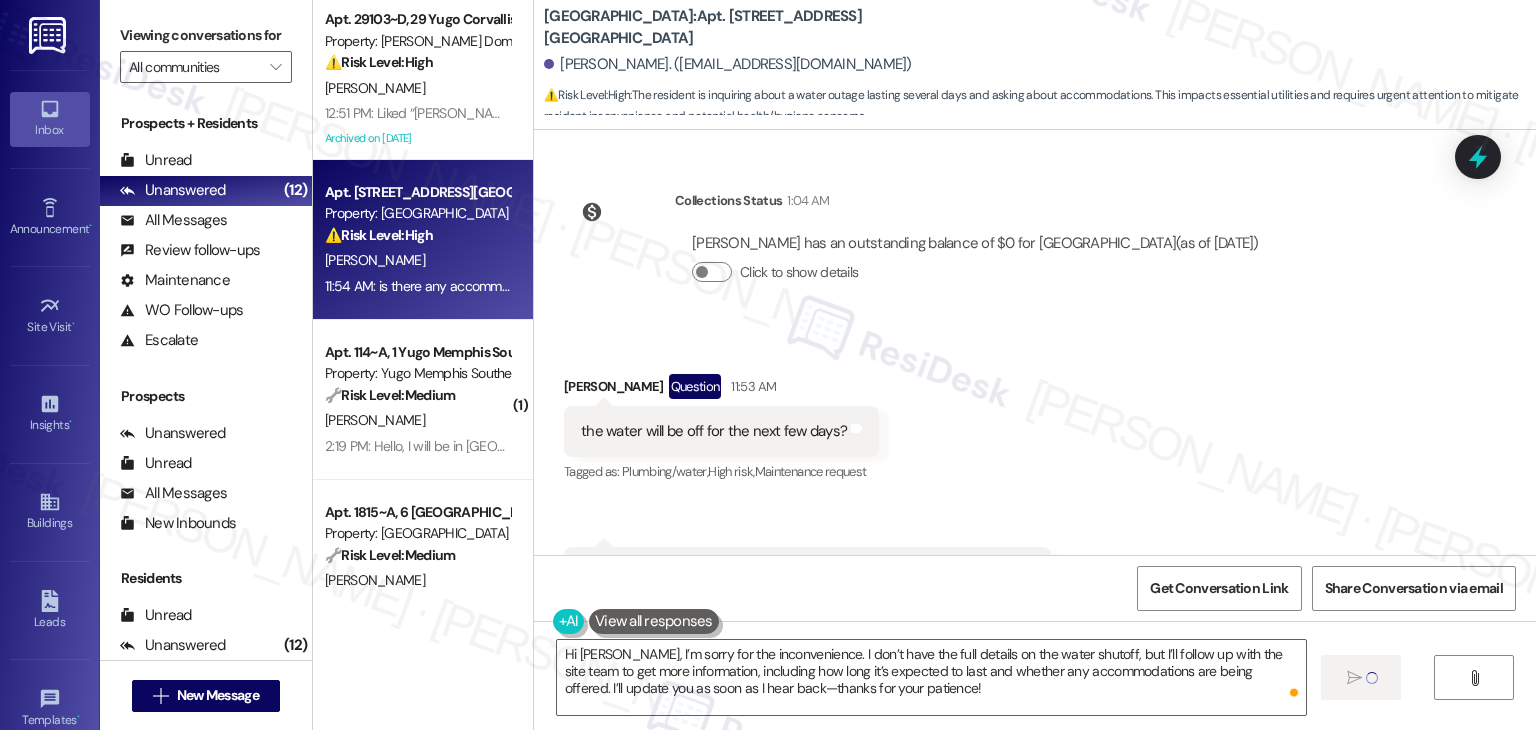 type 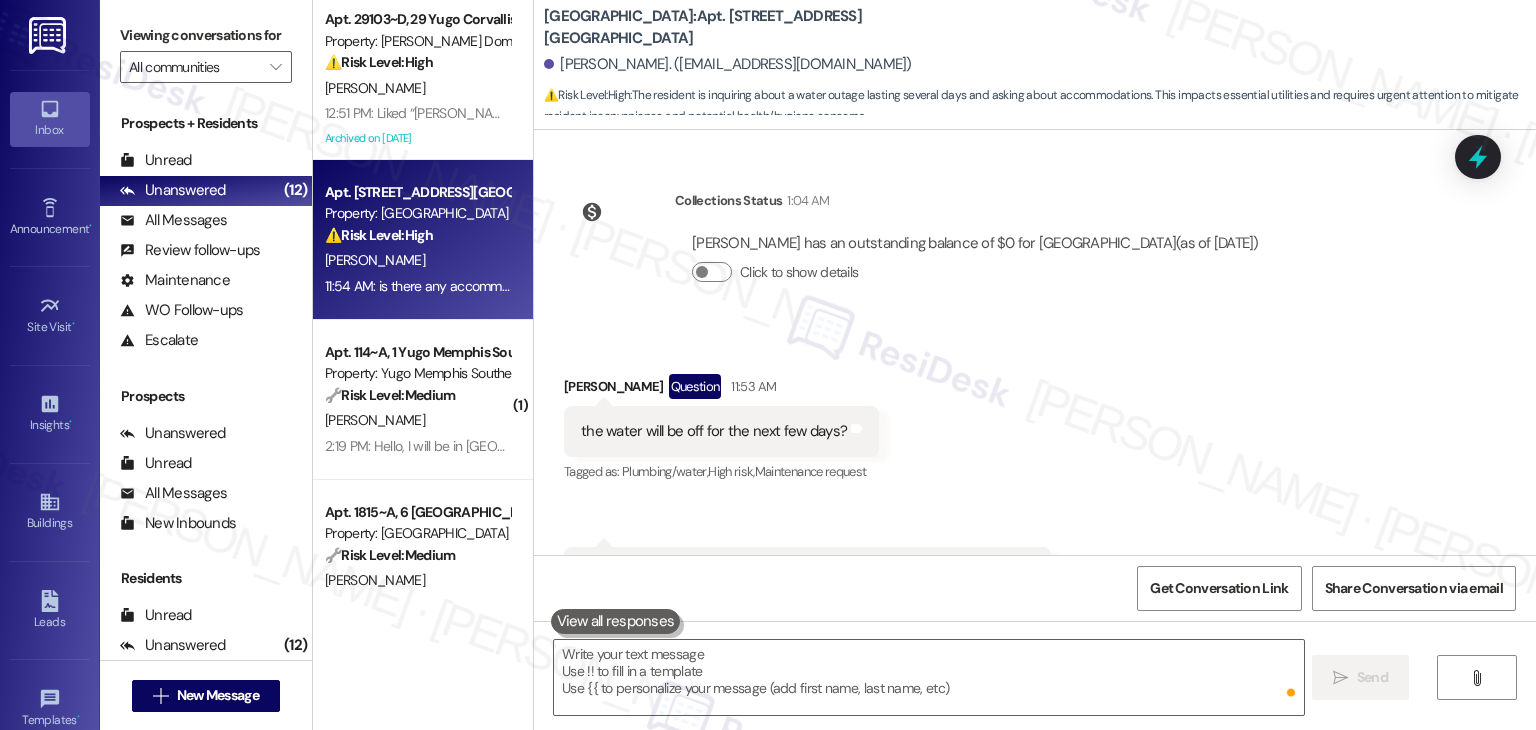 scroll, scrollTop: 17327, scrollLeft: 0, axis: vertical 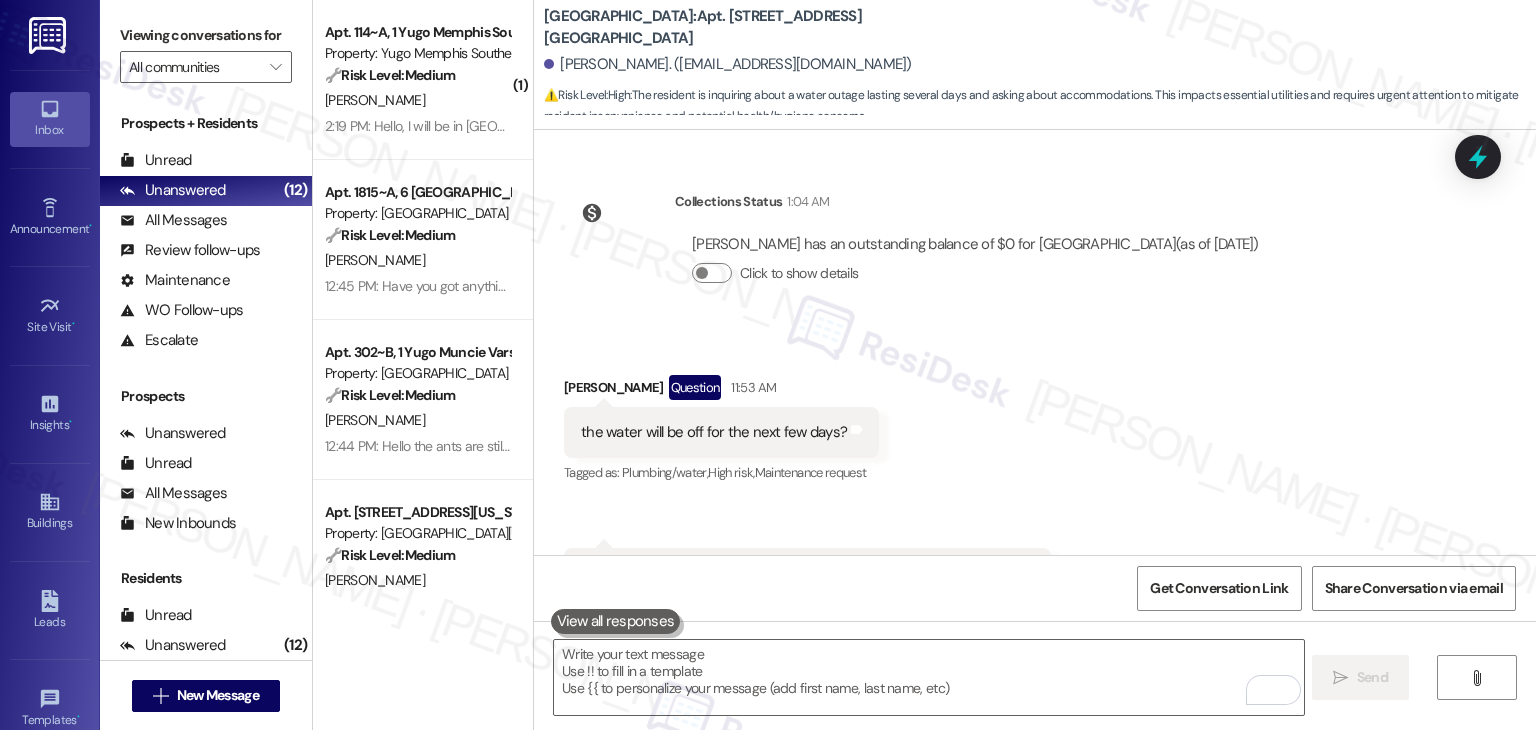 click on "Received via SMS [PERSON_NAME] Question 11:53 AM the water will be off for the next few days?  Tags and notes Tagged as:   Plumbing/water ,  Click to highlight conversations about Plumbing/water High risk ,  Click to highlight conversations about High risk Maintenance request Click to highlight conversations about Maintenance request Received via SMS 11:54 AM [PERSON_NAME] Question 11:54 AM is there any accommodation for this issue? and why is the water off?  Tags and notes Tagged as:   Plumbing/water ,  Click to highlight conversations about Plumbing/water High risk ,  Click to highlight conversations about High risk Water [PERSON_NAME] to highlight conversations about Water bill" at bounding box center (1035, 487) 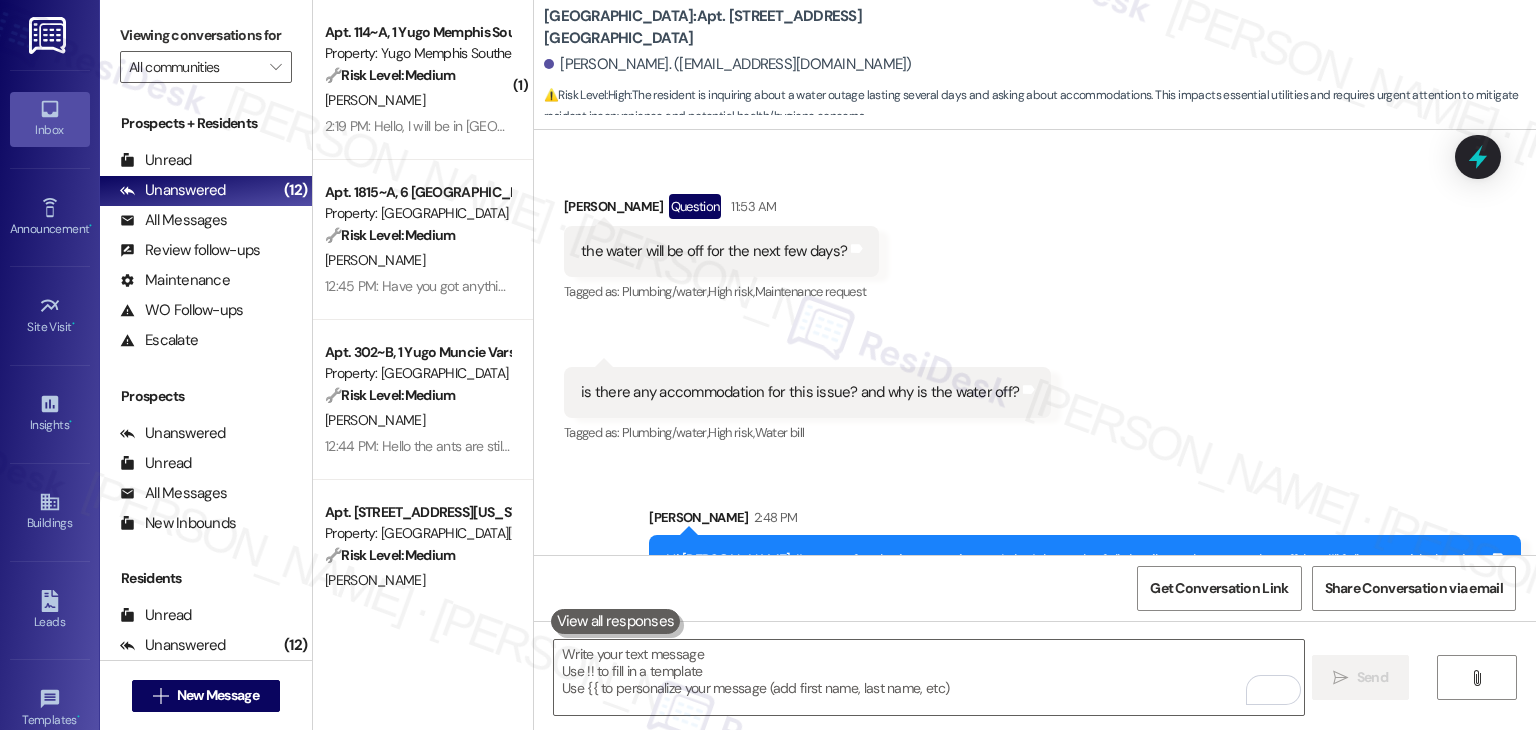 scroll, scrollTop: 17510, scrollLeft: 0, axis: vertical 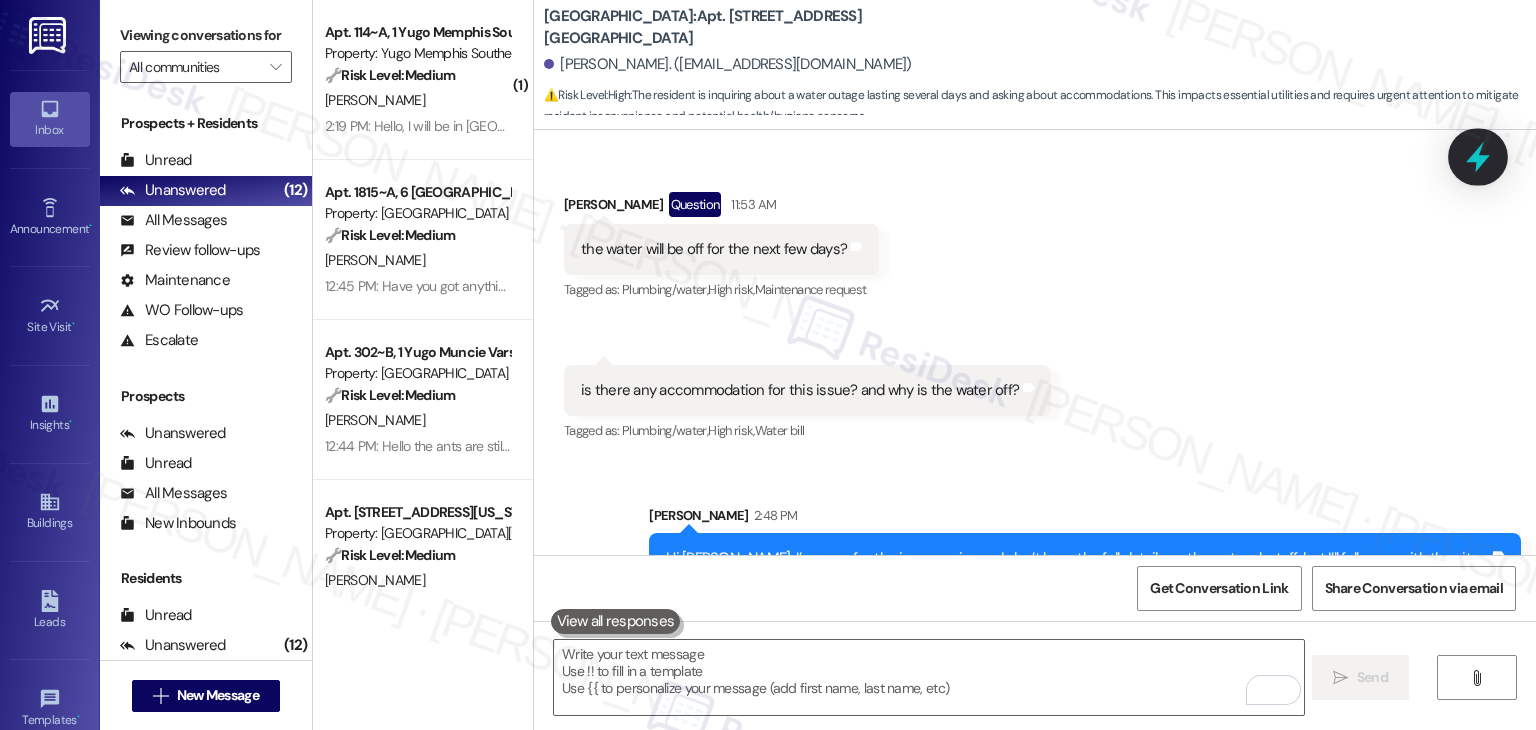 click 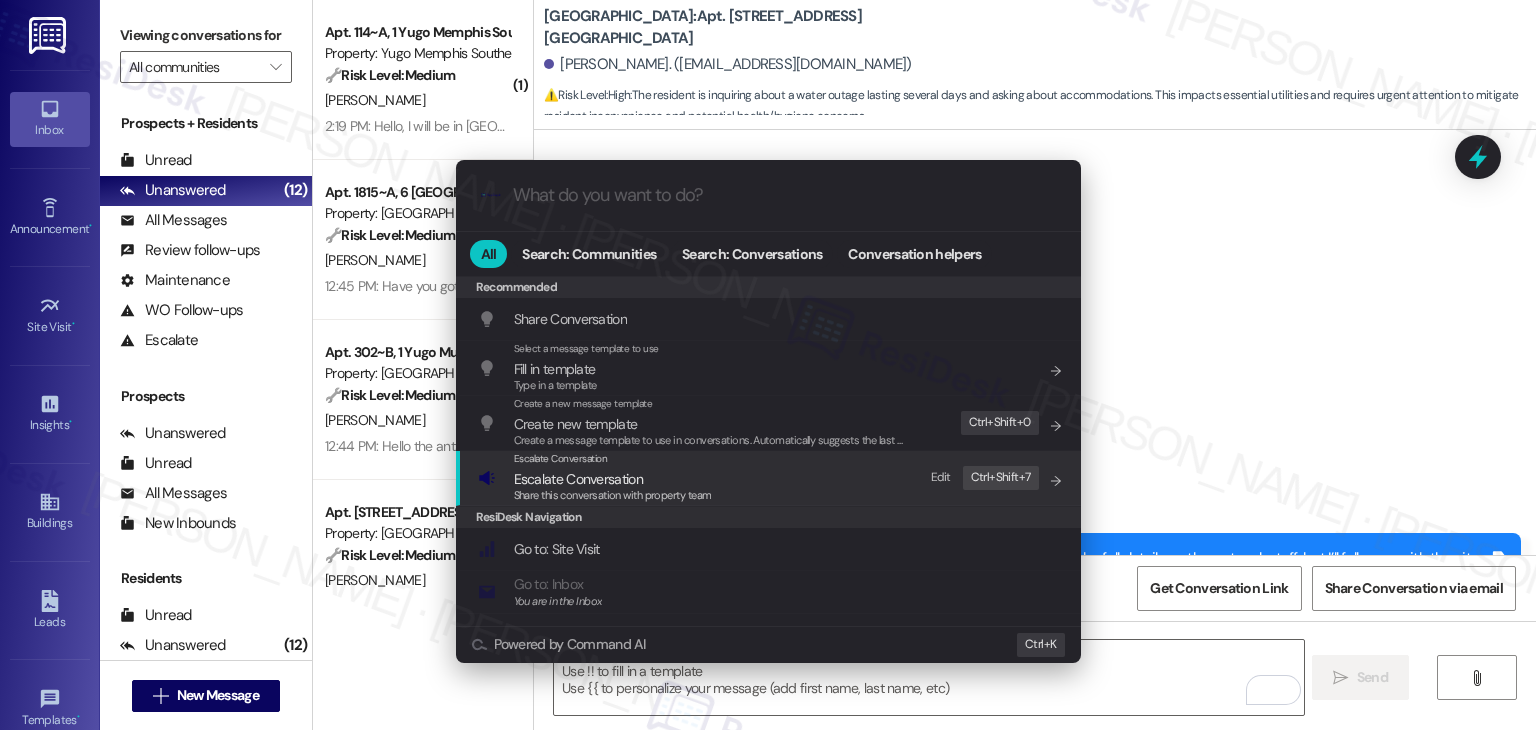click on "Share this conversation with property team" at bounding box center [613, 496] 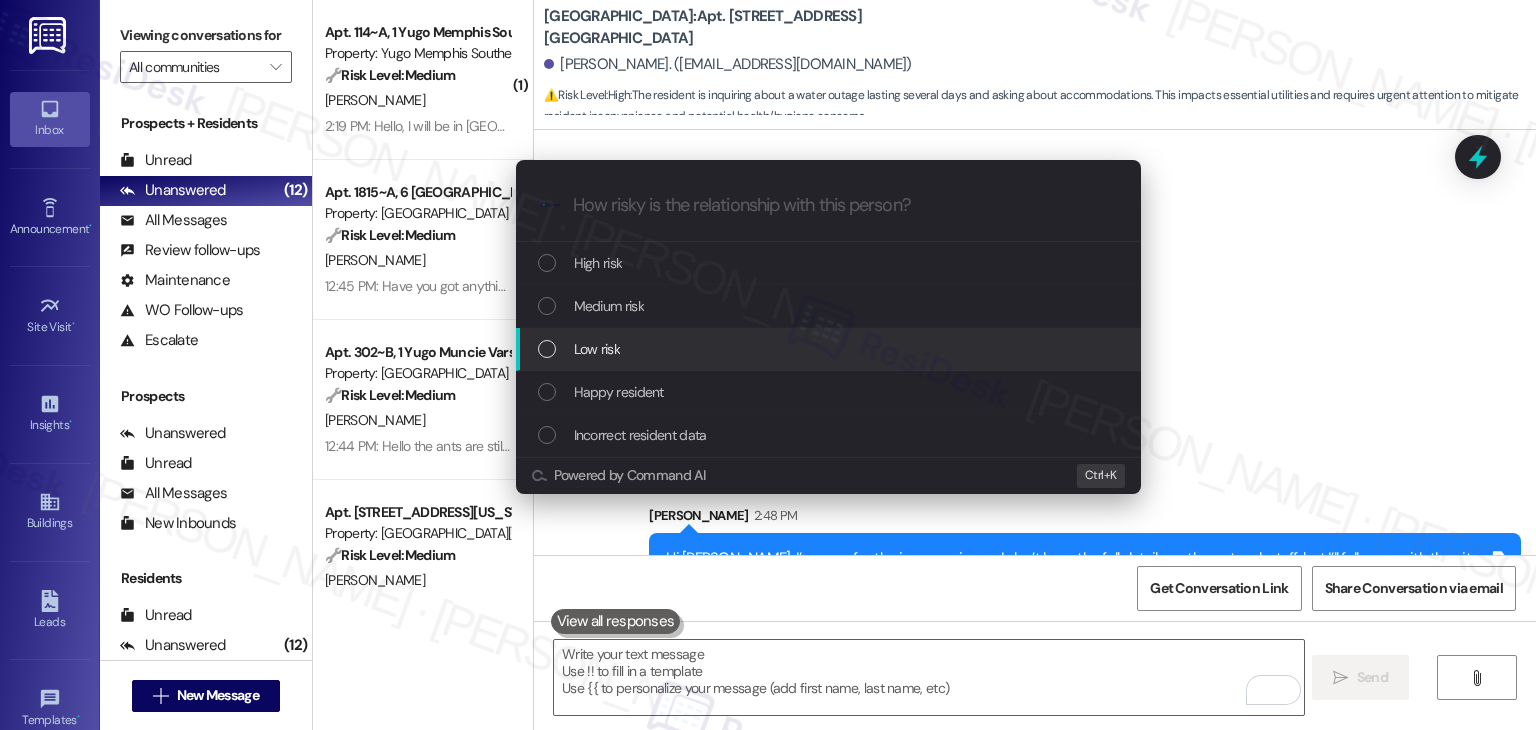 click at bounding box center (547, 349) 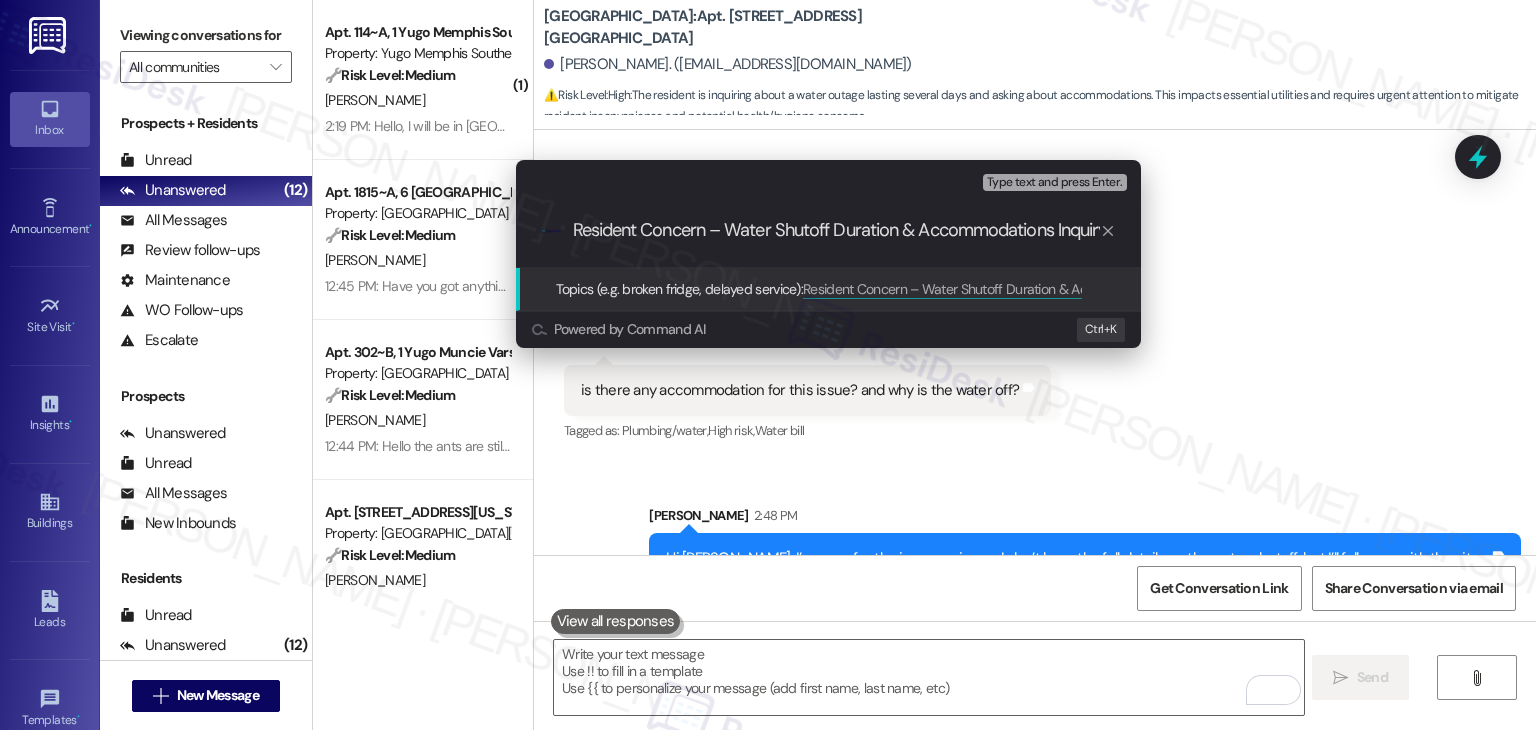 scroll, scrollTop: 0, scrollLeft: 13, axis: horizontal 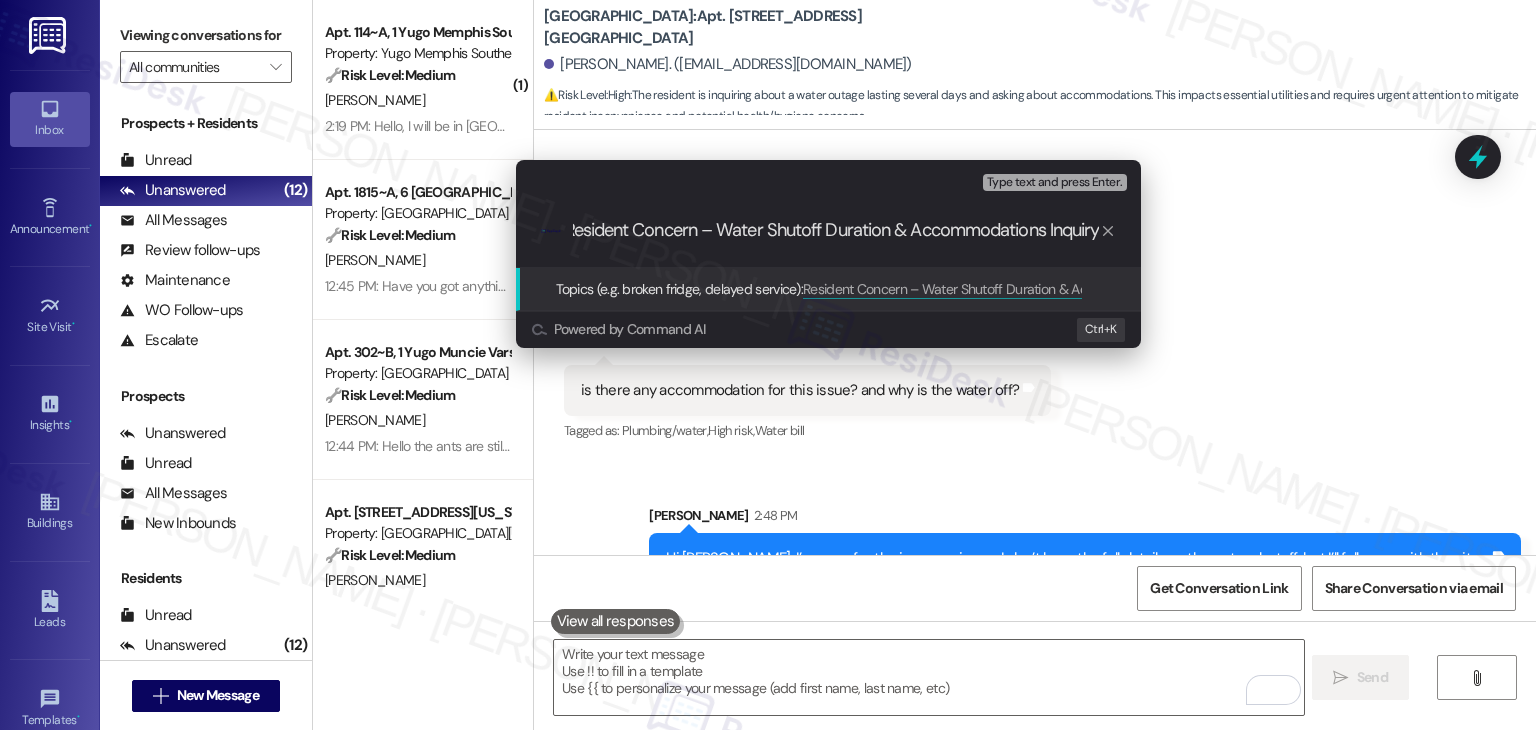 type 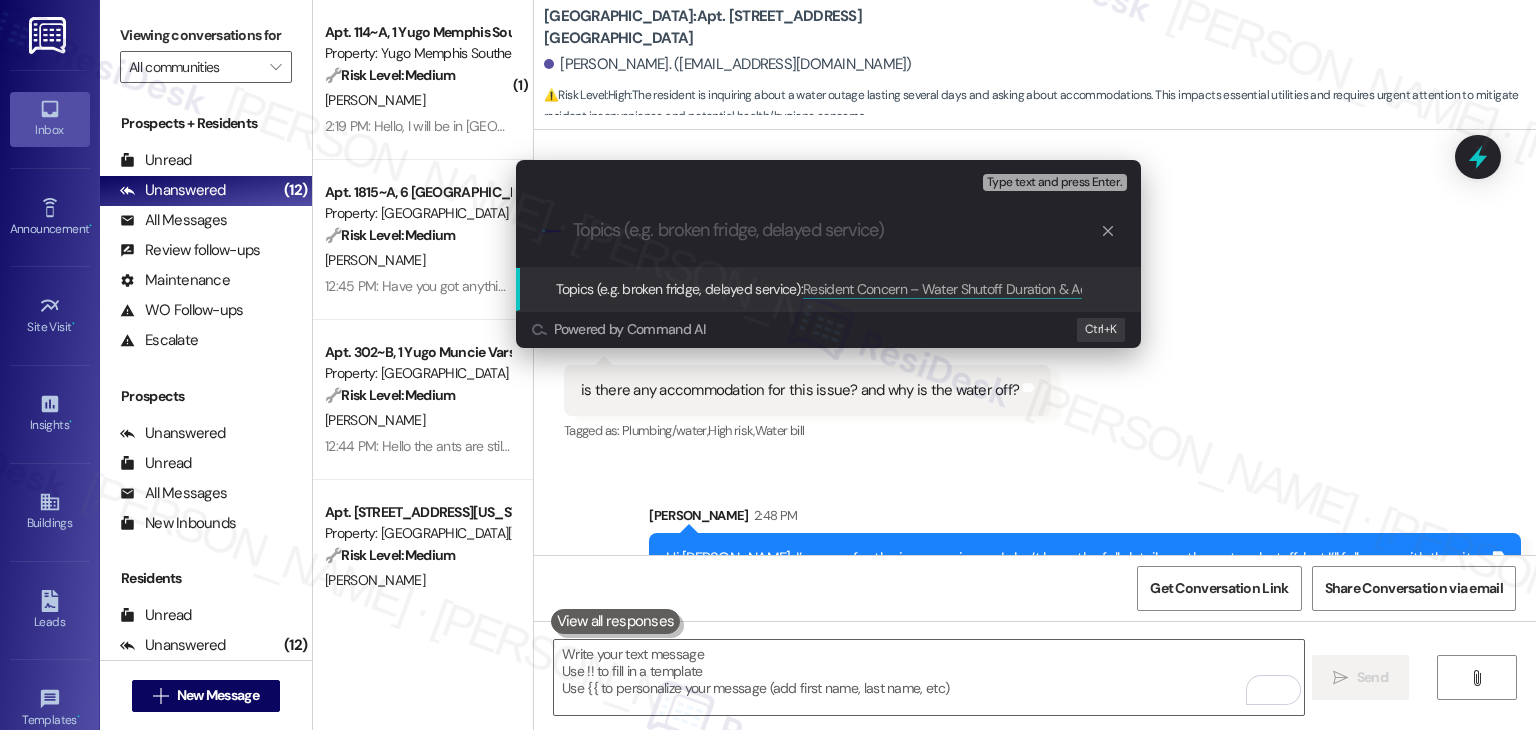 scroll, scrollTop: 0, scrollLeft: 0, axis: both 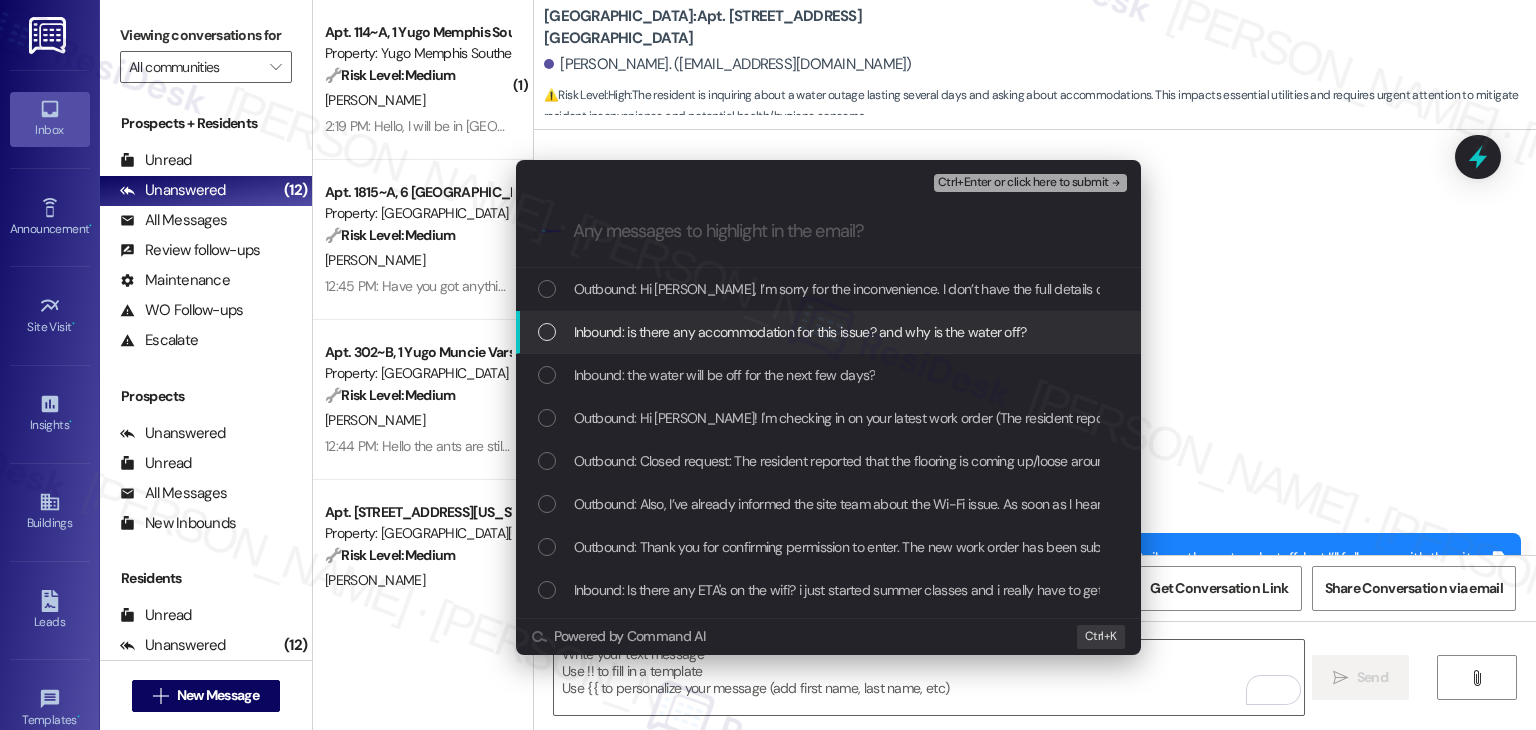 click at bounding box center [547, 332] 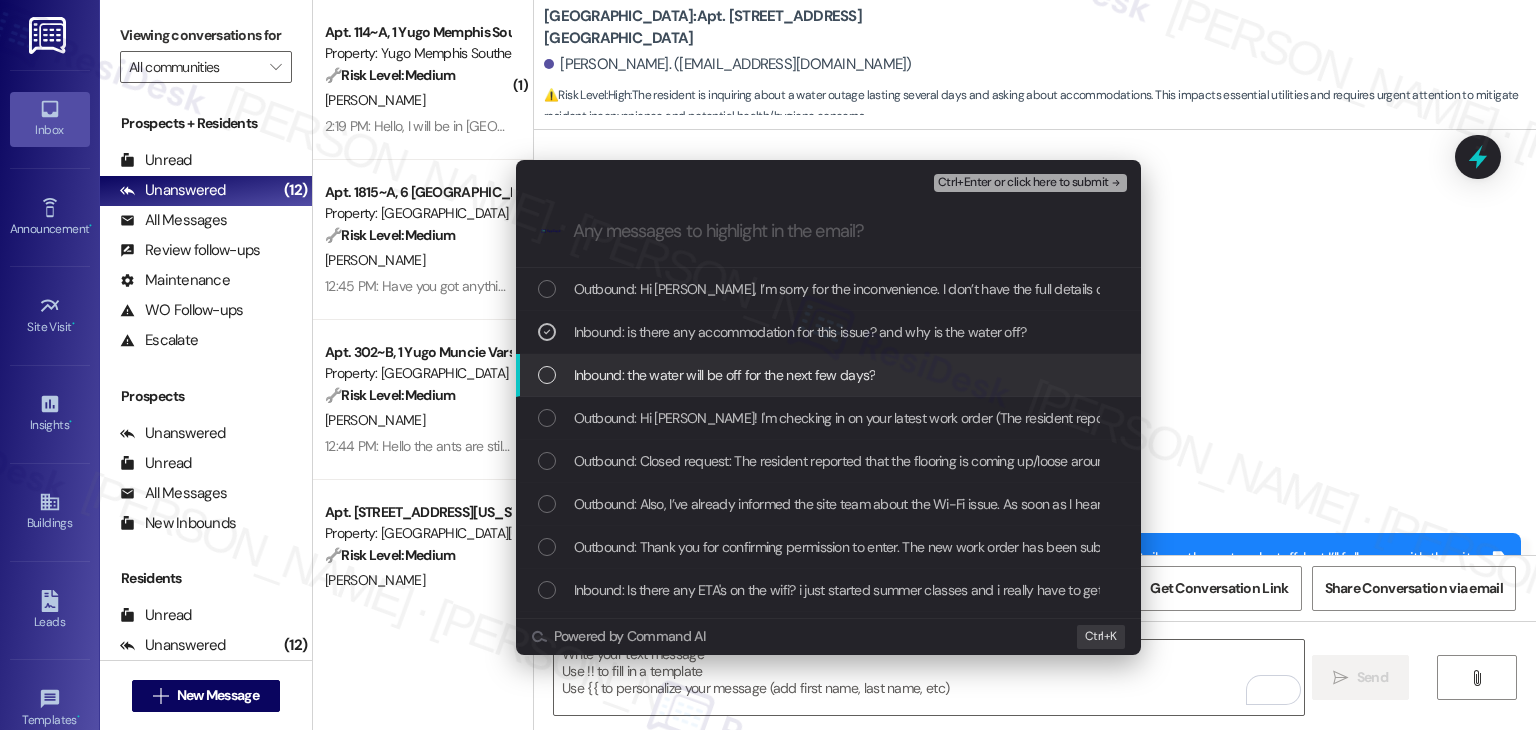 click at bounding box center [547, 375] 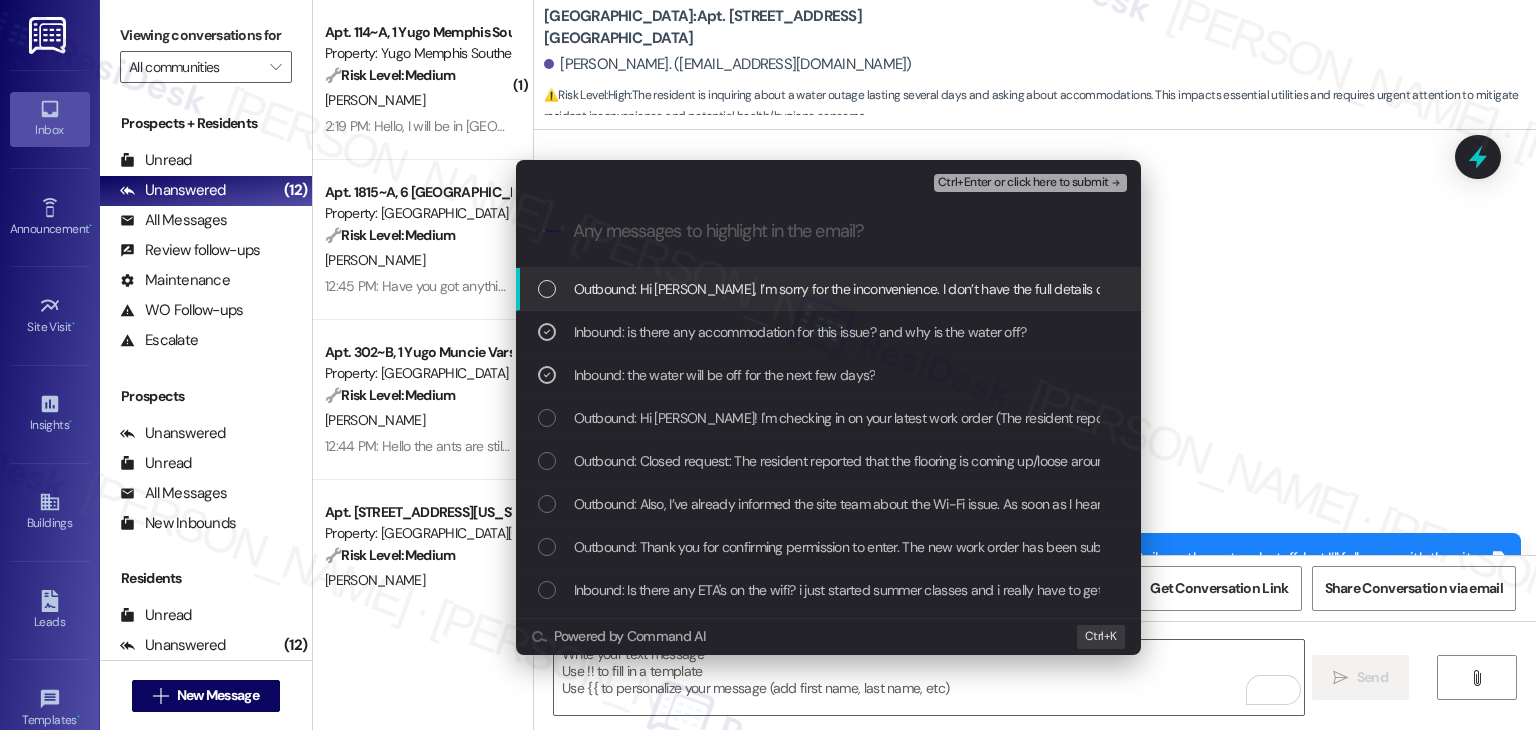 click on "Ctrl+Enter or click here to submit" at bounding box center (1032, 183) 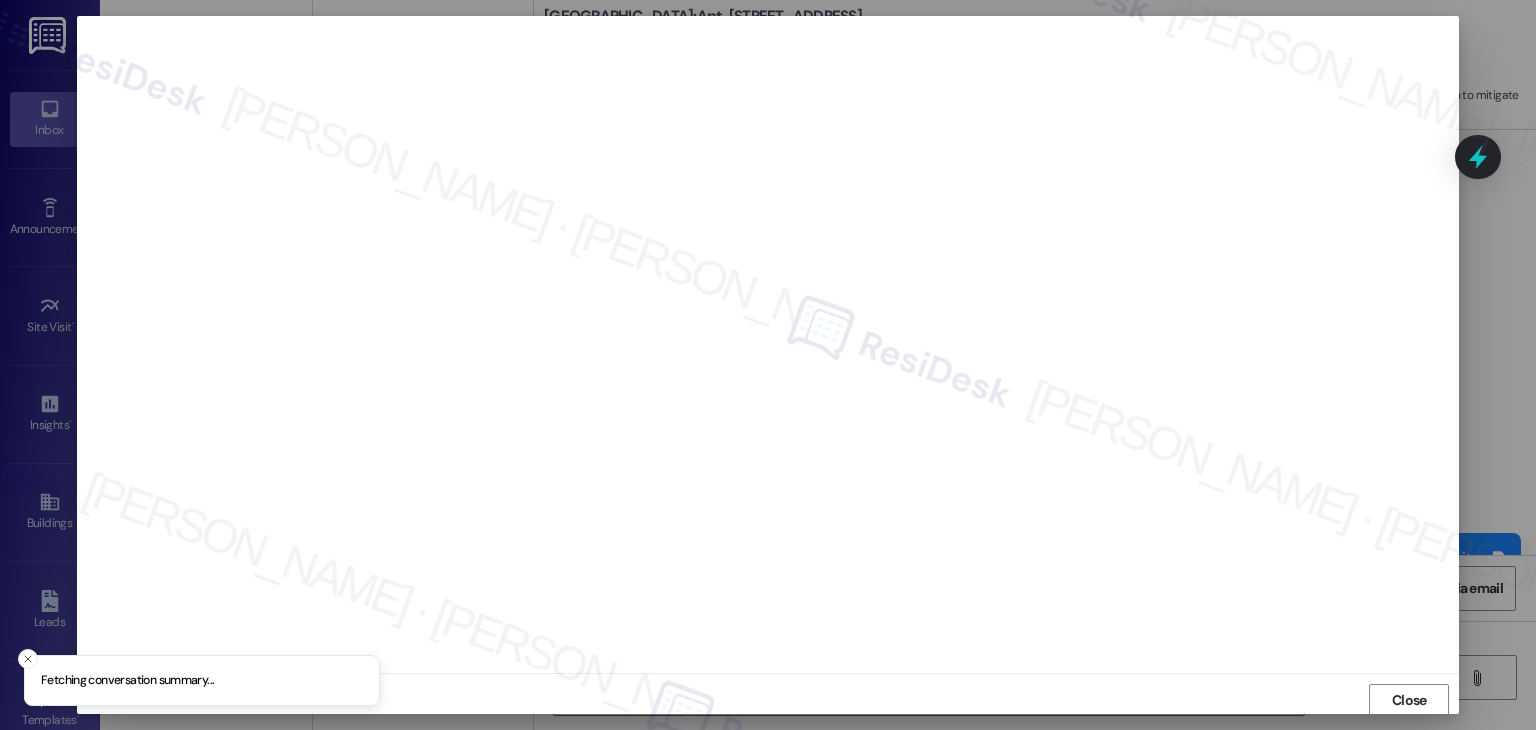 scroll, scrollTop: 1, scrollLeft: 0, axis: vertical 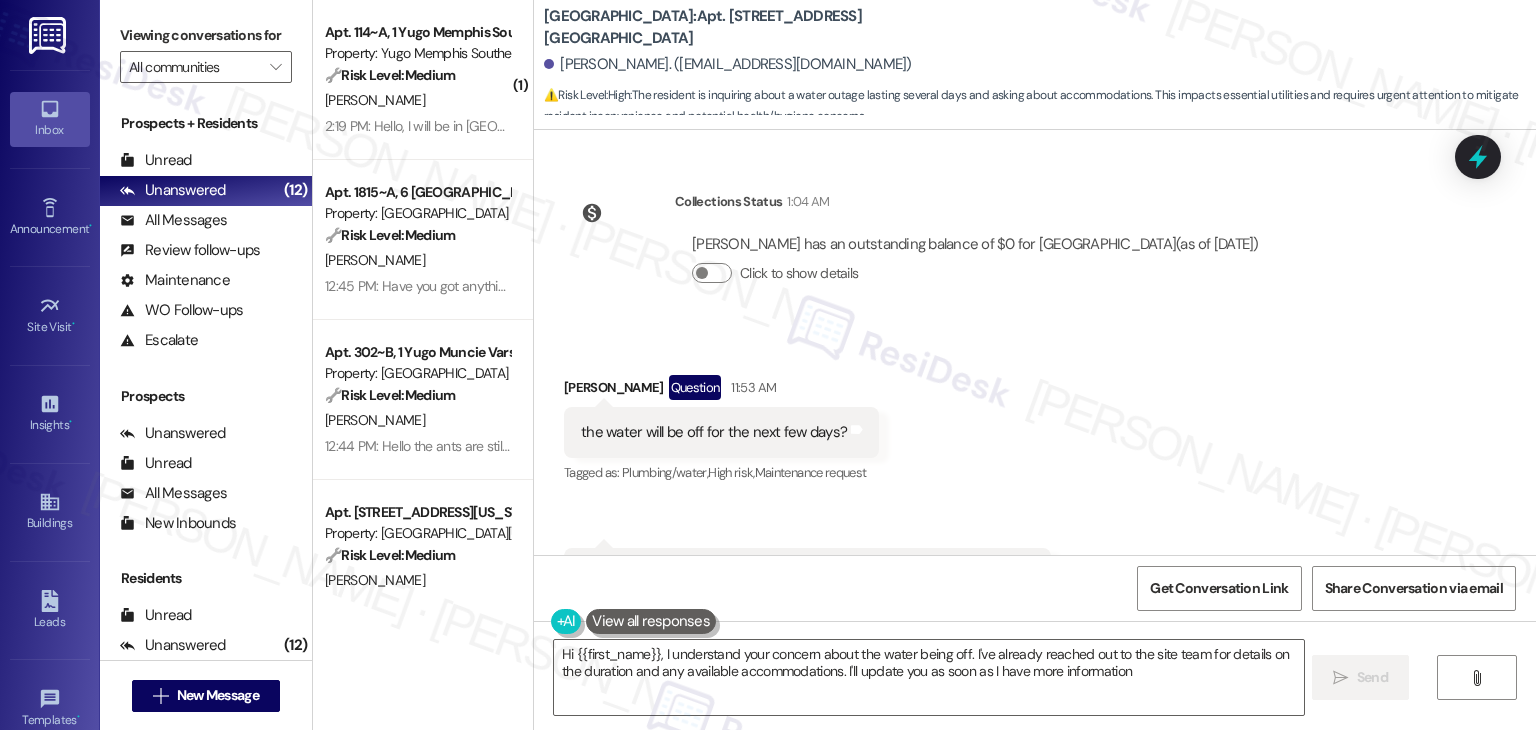type on "Hi {{first_name}}, I understand your concern about the water being off. I've already reached out to the site team for details on the duration and any available accommodations. I'll update you as soon as I have more information!" 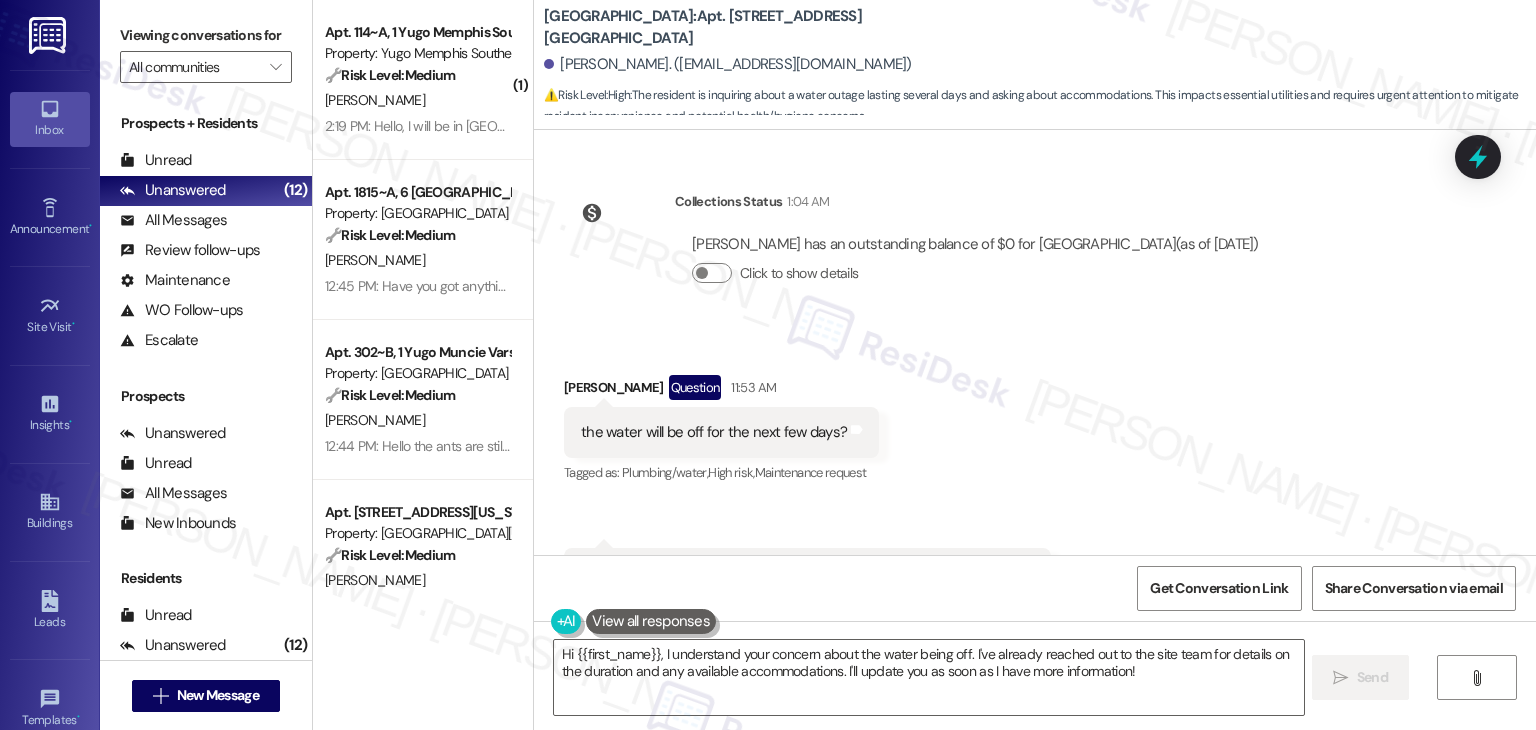 click on "Received via SMS [PERSON_NAME] Question 11:53 AM the water will be off for the next few days?  Tags and notes Tagged as:   Plumbing/water ,  Click to highlight conversations about Plumbing/water High risk ,  Click to highlight conversations about High risk Maintenance request Click to highlight conversations about Maintenance request Received via SMS 11:54 AM [PERSON_NAME] Question 11:54 AM is there any accommodation for this issue? and why is the water off?  Tags and notes Tagged as:   Plumbing/water ,  Click to highlight conversations about Plumbing/water High risk ,  Click to highlight conversations about High risk Water bill ,  Click to highlight conversations about Water bill Emailed client ,  Click to highlight conversations about Emailed client Escalation type escalation Click to highlight conversations about Escalation type escalation" at bounding box center [1035, 487] 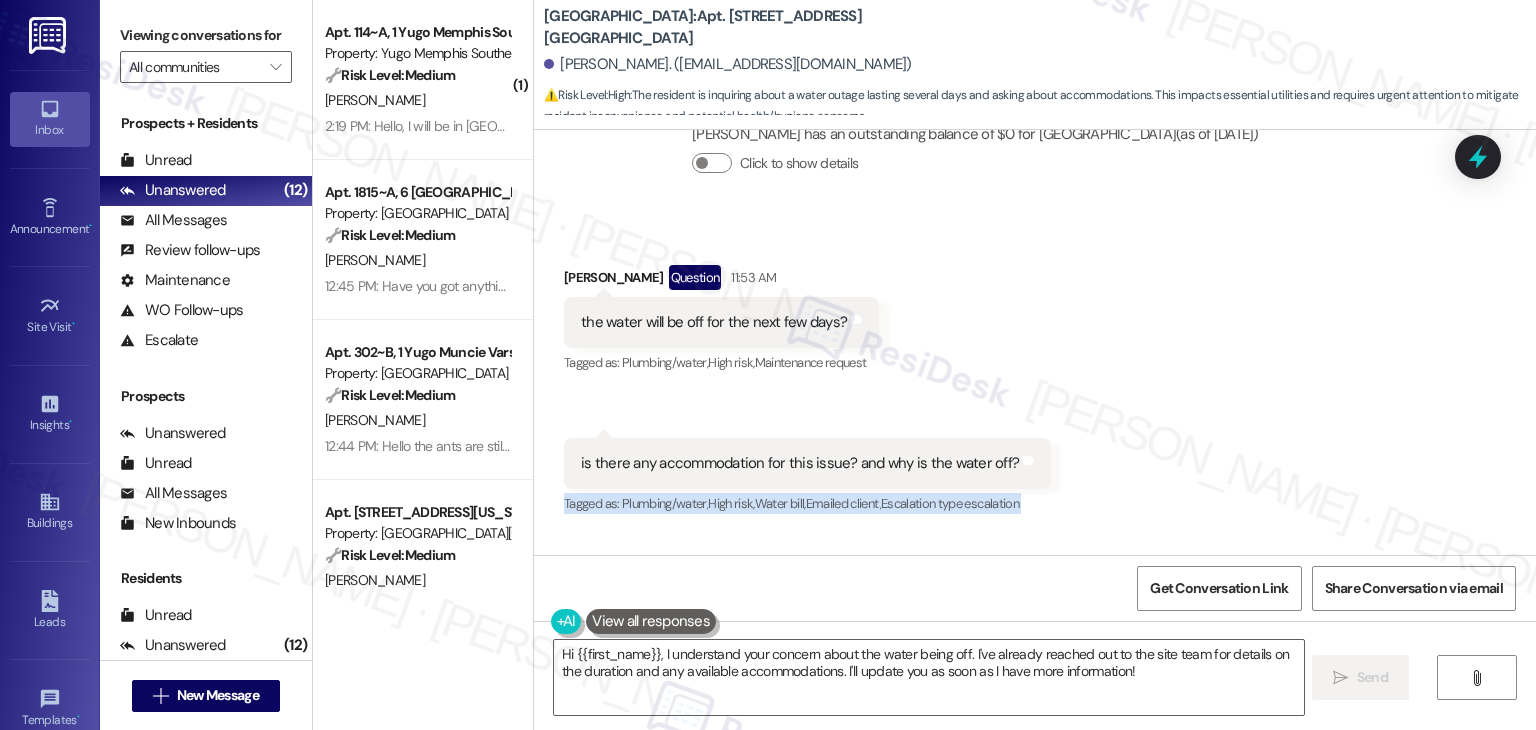 scroll, scrollTop: 17540, scrollLeft: 0, axis: vertical 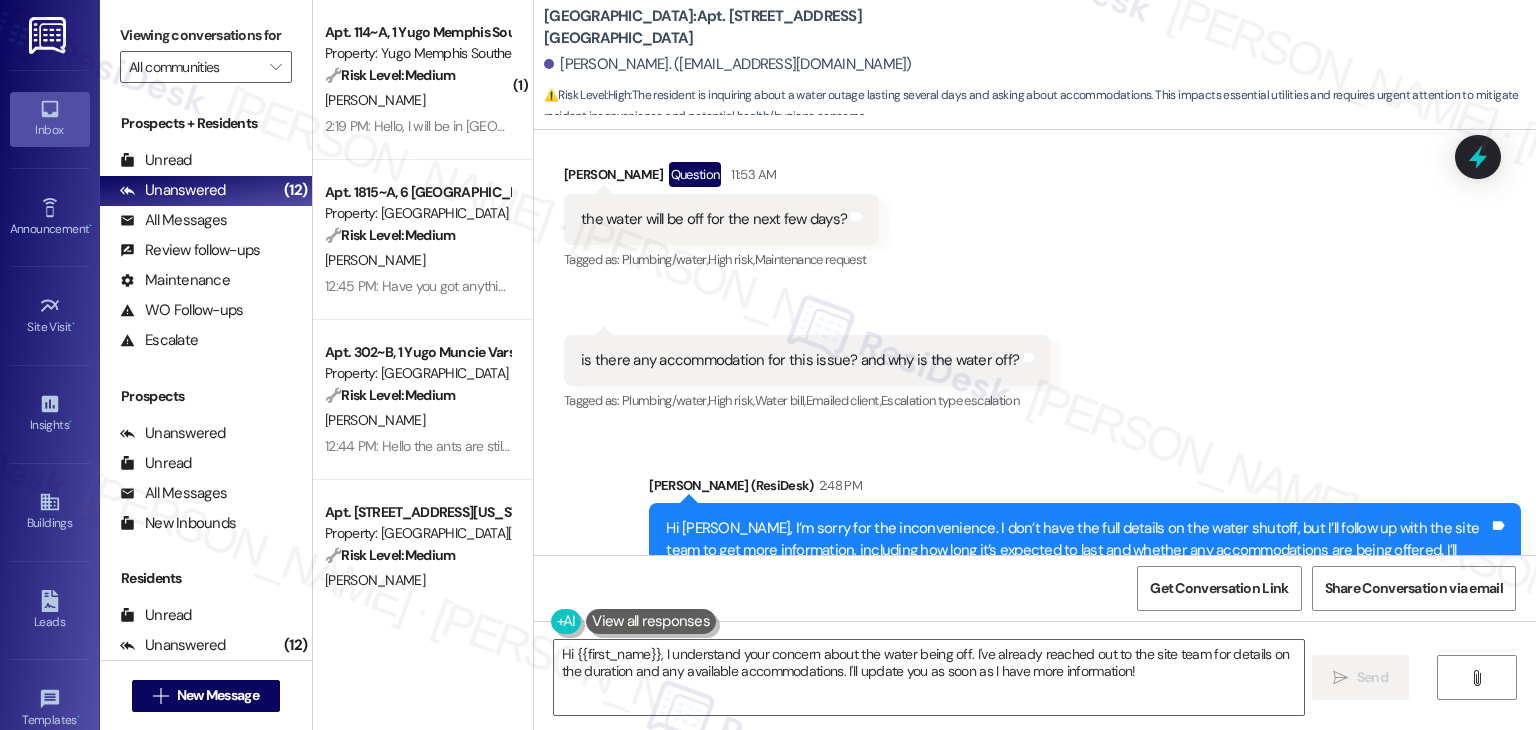 click on "Sent via SMS [PERSON_NAME]   (ResiDesk) 2:48 PM Hi [PERSON_NAME], I’m sorry for the inconvenience. I don’t have the full details on the water shutoff, but I’ll follow up with the site team to get more information, including how long it’s expected to last and whether any accommodations are being offered. I’ll update you as soon as I hear back—thanks for your patience! Tags and notes Tagged as:   Plumbing/water ,  Click to highlight conversations about Plumbing/water High risk ,  Click to highlight conversations about High risk Water [PERSON_NAME] to highlight conversations about Water bill" at bounding box center (1085, 551) 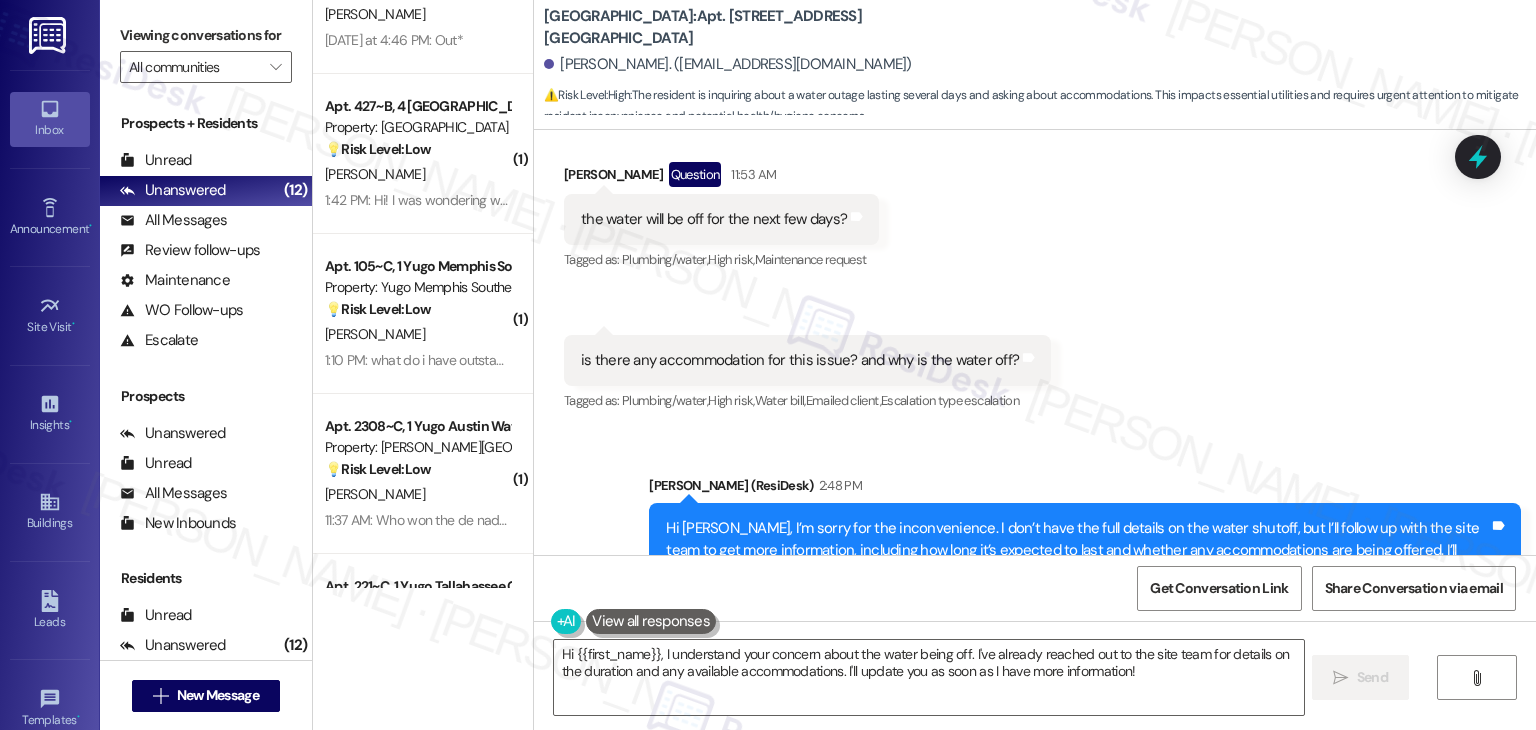 scroll, scrollTop: 1700, scrollLeft: 0, axis: vertical 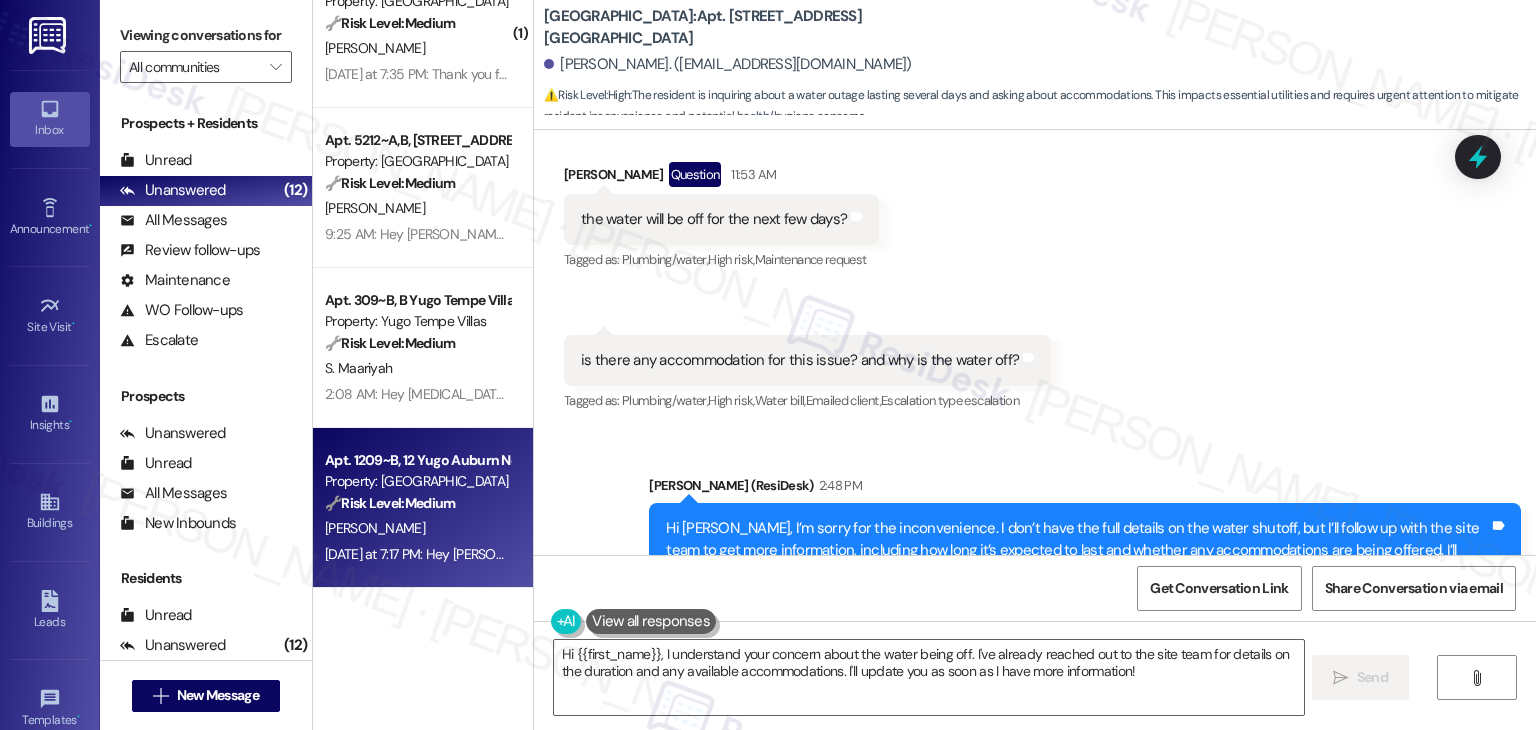 click on "[DATE] at 7:17 PM: Hey [PERSON_NAME], we appreciate your text! We'll be back at 11AM to help you out. If this is urgent, please dial our emergency number! [DATE] at 7:17 PM: Hey [PERSON_NAME], we appreciate your text! We'll be back at 11AM to help you out. If this is urgent, please dial our emergency number!" at bounding box center (770, 554) 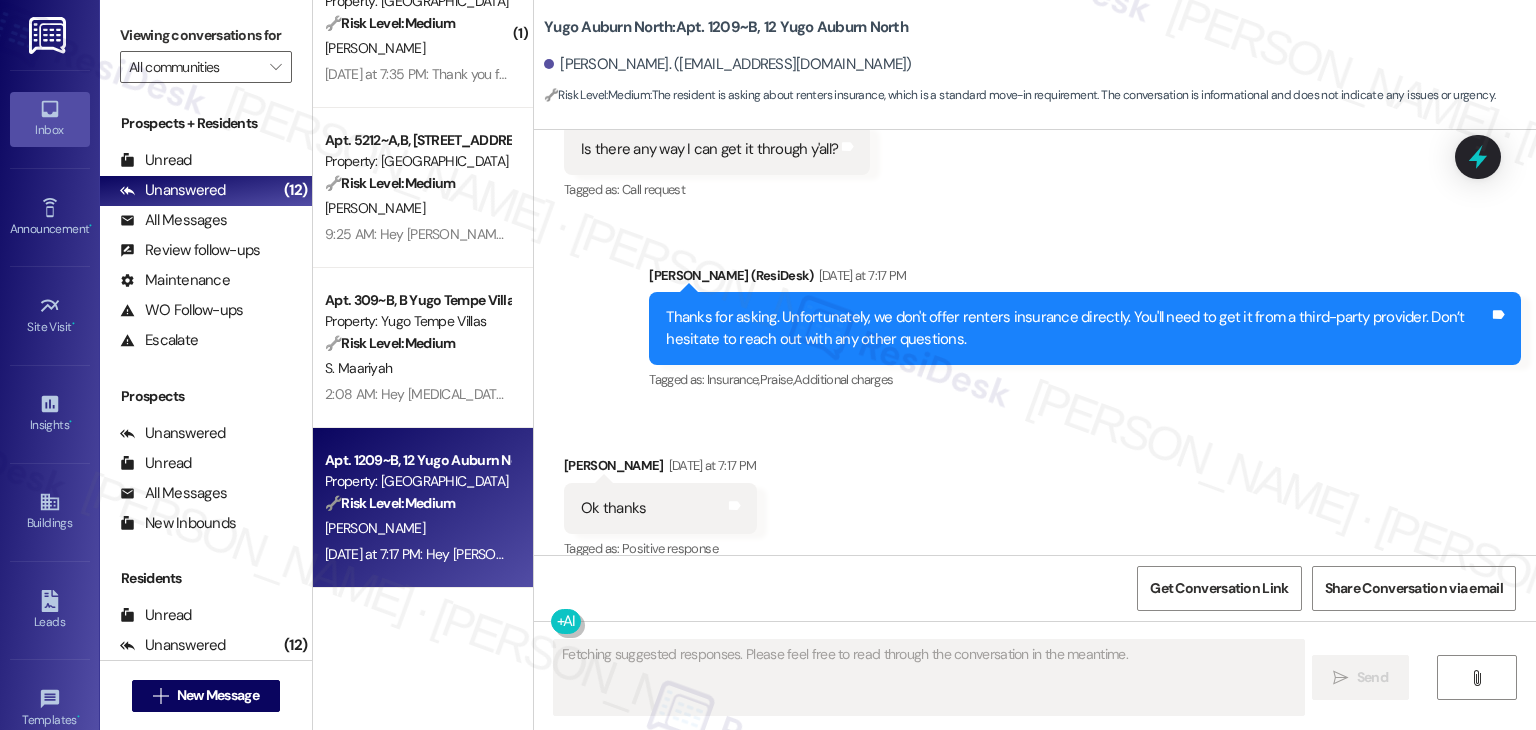scroll, scrollTop: 1487, scrollLeft: 0, axis: vertical 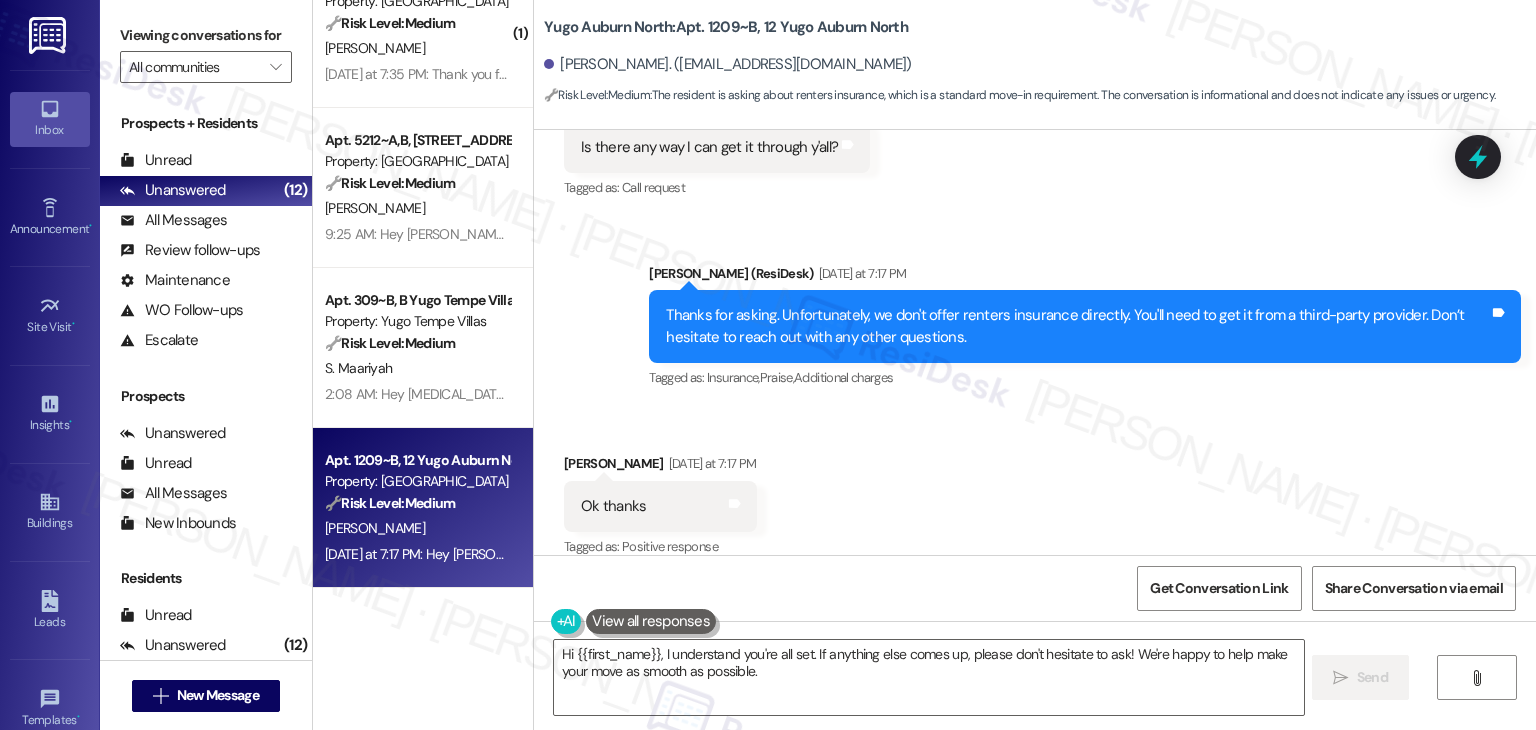 click on "Received via SMS [PERSON_NAME] [DATE] at 7:17 PM Ok thanks  Tags and notes Tagged as:   Positive response Click to highlight conversations about Positive response" at bounding box center (1035, 492) 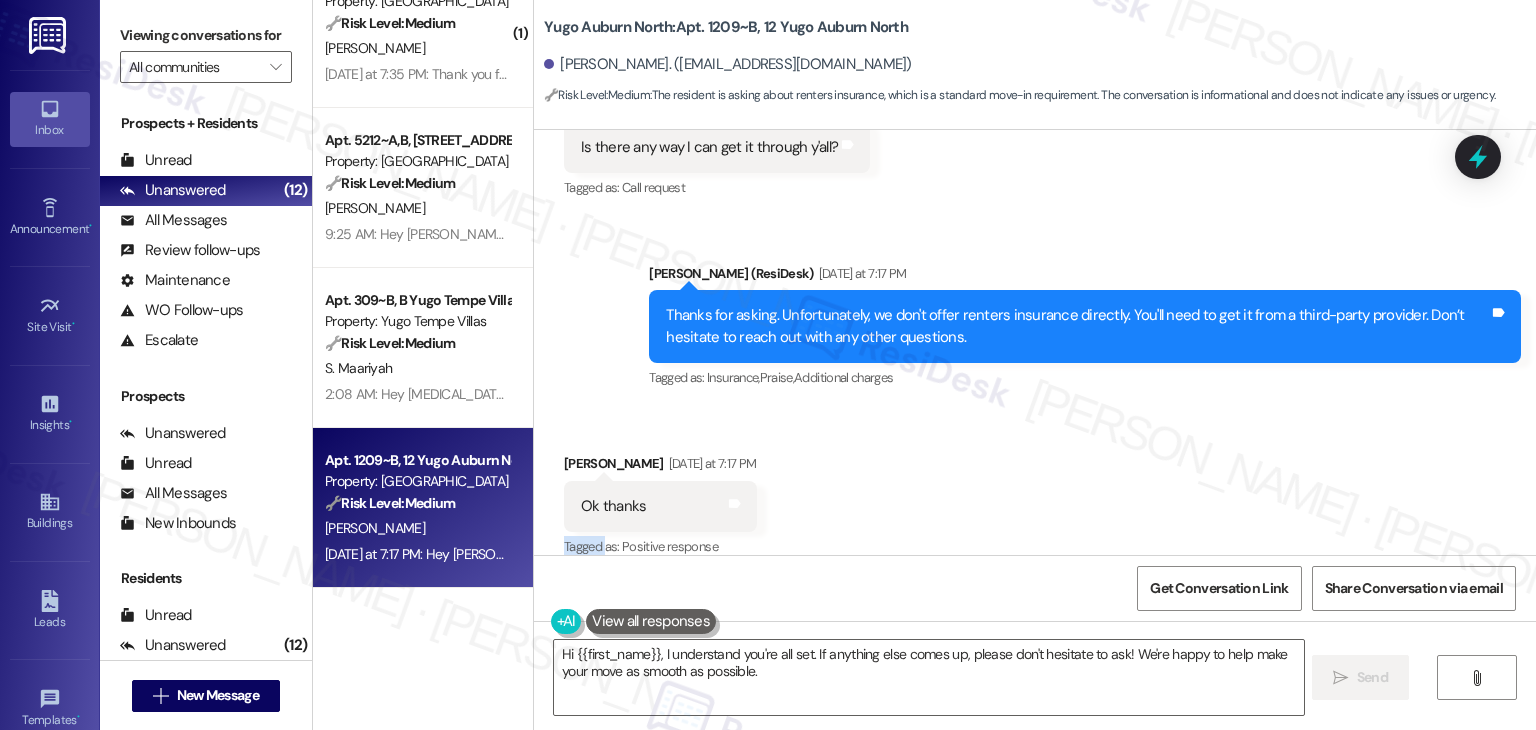click on "Received via SMS [PERSON_NAME] [DATE] at 7:17 PM Ok thanks  Tags and notes Tagged as:   Positive response Click to highlight conversations about Positive response" at bounding box center [1035, 492] 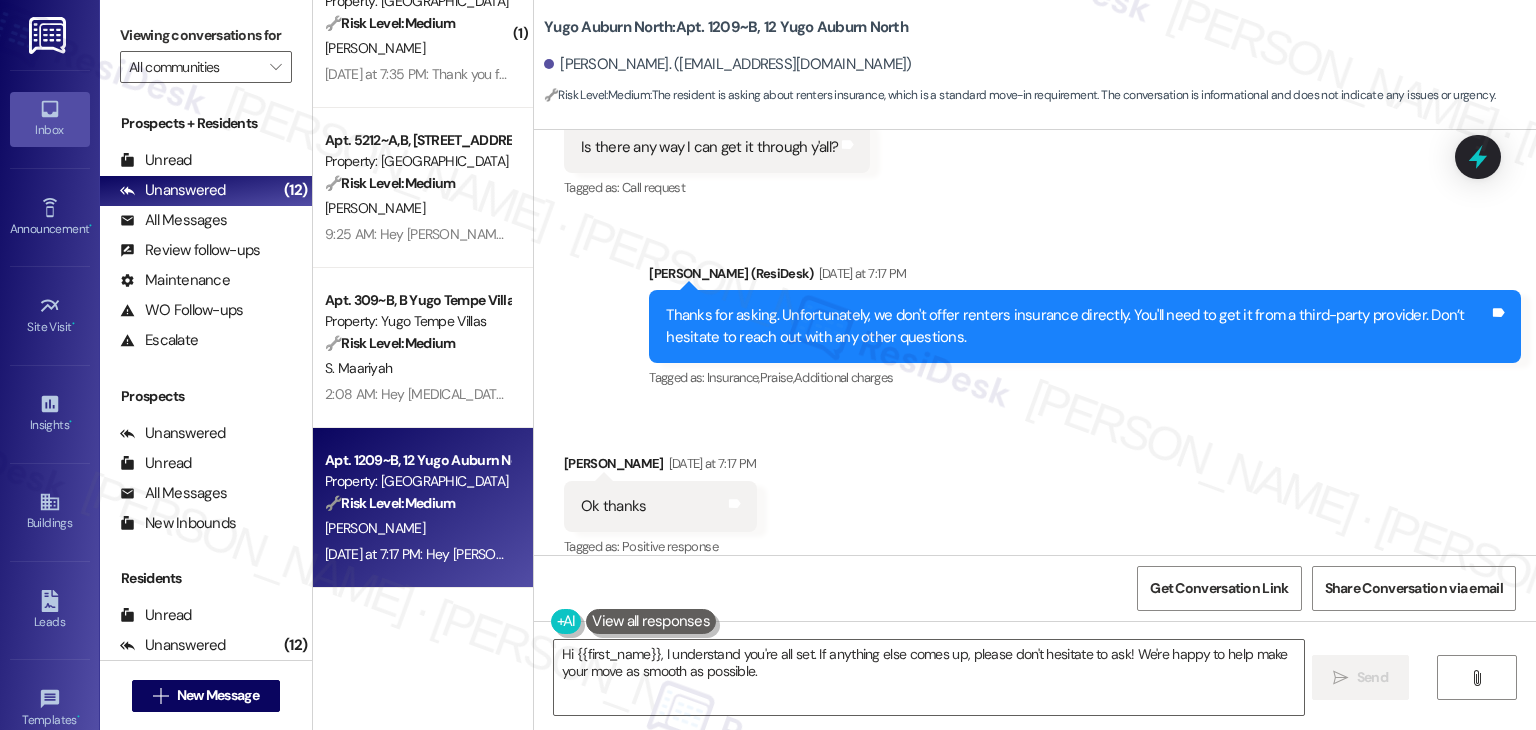 click on "Received via SMS [PERSON_NAME] [DATE] at 7:17 PM Ok thanks  Tags and notes Tagged as:   Positive response Click to highlight conversations about Positive response" at bounding box center (1035, 492) 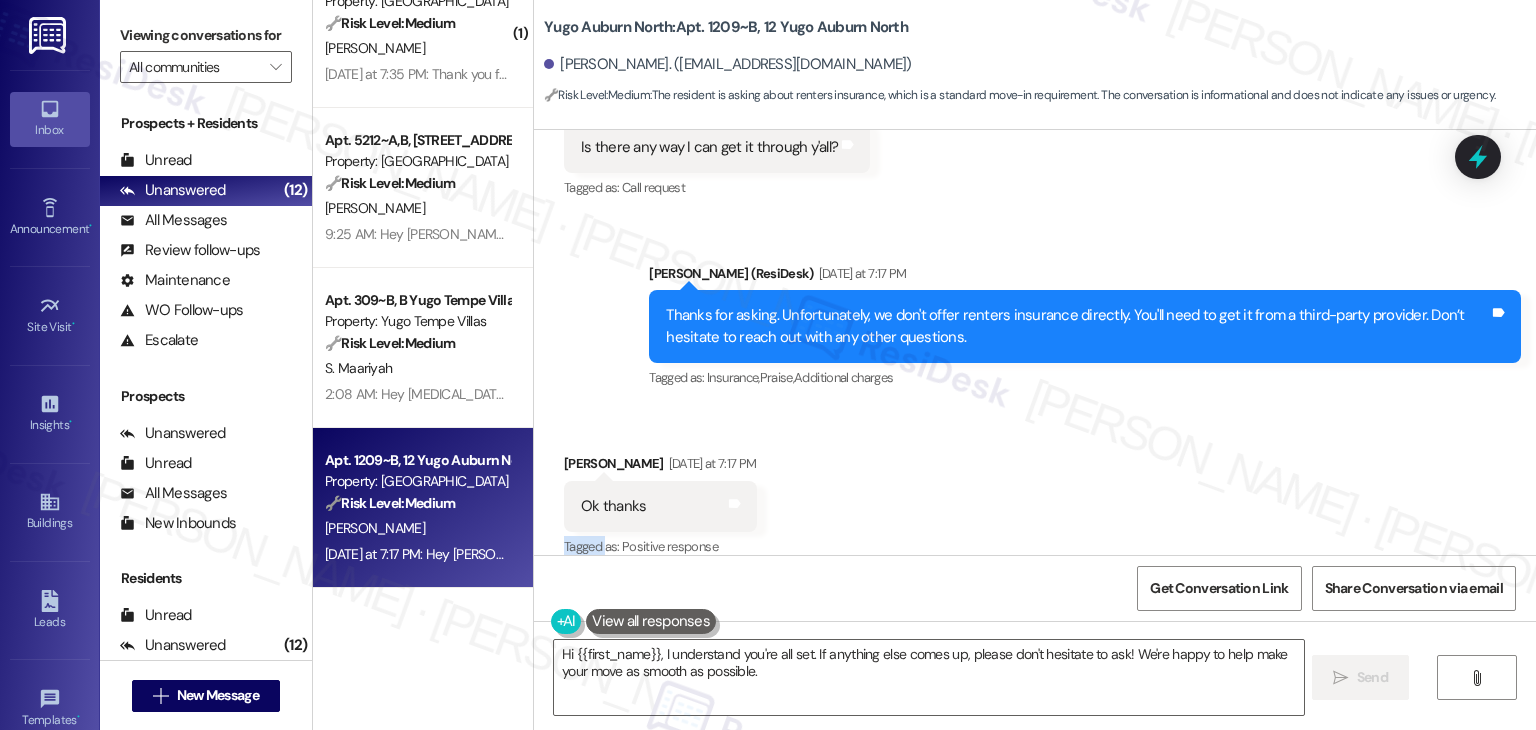 click on "Received via SMS [PERSON_NAME] [DATE] at 7:17 PM Ok thanks  Tags and notes Tagged as:   Positive response Click to highlight conversations about Positive response" at bounding box center [1035, 492] 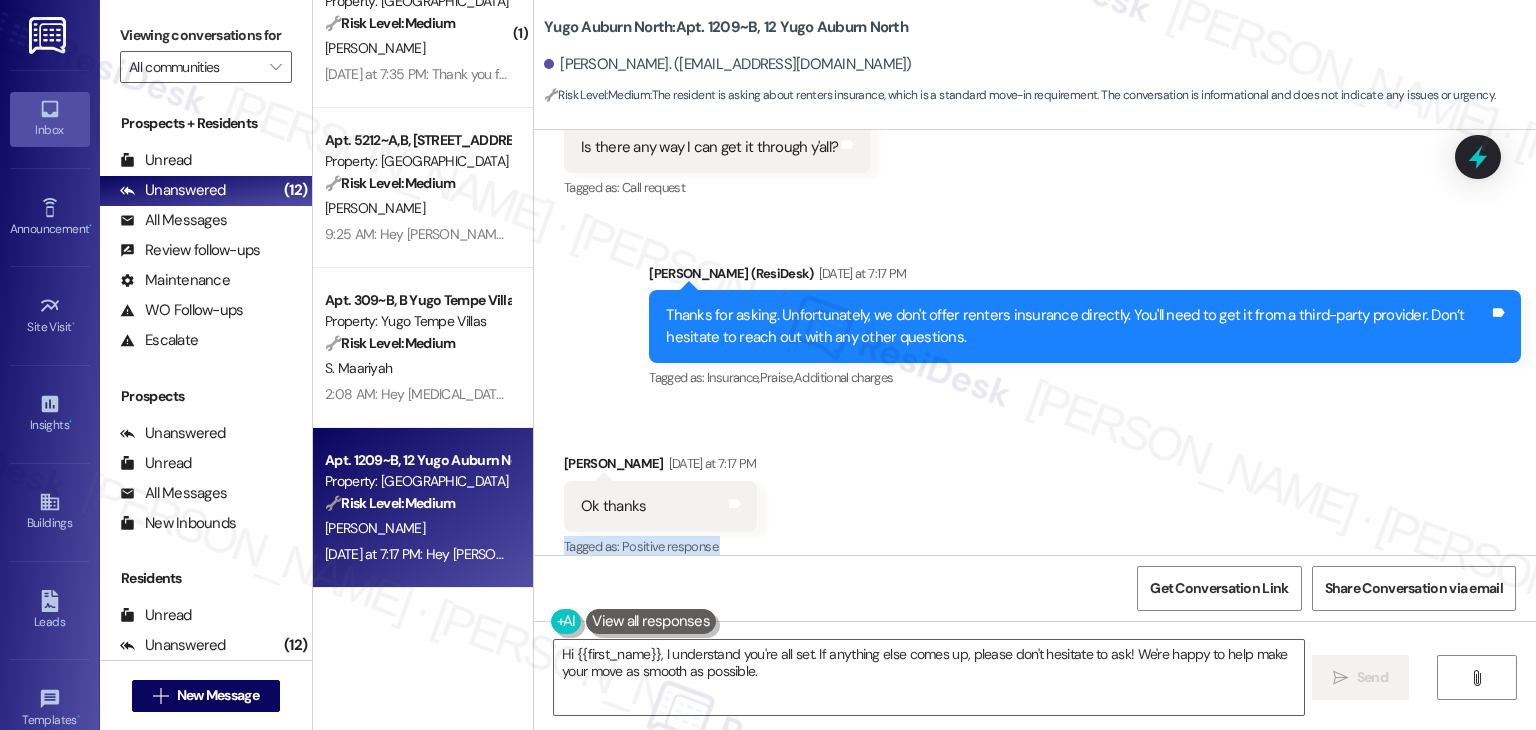click on "Received via SMS [PERSON_NAME] [DATE] at 7:17 PM Ok thanks  Tags and notes Tagged as:   Positive response Click to highlight conversations about Positive response" at bounding box center [1035, 492] 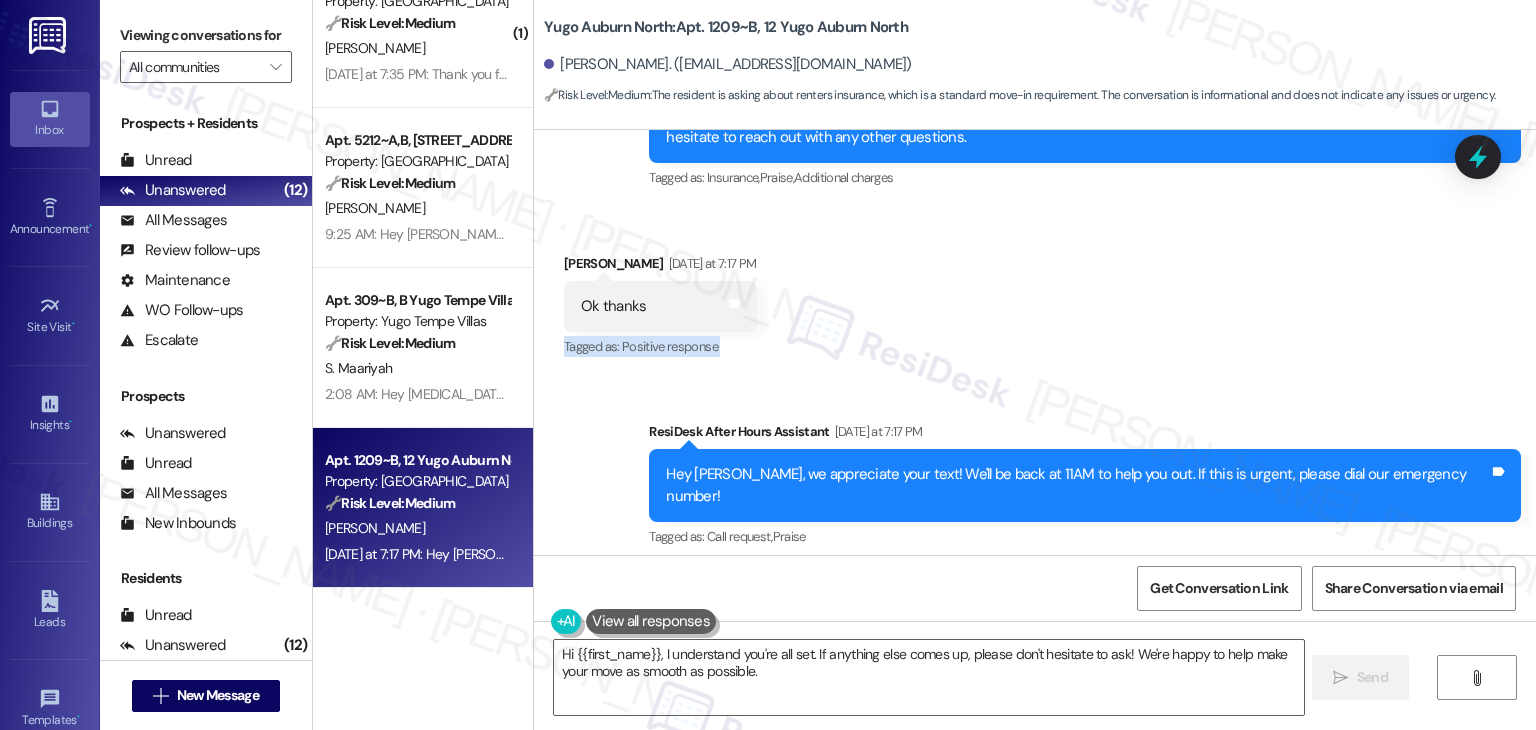 scroll, scrollTop: 1774, scrollLeft: 0, axis: vertical 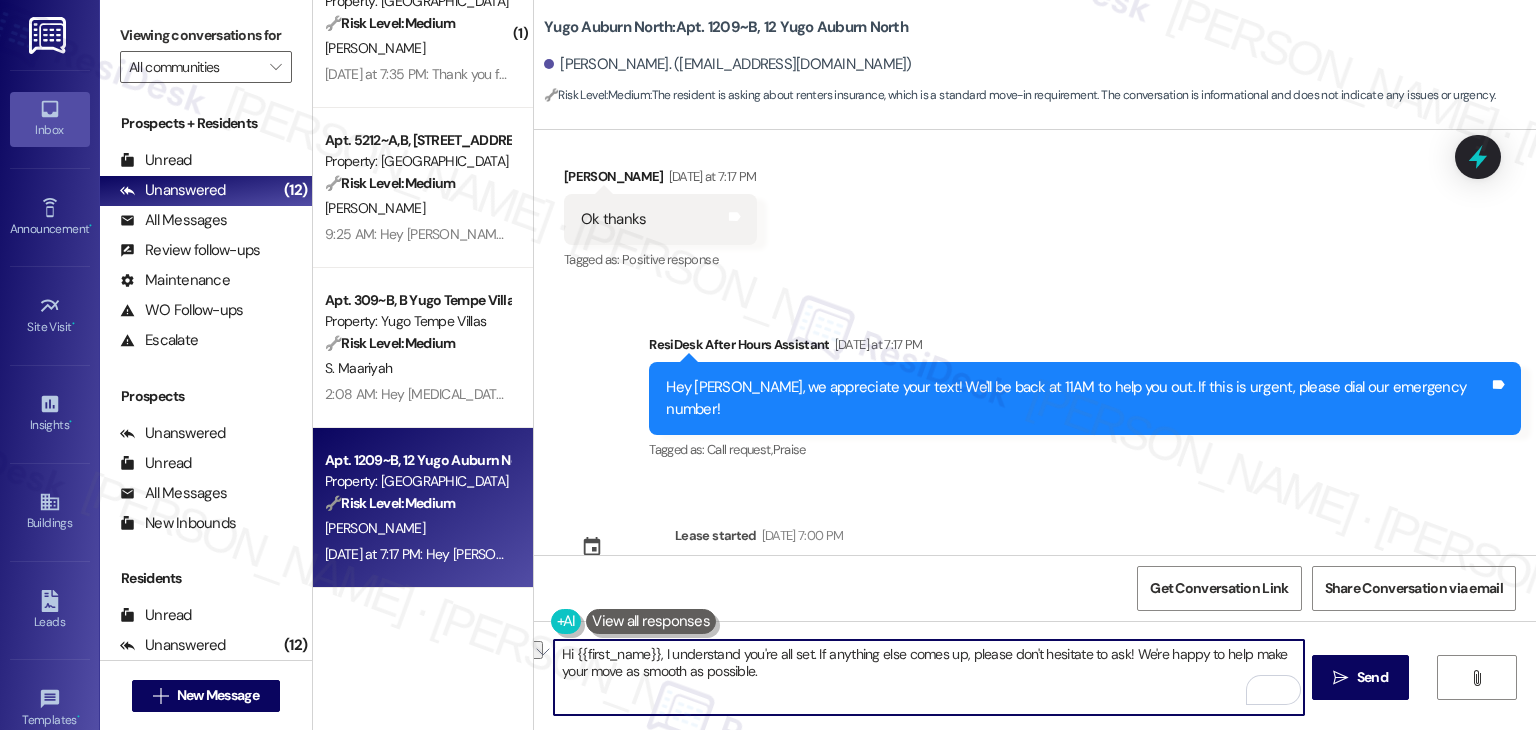 drag, startPoint x: 804, startPoint y: 659, endPoint x: 544, endPoint y: 653, distance: 260.0692 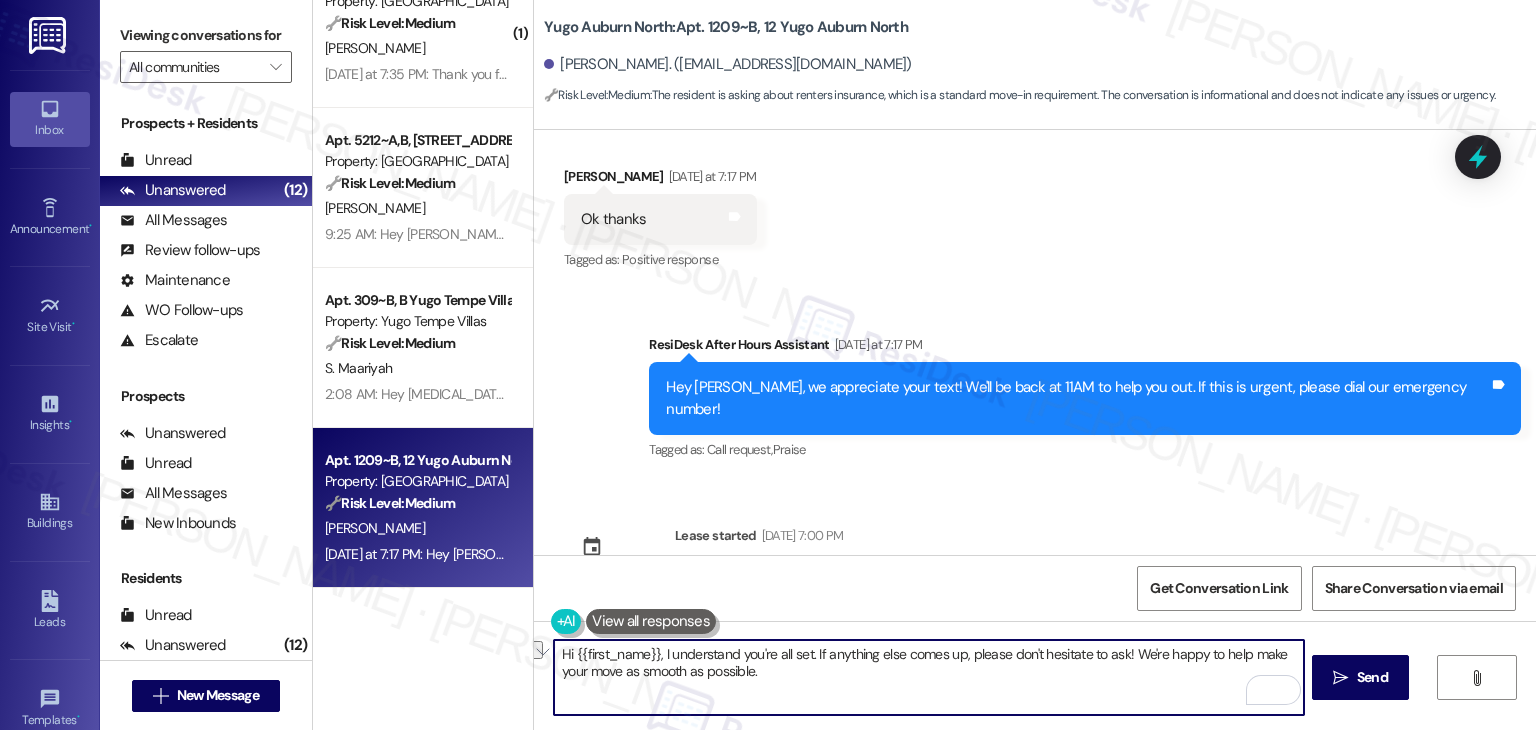 click on "Hi {{first_name}}, I understand you're all set. If anything else comes up, please don't hesitate to ask! We're happy to help make your move as smooth as possible.  Send " at bounding box center (1035, 696) 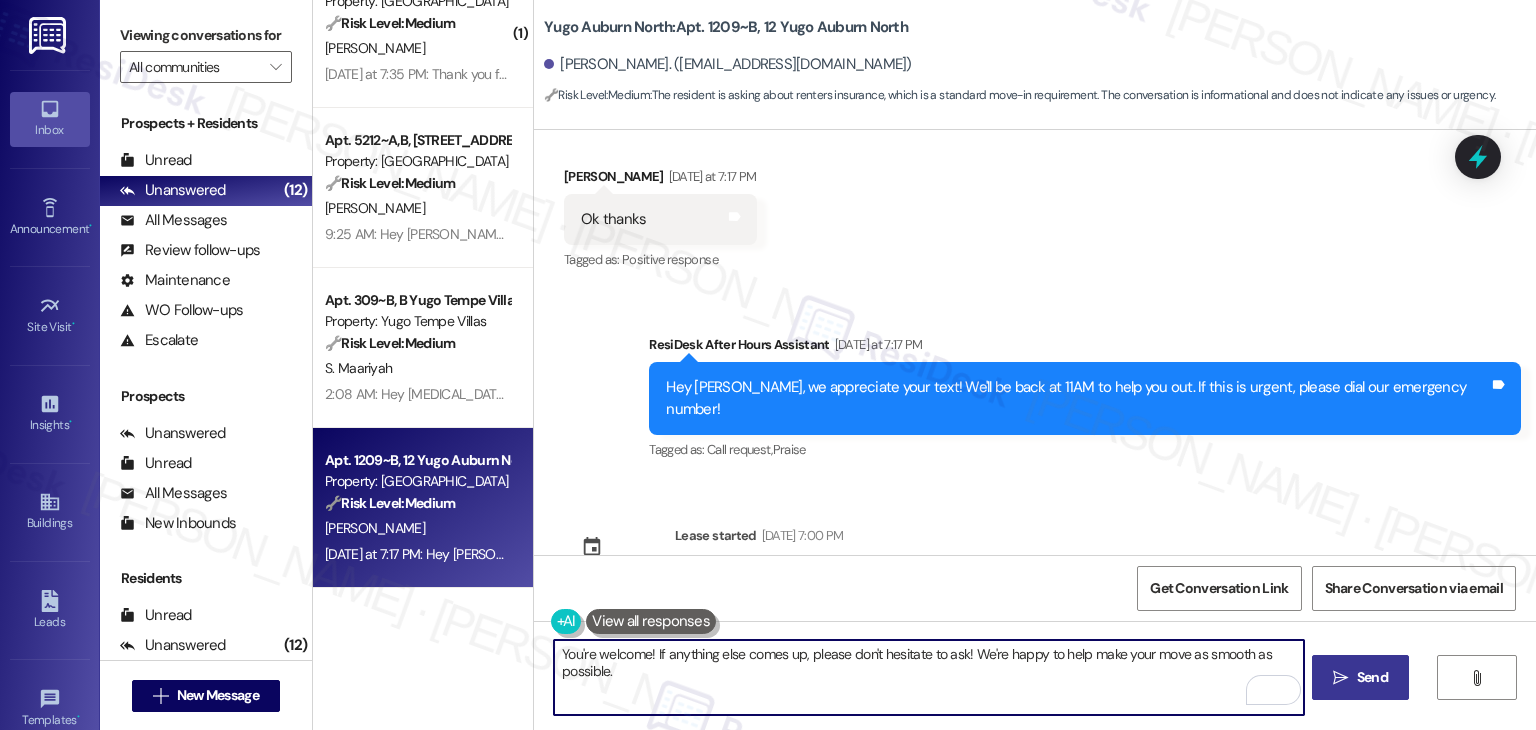 type on "You're welcome! If anything else comes up, please don't hesitate to ask! We're happy to help make your move as smooth as possible." 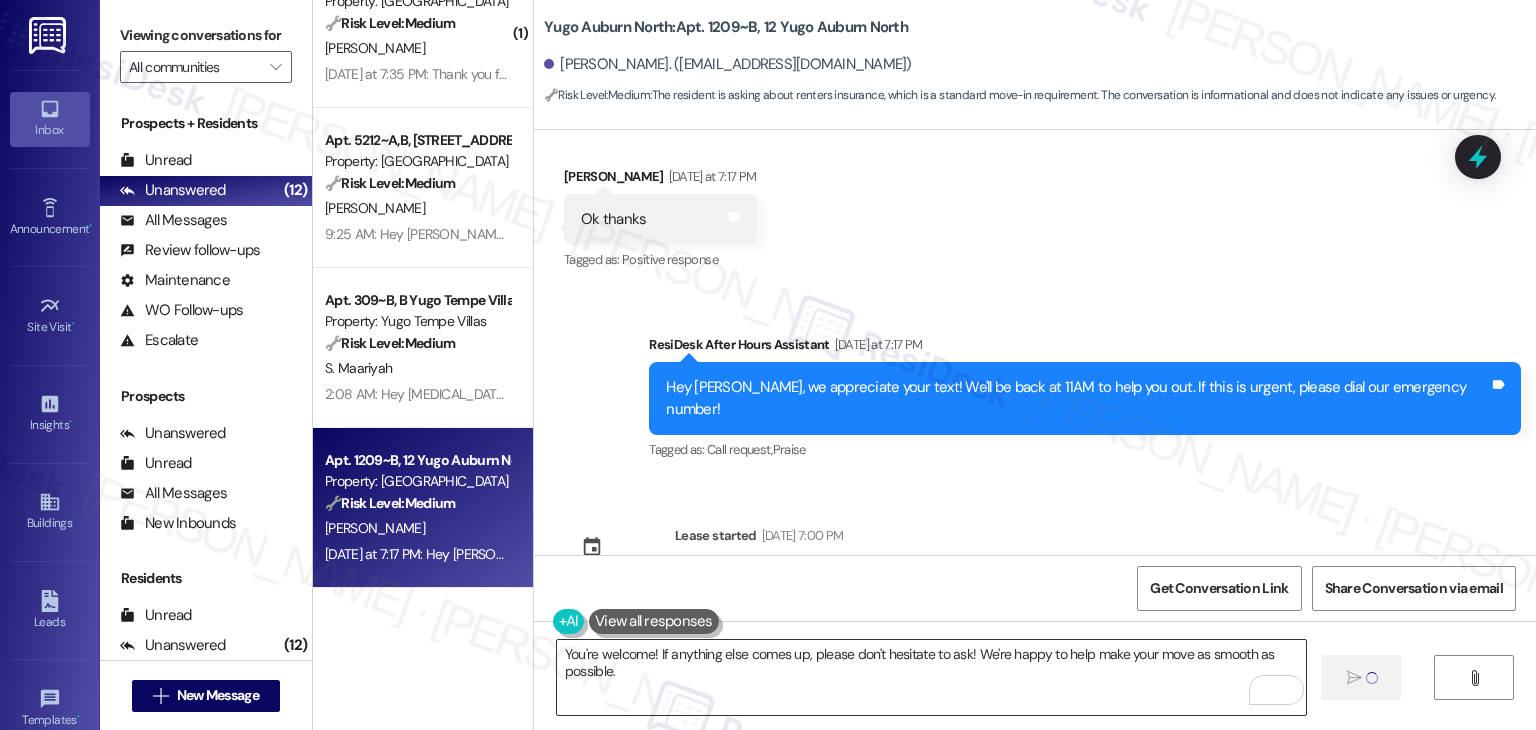 type 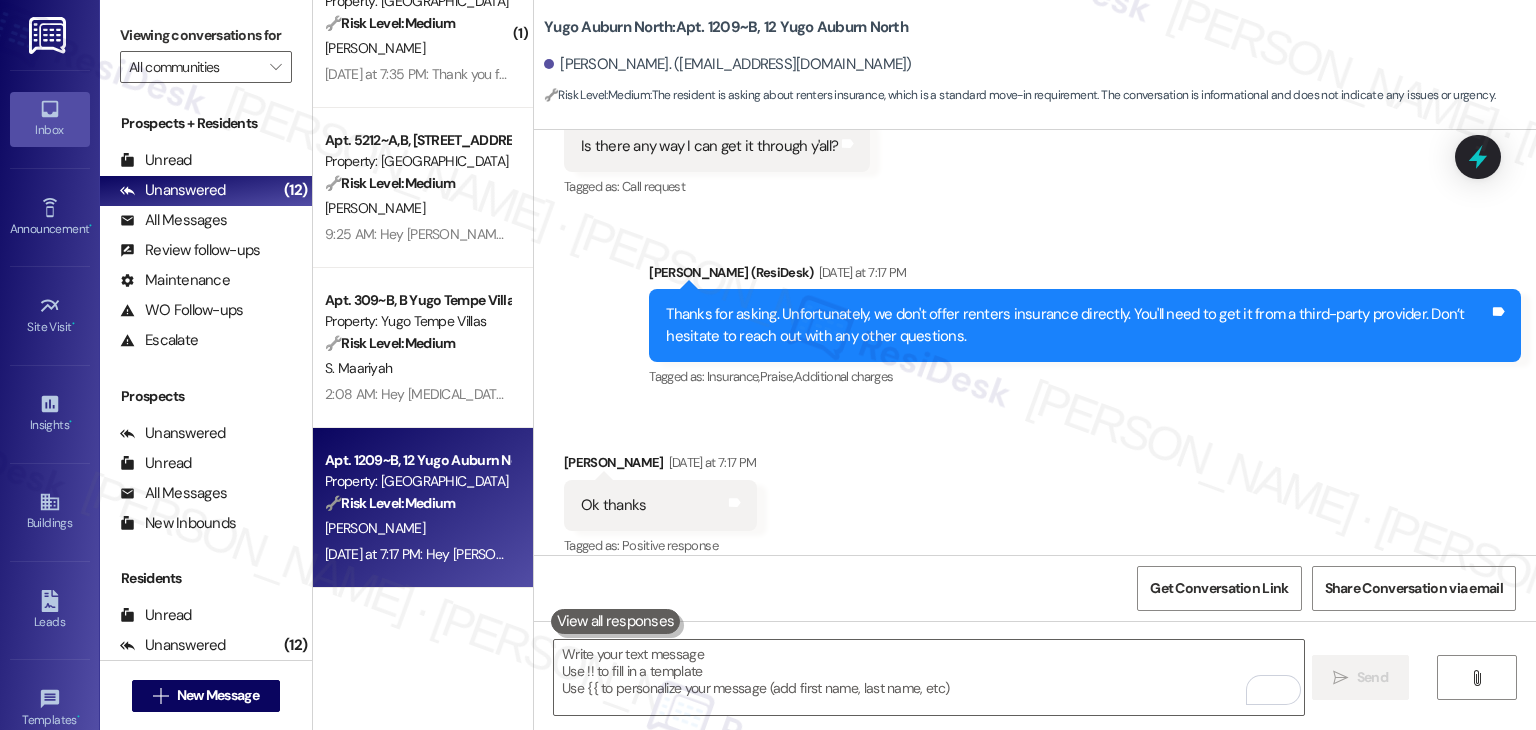 scroll, scrollTop: 1487, scrollLeft: 0, axis: vertical 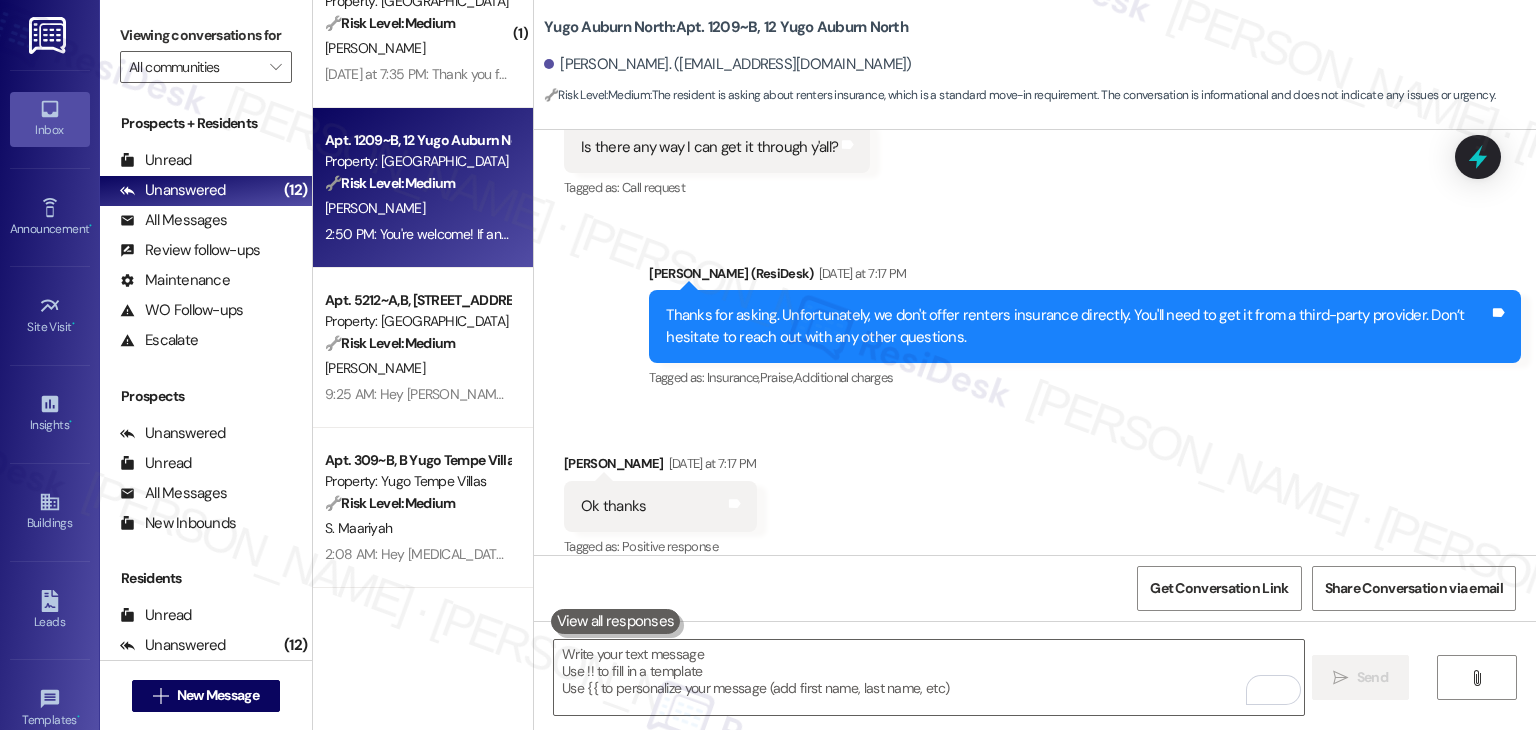 click on "Received via SMS [PERSON_NAME] [DATE] at 7:17 PM Ok thanks  Tags and notes Tagged as:   Positive response Click to highlight conversations about Positive response" at bounding box center [1035, 492] 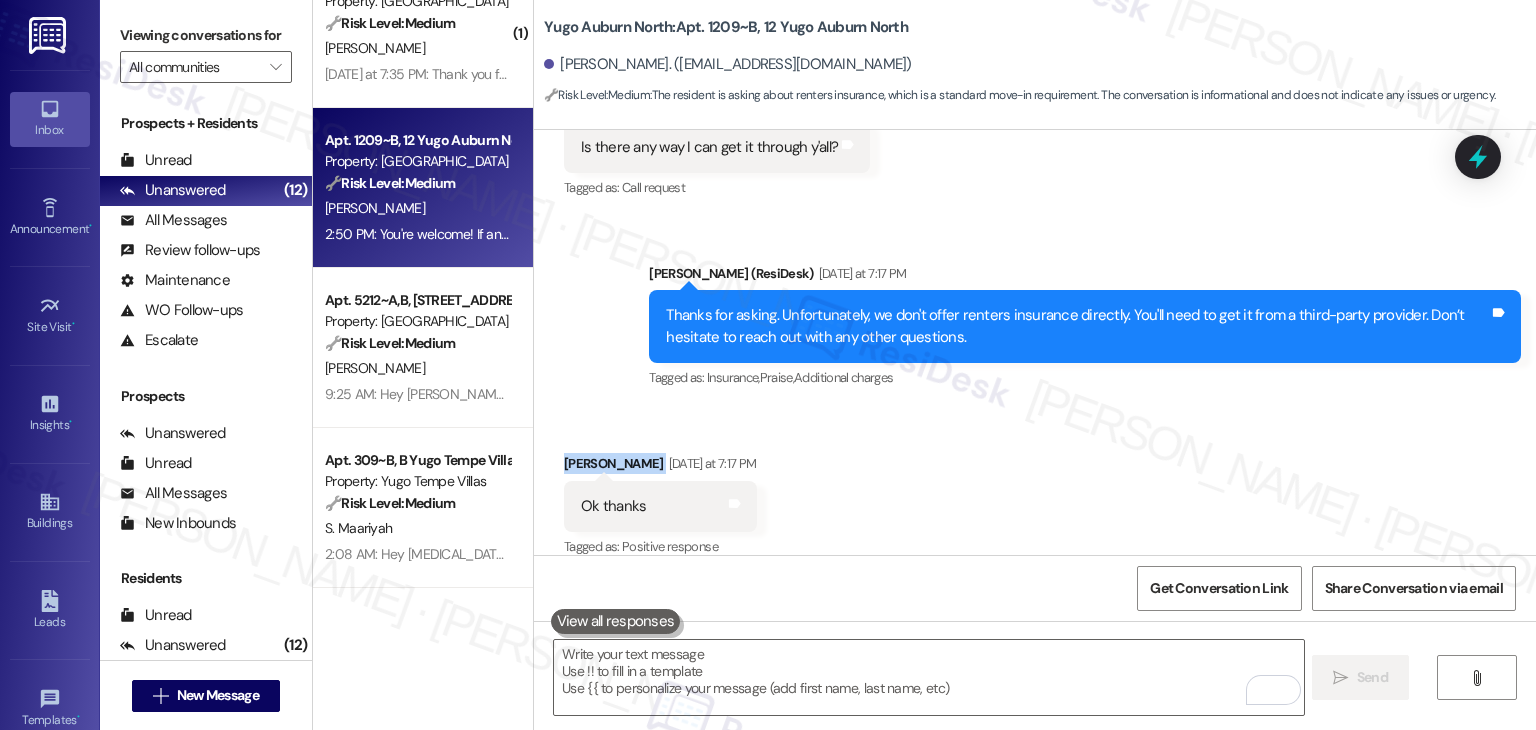 click on "Received via SMS [PERSON_NAME] [DATE] at 7:17 PM Ok thanks  Tags and notes Tagged as:   Positive response Click to highlight conversations about Positive response" at bounding box center [1035, 492] 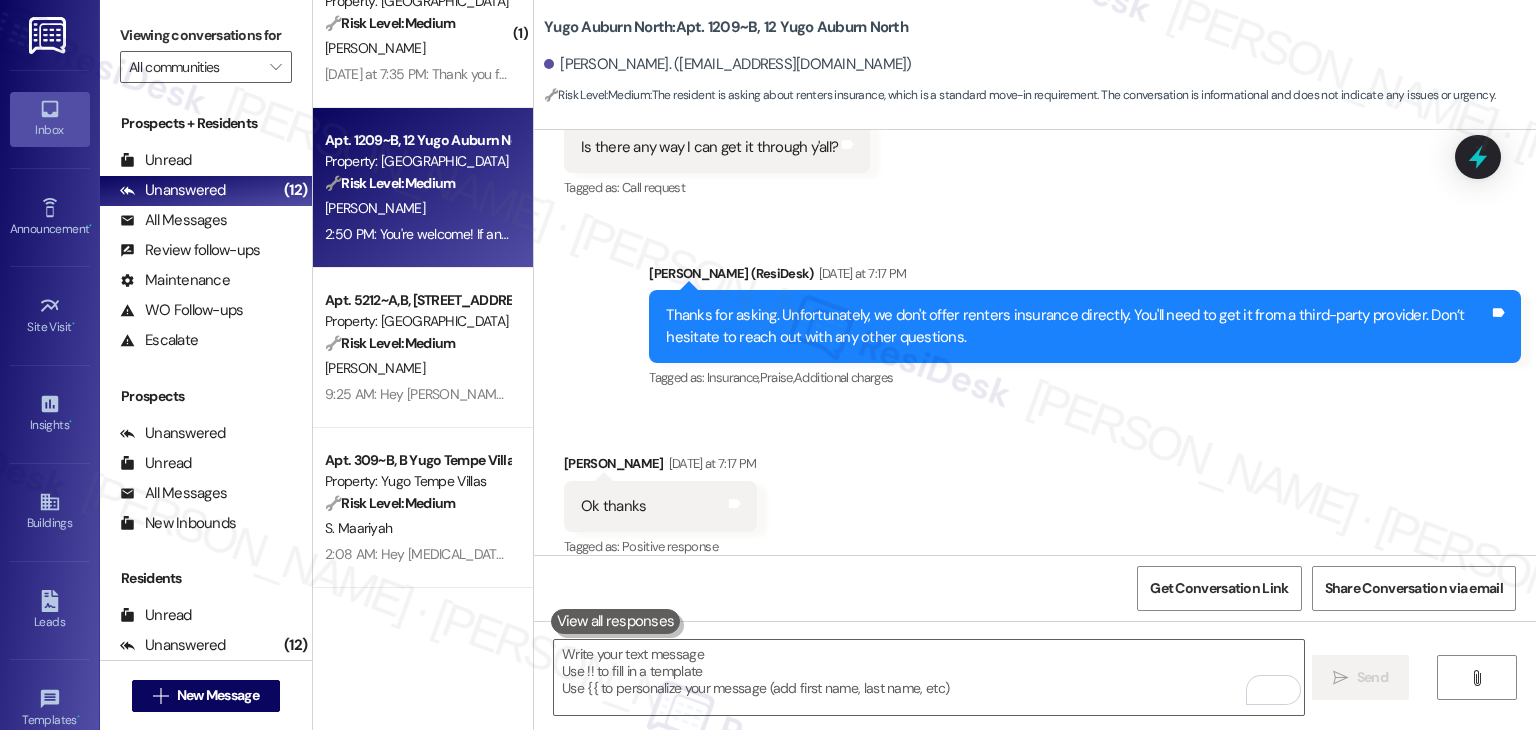 click on "Received via SMS [PERSON_NAME] [DATE] at 7:17 PM Ok thanks  Tags and notes Tagged as:   Positive response Click to highlight conversations about Positive response" at bounding box center [1035, 492] 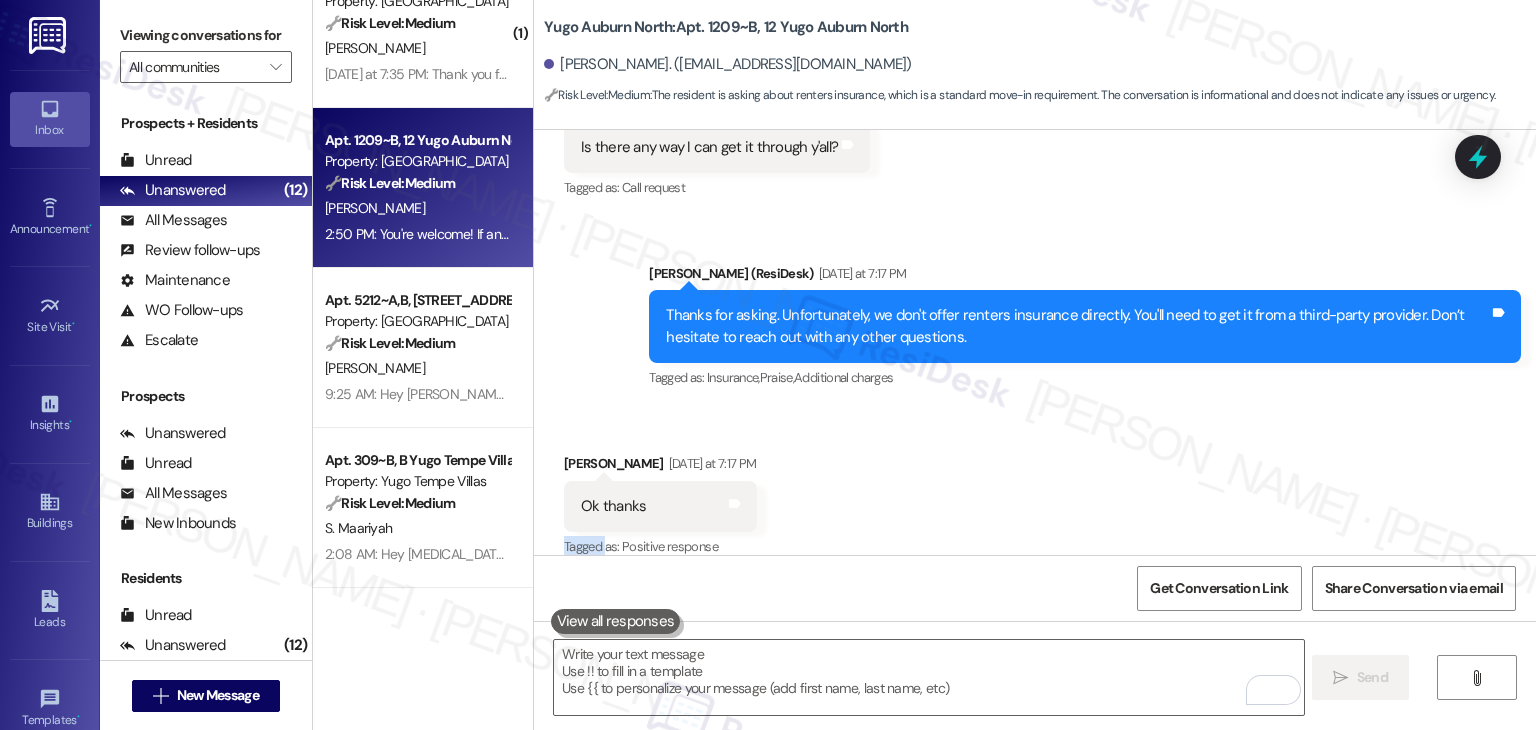 click on "Received via SMS [PERSON_NAME] [DATE] at 7:17 PM Ok thanks  Tags and notes Tagged as:   Positive response Click to highlight conversations about Positive response" at bounding box center [1035, 492] 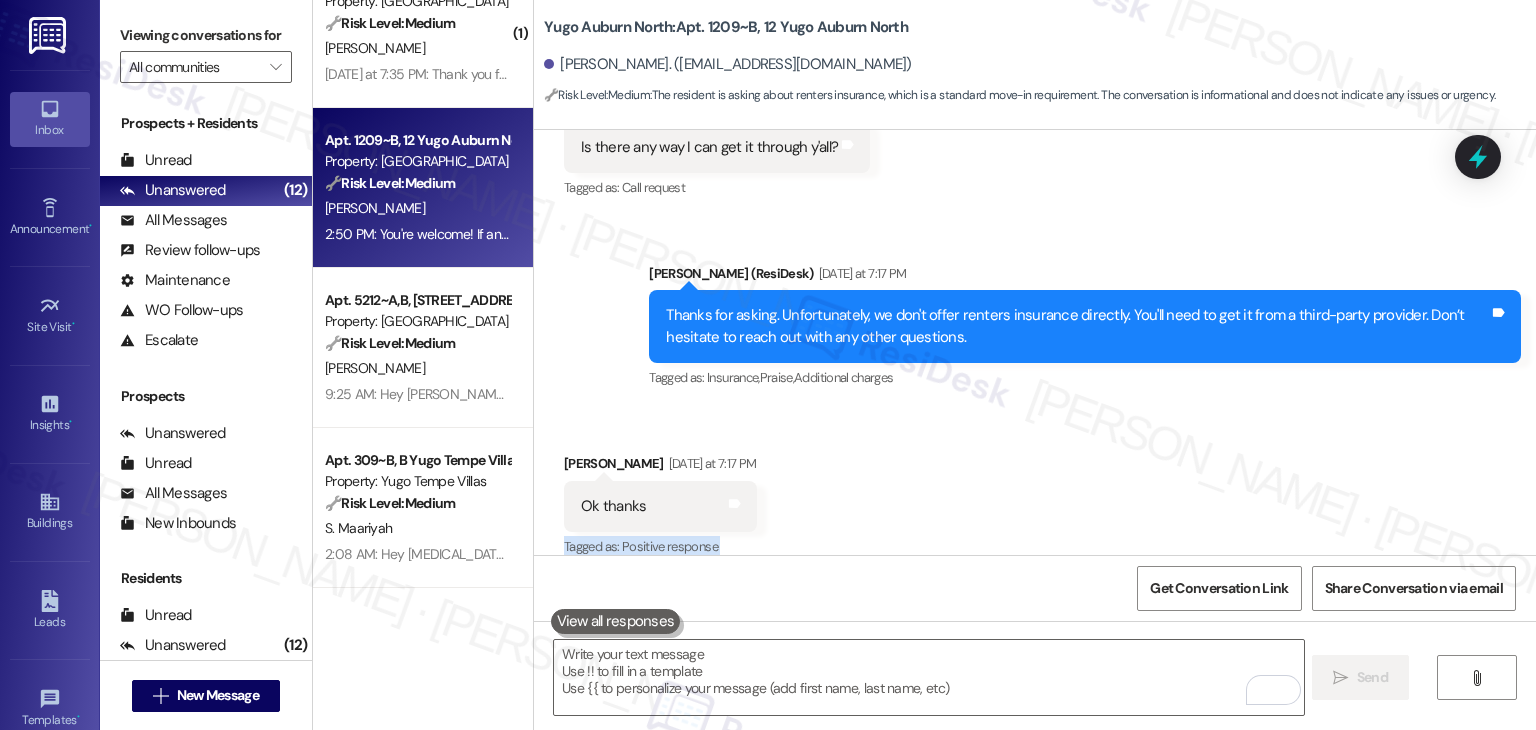 click on "Received via SMS [PERSON_NAME] [DATE] at 7:17 PM Ok thanks  Tags and notes Tagged as:   Positive response Click to highlight conversations about Positive response" at bounding box center (1035, 492) 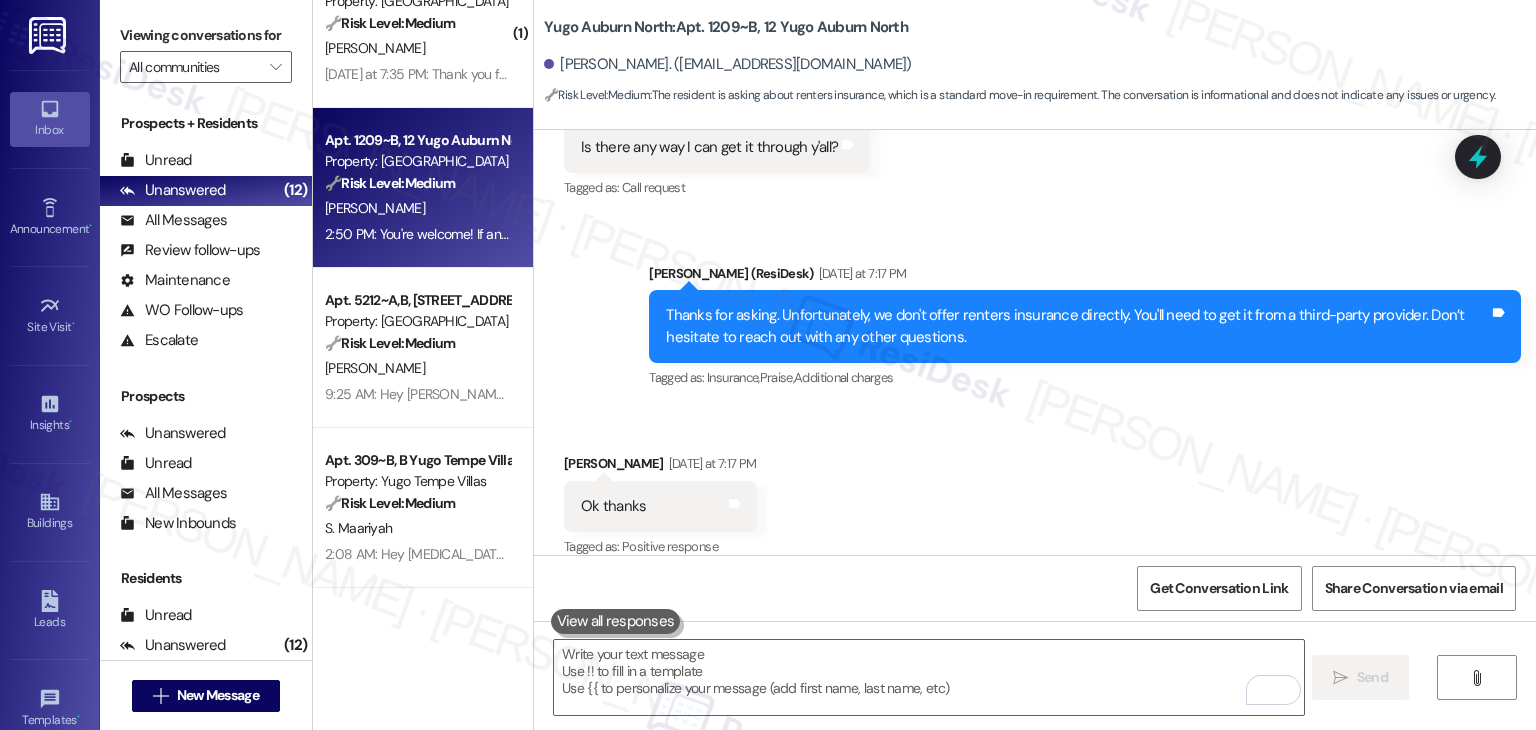 click on "Received via SMS [PERSON_NAME] [DATE] at 7:17 PM Ok thanks  Tags and notes Tagged as:   Positive response Click to highlight conversations about Positive response" at bounding box center (1035, 492) 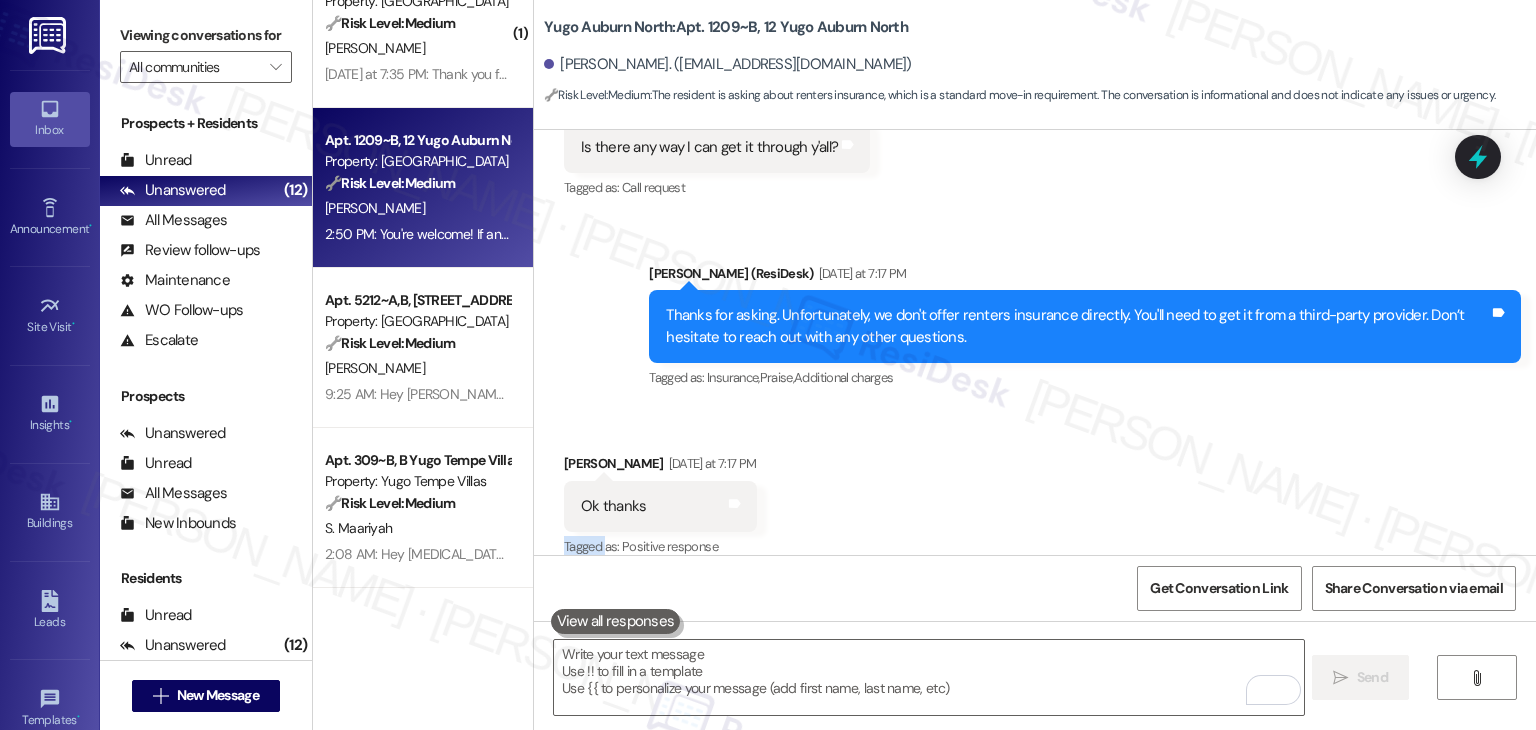 click on "Received via SMS [PERSON_NAME] [DATE] at 7:17 PM Ok thanks  Tags and notes Tagged as:   Positive response Click to highlight conversations about Positive response" at bounding box center (1035, 492) 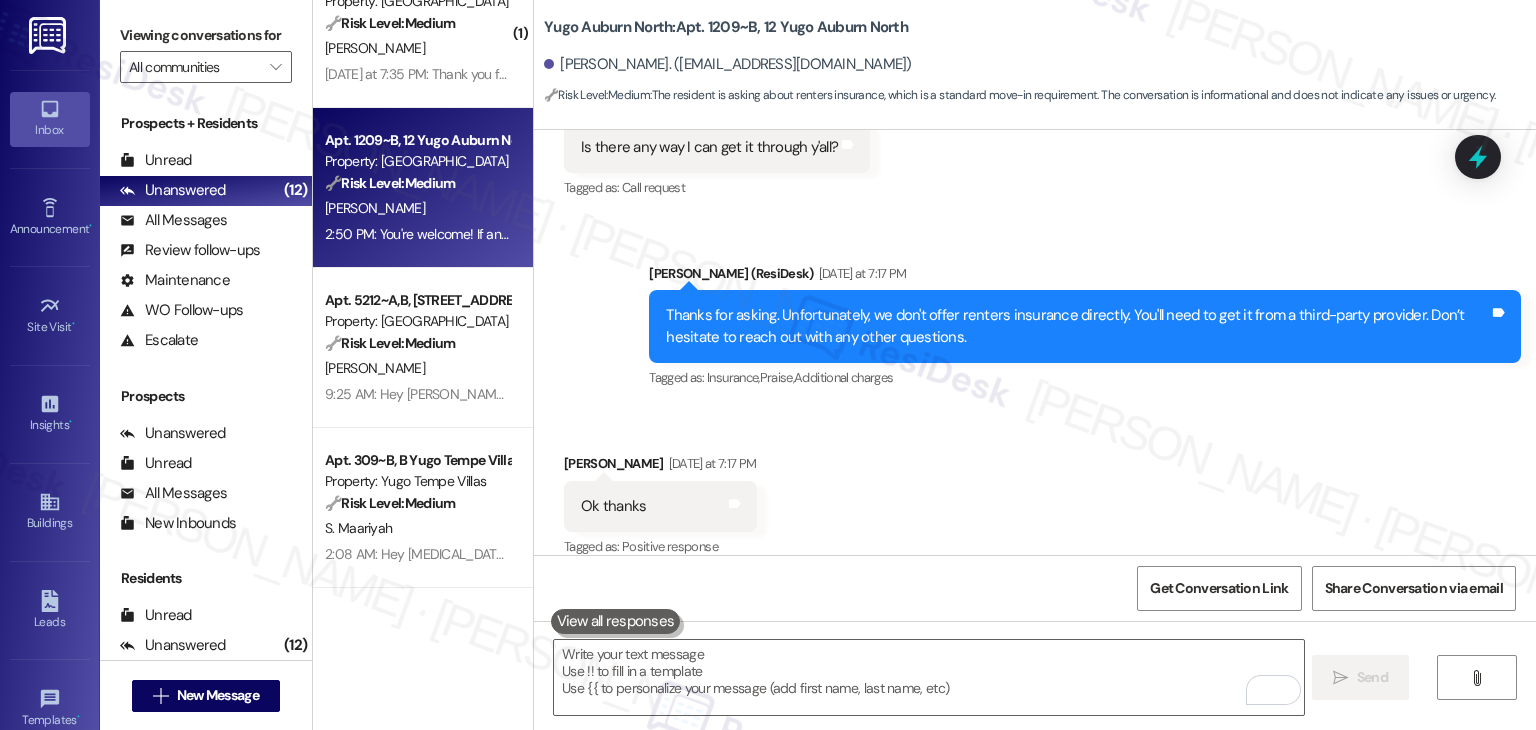 click on "Received via SMS [PERSON_NAME] [DATE] at 7:17 PM Ok thanks  Tags and notes Tagged as:   Positive response Click to highlight conversations about Positive response" at bounding box center [1035, 492] 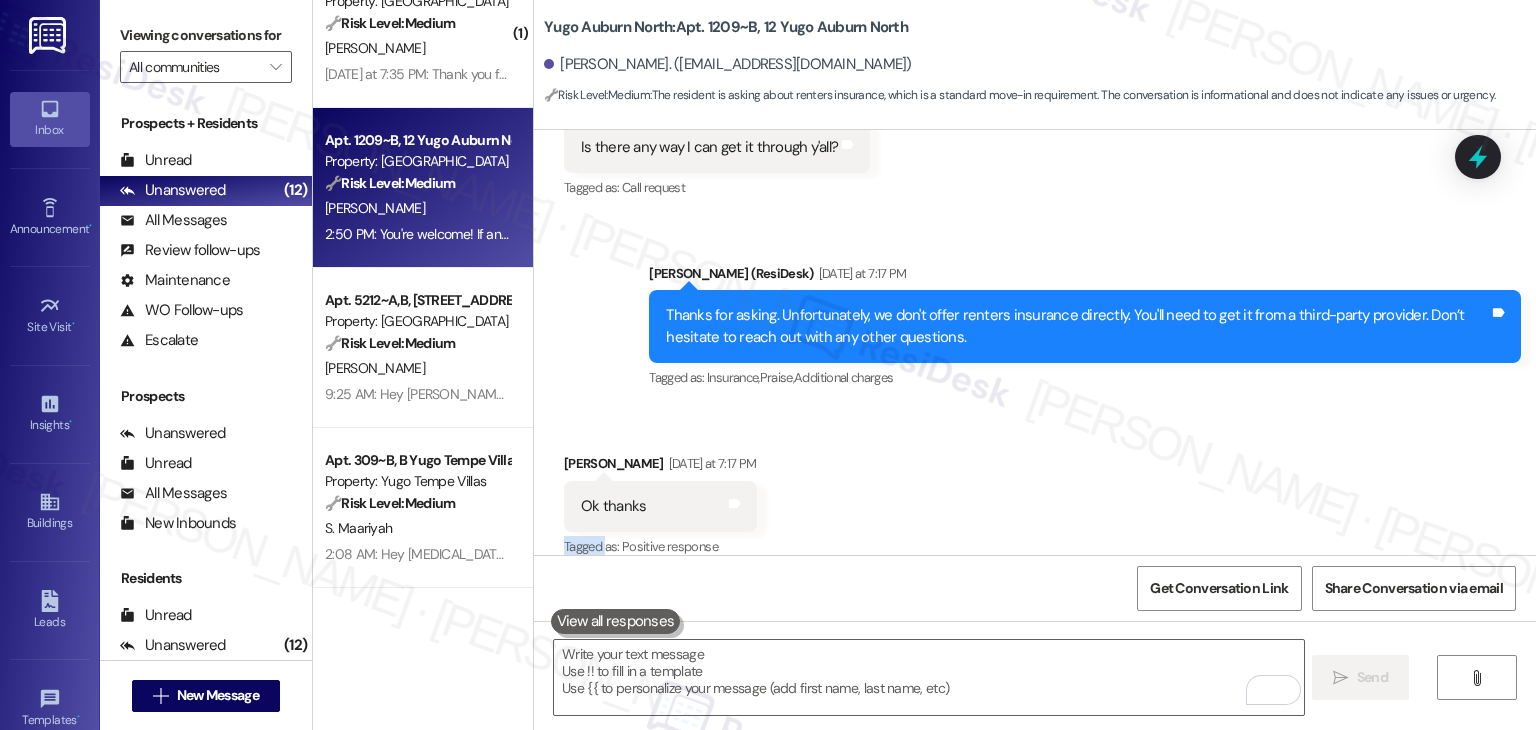 click on "Received via SMS [PERSON_NAME] [DATE] at 7:17 PM Ok thanks  Tags and notes Tagged as:   Positive response Click to highlight conversations about Positive response" at bounding box center (1035, 492) 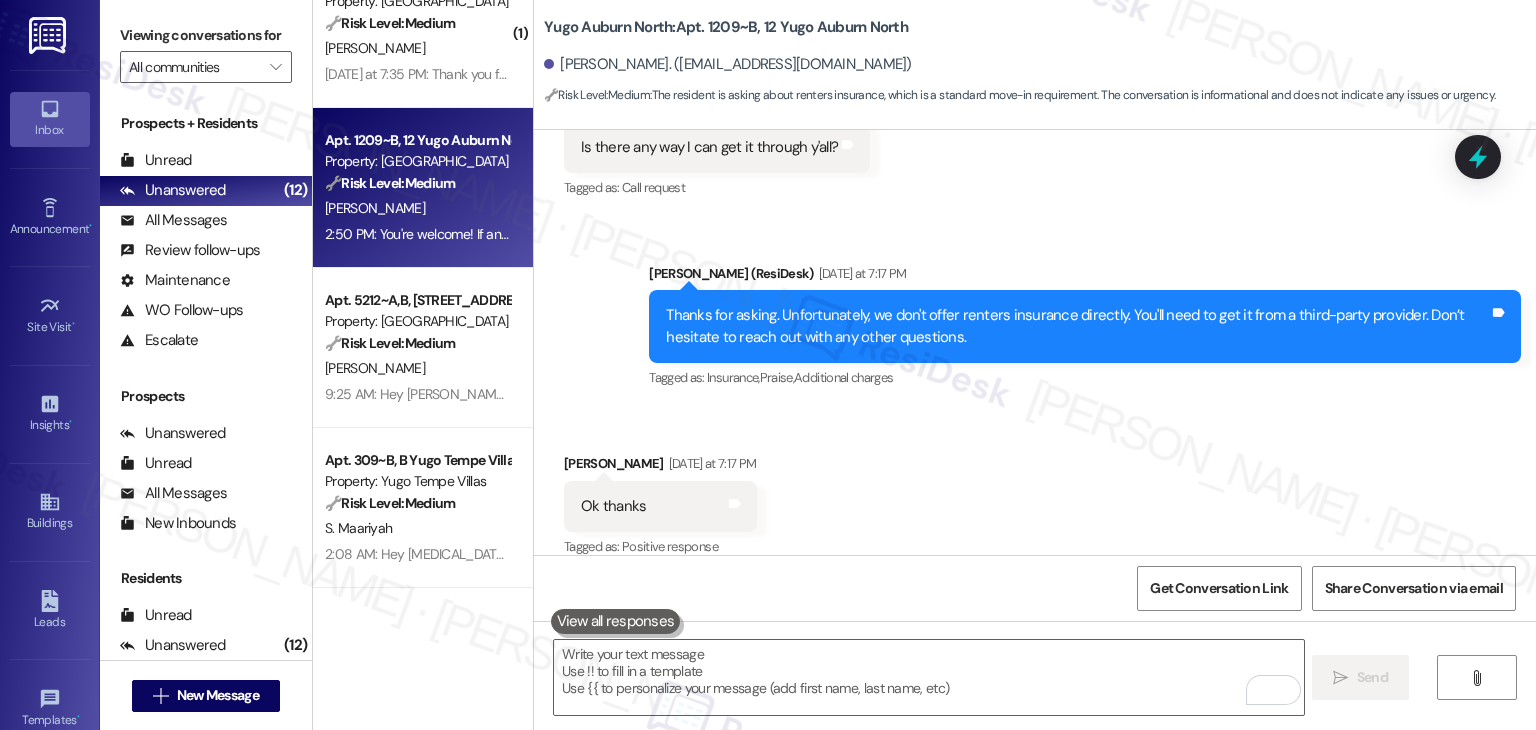 click on "Received via SMS [PERSON_NAME] [DATE] at 7:17 PM Ok thanks  Tags and notes Tagged as:   Positive response Click to highlight conversations about Positive response" at bounding box center (1035, 492) 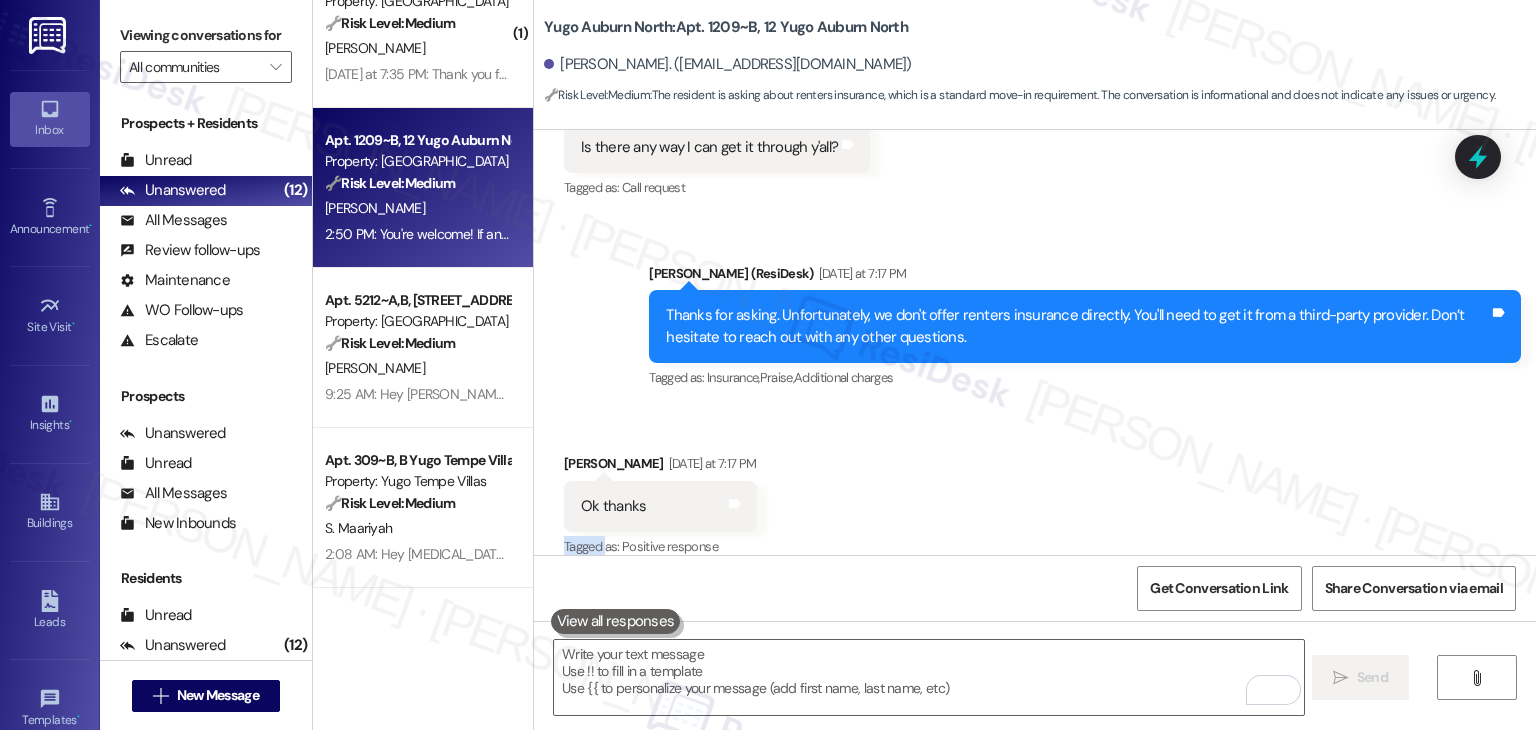 click on "Received via SMS [PERSON_NAME] [DATE] at 7:17 PM Ok thanks  Tags and notes Tagged as:   Positive response Click to highlight conversations about Positive response" at bounding box center [1035, 492] 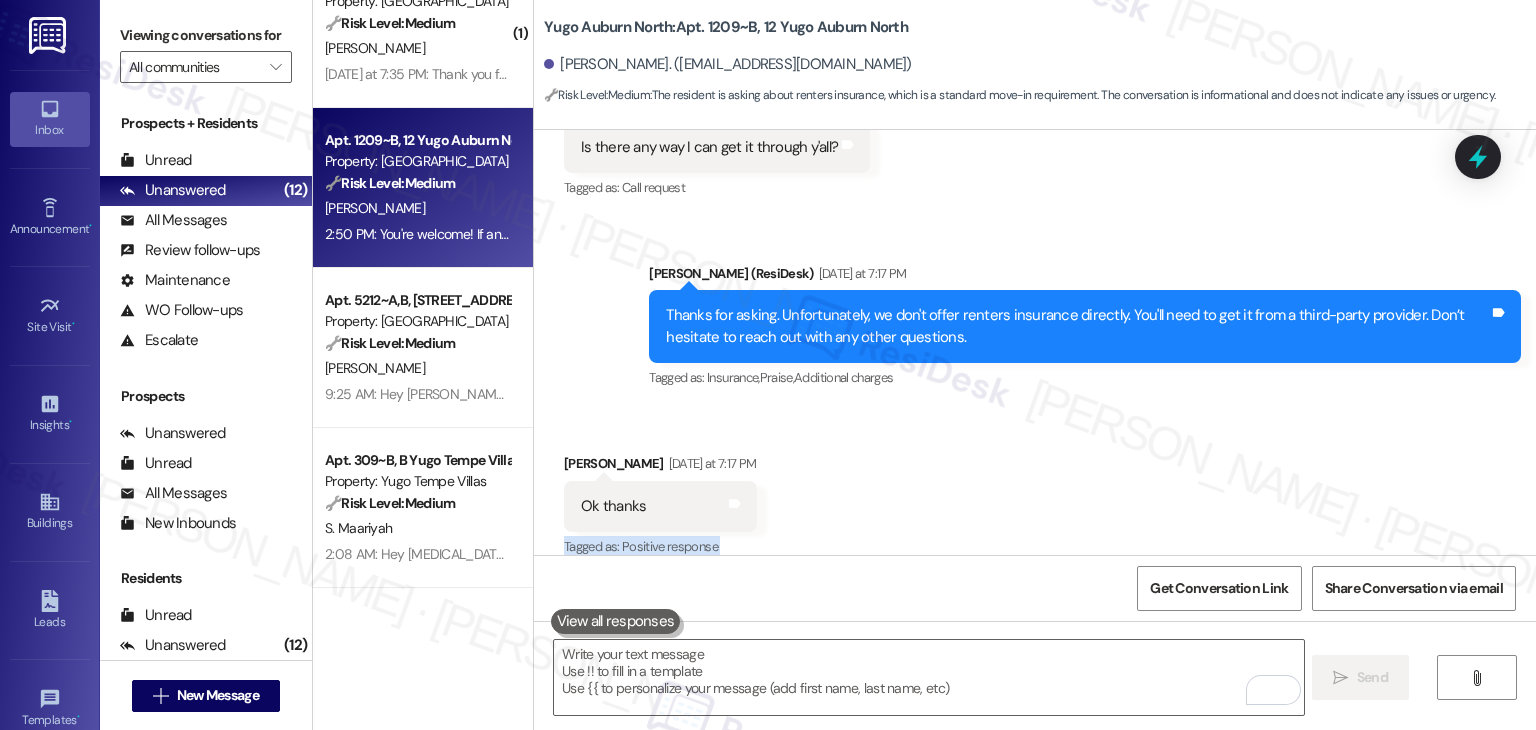 click on "Received via SMS [PERSON_NAME] [DATE] at 7:17 PM Ok thanks  Tags and notes Tagged as:   Positive response Click to highlight conversations about Positive response" at bounding box center (1035, 492) 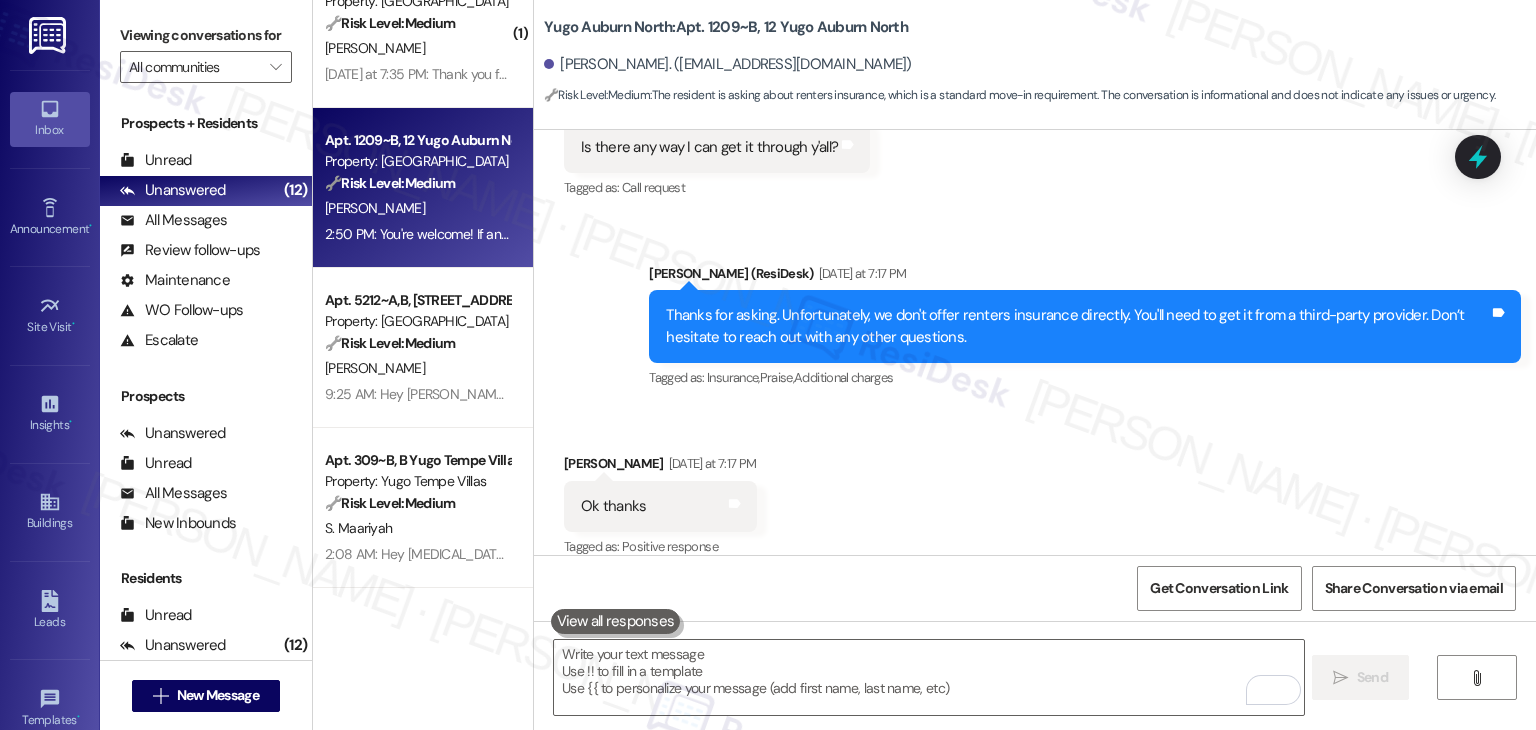 click on "Received via SMS [PERSON_NAME] [DATE] at 7:17 PM Ok thanks  Tags and notes Tagged as:   Positive response Click to highlight conversations about Positive response" at bounding box center [1035, 492] 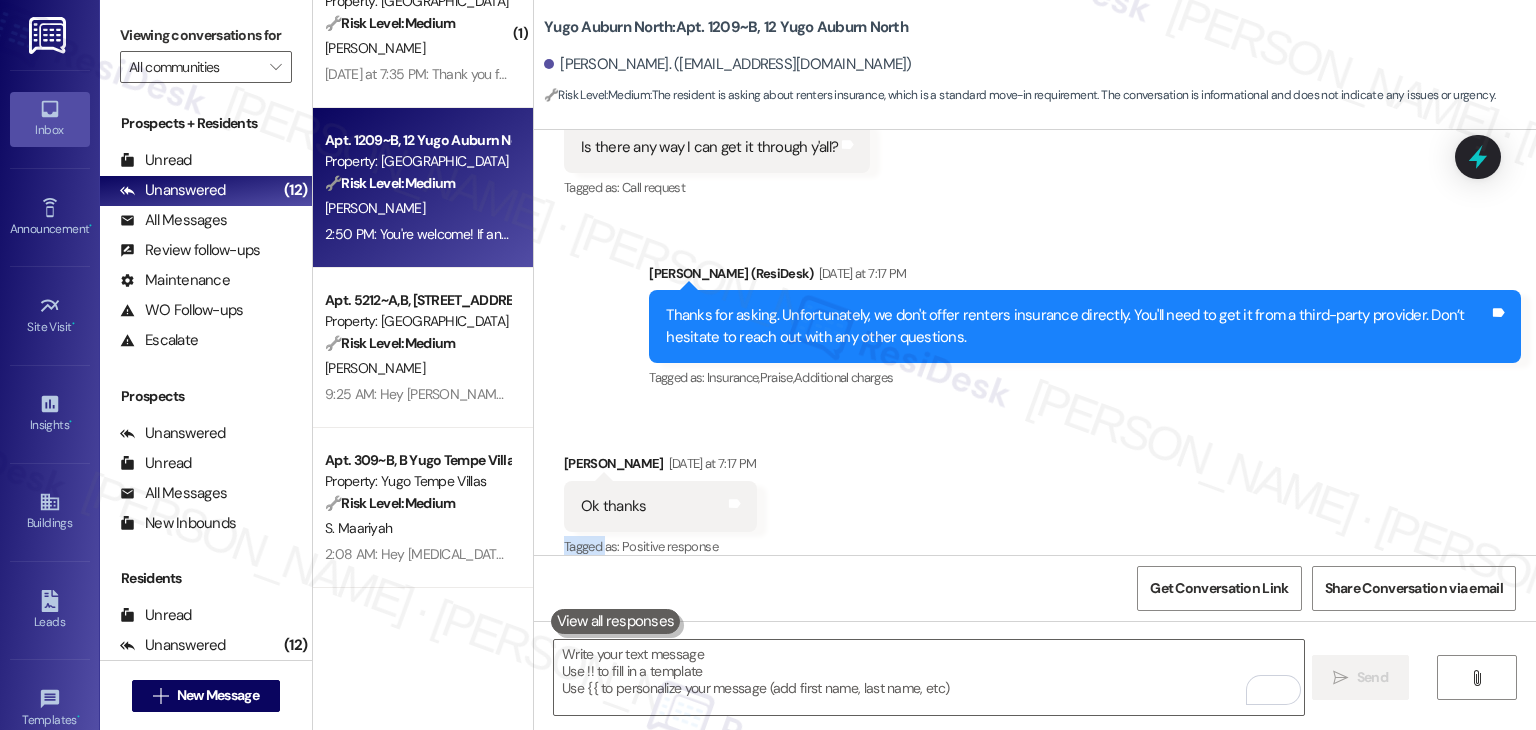 click on "Received via SMS [PERSON_NAME] [DATE] at 7:17 PM Ok thanks  Tags and notes Tagged as:   Positive response Click to highlight conversations about Positive response" at bounding box center [1035, 492] 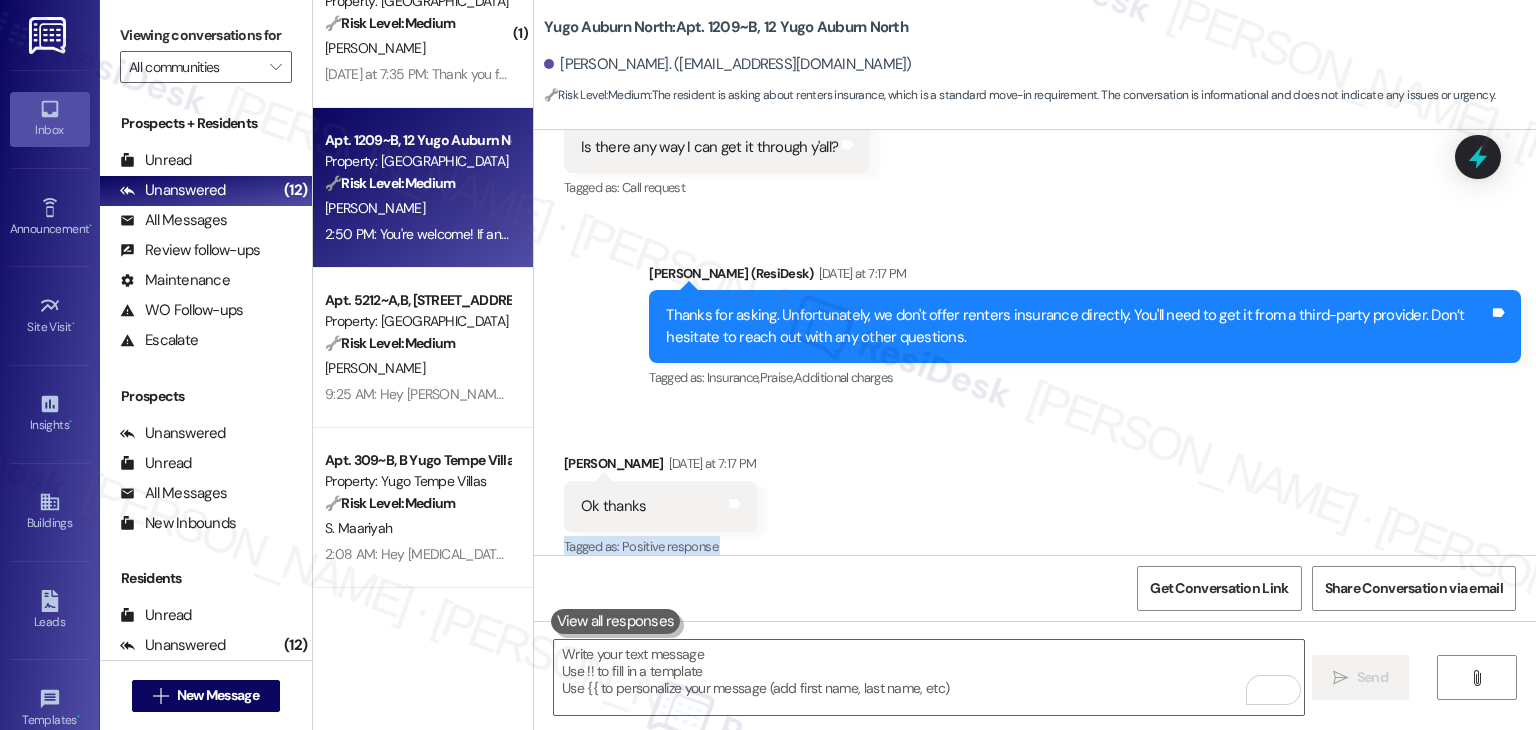 click on "Received via SMS [PERSON_NAME] [DATE] at 7:17 PM Ok thanks  Tags and notes Tagged as:   Positive response Click to highlight conversations about Positive response" at bounding box center (1035, 492) 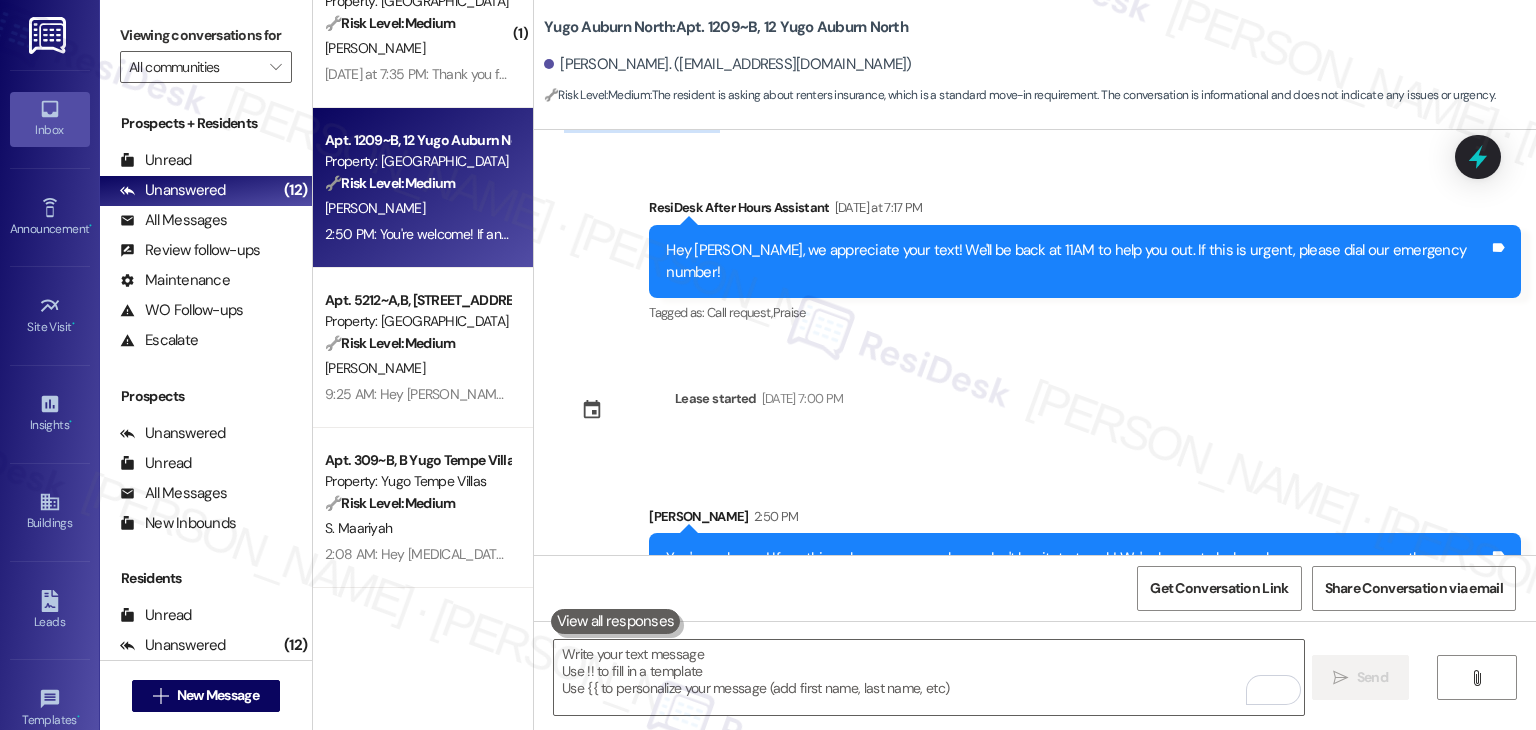 scroll, scrollTop: 1914, scrollLeft: 0, axis: vertical 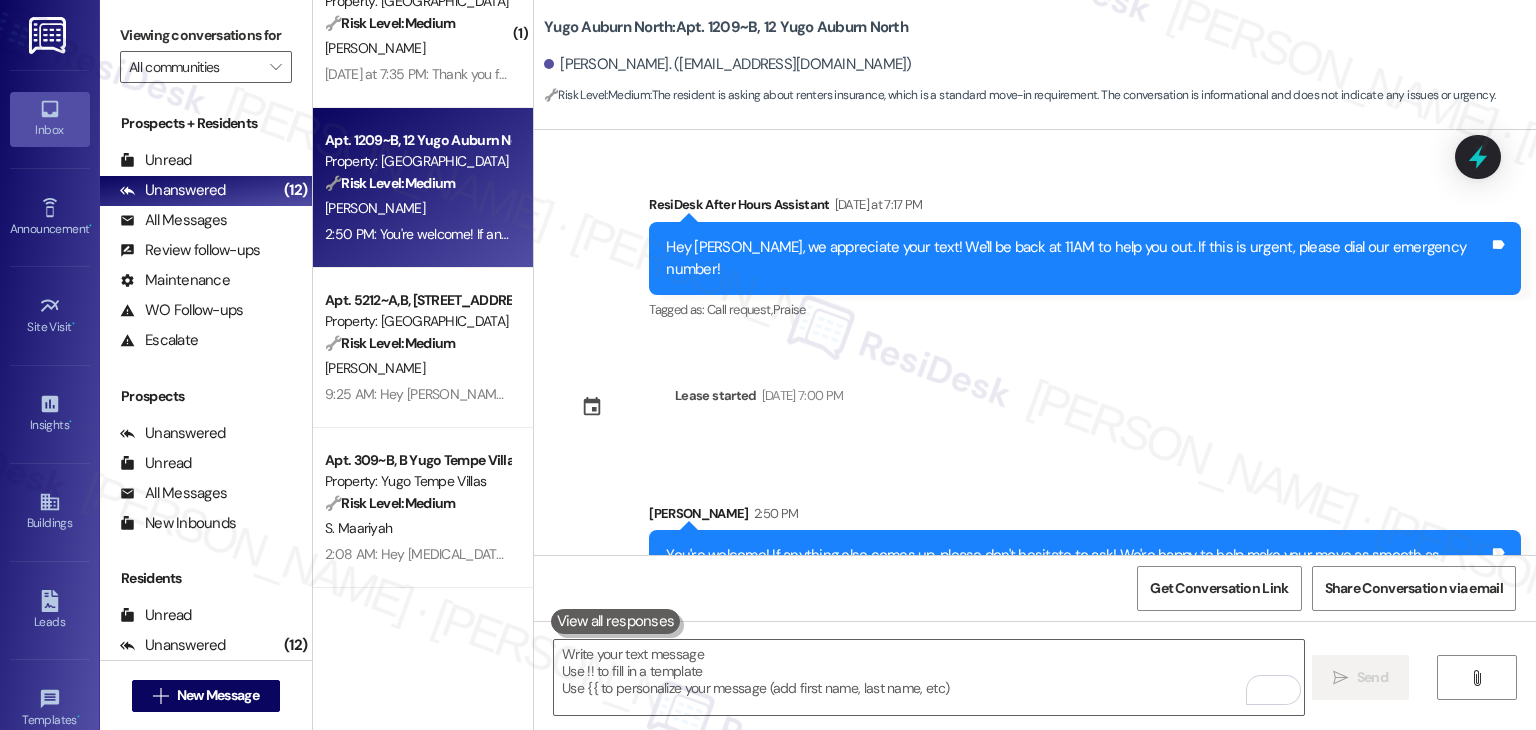 click on "Sent via SMS [PERSON_NAME] 2:50 PM You're welcome! If anything else comes up, please don't hesitate to ask! We're happy to help make your move as smooth as possible. Tags and notes" at bounding box center [1035, 538] 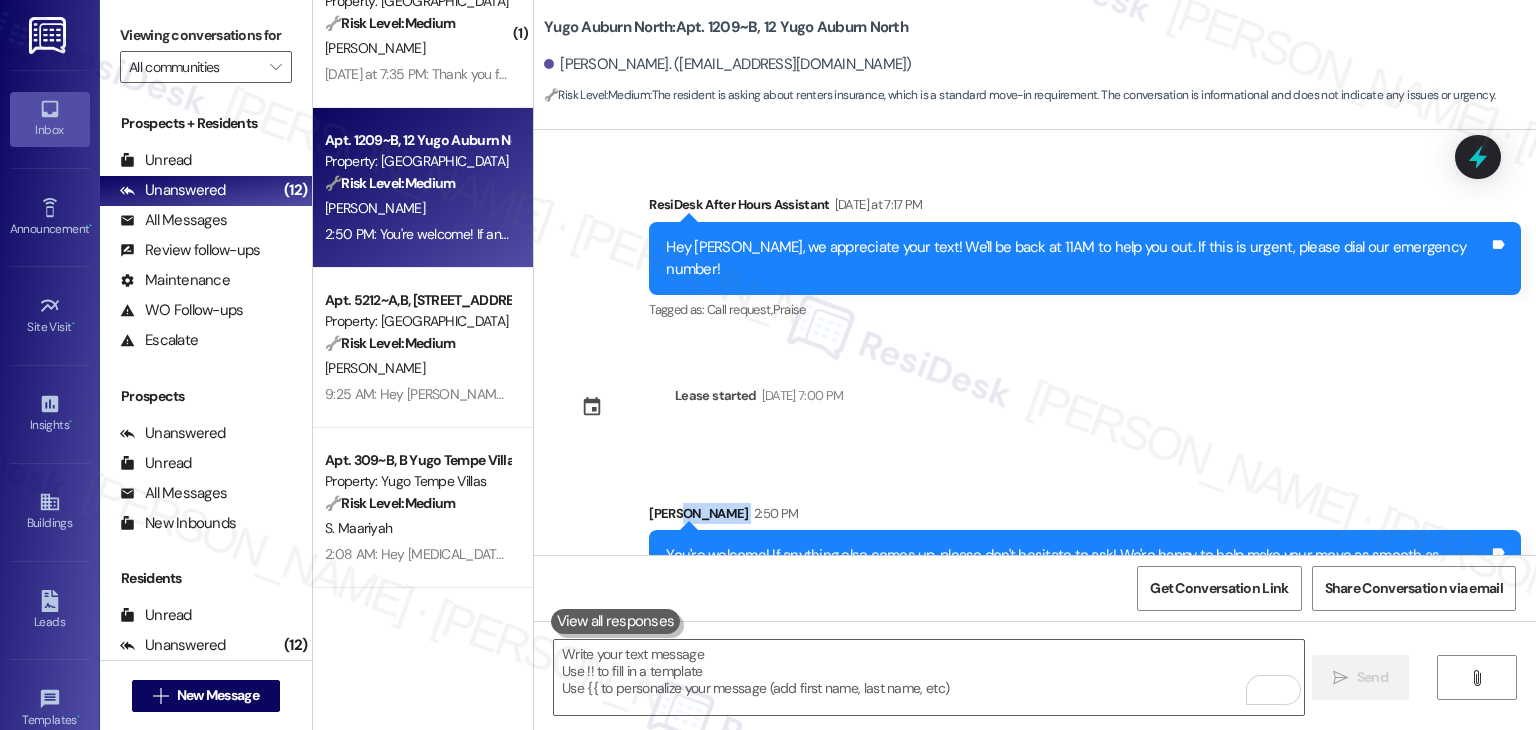 click on "Sent via SMS [PERSON_NAME] 2:50 PM You're welcome! If anything else comes up, please don't hesitate to ask! We're happy to help make your move as smooth as possible. Tags and notes" at bounding box center [1035, 538] 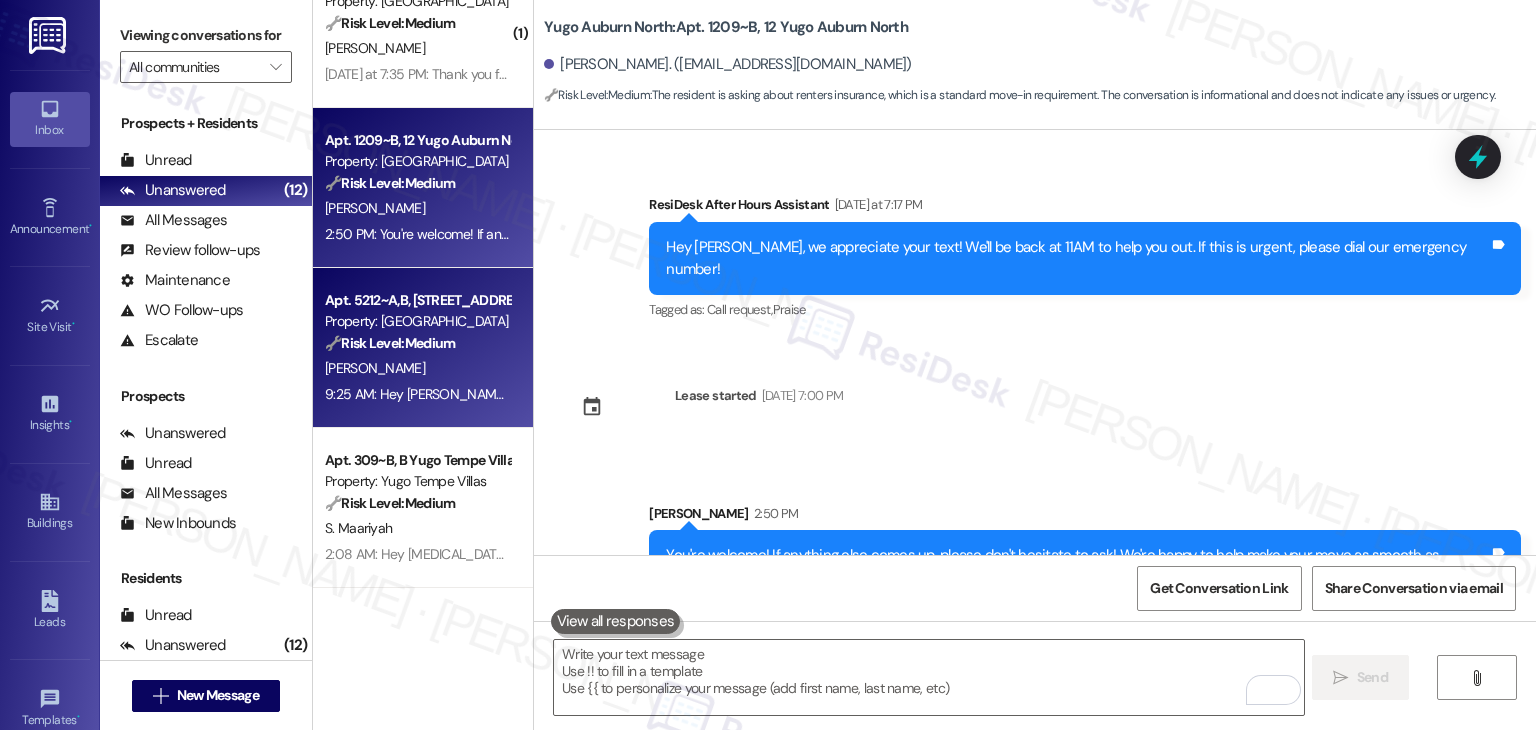 click on "9:25 AM: Hey [PERSON_NAME], we appreciate your text! We'll be back at 11AM to help you out. If this is urgent, please dial our emergency number! 9:25 AM: Hey [PERSON_NAME], we appreciate your text! We'll be back at 11AM to help you out. If this is urgent, please dial our emergency number!" at bounding box center [417, 394] 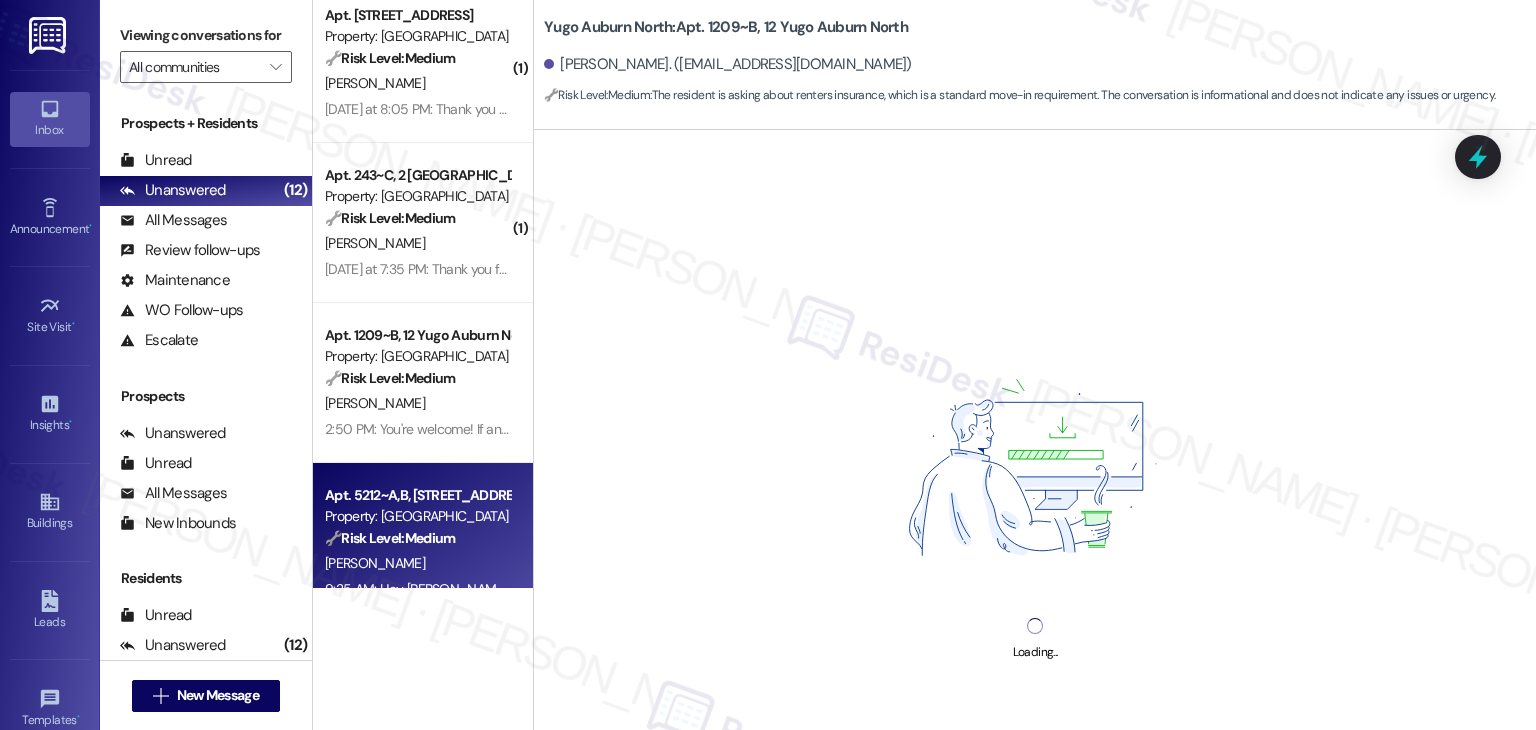 scroll, scrollTop: 3112, scrollLeft: 0, axis: vertical 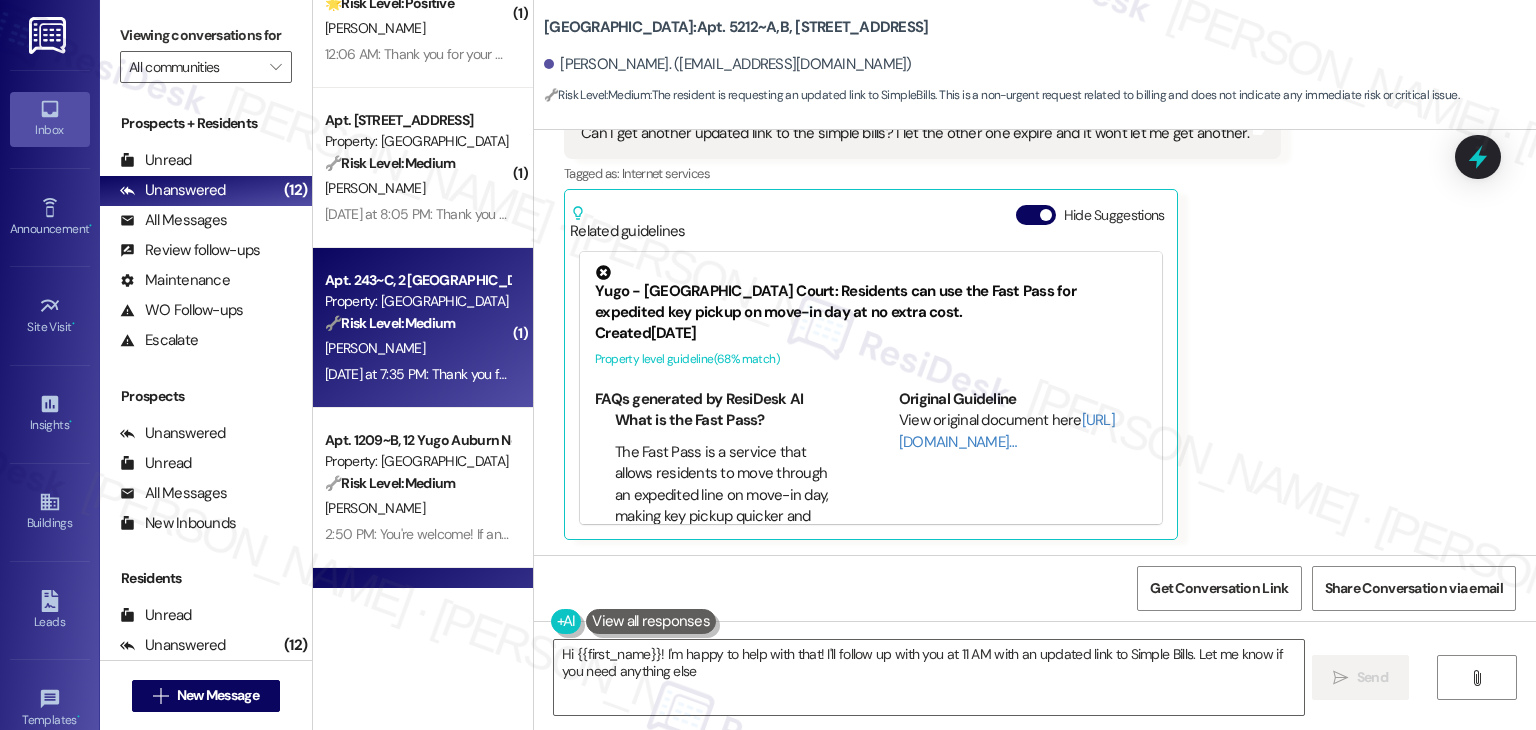 type on "Hi {{first_name}}! I'm happy to help with that! I'll follow up with you at 11 AM with an updated link to Simple Bills. Let me know if you need anything else!" 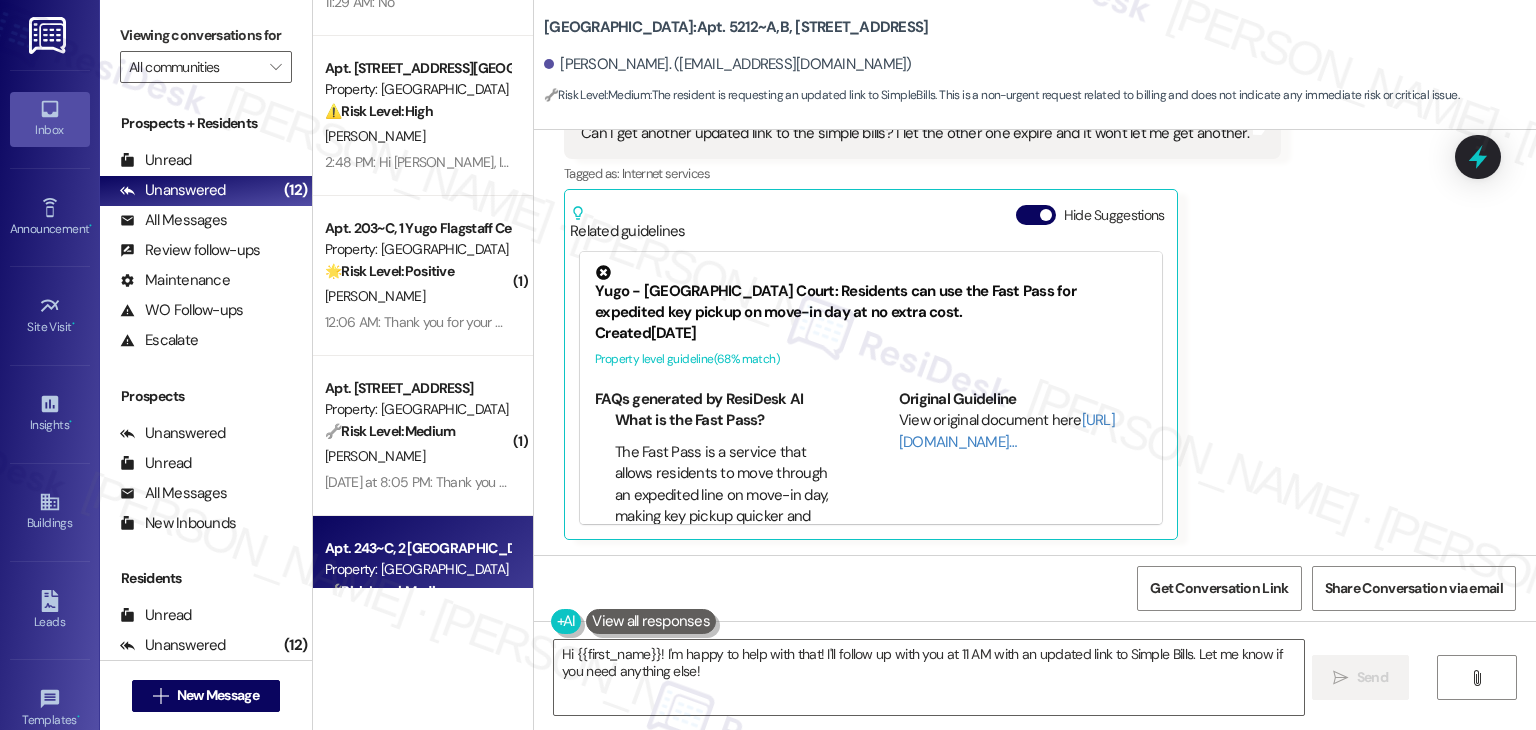 scroll, scrollTop: 2812, scrollLeft: 0, axis: vertical 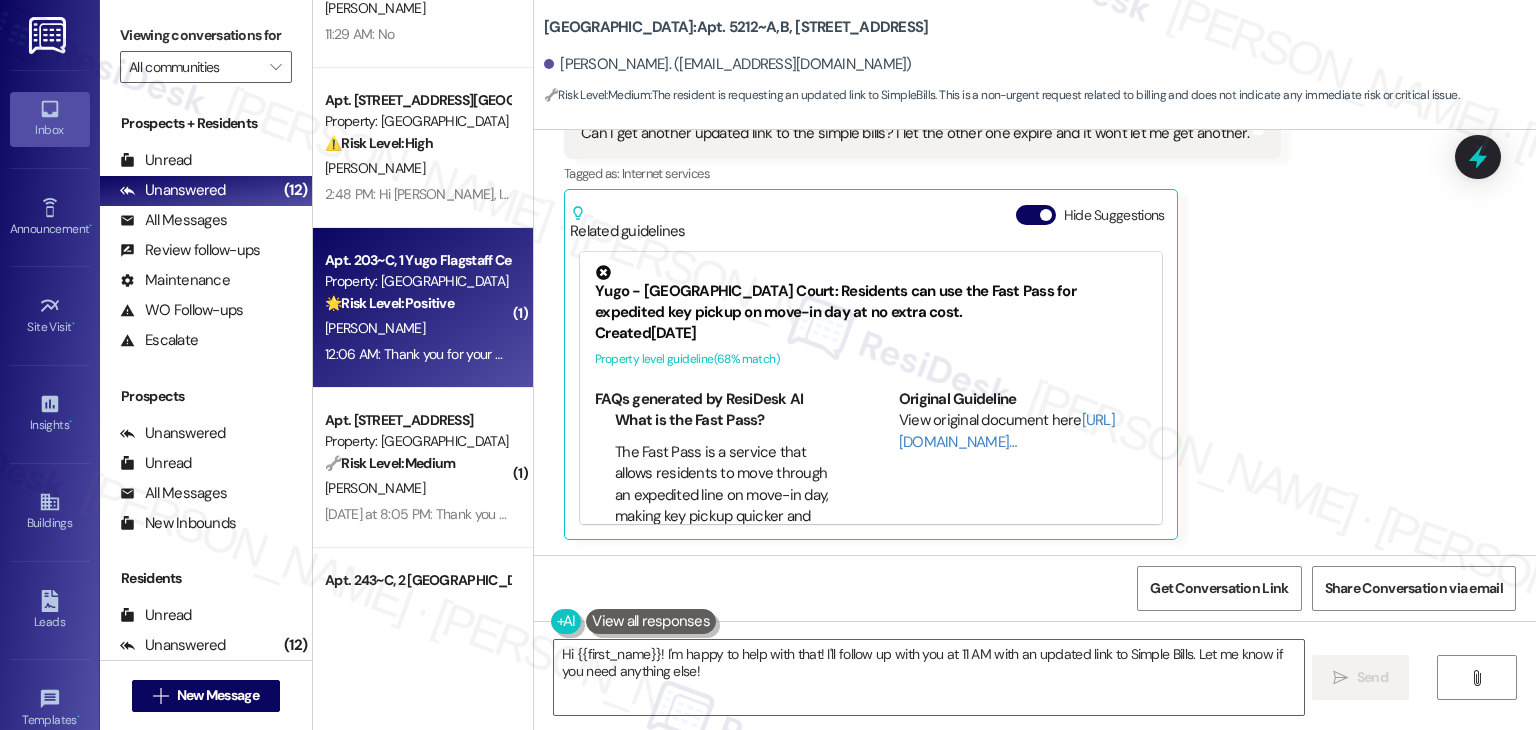 click on "12:06 AM: Thank you for your message. Our offices are currently closed, but we will contact you when we resume operations. For emergencies, please contact your emergency number [PHONE_NUMBER] Ext. 3. 12:06 AM: Thank you for your message. Our offices are currently closed, but we will contact you when we resume operations. For emergencies, please contact your emergency number [PHONE_NUMBER] Ext. 3." at bounding box center [417, 354] 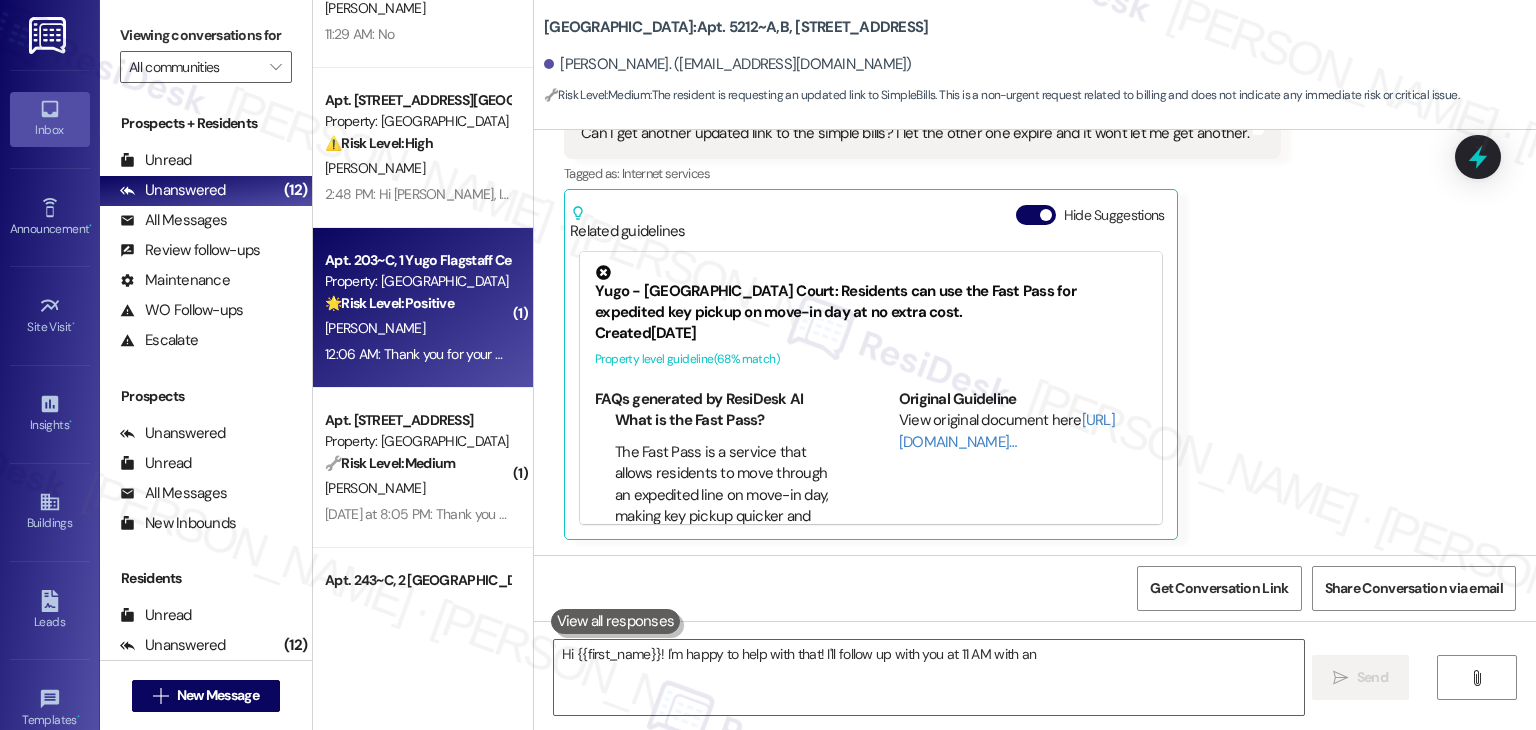 type on "Hi {{first_name}}! I'm happy to help with that! I'll follow up with you at 11 AM with an" 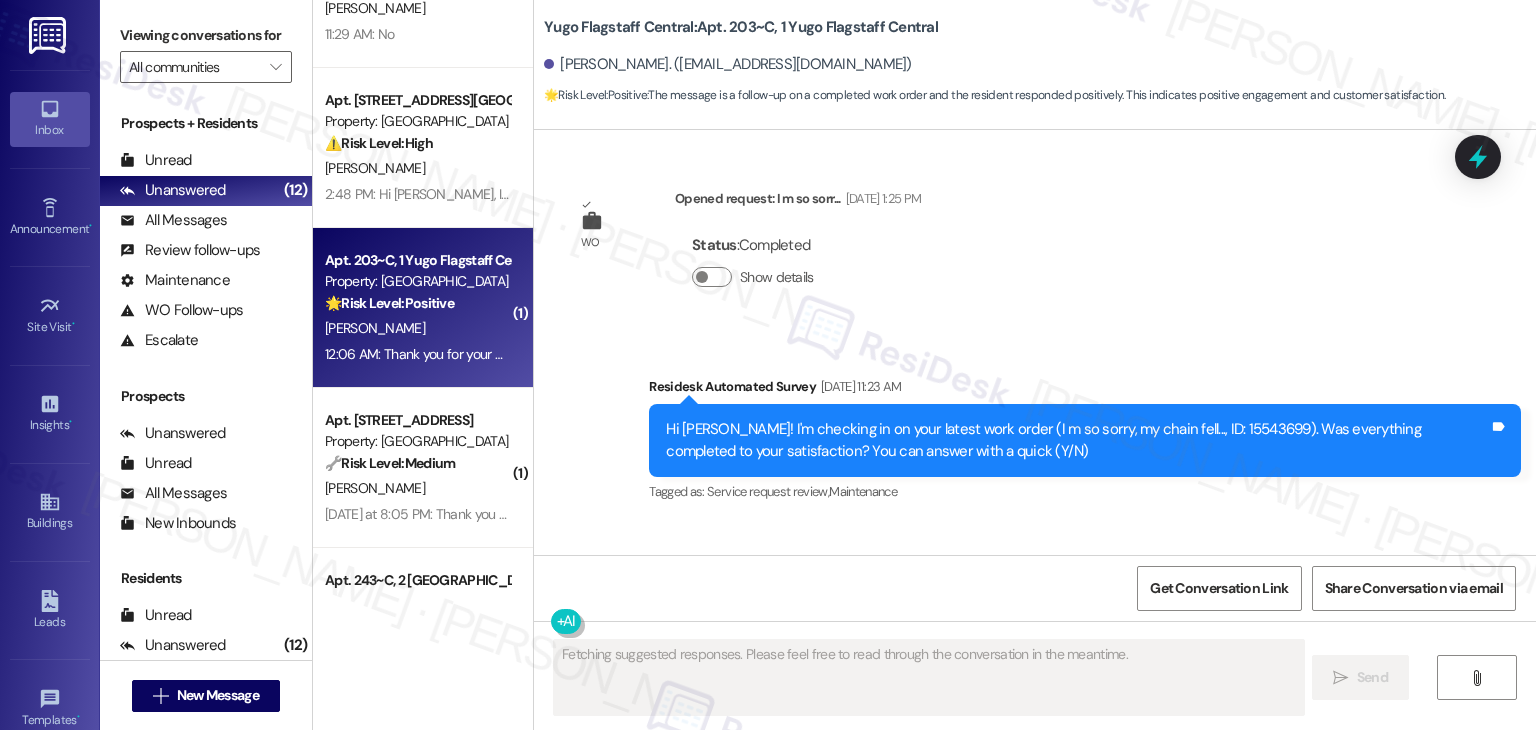 scroll, scrollTop: 2788, scrollLeft: 0, axis: vertical 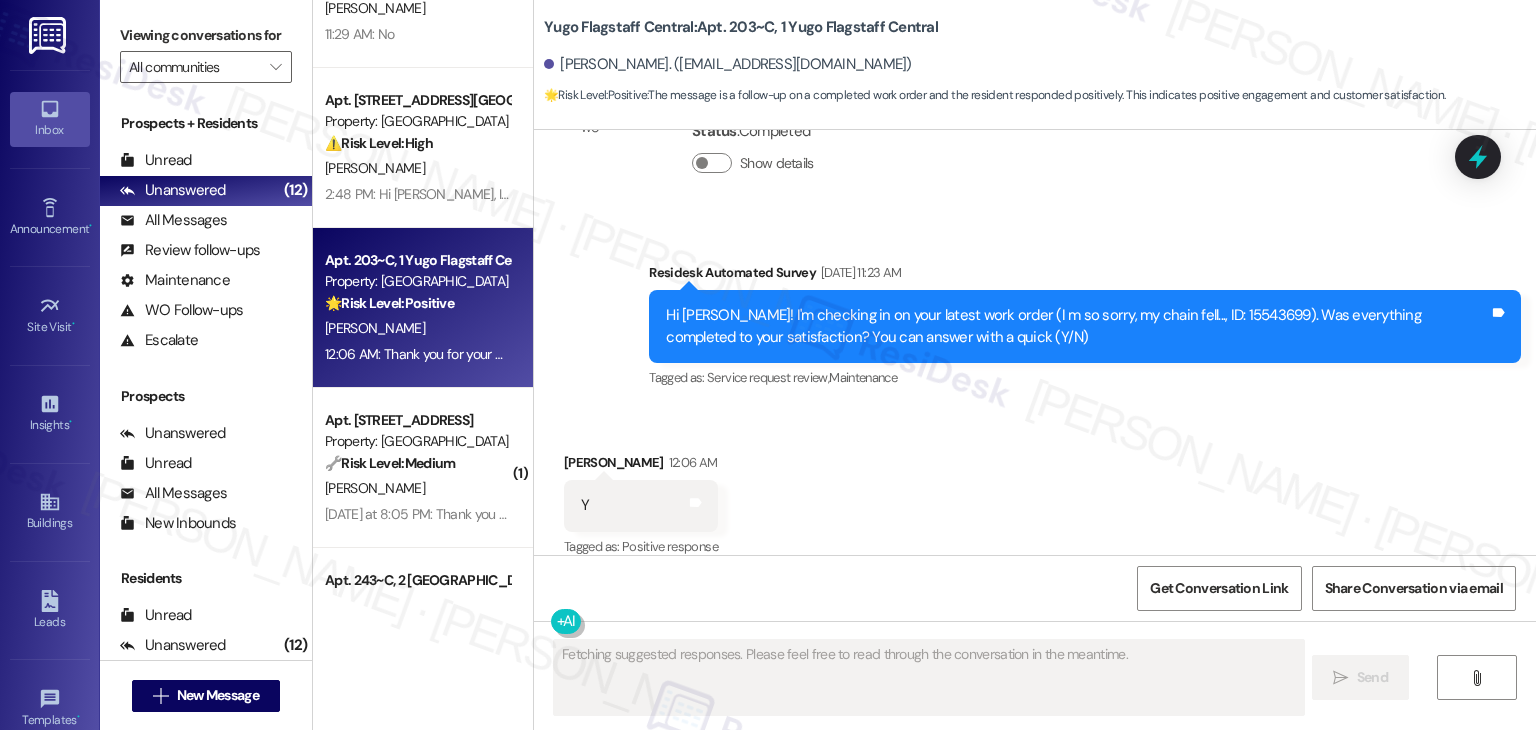 click on "Received via SMS [PERSON_NAME] 12:06 AM Y Tags and notes Tagged as:   Positive response Click to highlight conversations about Positive response" at bounding box center (1035, 491) 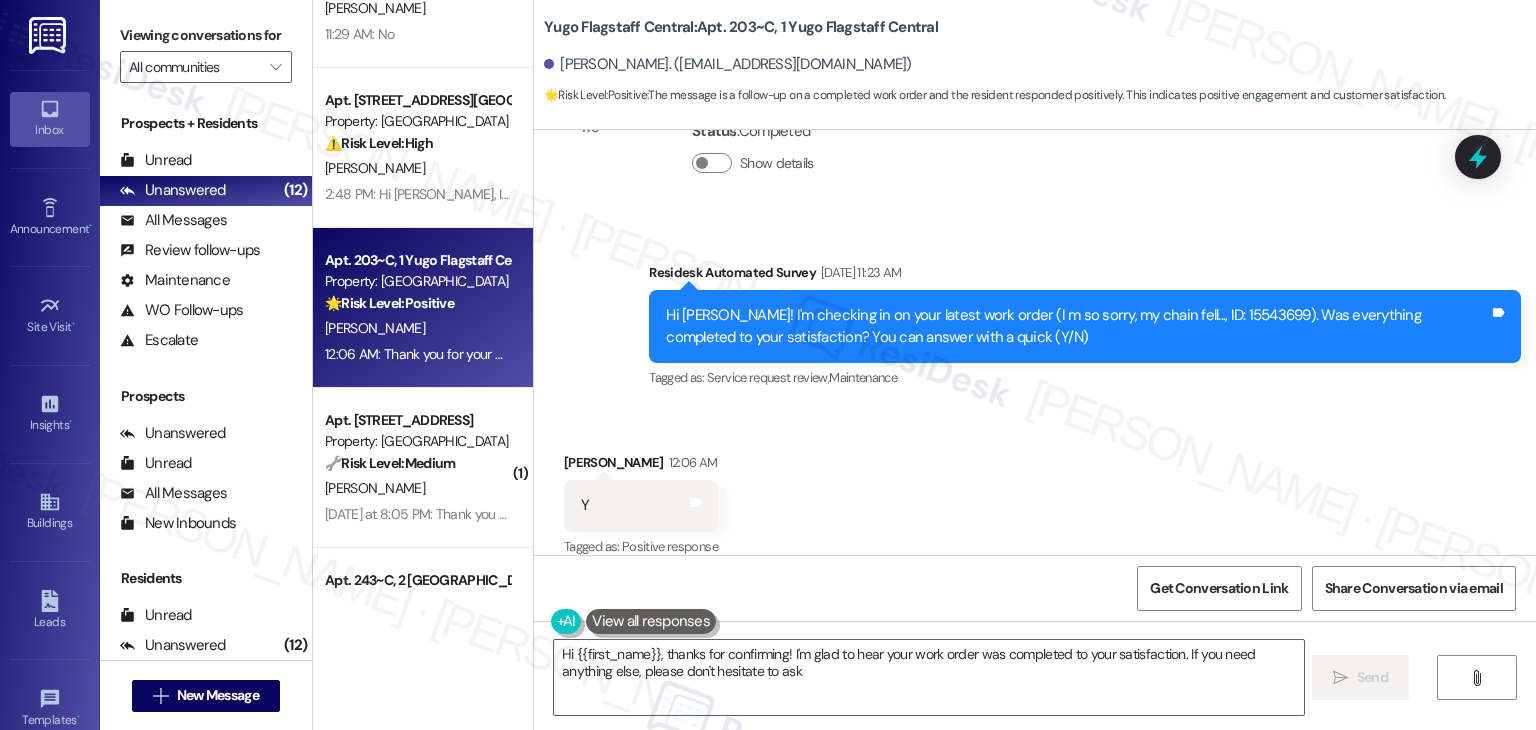 type on "Hi {{first_name}}, thanks for confirming! I'm glad to hear your work order was completed to your satisfaction. If you need anything else, please don't hesitate to ask!" 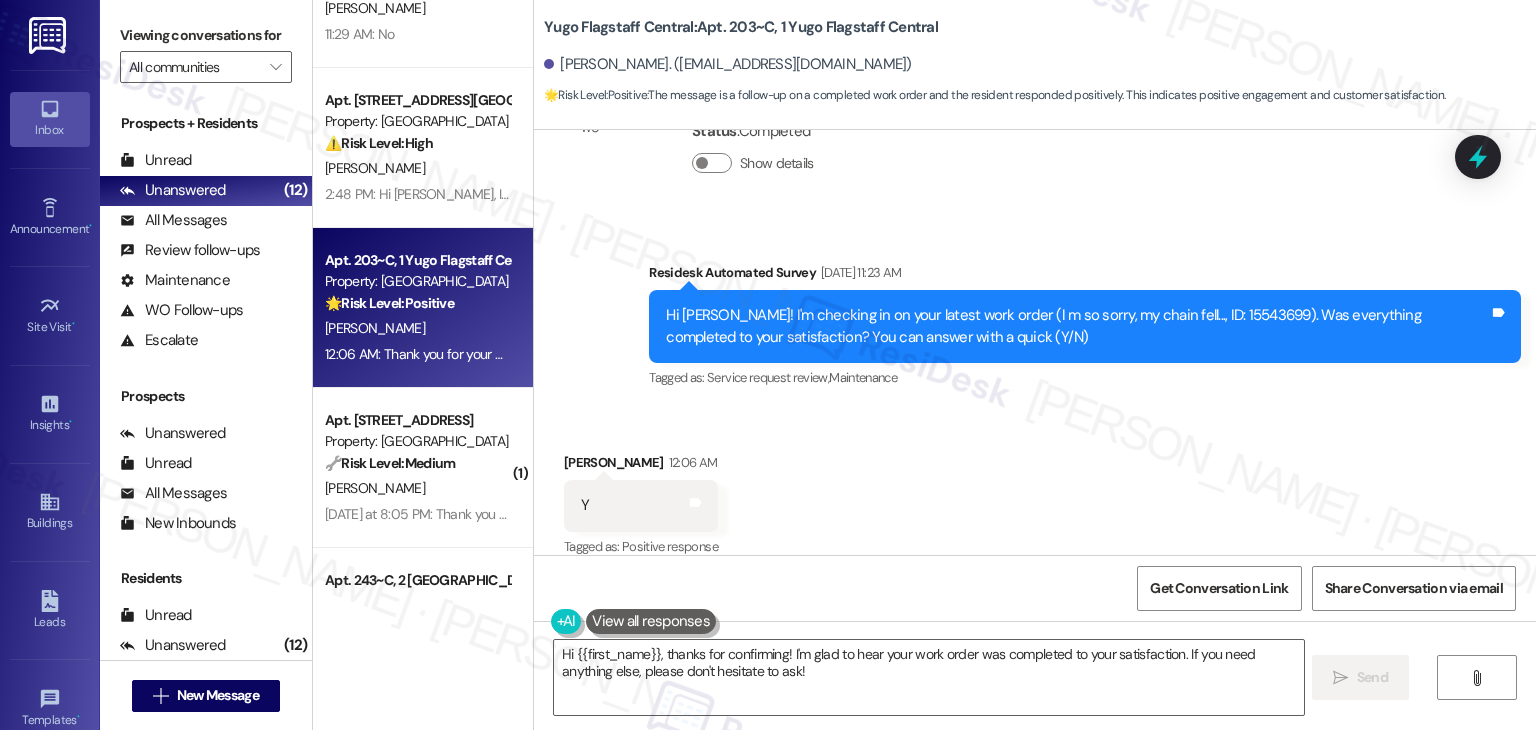 click on "Received via SMS [PERSON_NAME] 12:06 AM Y Tags and notes Tagged as:   Positive response Click to highlight conversations about Positive response" at bounding box center [1035, 491] 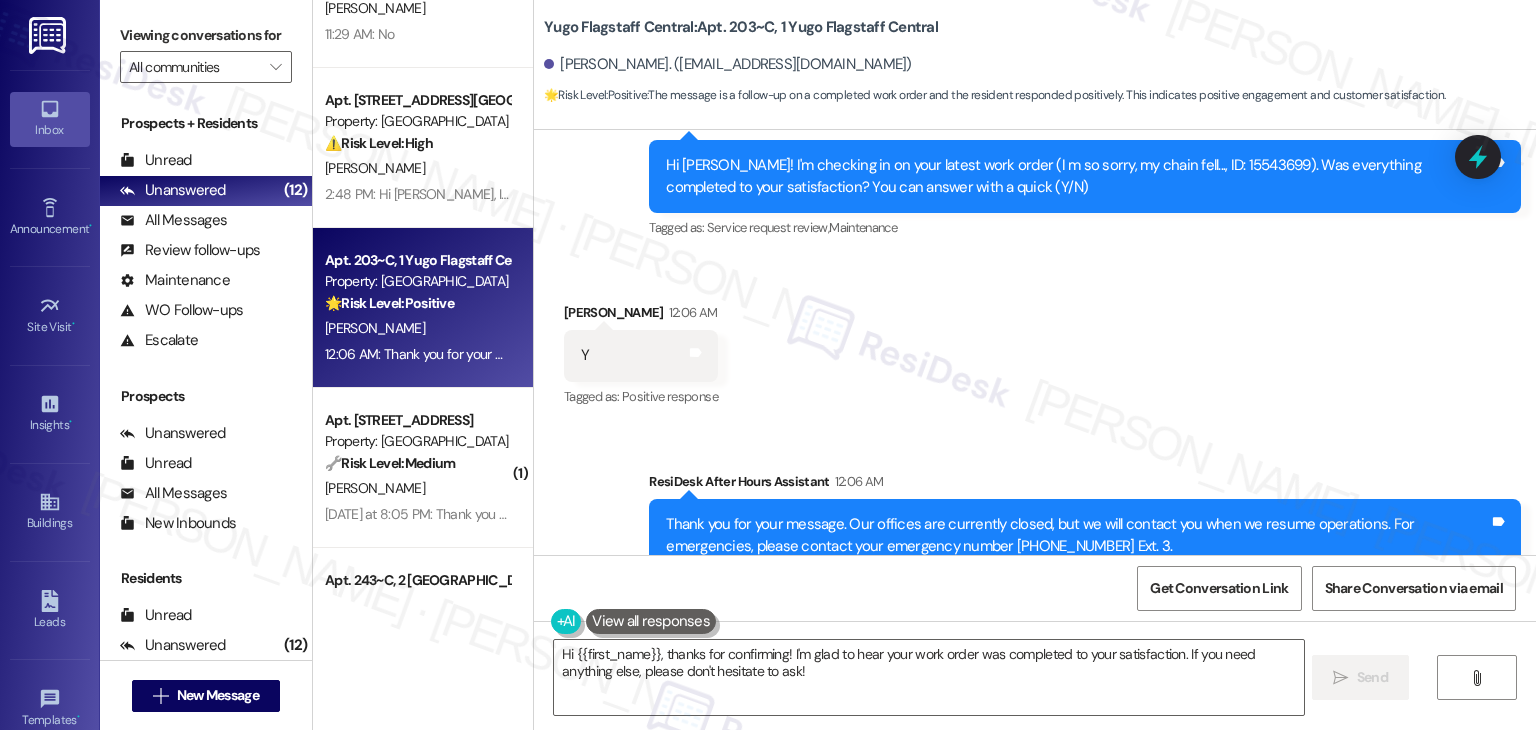 scroll, scrollTop: 3163, scrollLeft: 0, axis: vertical 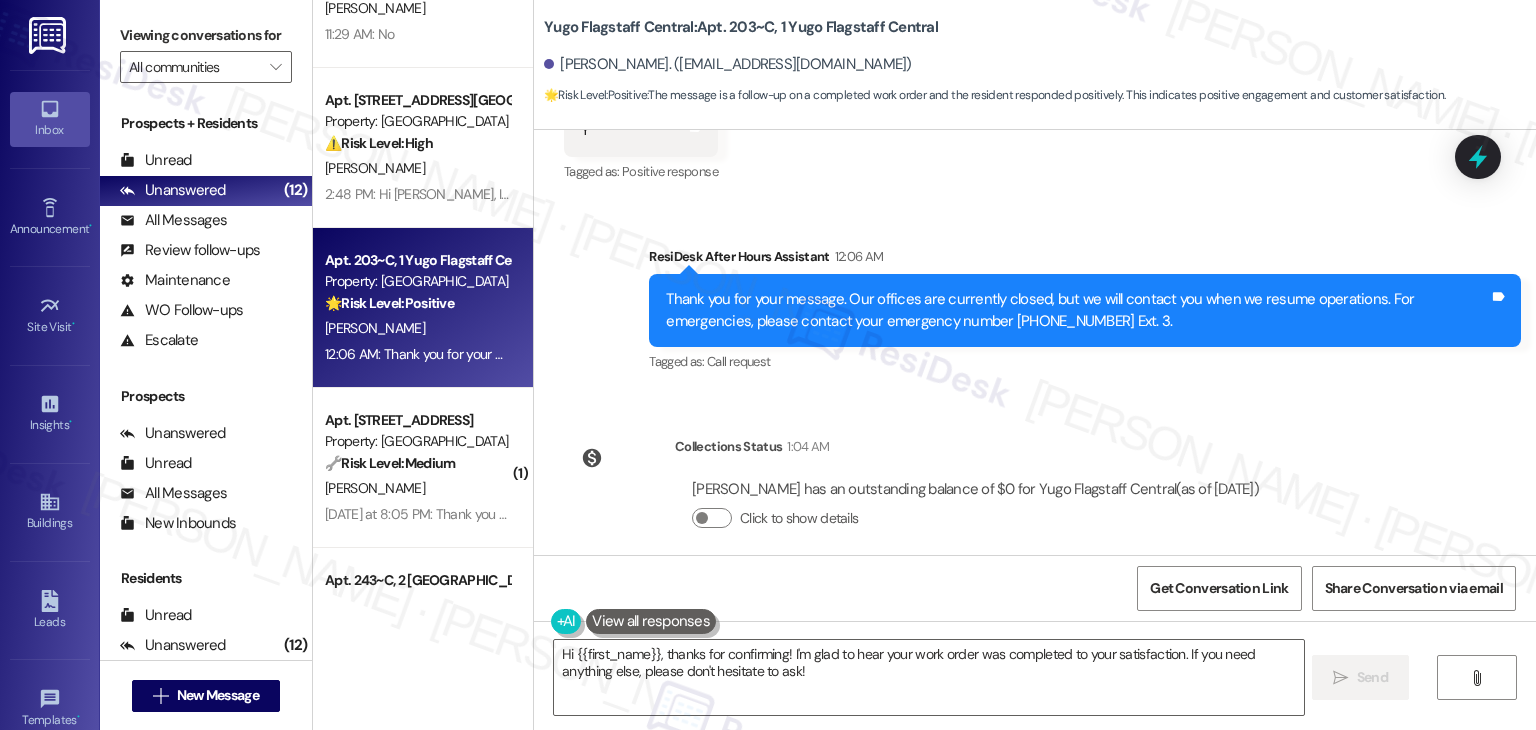 click on "WO Lease started [DATE] 7:00 PM Show details Survey, sent via SMS Residesk Automated Survey [DATE] 11:36 AM Hi [PERSON_NAME], I'm on the new offsite Resident Support Team for Yugo Flagstaff Central! My job is to work with your on-site management team to improve your experience at the property. Text us here at any time for assistance or questions. We will also reach out periodically for feedback. (Standard text messaging rates may apply) (You can always reply STOP to opt out of future messages) Tags and notes Tagged as:   Property launch Click to highlight conversations about Property launch Announcement, sent via SMS [PERSON_NAME]   (ResiDesk) [DATE] 5:49 PM Great news! You can now text me for maintenance issues — no more messy apps or sign-ins. I'll file your tickets for you. You can still use the app if you prefer.  I'm here to make things easier for you.  Feel free to reach out anytime! Tags and notes Tagged as:   Maintenance ,  Click to highlight conversations about Maintenance ,  Praise" at bounding box center [1035, 342] 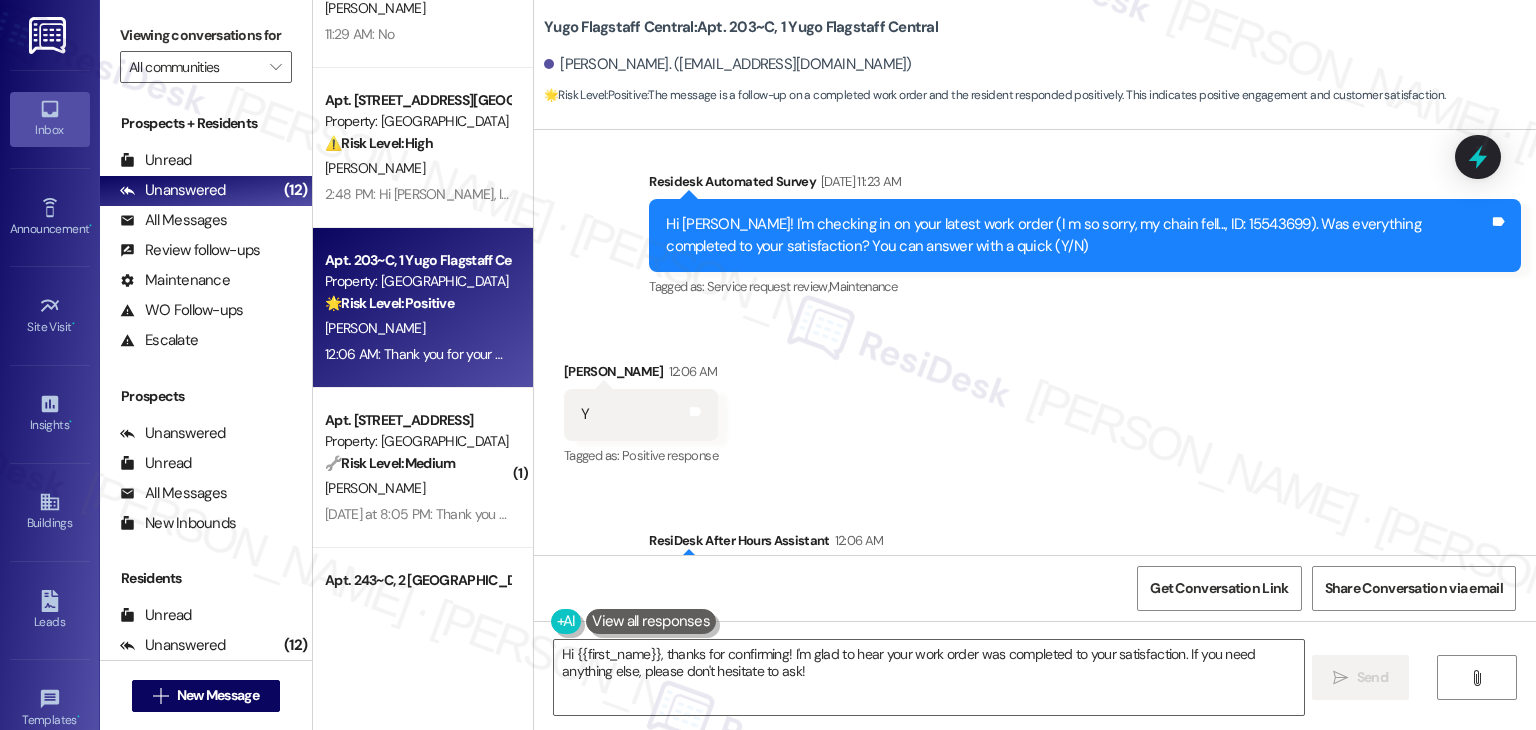 scroll, scrollTop: 2863, scrollLeft: 0, axis: vertical 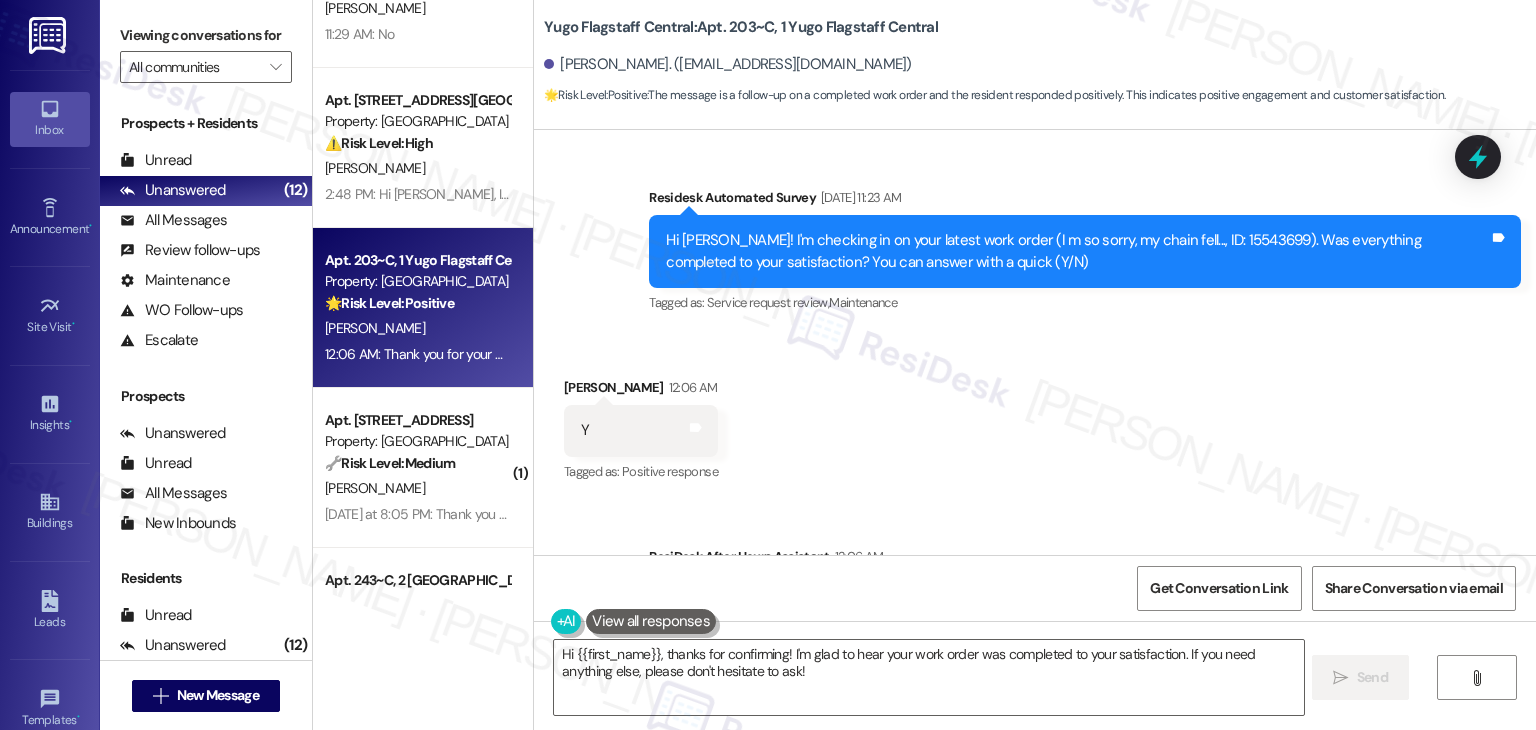 click on "Received via SMS [PERSON_NAME] 12:06 AM Y Tags and notes Tagged as:   Positive response Click to highlight conversations about Positive response" at bounding box center (1035, 416) 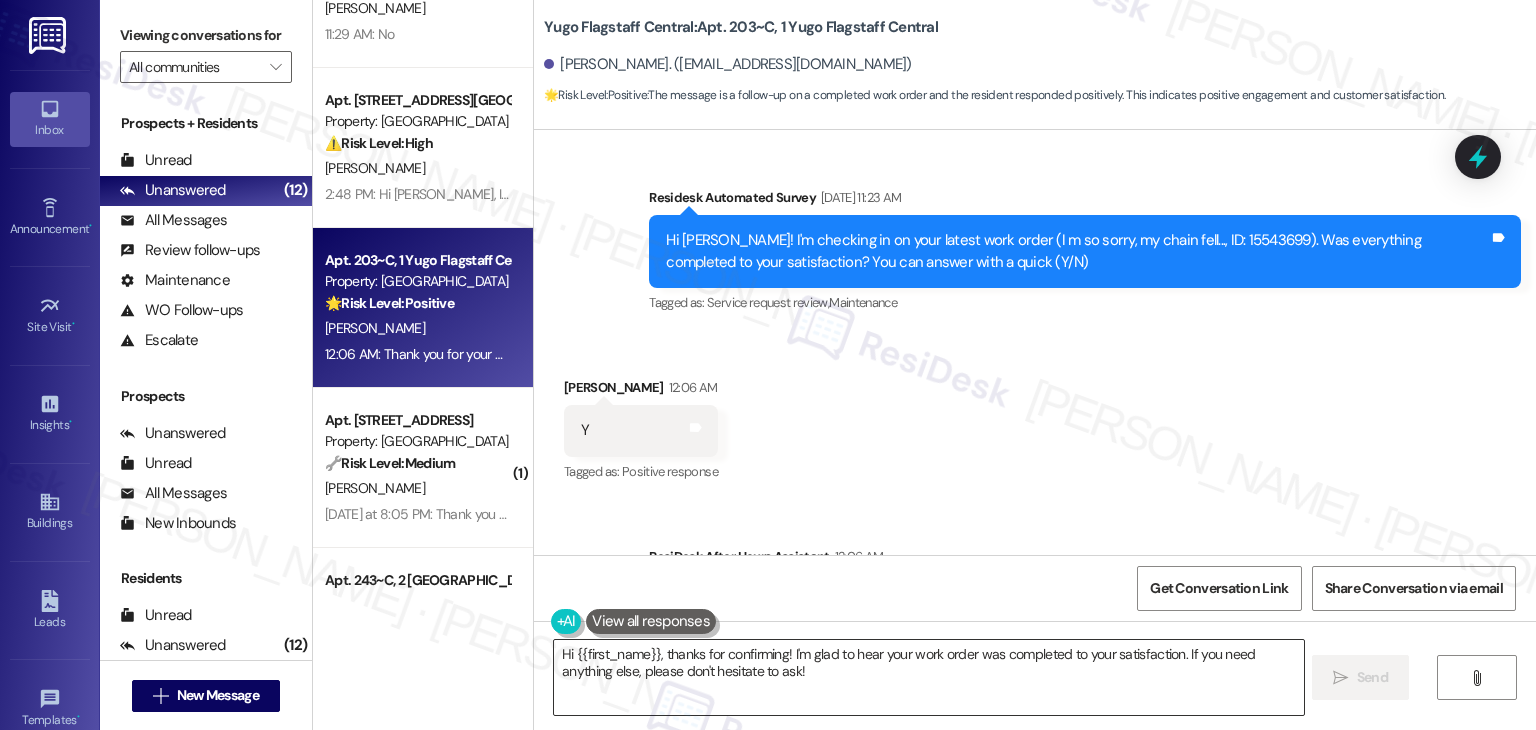 drag, startPoint x: 1184, startPoint y: 674, endPoint x: 1293, endPoint y: 653, distance: 111.0045 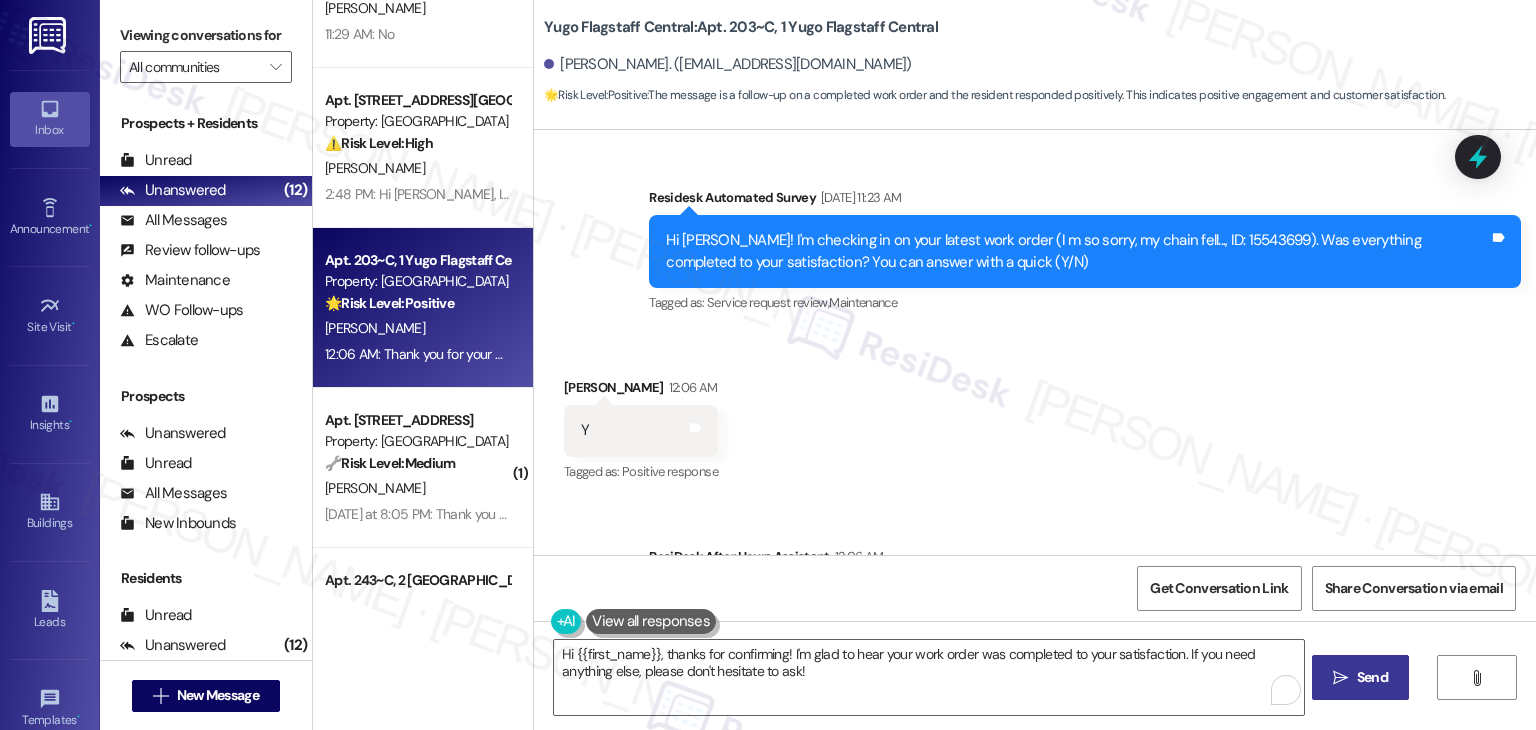 click on " Send" at bounding box center (1360, 677) 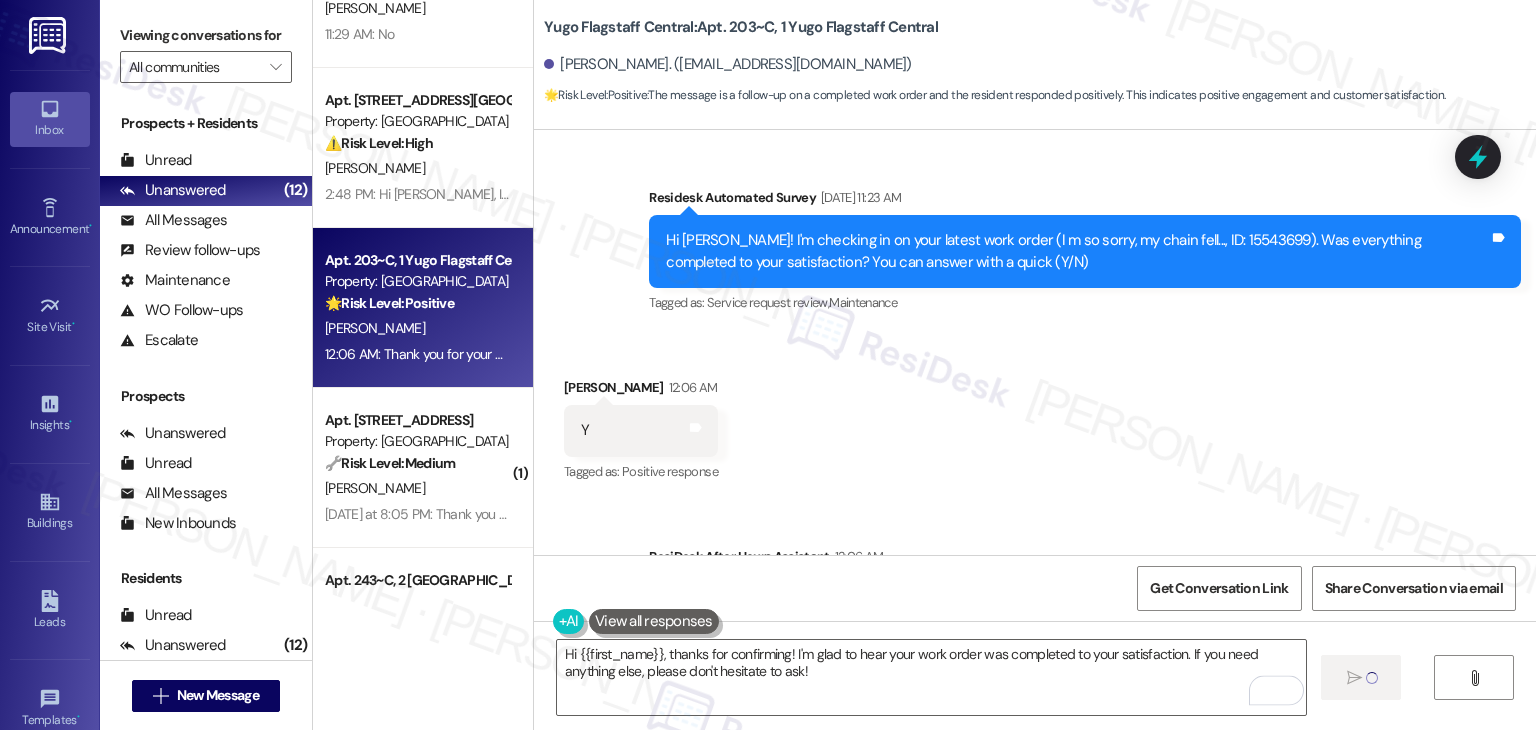 type 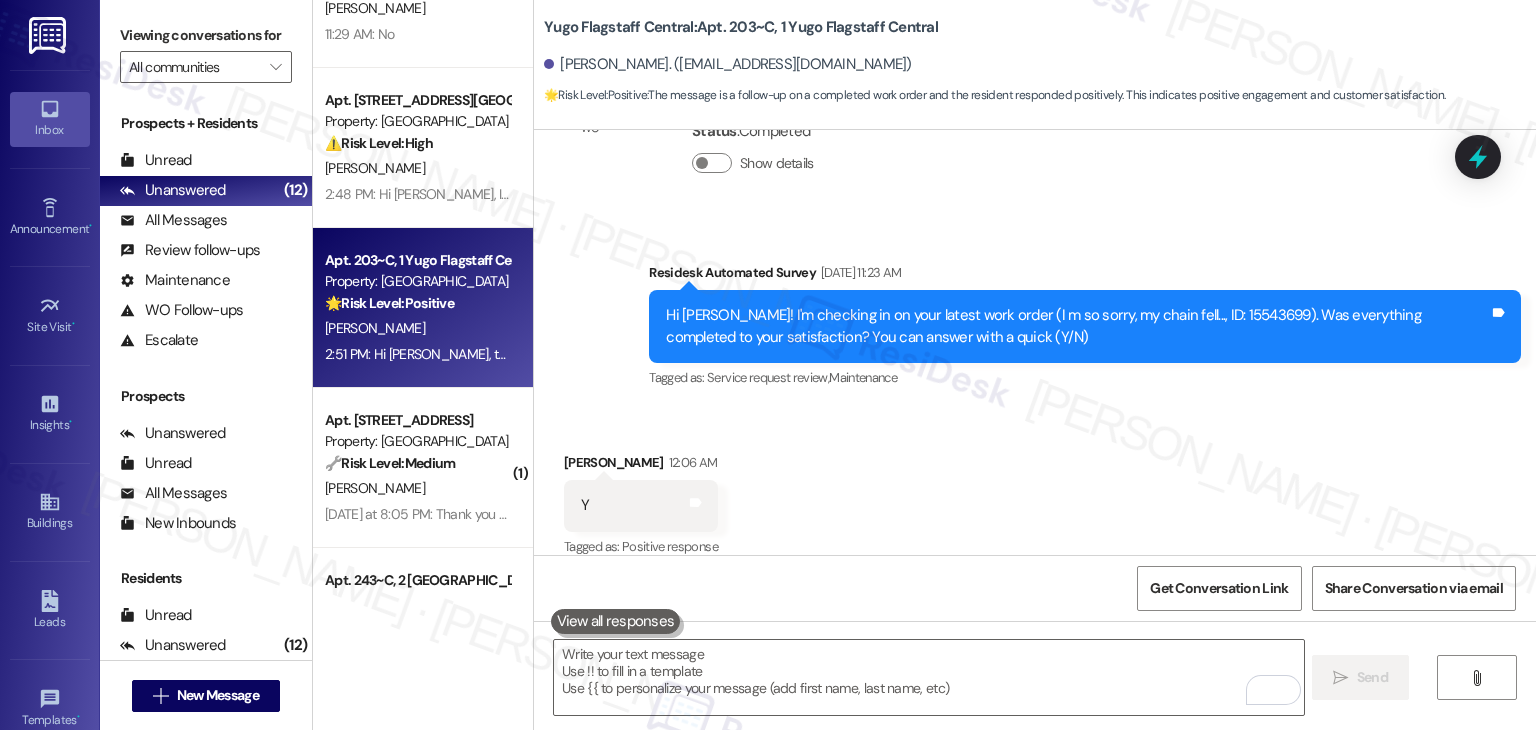 scroll, scrollTop: 3324, scrollLeft: 0, axis: vertical 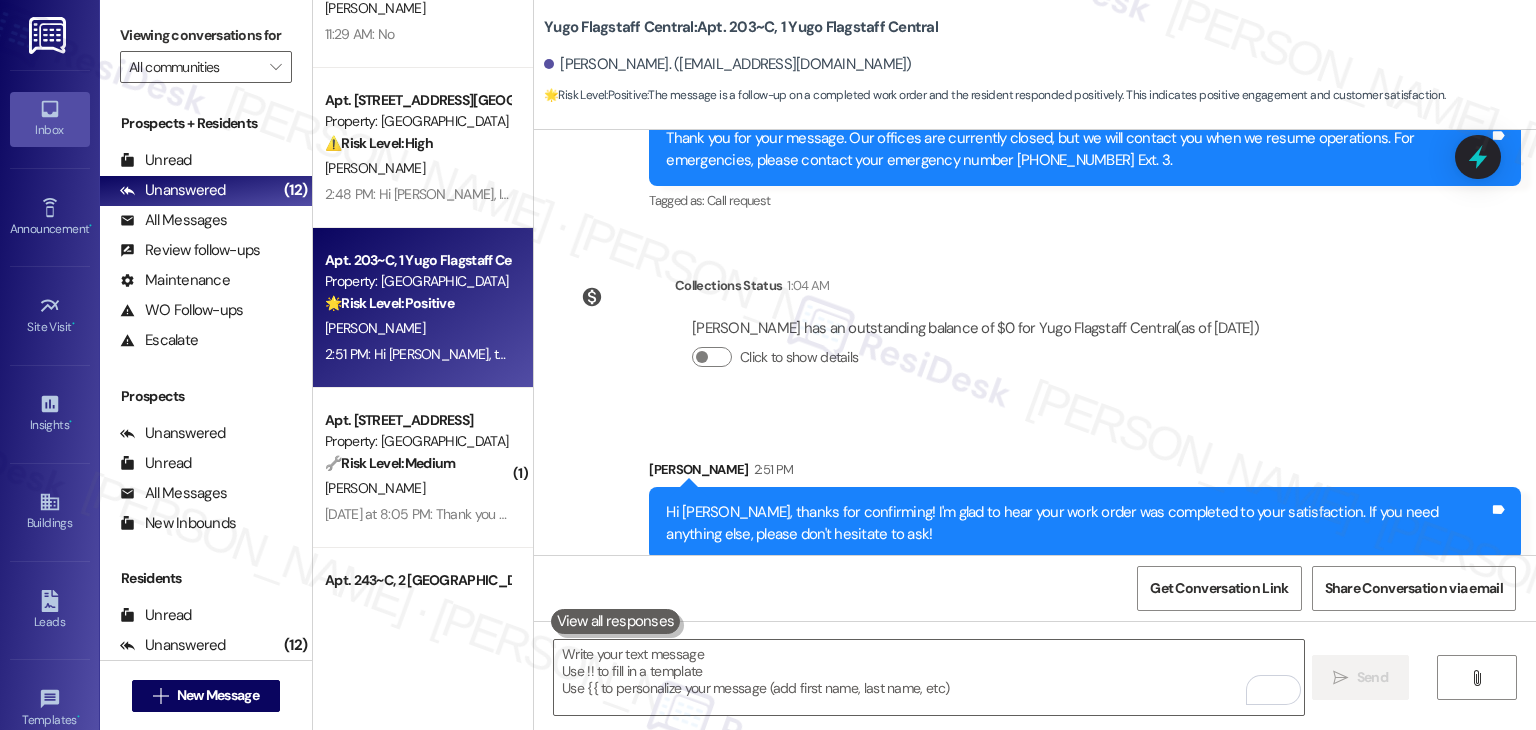 click on "[PERSON_NAME] has an outstanding balance of $0 for Yugo Flagstaff Central  (as of [DATE]) Click to show details" at bounding box center (975, 351) 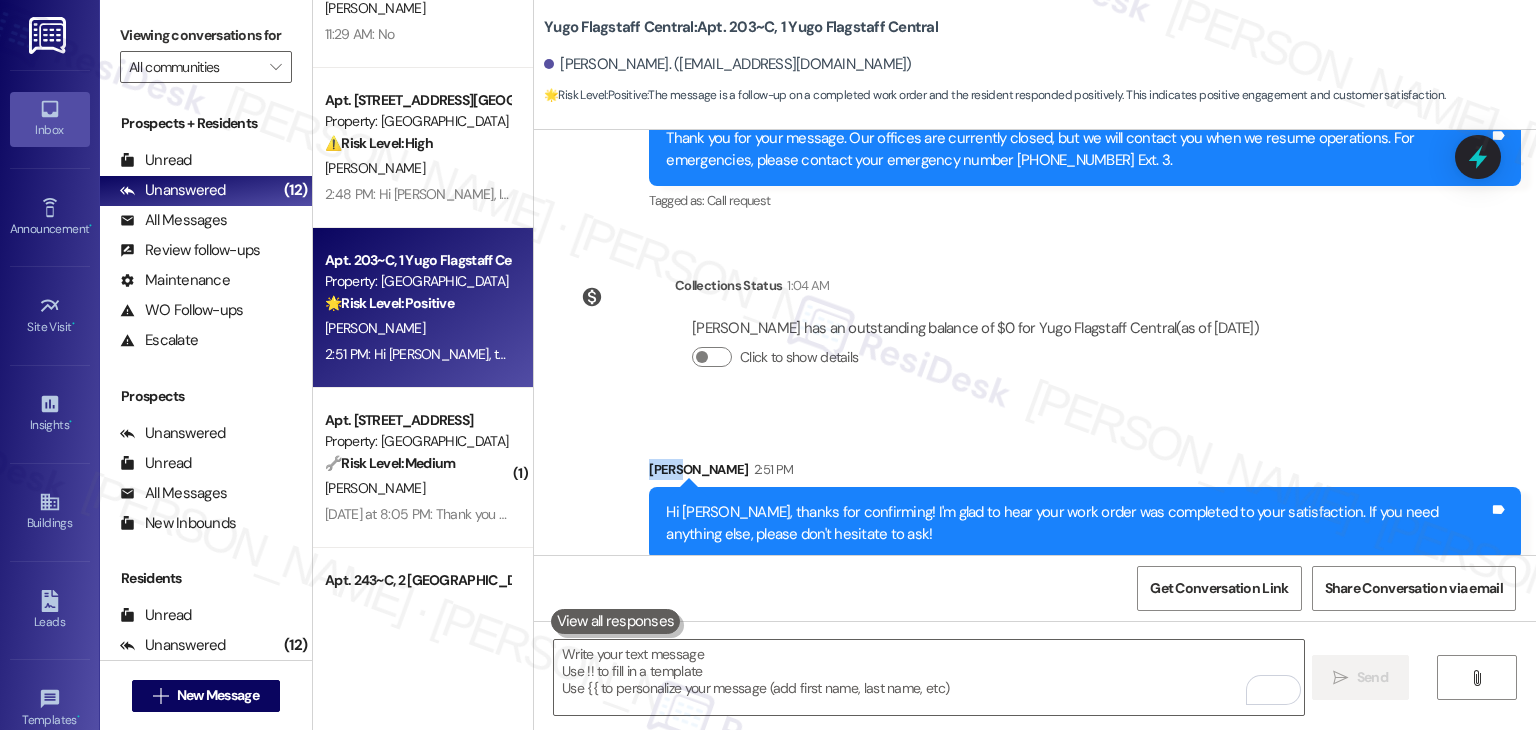 click on "[PERSON_NAME] has an outstanding balance of $0 for Yugo Flagstaff Central  (as of [DATE]) Click to show details" at bounding box center (975, 351) 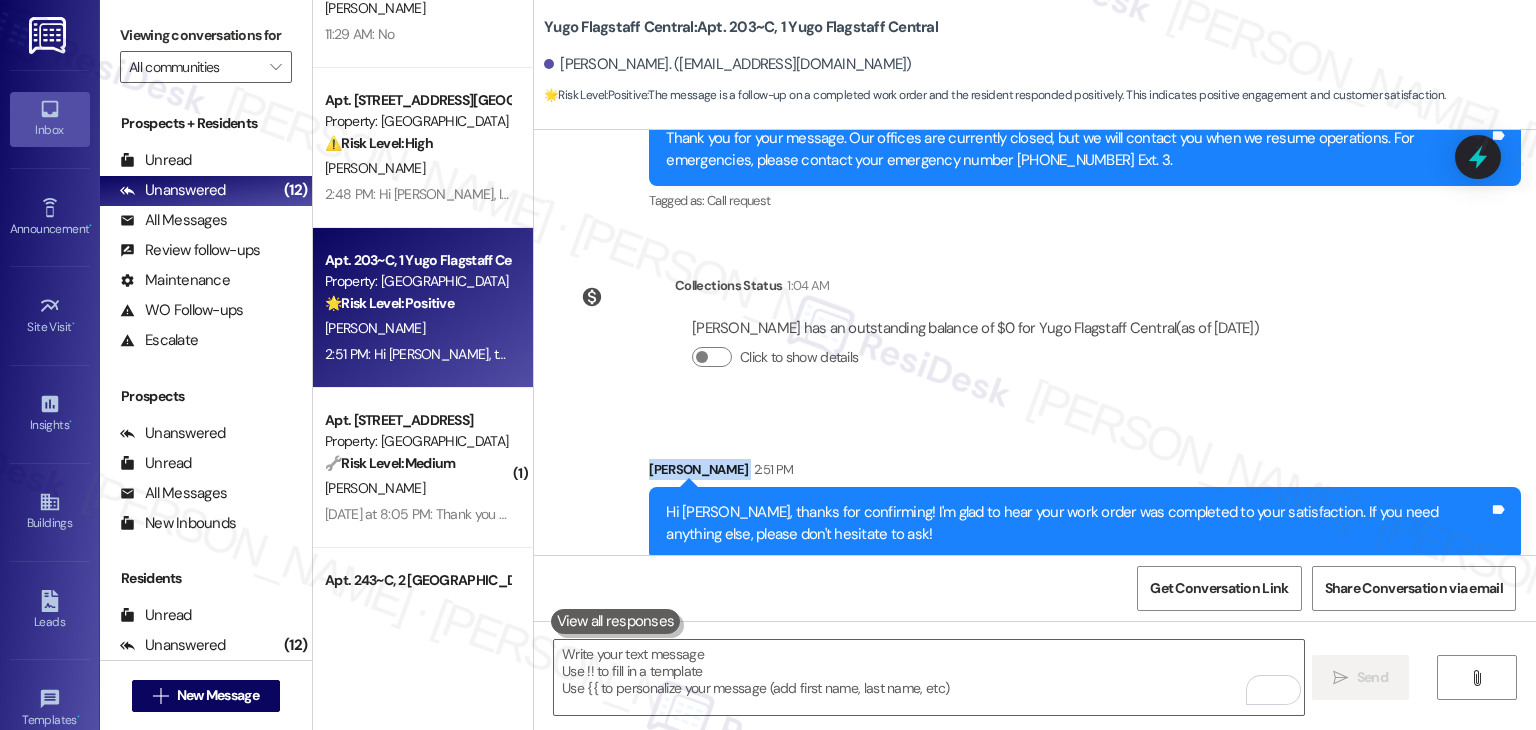 click on "[PERSON_NAME] has an outstanding balance of $0 for Yugo Flagstaff Central  (as of [DATE]) Click to show details" at bounding box center [975, 351] 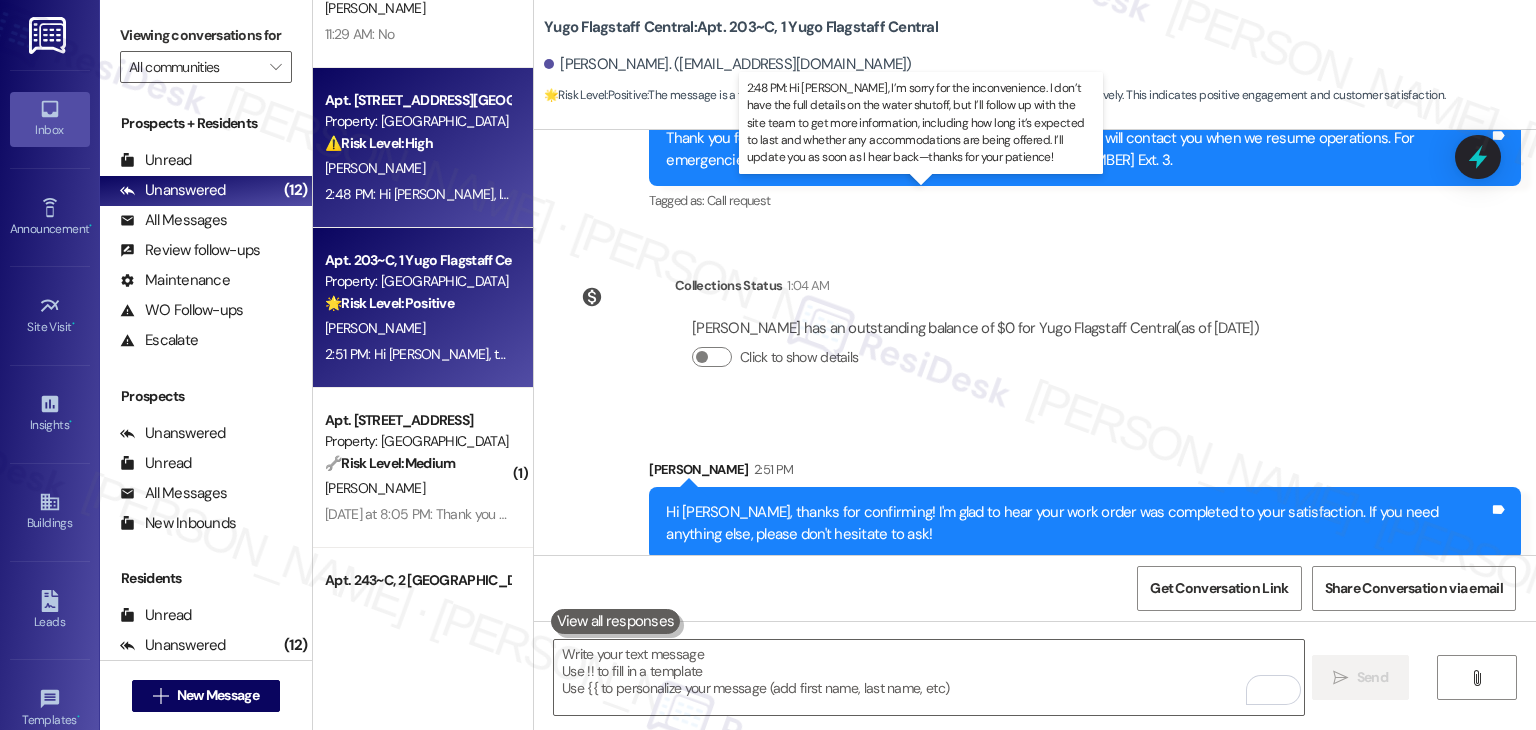 click on "2:48 PM: Hi [PERSON_NAME], I’m sorry for the inconvenience. I don’t have the full details on the water shutoff, but I’ll follow up with the site team to get more information, including how long it’s expected to last and whether any accommodations are being offered. I’ll update you as soon as I hear back—thanks for your patience! 2:48 PM: Hi [PERSON_NAME], I’m sorry for the inconvenience. I don’t have the full details on the water shutoff, but I’ll follow up with the site team to get more information, including how long it’s expected to last and whether any accommodations are being offered. I’ll update you as soon as I hear back—thanks for your patience!" at bounding box center [1266, 194] 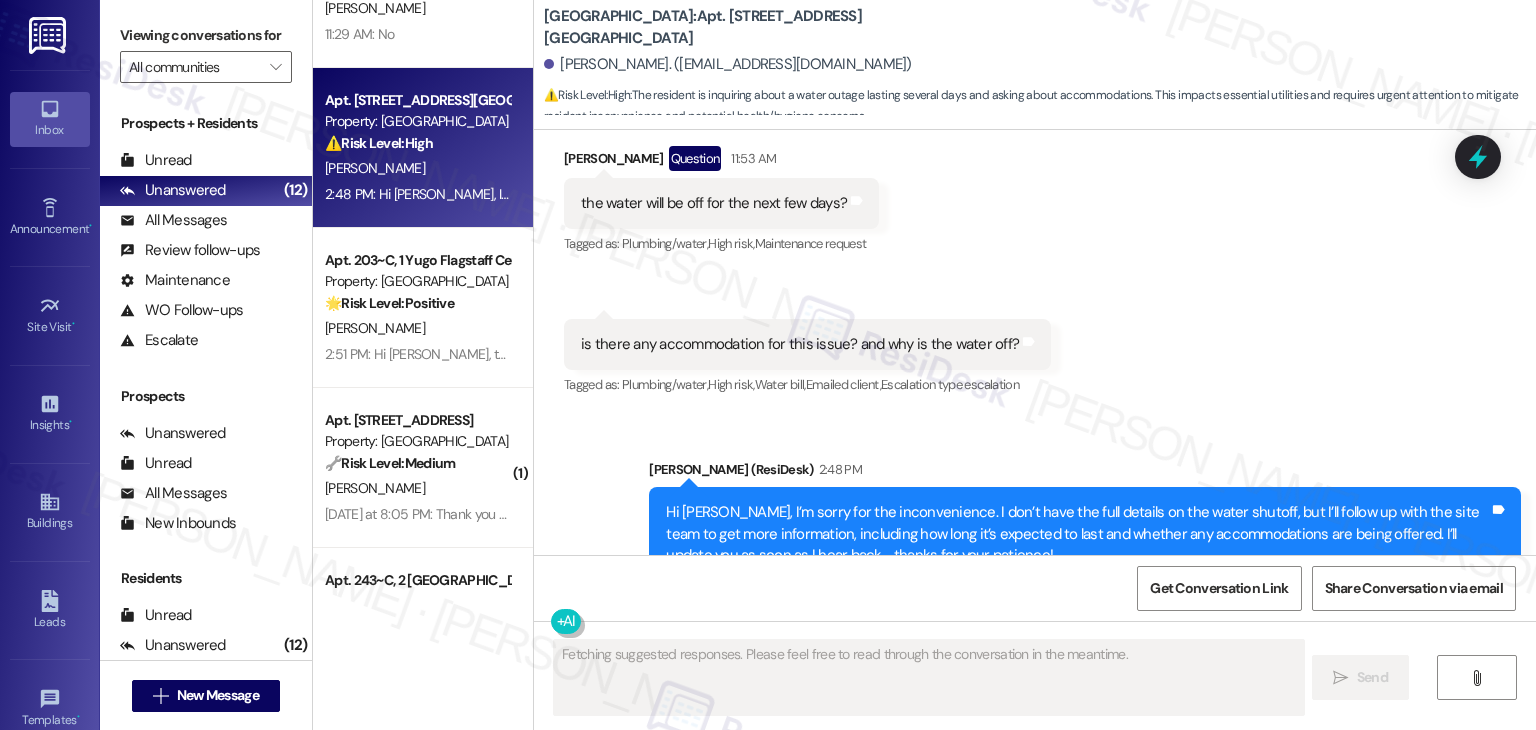 scroll, scrollTop: 17327, scrollLeft: 0, axis: vertical 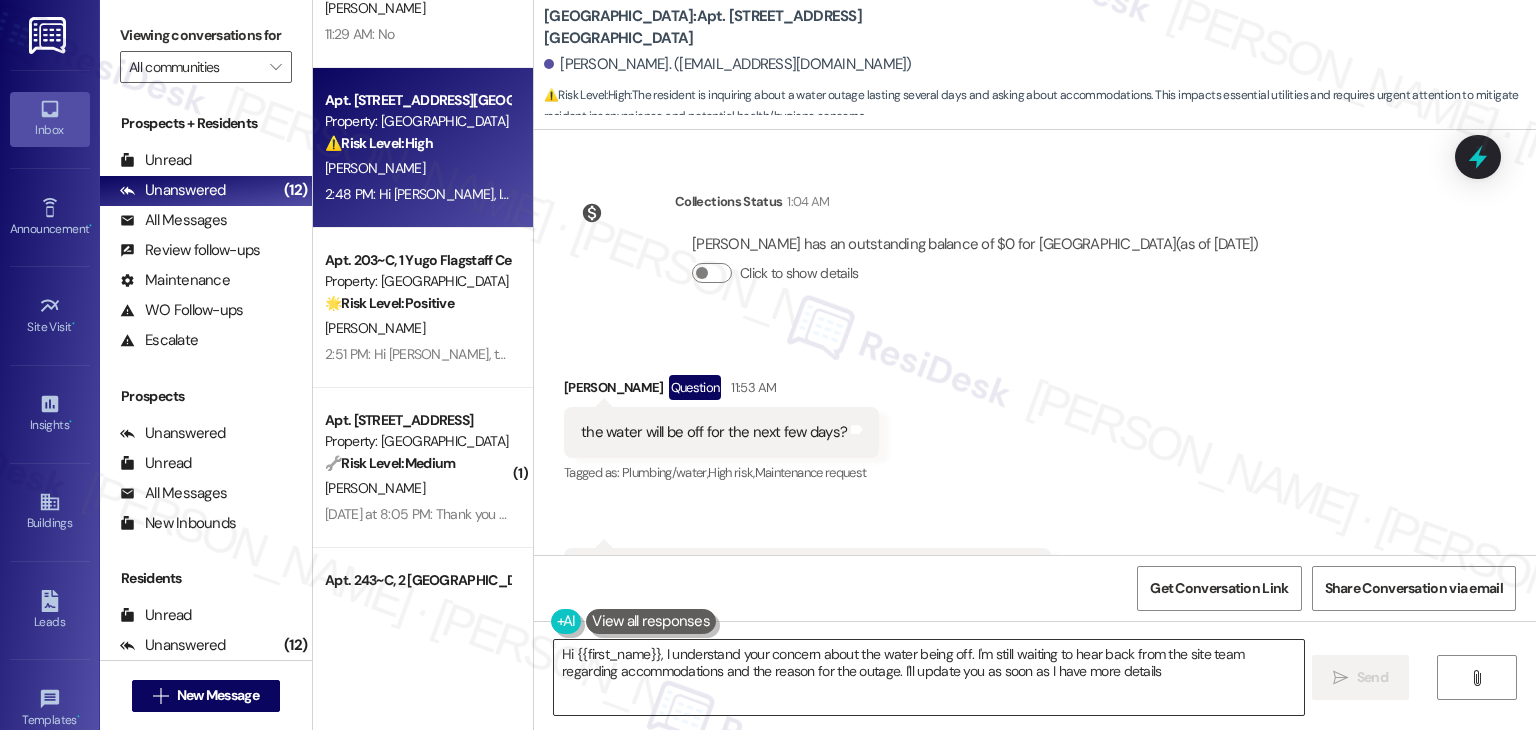 type on "Hi {{first_name}}, I understand your concern about the water being off. I'm still waiting to hear back from the site team regarding accommodations and the reason for the outage. I'll update you as soon as I have more details!" 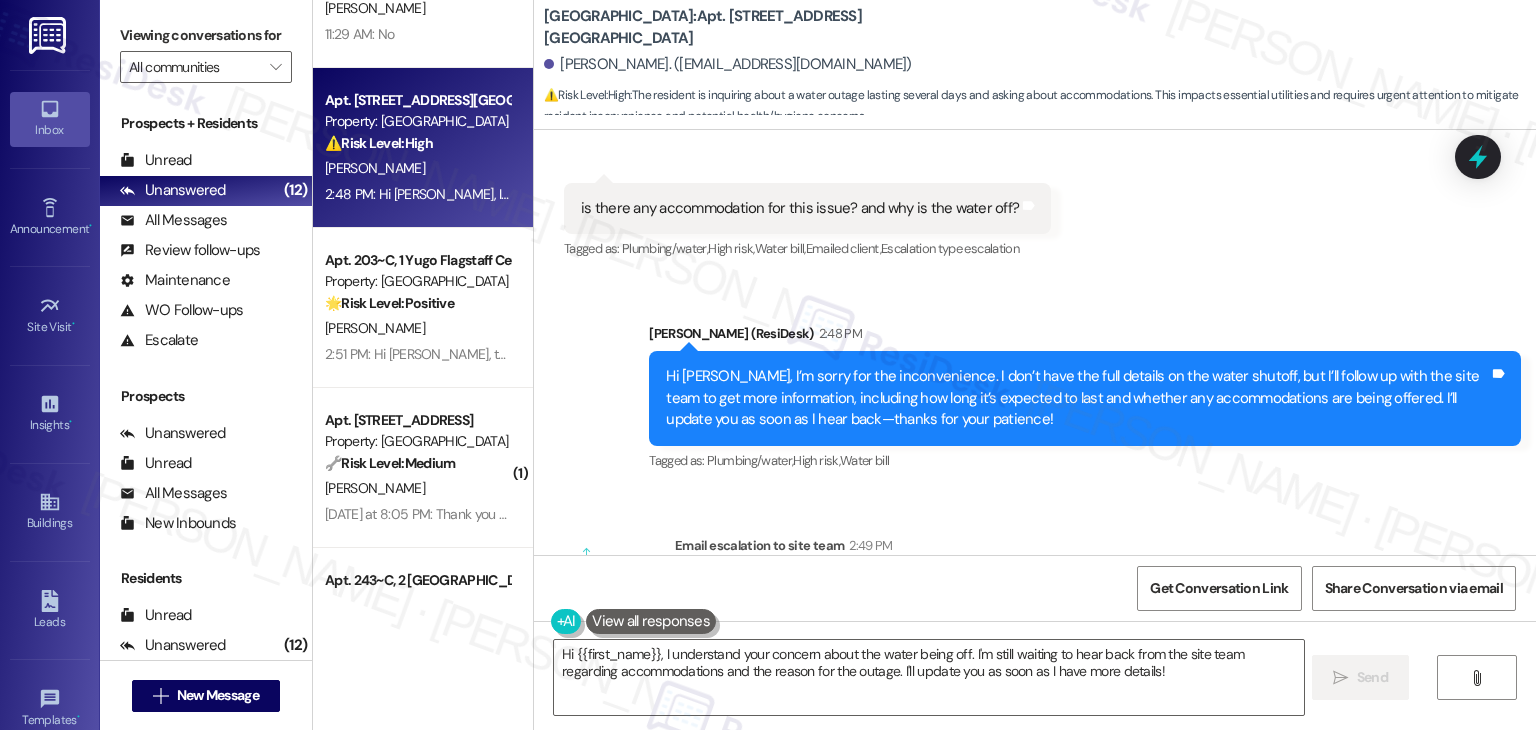 scroll, scrollTop: 17786, scrollLeft: 0, axis: vertical 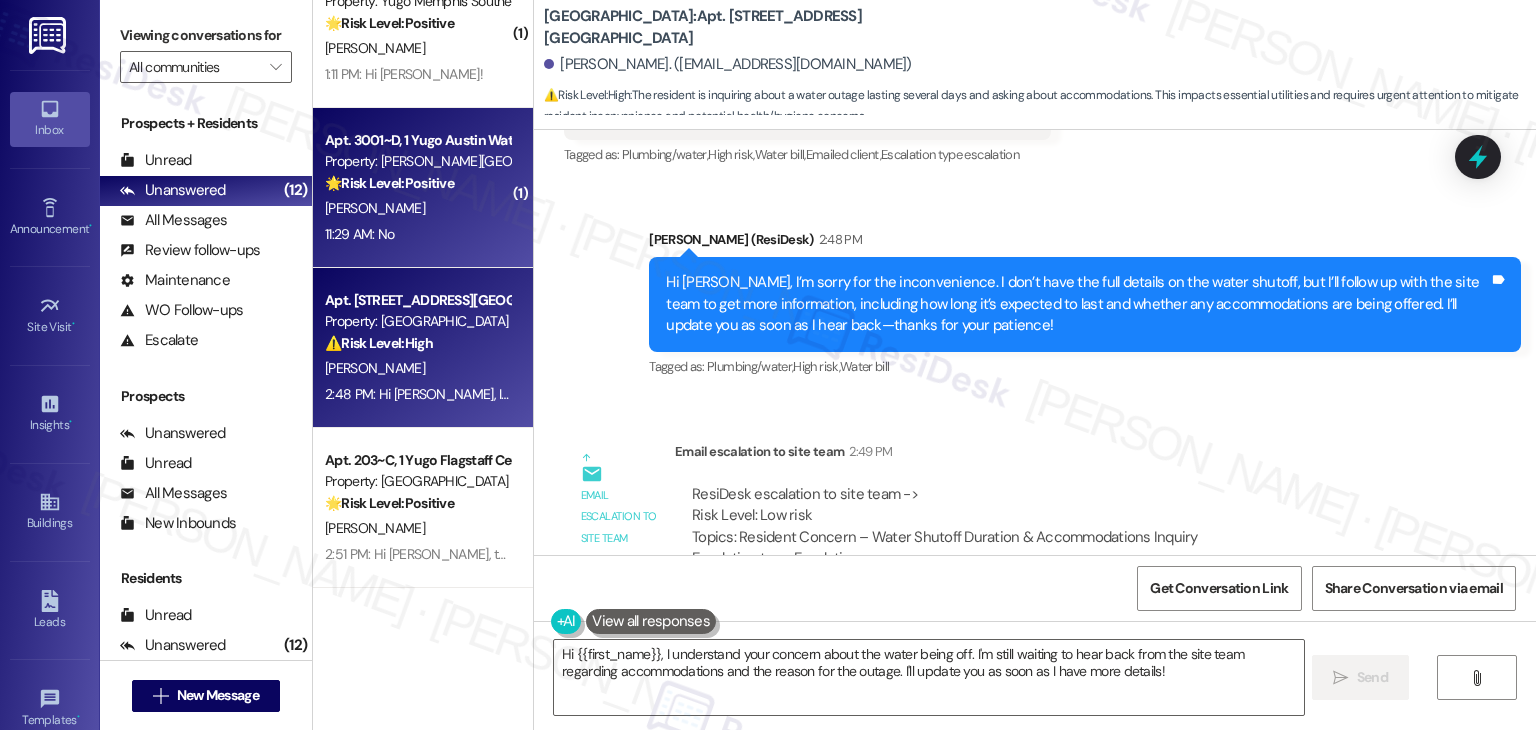 click on "11:29 AM: No 11:29 AM: No" at bounding box center (417, 234) 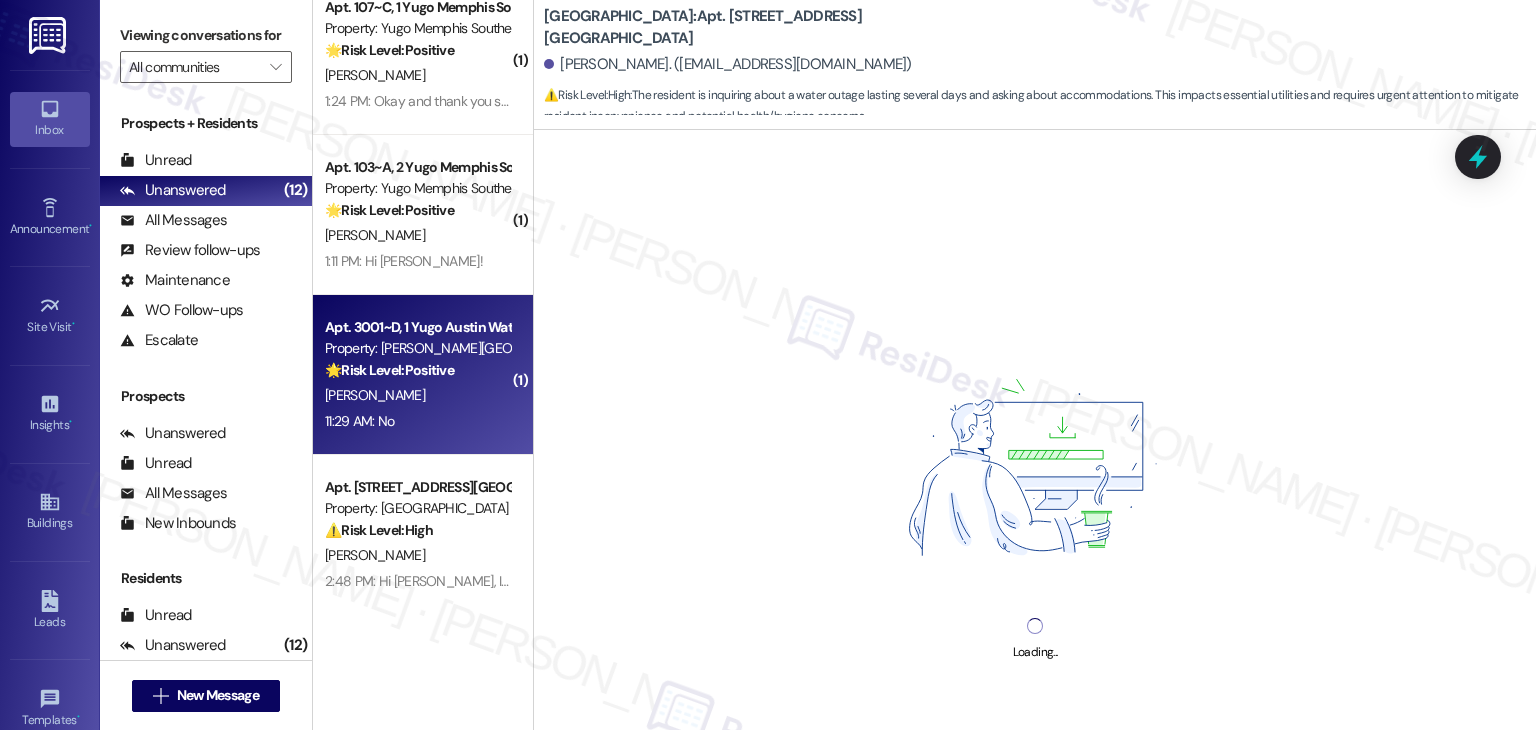 scroll, scrollTop: 2312, scrollLeft: 0, axis: vertical 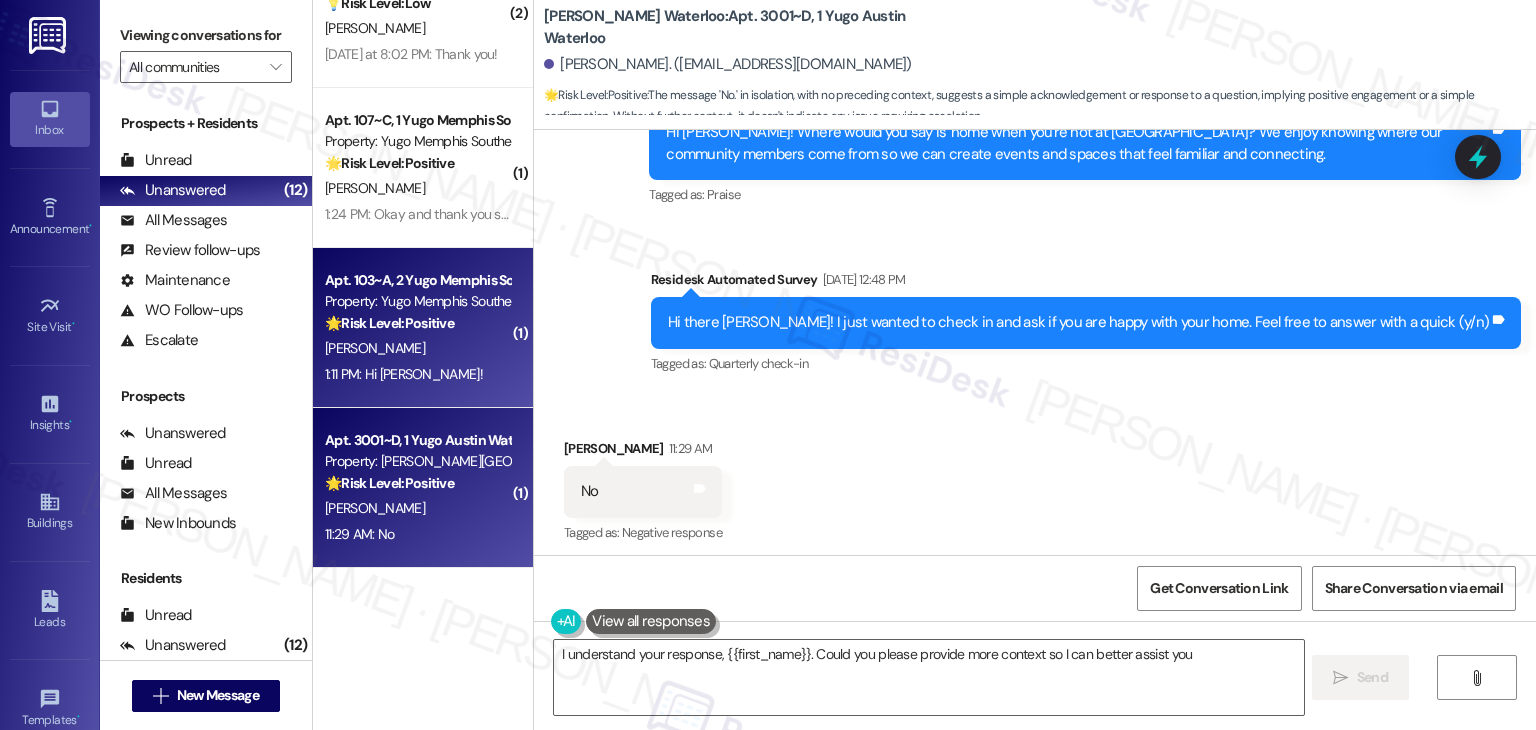type on "I understand your response, {{first_name}}. Could you please provide more context so I can better assist you?" 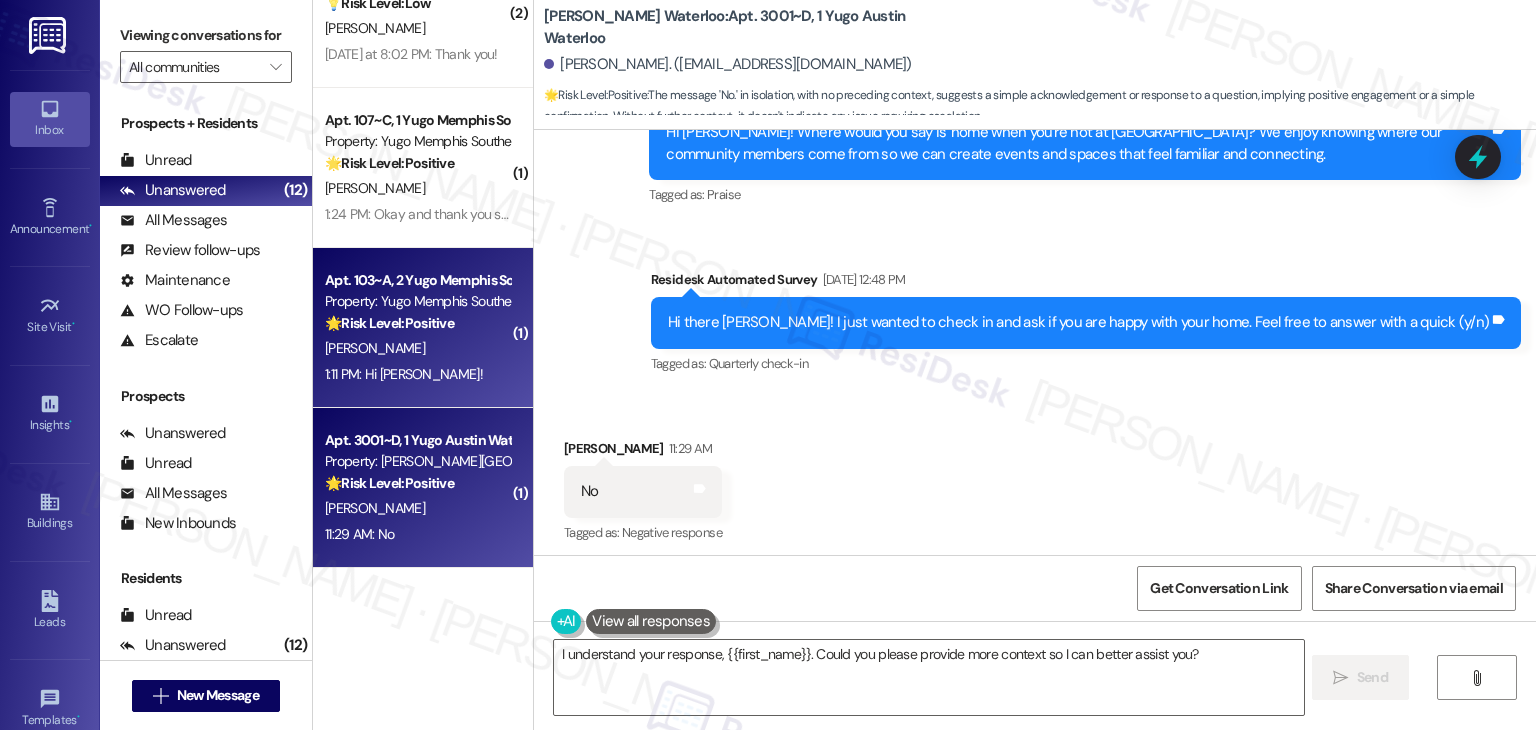 scroll, scrollTop: 988, scrollLeft: 0, axis: vertical 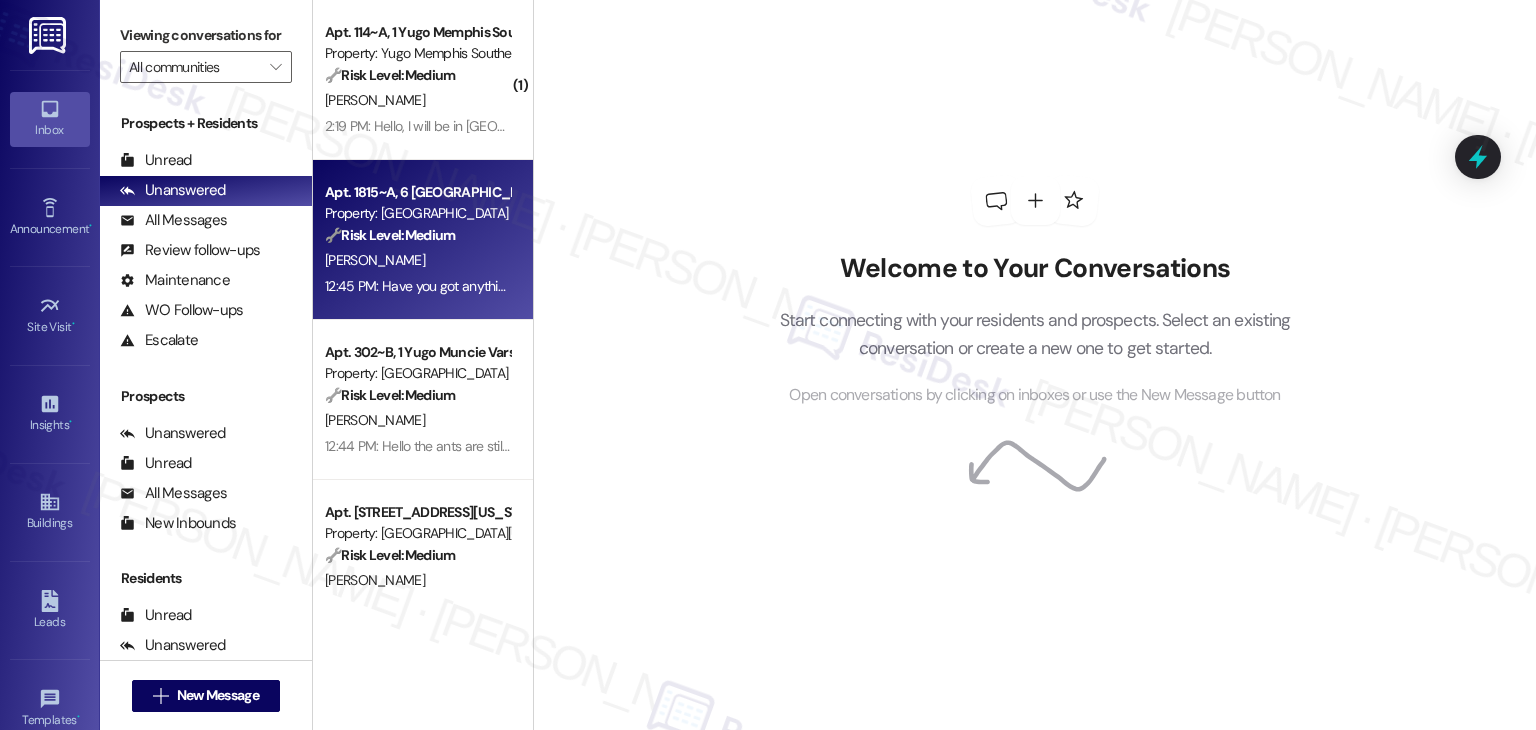 click on "[PERSON_NAME]" at bounding box center [417, 260] 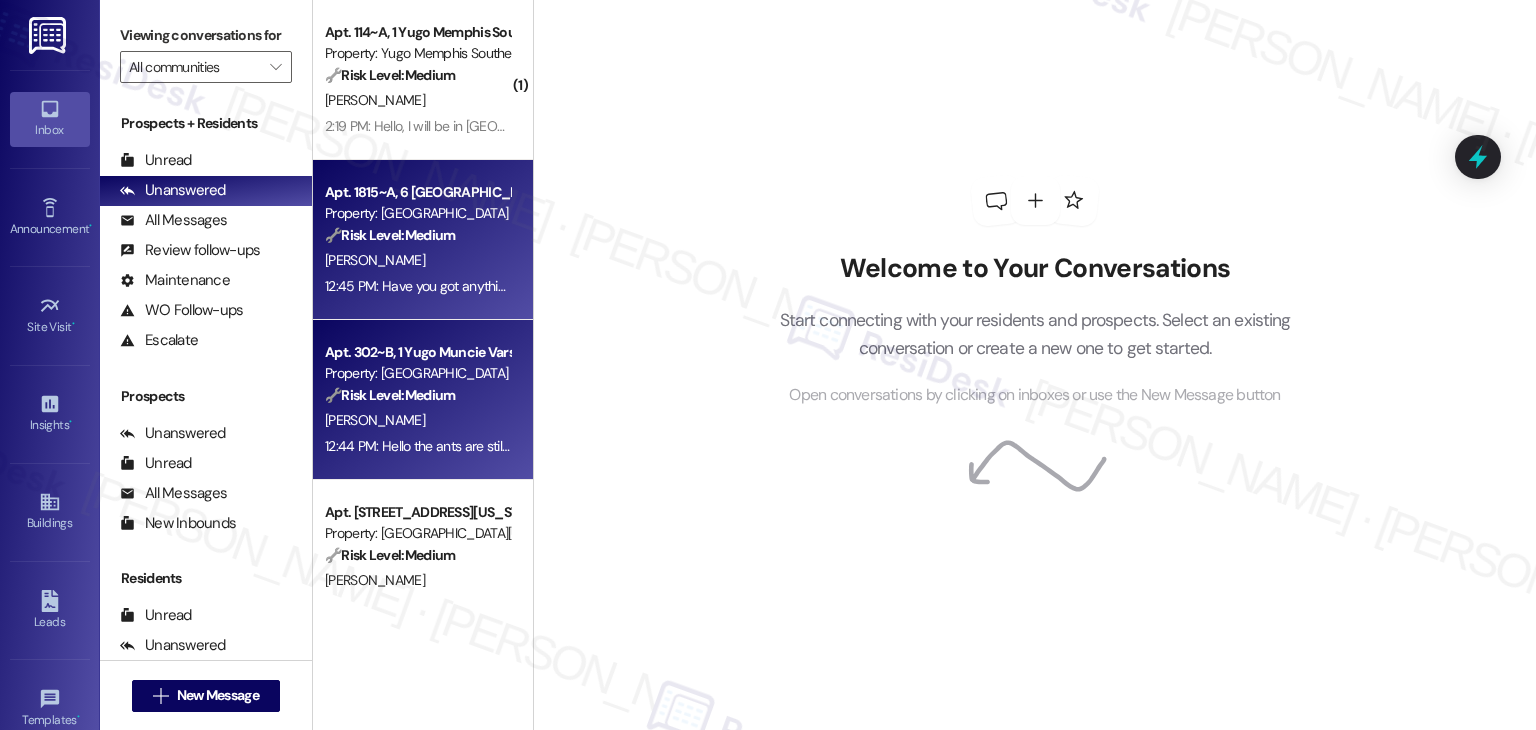 click on "Property: [GEOGRAPHIC_DATA]" at bounding box center [417, 373] 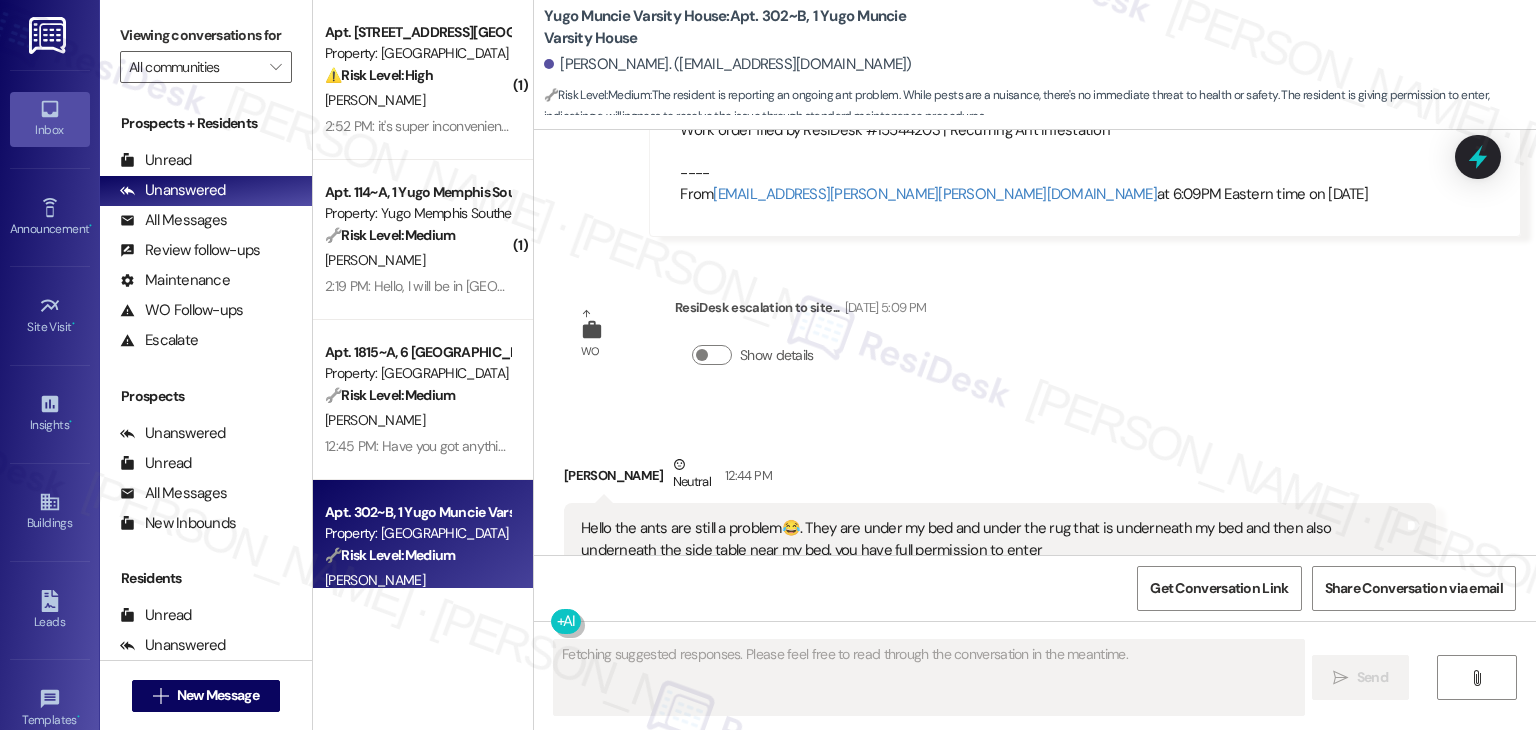 scroll, scrollTop: 9132, scrollLeft: 0, axis: vertical 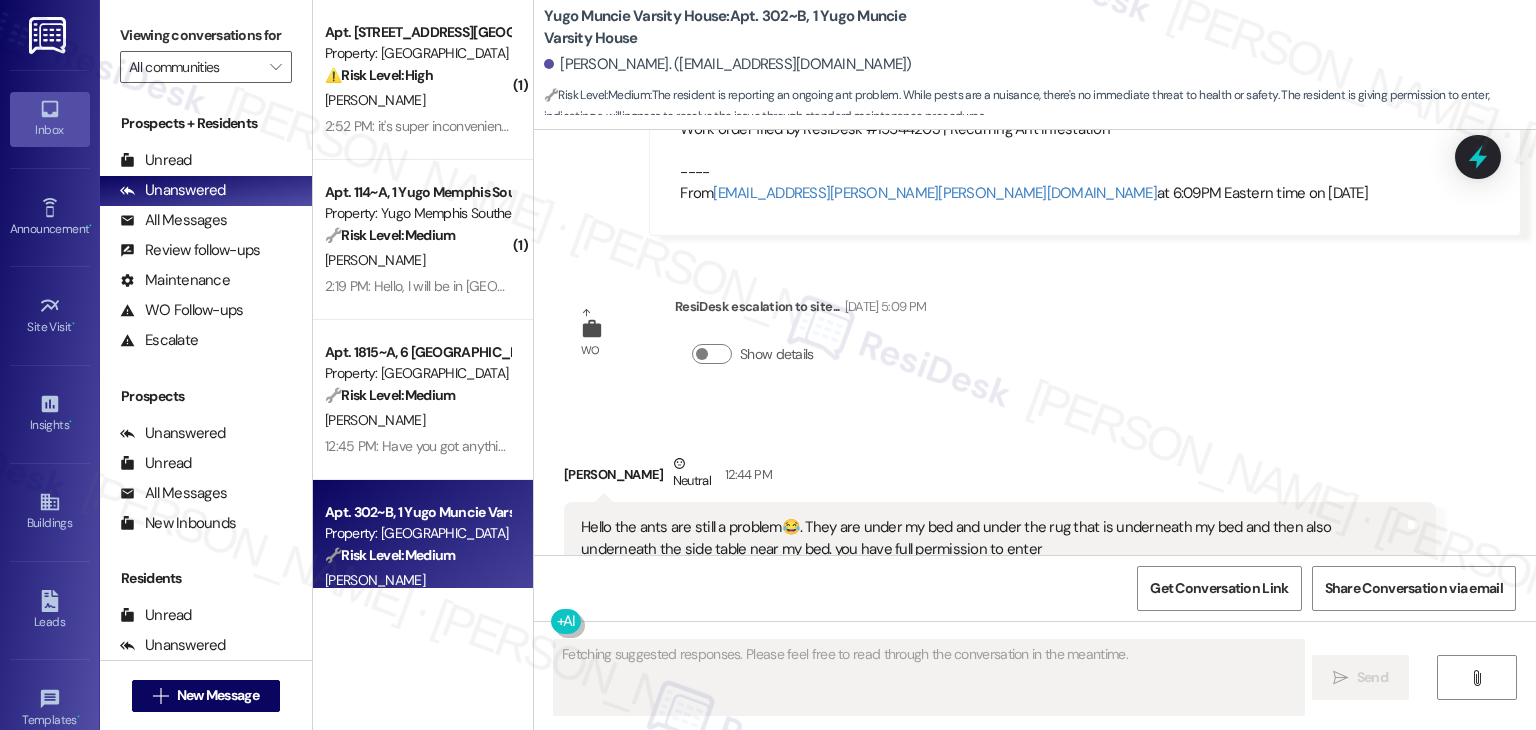 click on "Received via SMS Conner Bedwell   Neutral 12:44 PM Hello the ants are still a problem😂. They are under my bed and under the rug that is underneath my bed and then also underneath the side table near my bed. you have full permission to enter  Tags and notes Tagged as:   Bugs ,  Click to highlight conversations about Bugs Maintenance request ,  Click to highlight conversations about Maintenance request Access Click to highlight conversations about Access" at bounding box center (1035, 513) 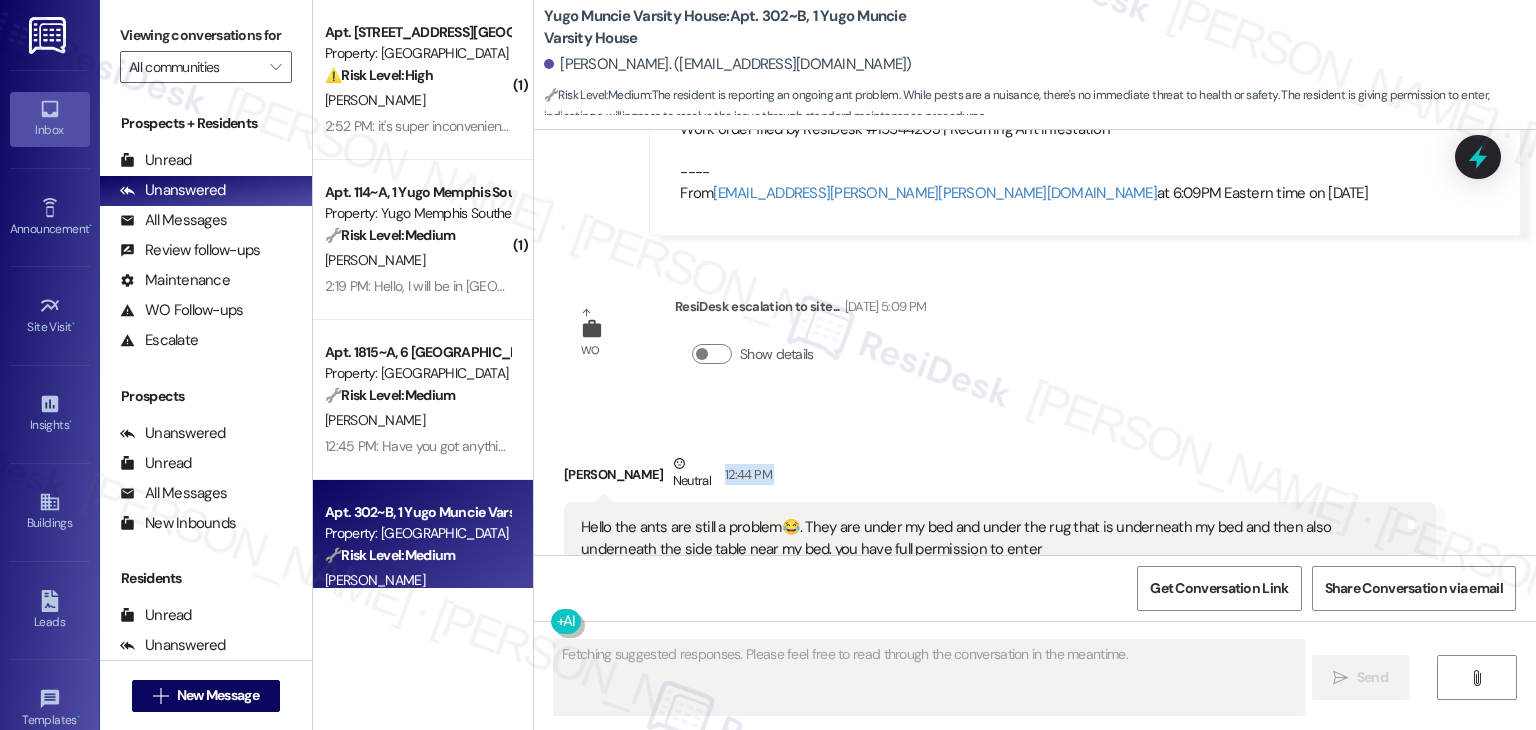 click on "Received via SMS Conner Bedwell   Neutral 12:44 PM Hello the ants are still a problem😂. They are under my bed and under the rug that is underneath my bed and then also underneath the side table near my bed. you have full permission to enter  Tags and notes Tagged as:   Bugs ,  Click to highlight conversations about Bugs Maintenance request ,  Click to highlight conversations about Maintenance request Access Click to highlight conversations about Access" at bounding box center (1035, 513) 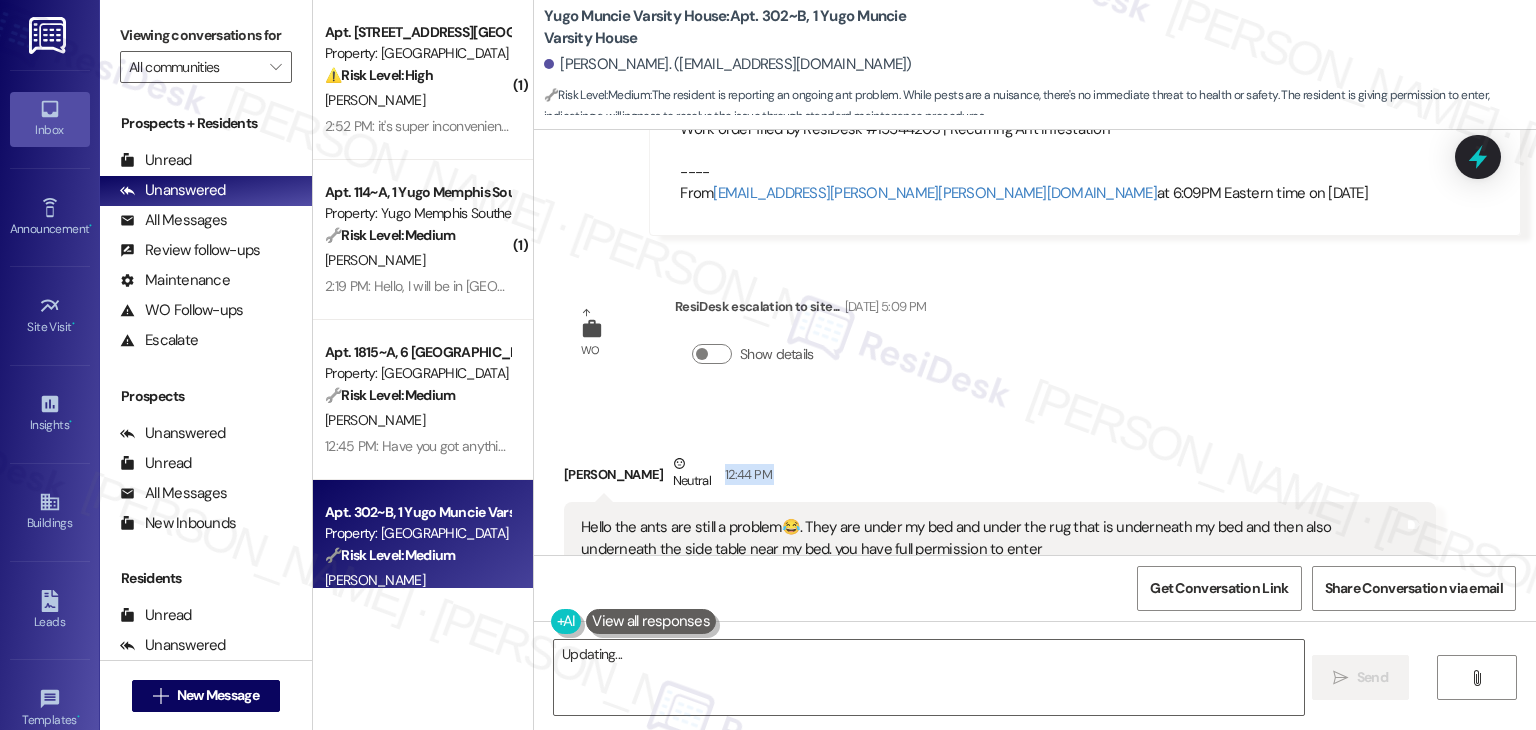 click on "Received via SMS Conner Bedwell   Neutral 12:44 PM Hello the ants are still a problem😂. They are under my bed and under the rug that is underneath my bed and then also underneath the side table near my bed. you have full permission to enter  Tags and notes Tagged as:   Bugs ,  Click to highlight conversations about Bugs Maintenance request ,  Click to highlight conversations about Maintenance request Access Click to highlight conversations about Access" at bounding box center (1035, 513) 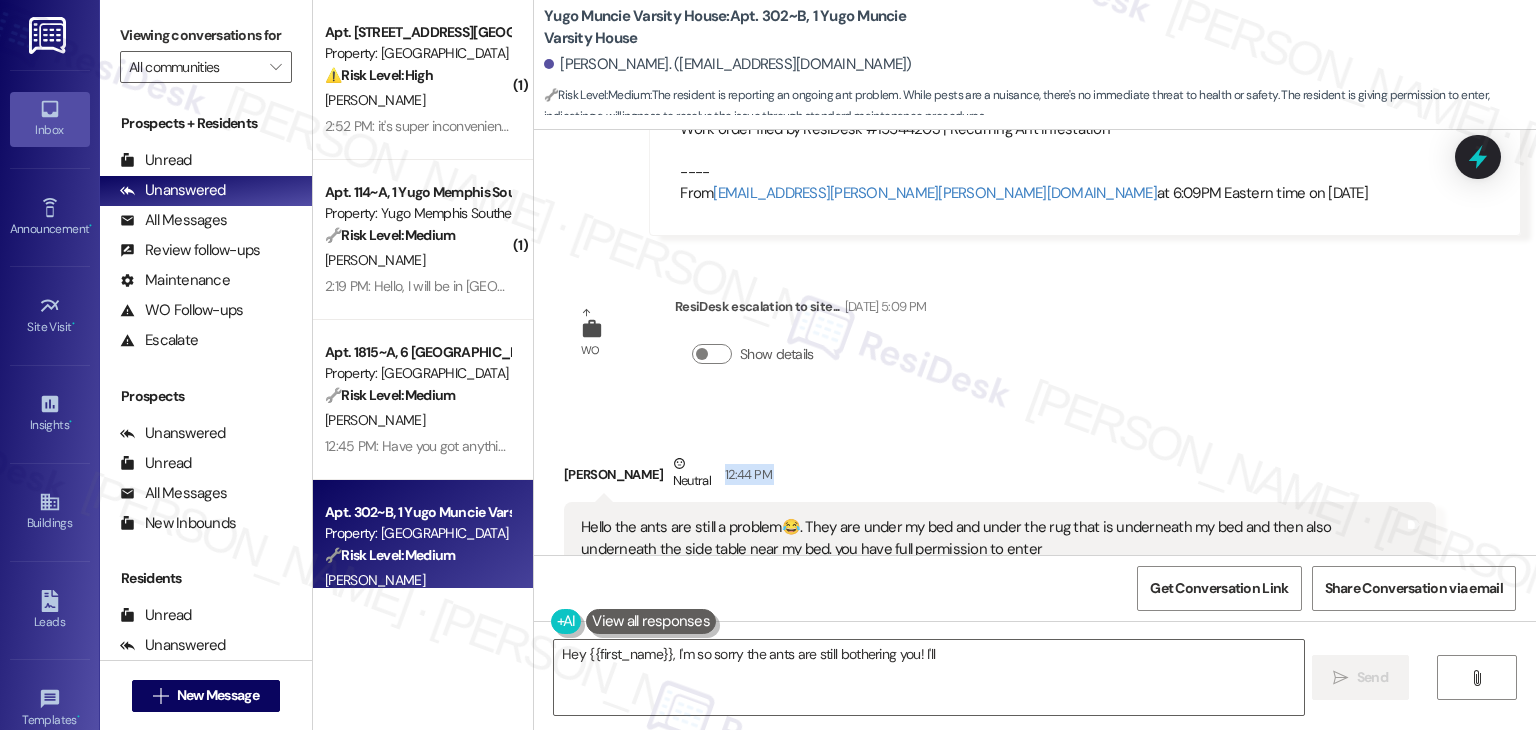 click on "Received via SMS Conner Bedwell   Neutral 12:44 PM Hello the ants are still a problem😂. They are under my bed and under the rug that is underneath my bed and then also underneath the side table near my bed. you have full permission to enter  Tags and notes Tagged as:   Bugs ,  Click to highlight conversations about Bugs Maintenance request ,  Click to highlight conversations about Maintenance request Access Click to highlight conversations about Access" at bounding box center (1035, 513) 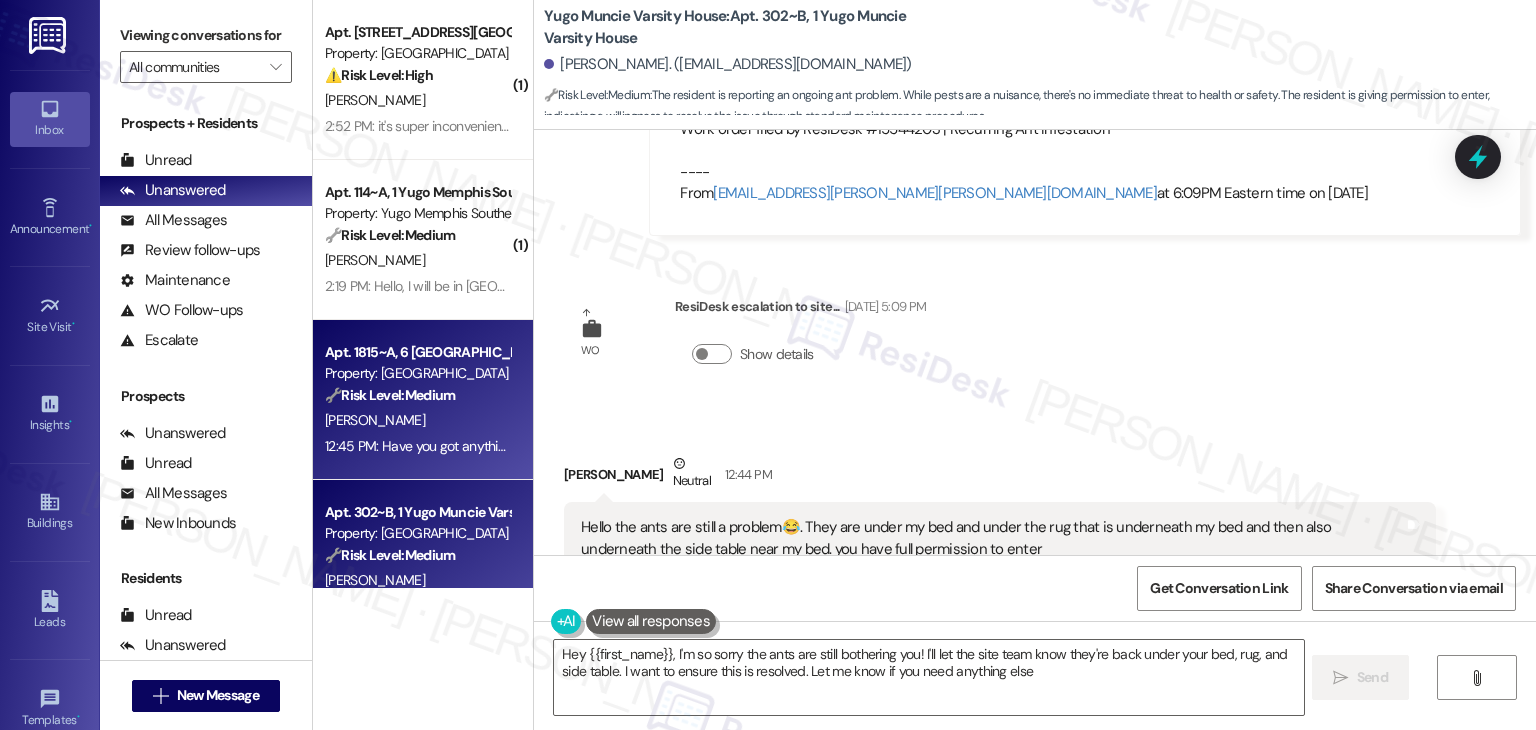 type on "Hey {{first_name}}, I'm so sorry the ants are still bothering you! I'll let the site team know they're back under your bed, rug, and side table. I want to ensure this is resolved. Let me know if you need anything else!" 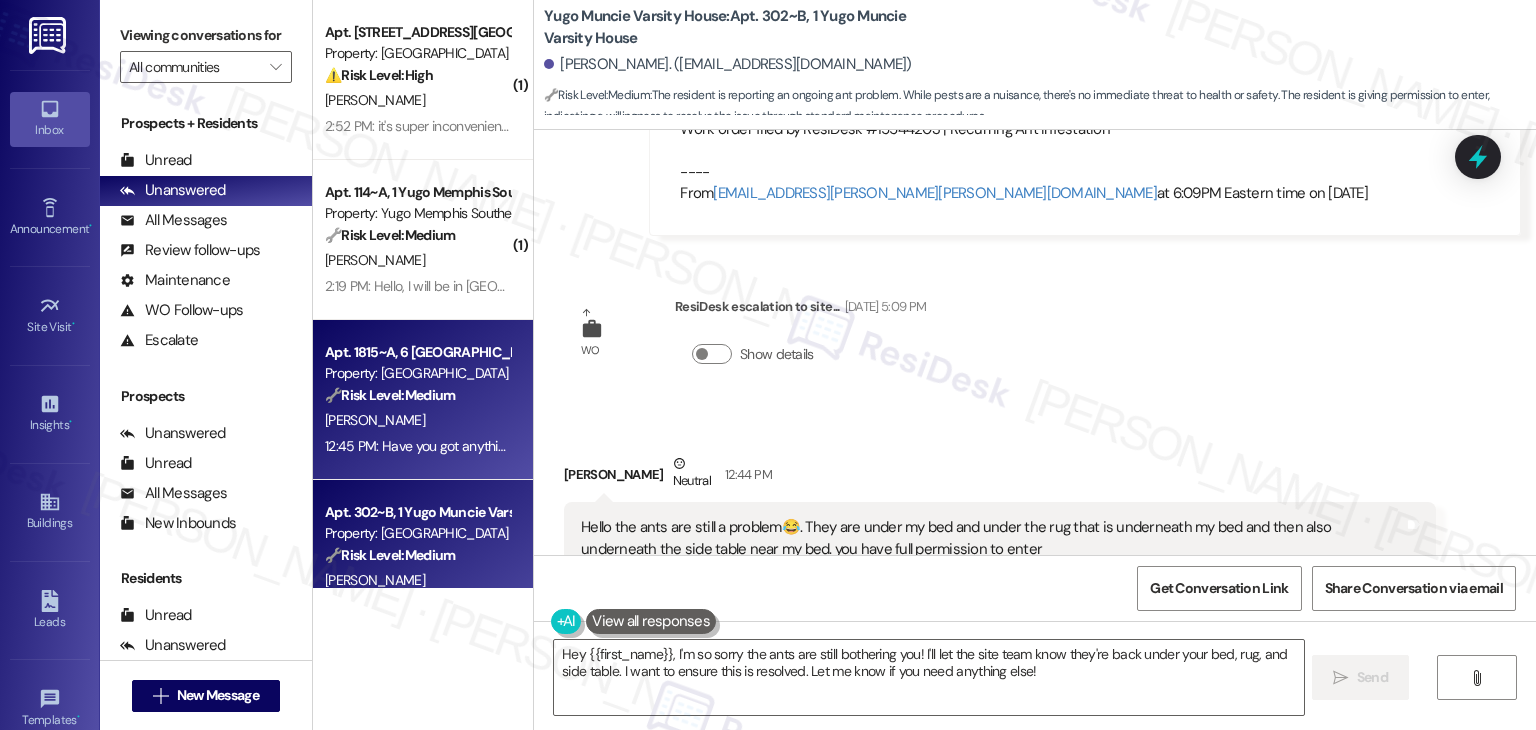 click on "[PERSON_NAME]" at bounding box center [417, 420] 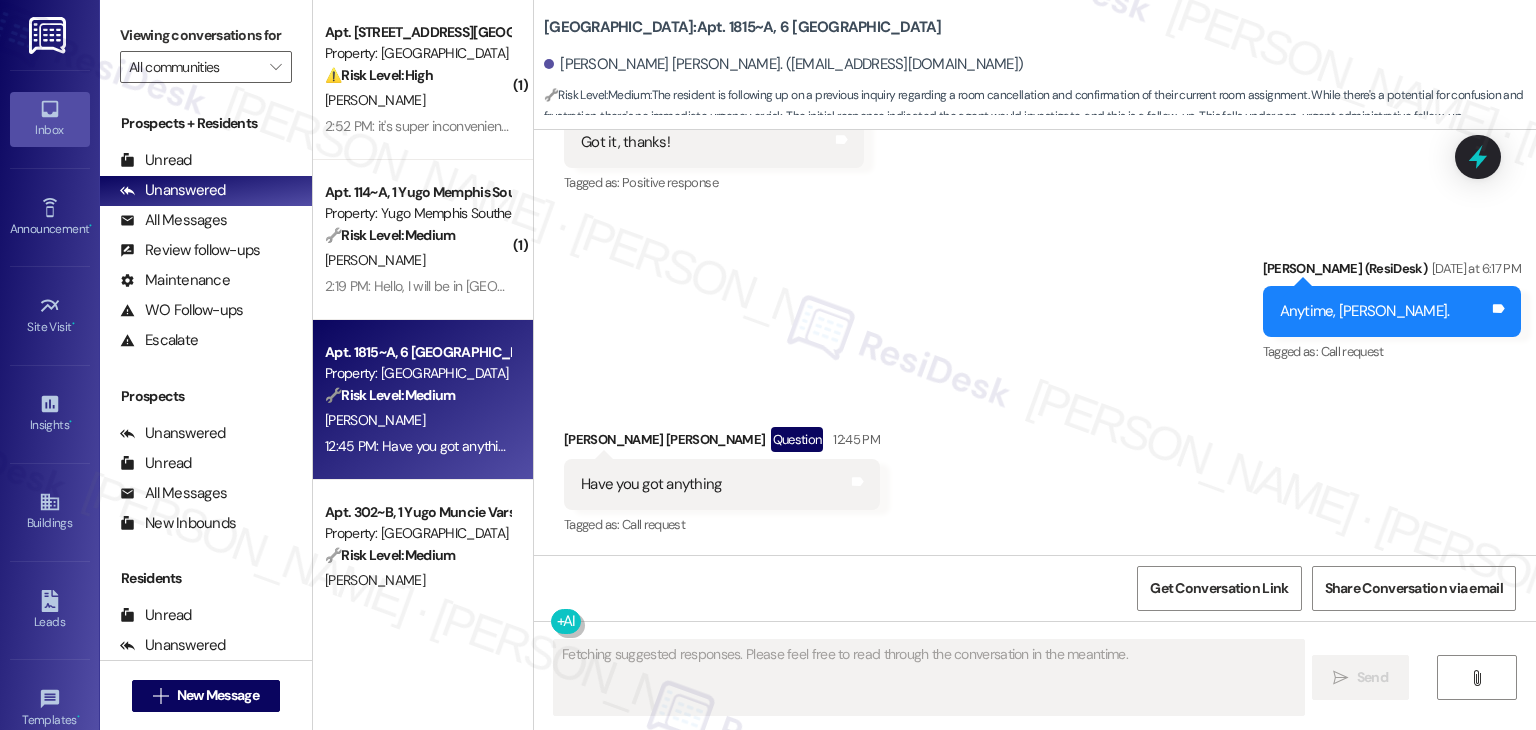 scroll, scrollTop: 4136, scrollLeft: 0, axis: vertical 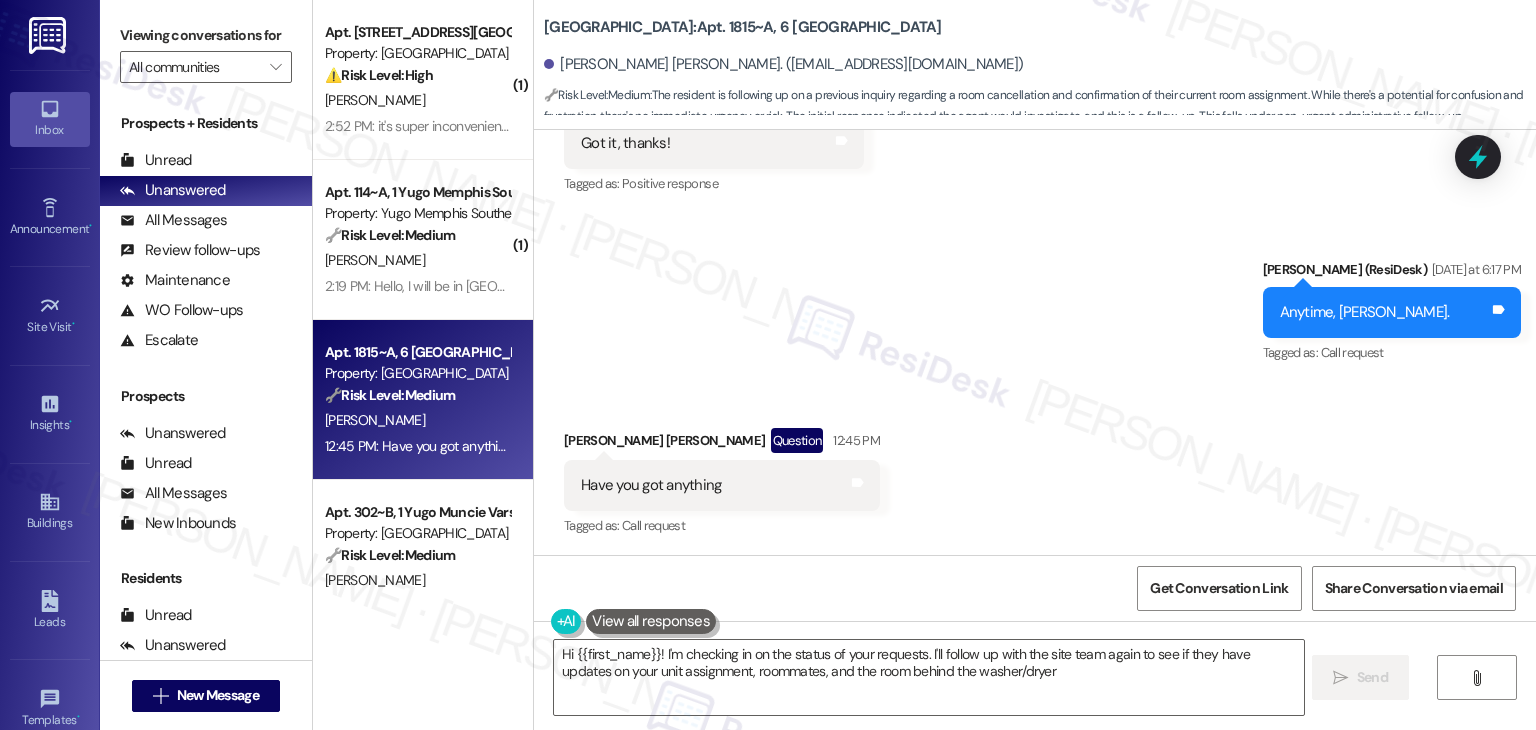 type on "Hi {{first_name}}! I'm checking in on the status of your requests. I'll follow up with the site team again to see if they have updates on your unit assignment, roommates, and the room behind the washer/dryer." 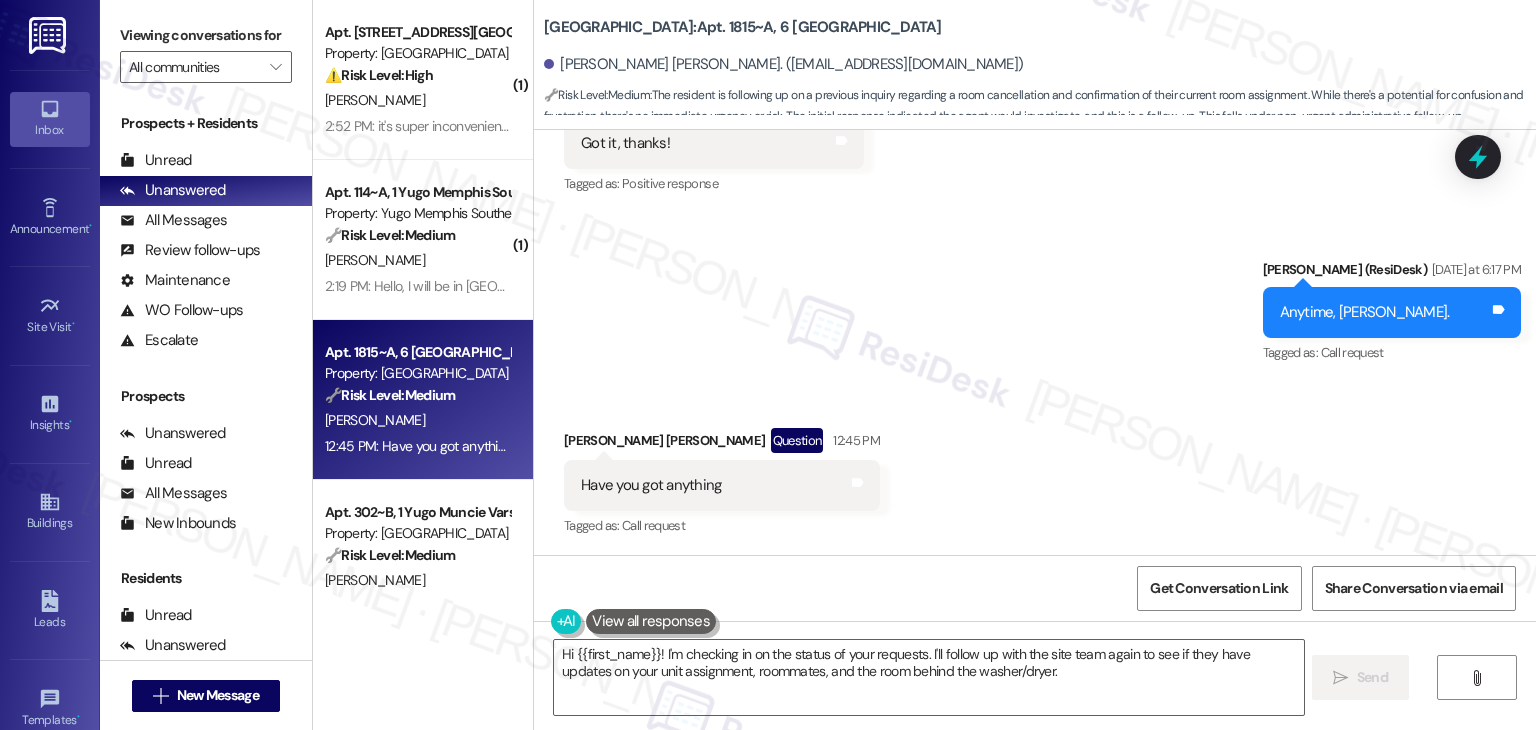 click on "Received via SMS Sullivan Crider Question 12:45 PM Have you got anything  Tags and notes Tagged as:   Call request Click to highlight conversations about Call request" at bounding box center (1035, 469) 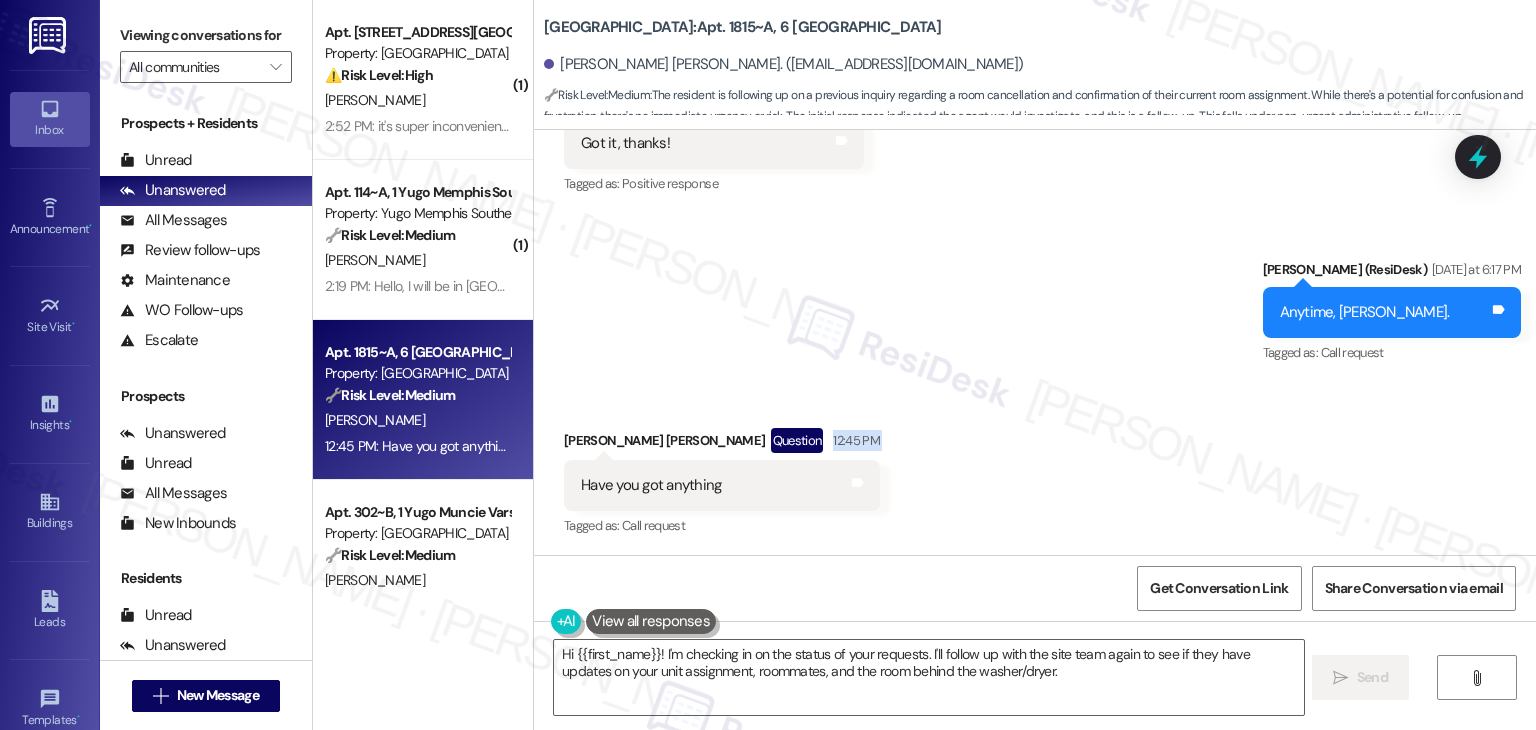 click on "Received via SMS Sullivan Crider Question 12:45 PM Have you got anything  Tags and notes Tagged as:   Call request Click to highlight conversations about Call request" at bounding box center [1035, 469] 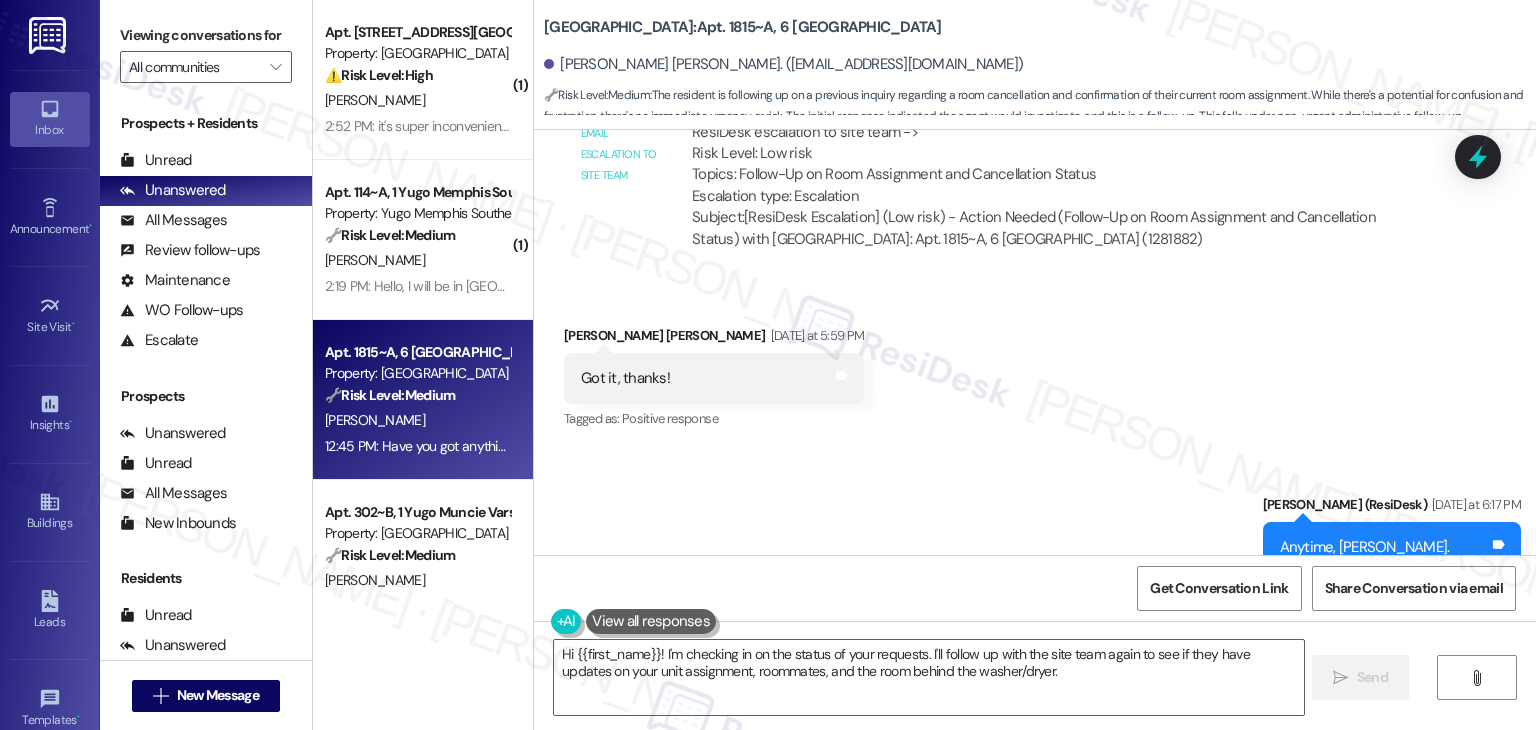 scroll, scrollTop: 3836, scrollLeft: 0, axis: vertical 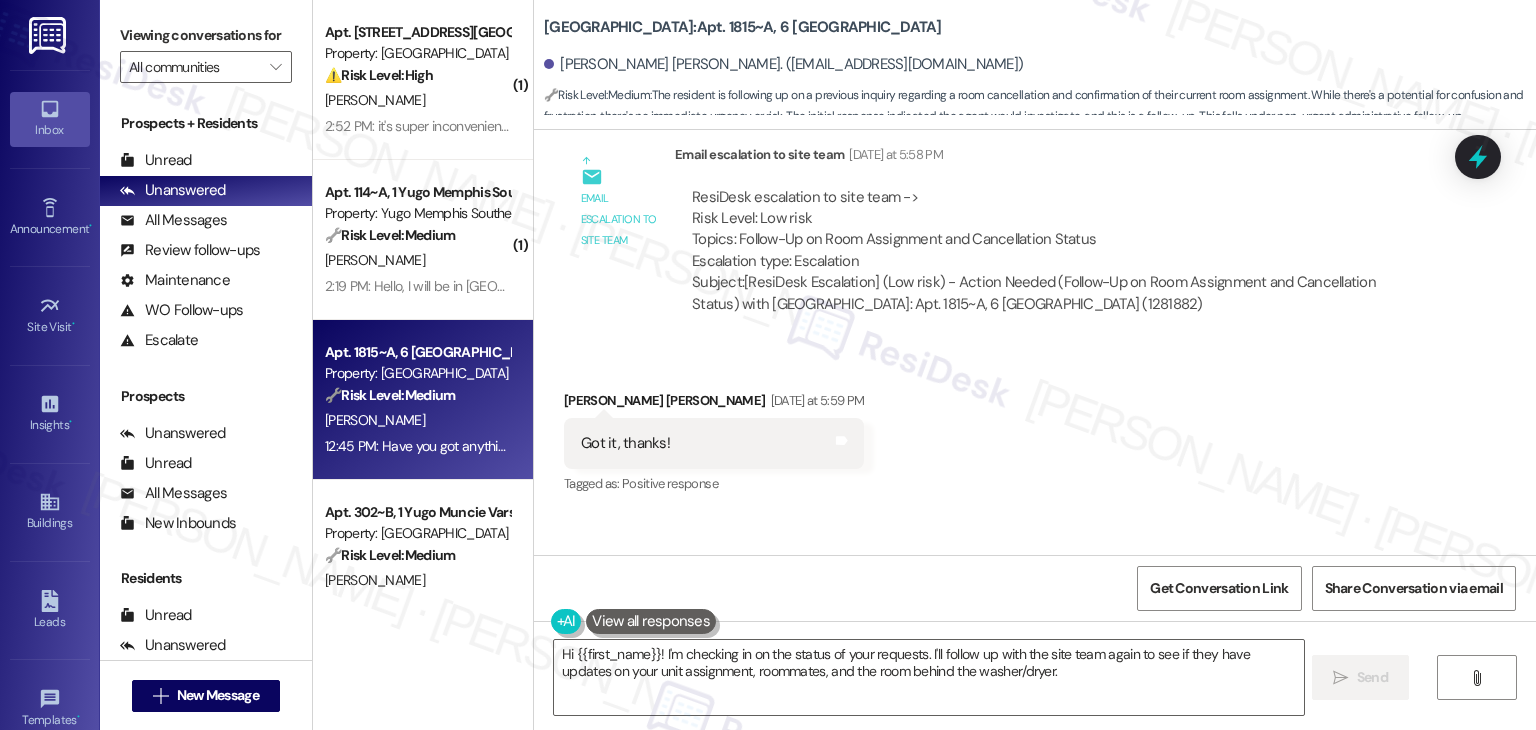 click on "Received via SMS Sullivan Crider Yesterday at 5:59 PM Got it, thanks!  Tags and notes Tagged as:   Positive response Click to highlight conversations about Positive response" at bounding box center [1035, 429] 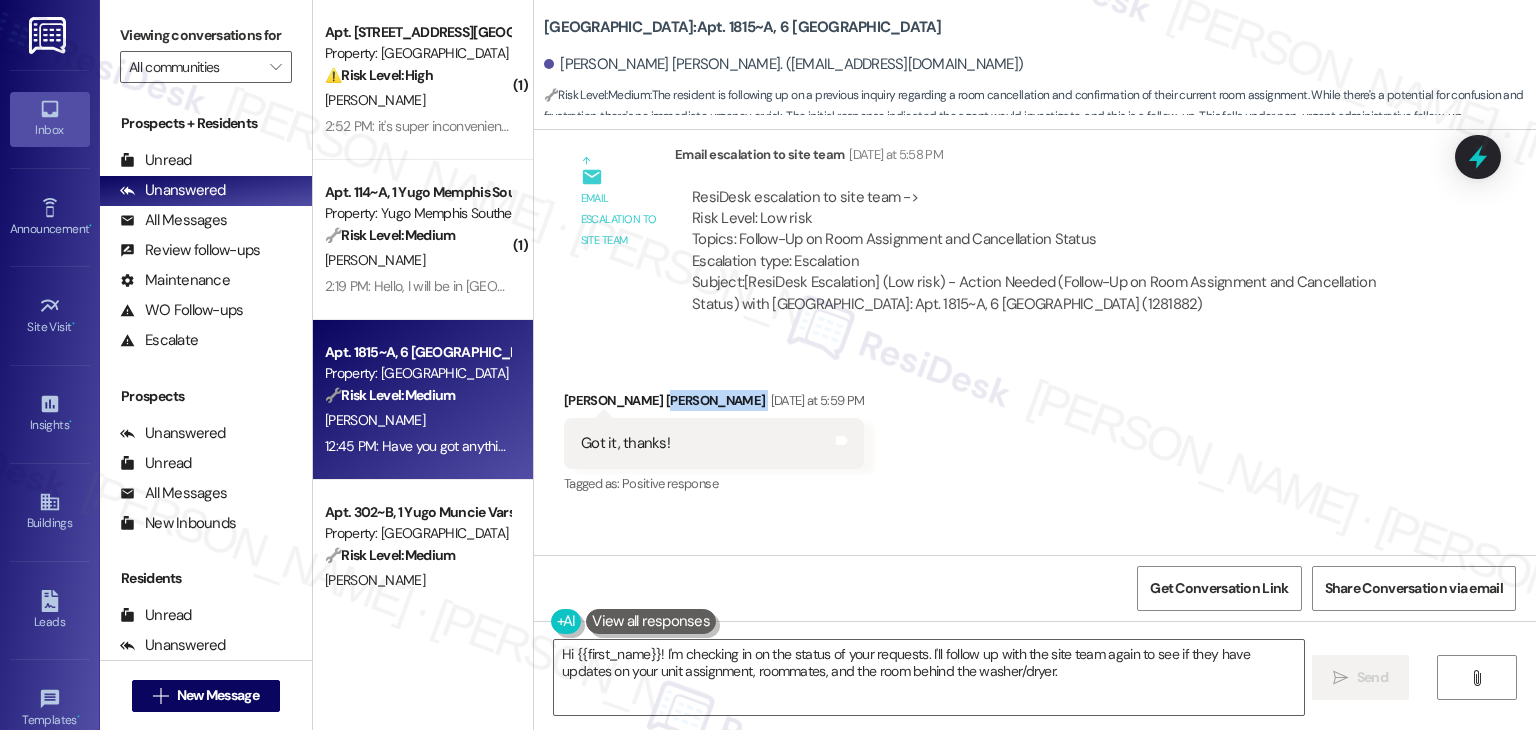 click on "Received via SMS Sullivan Crider Yesterday at 5:59 PM Got it, thanks!  Tags and notes Tagged as:   Positive response Click to highlight conversations about Positive response" at bounding box center (1035, 429) 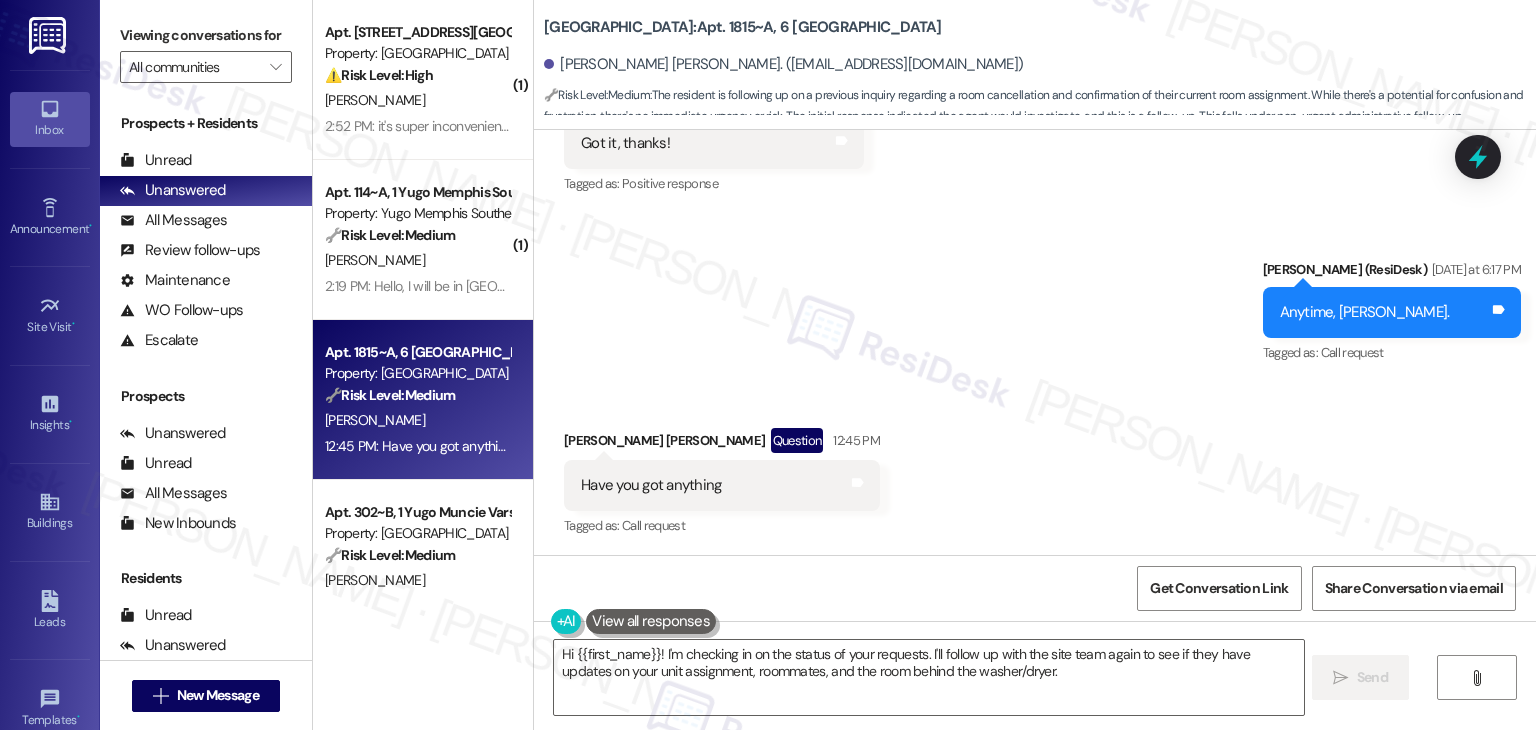 scroll, scrollTop: 4136, scrollLeft: 0, axis: vertical 